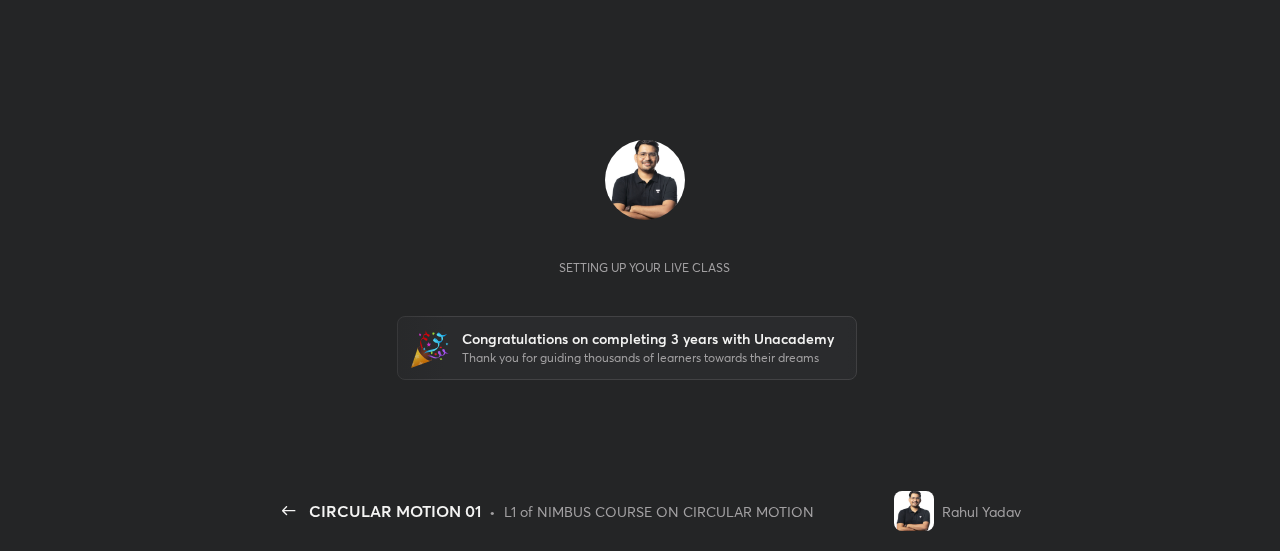 scroll, scrollTop: 0, scrollLeft: 0, axis: both 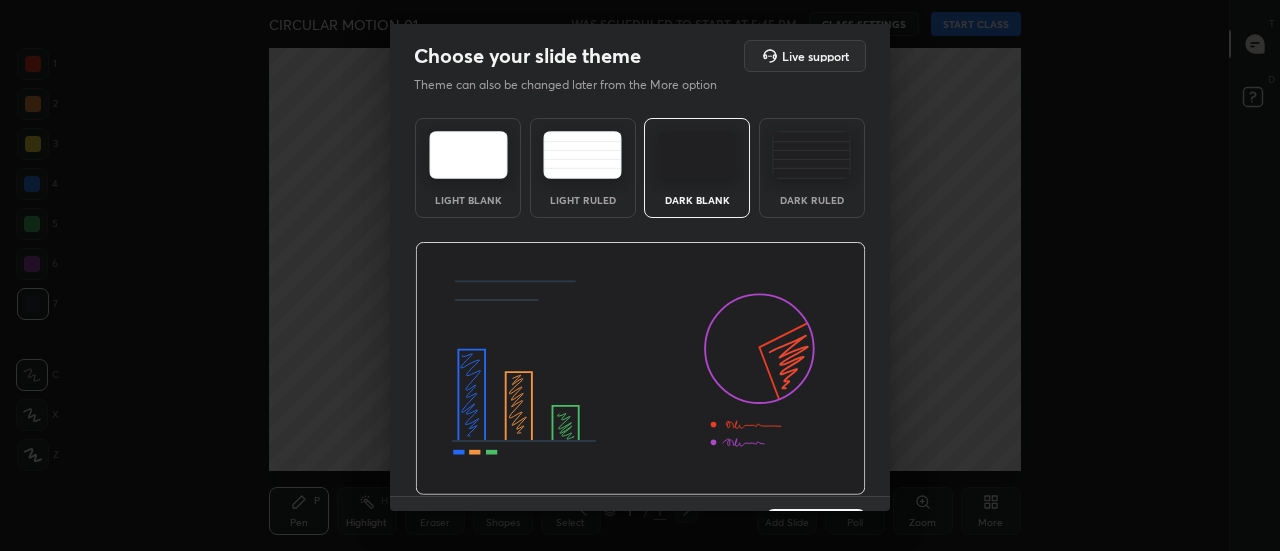 click on "Dark Blank" at bounding box center (697, 168) 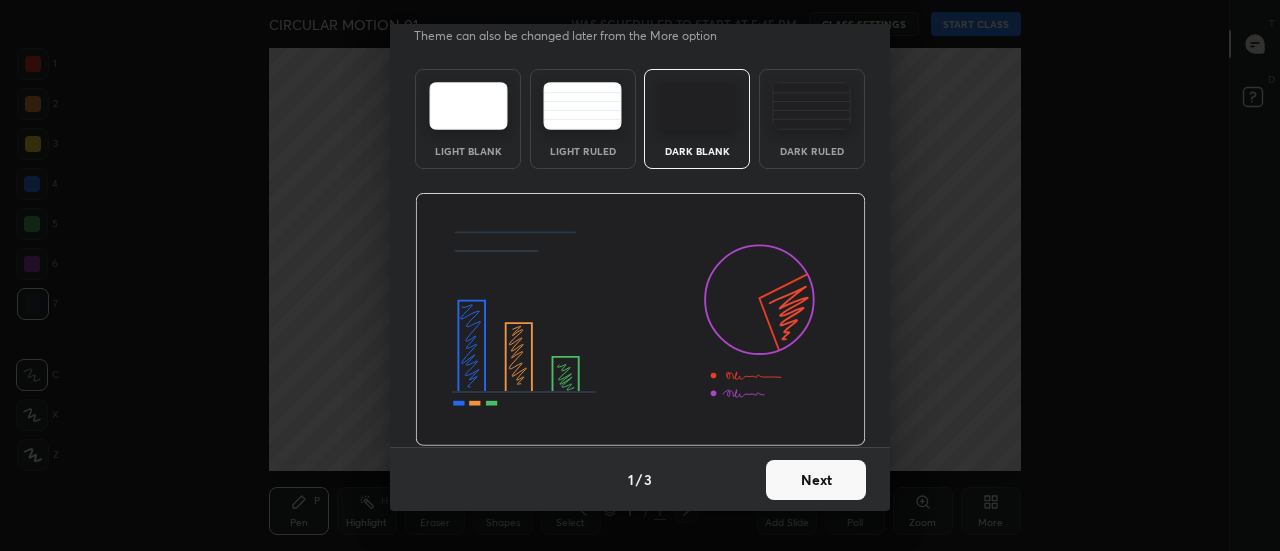 click on "Next" at bounding box center [816, 480] 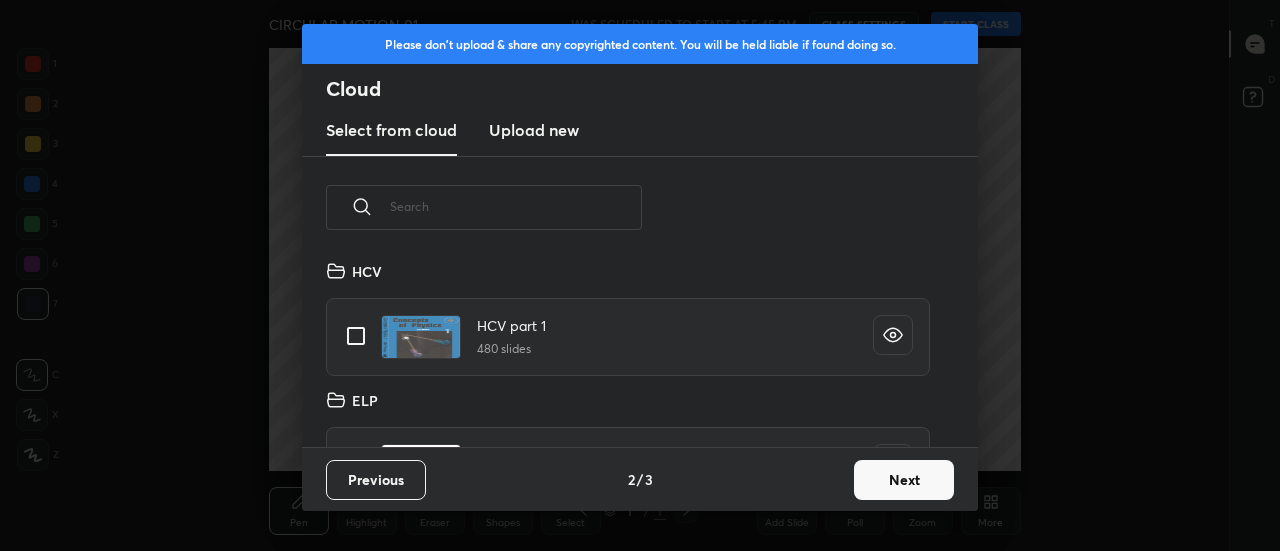 scroll, scrollTop: 7, scrollLeft: 11, axis: both 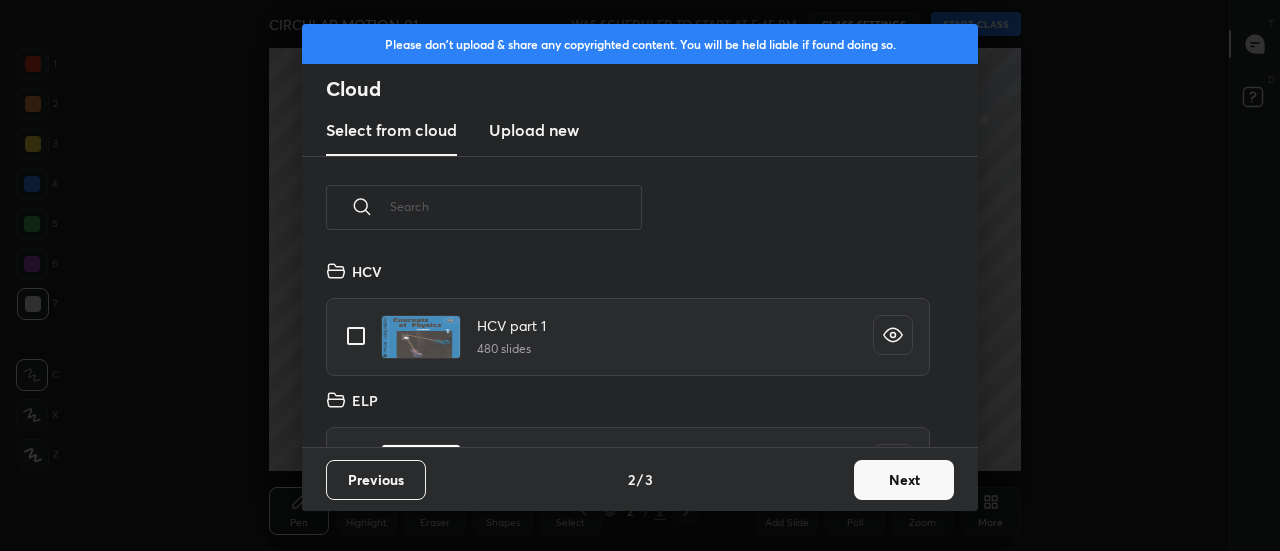 click on "Upload new" at bounding box center (534, 130) 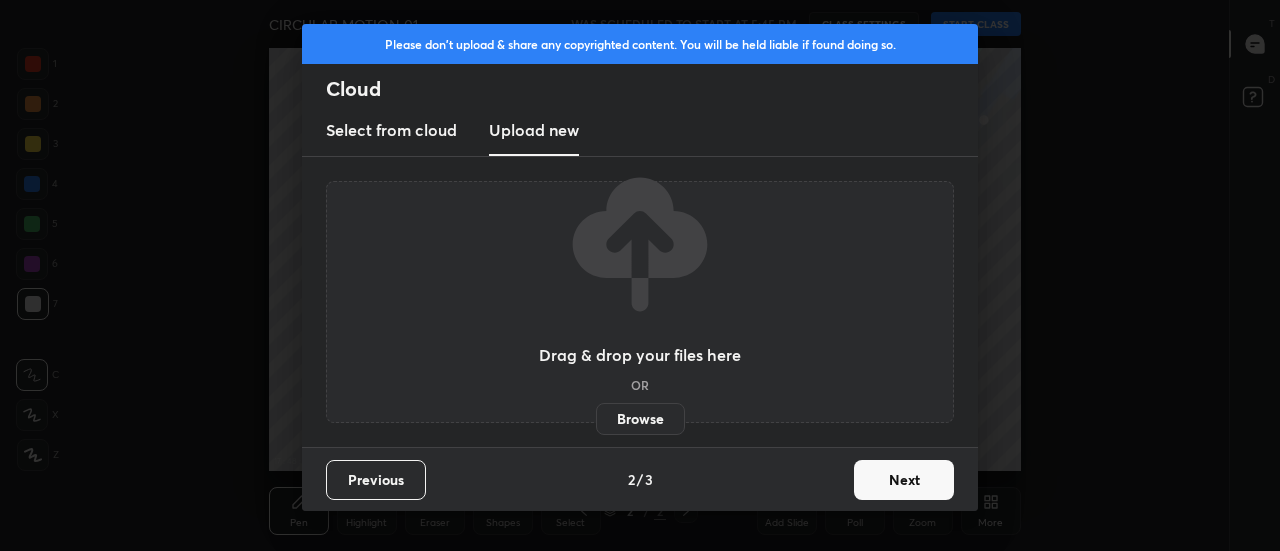 click on "Browse" at bounding box center (640, 419) 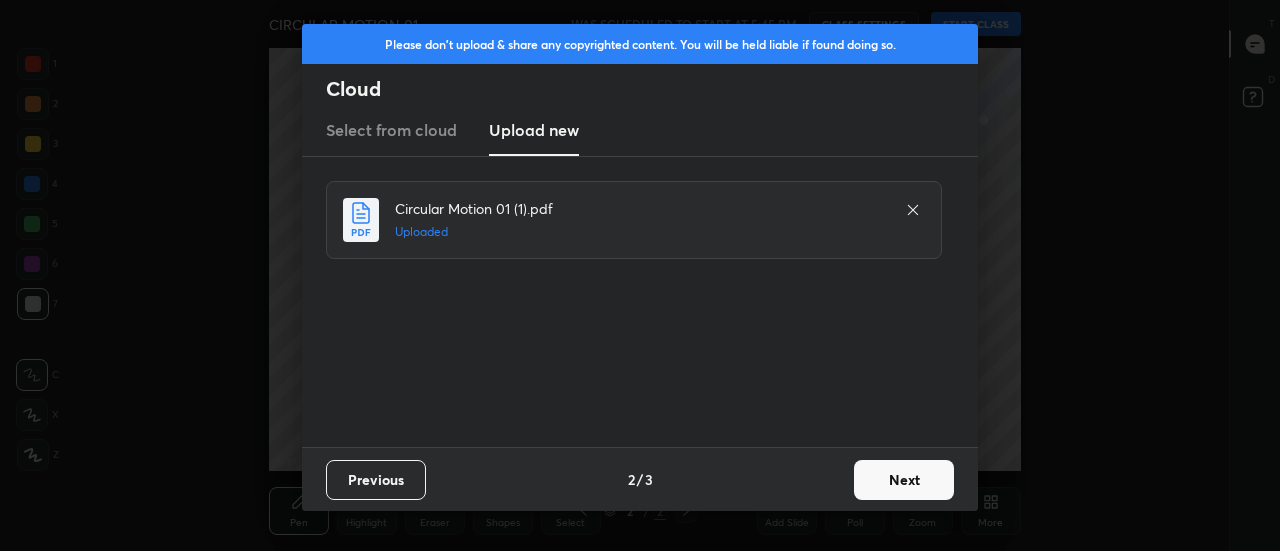 click on "Next" at bounding box center [904, 480] 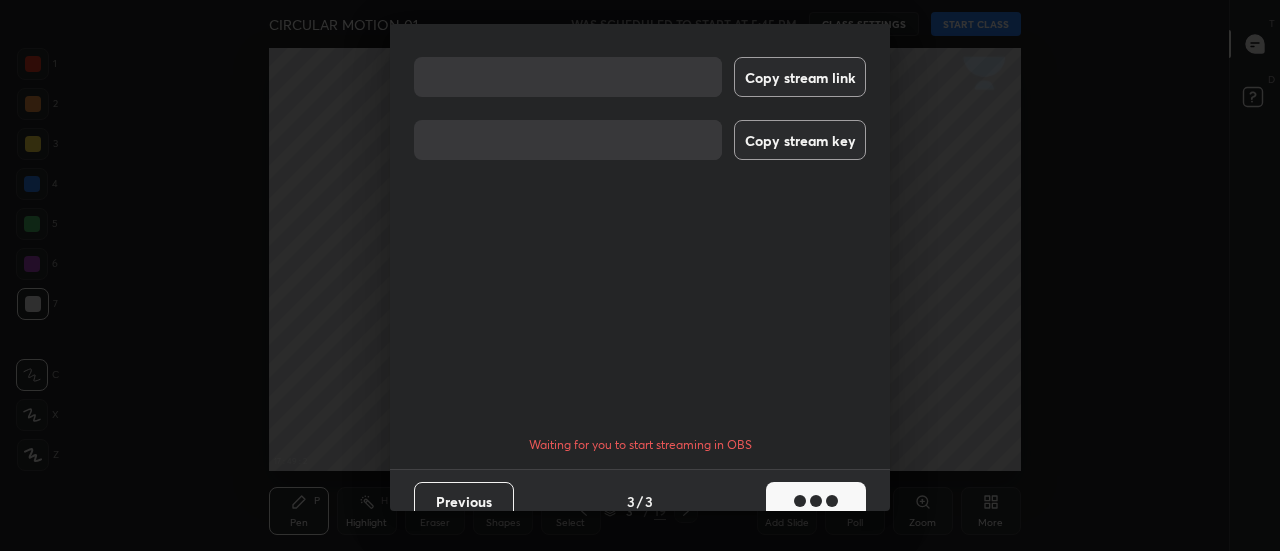 scroll, scrollTop: 106, scrollLeft: 0, axis: vertical 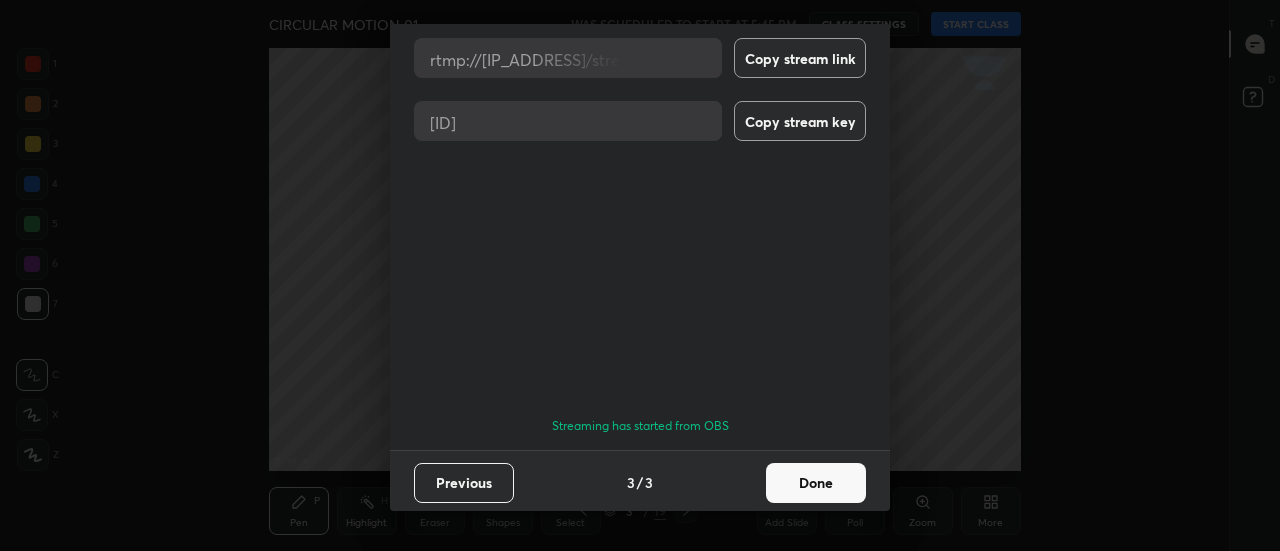 click on "Done" at bounding box center [816, 483] 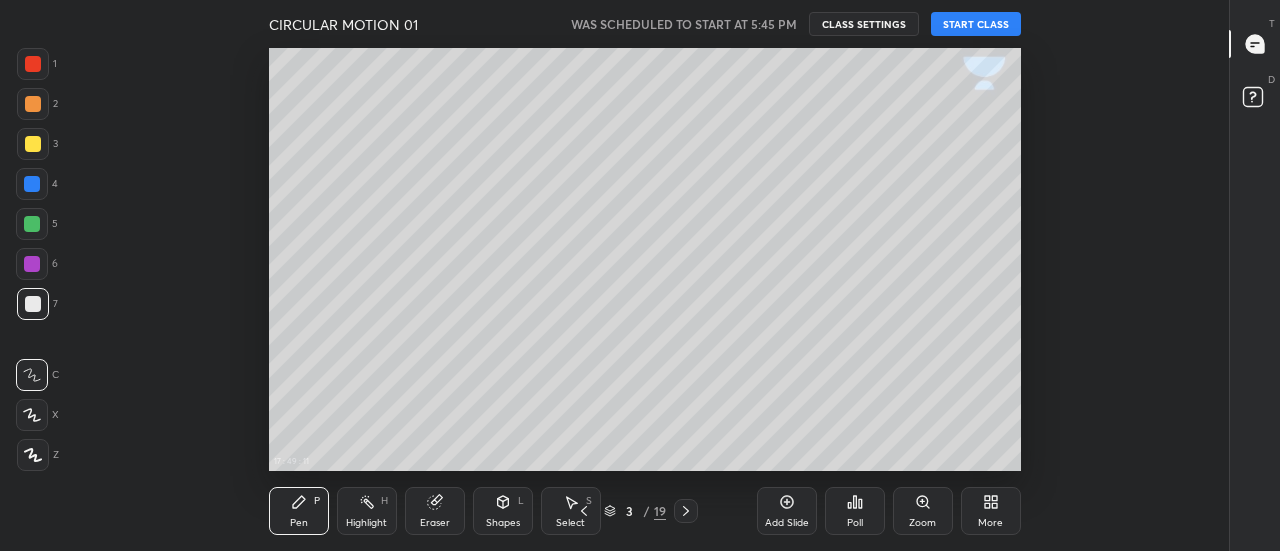 click 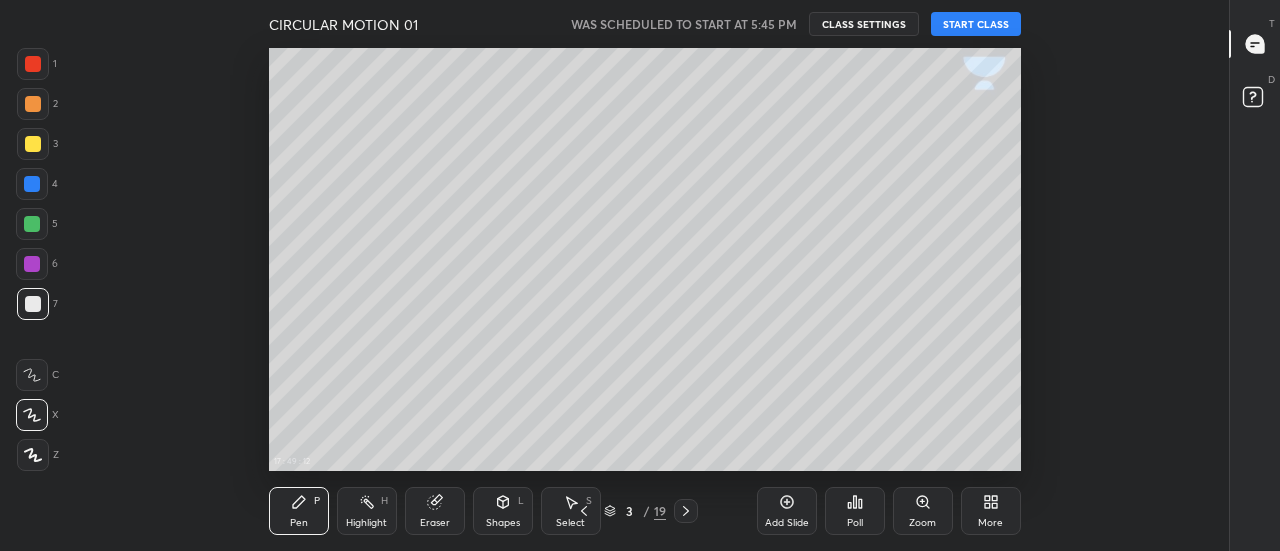 click at bounding box center (33, 304) 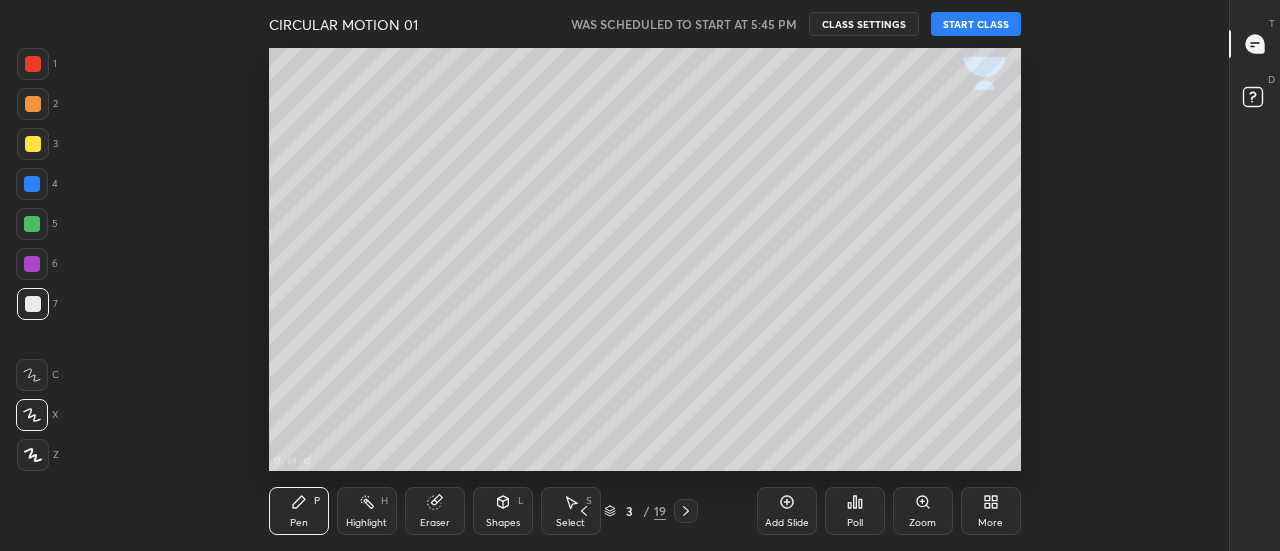 click at bounding box center [33, 144] 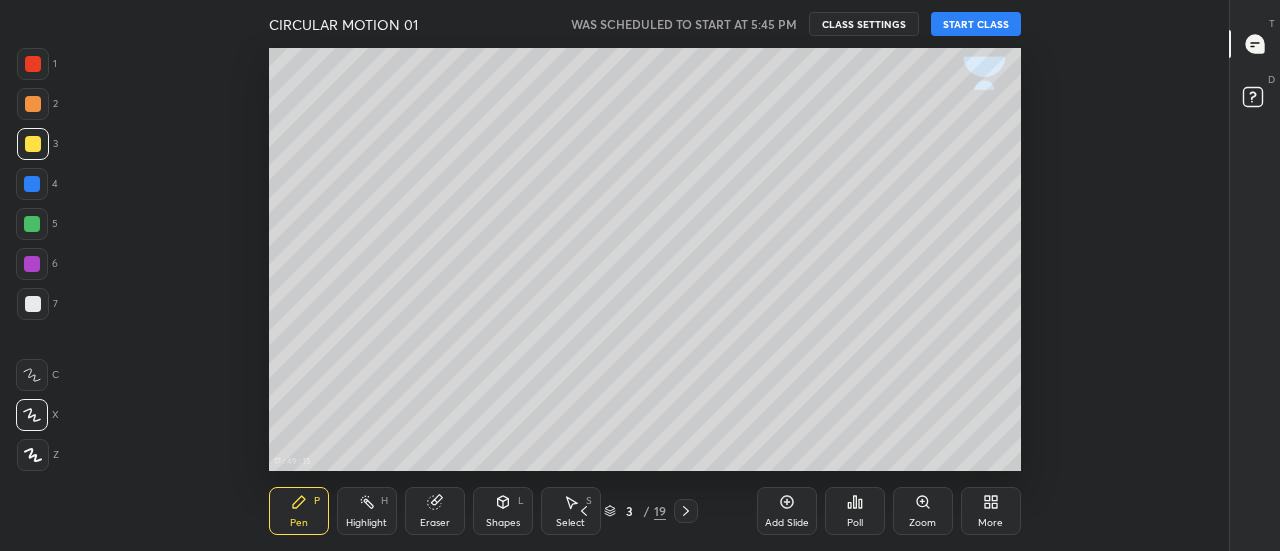 click on "More" at bounding box center (991, 511) 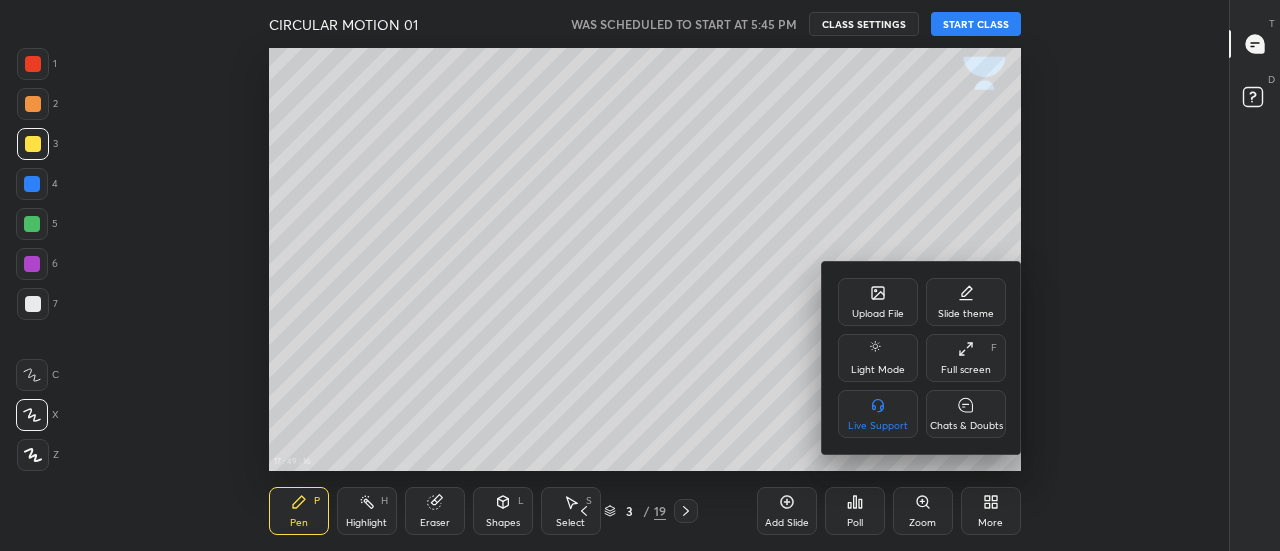 click 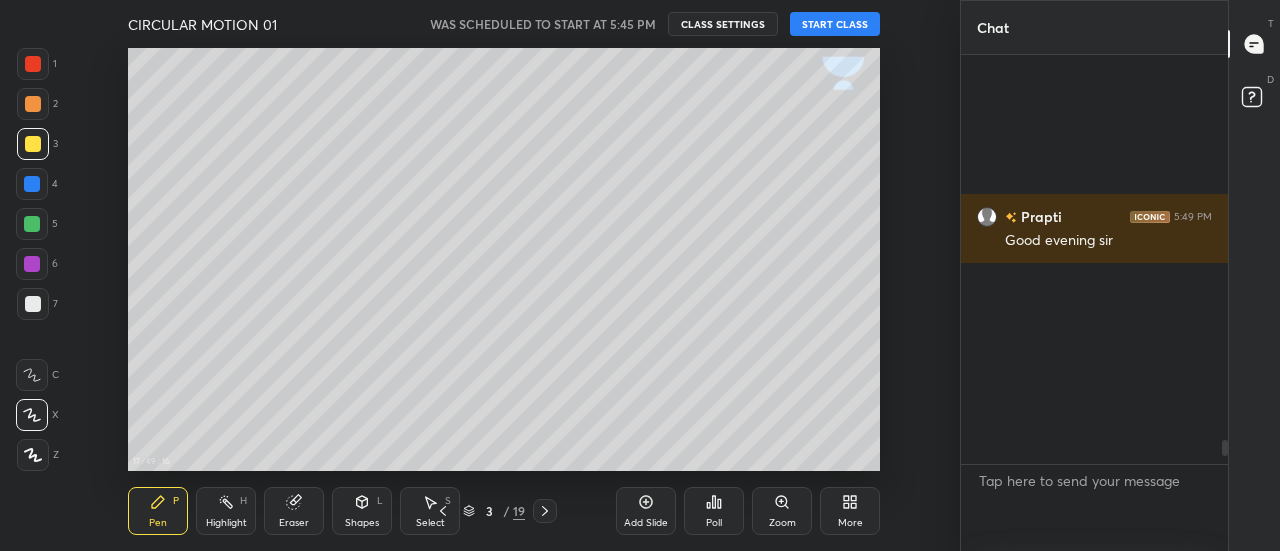 scroll, scrollTop: 423, scrollLeft: 921, axis: both 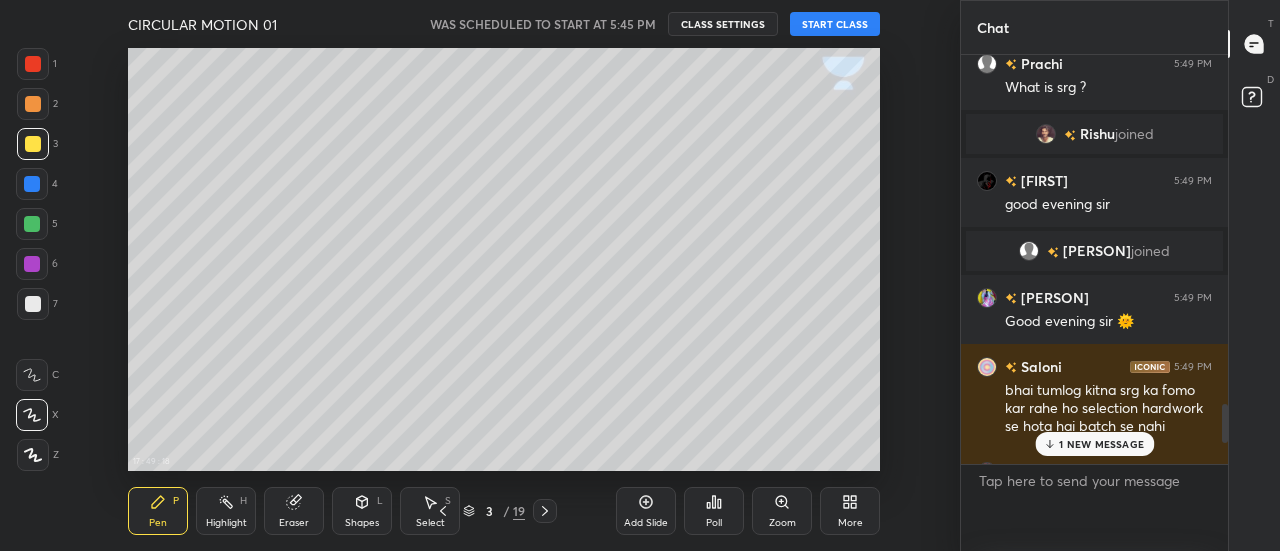 click on "1 NEW MESSAGE" at bounding box center [1101, 444] 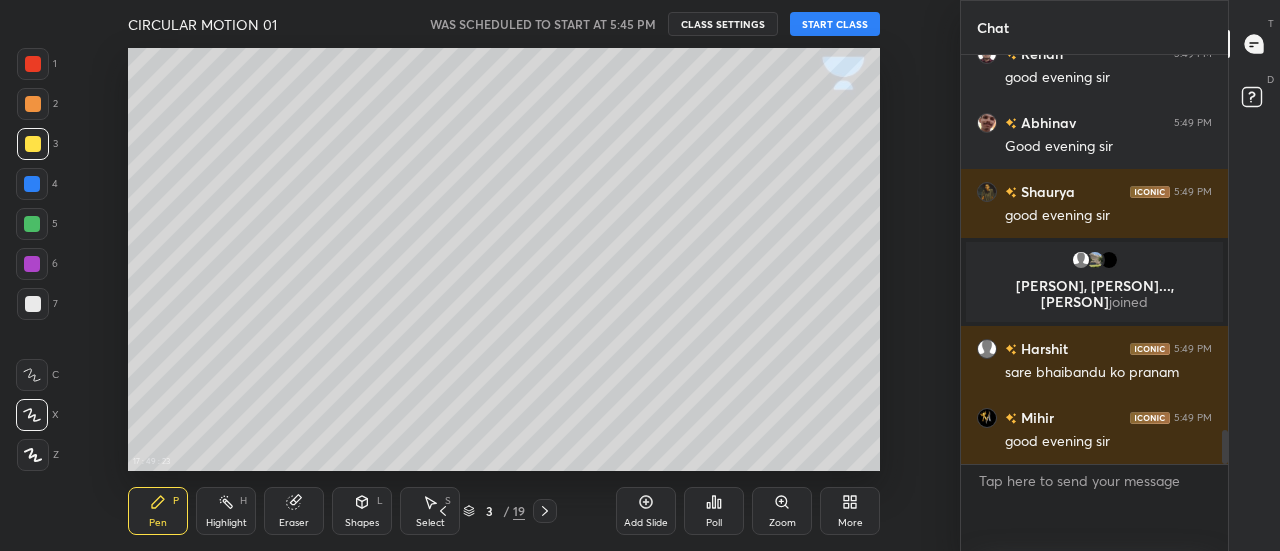 scroll, scrollTop: 4636, scrollLeft: 0, axis: vertical 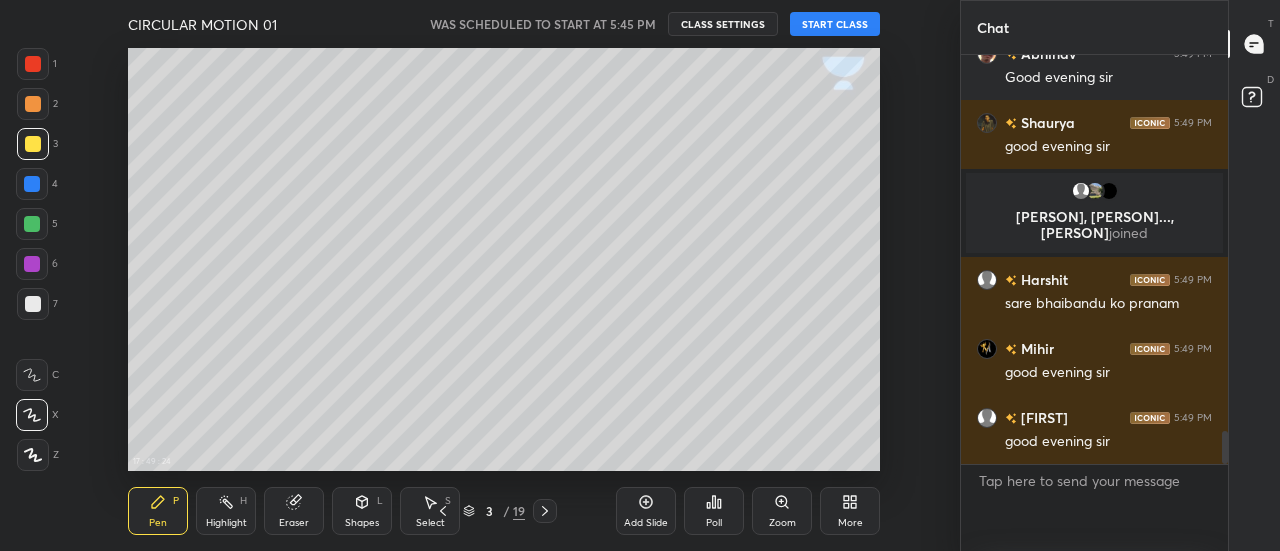 click on "More" at bounding box center [850, 511] 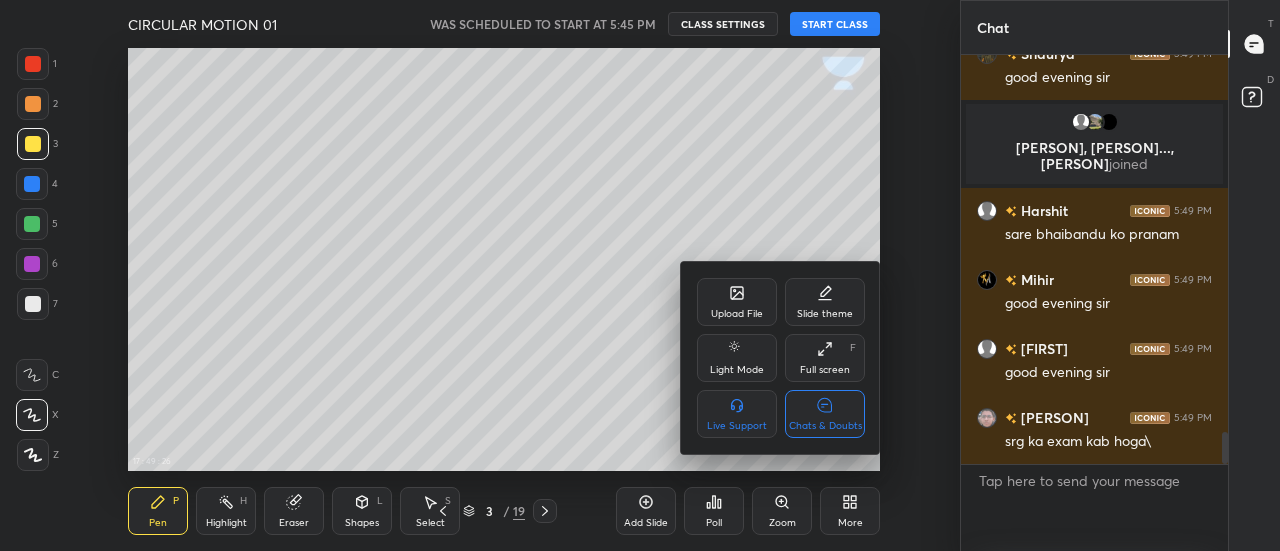 scroll, scrollTop: 4774, scrollLeft: 0, axis: vertical 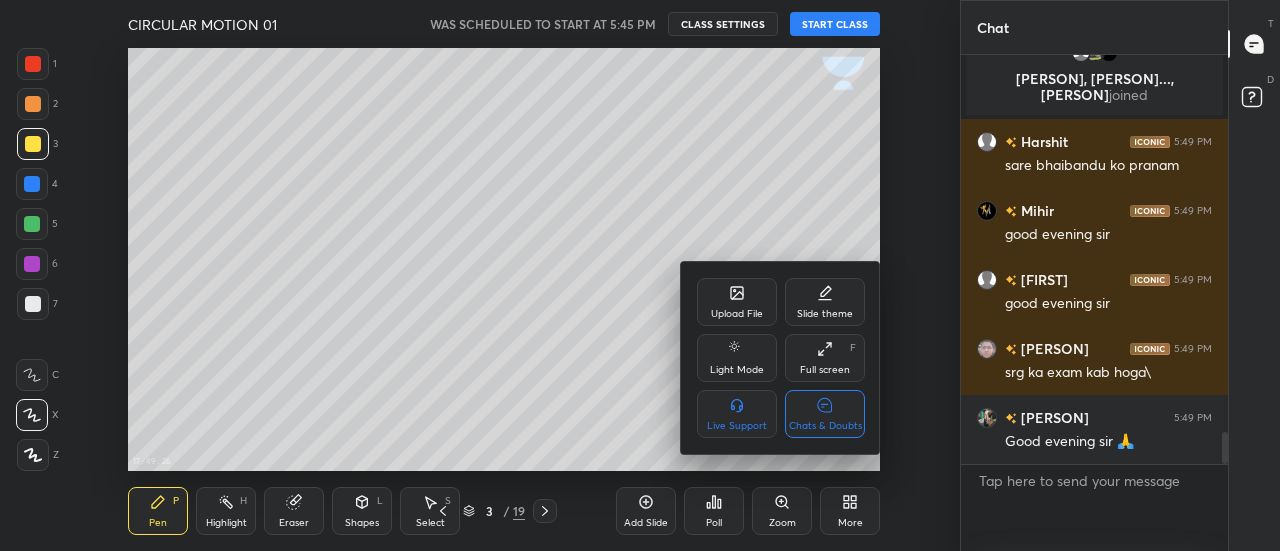 click on "Chats & Doubts" at bounding box center [825, 414] 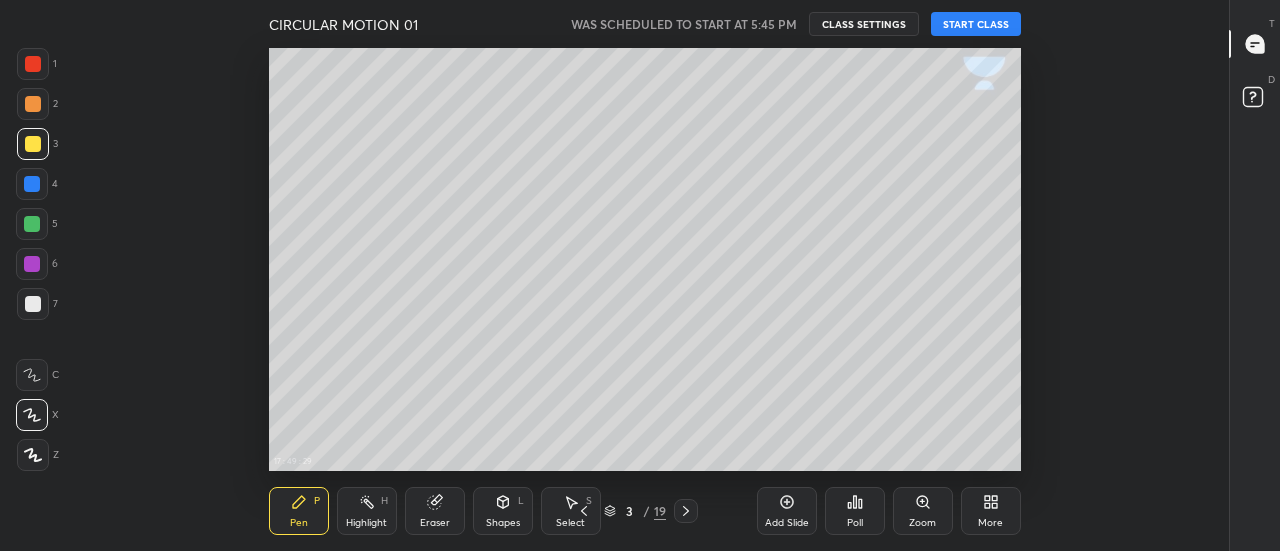 click 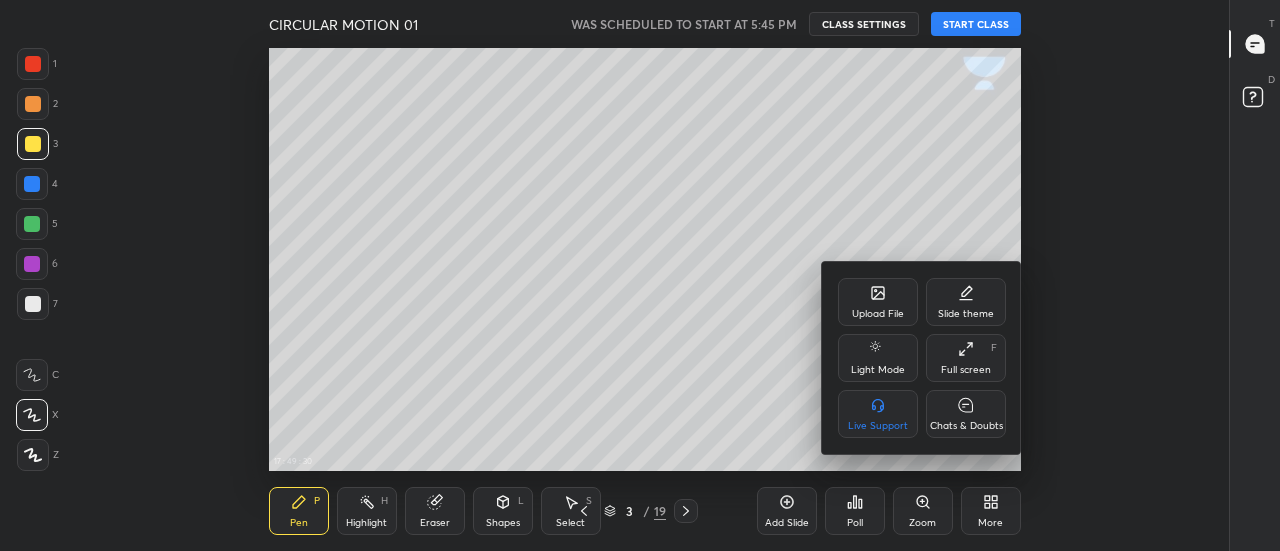 click 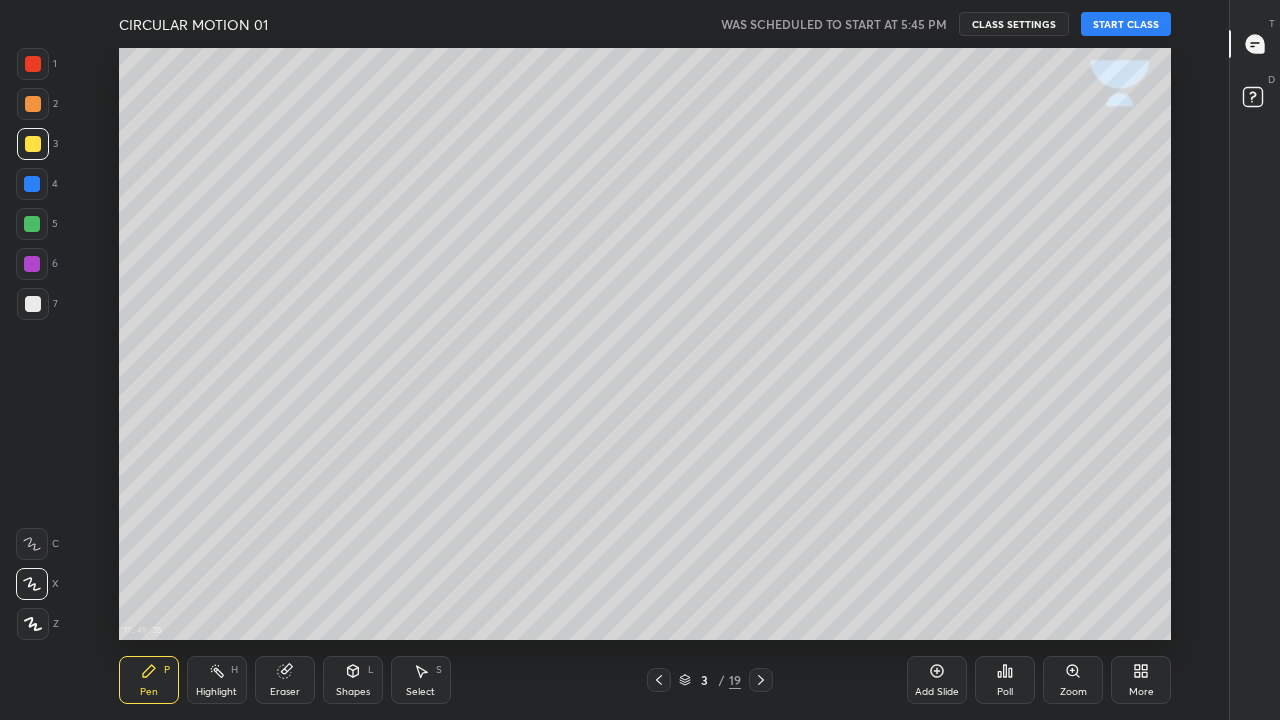 click at bounding box center (33, 144) 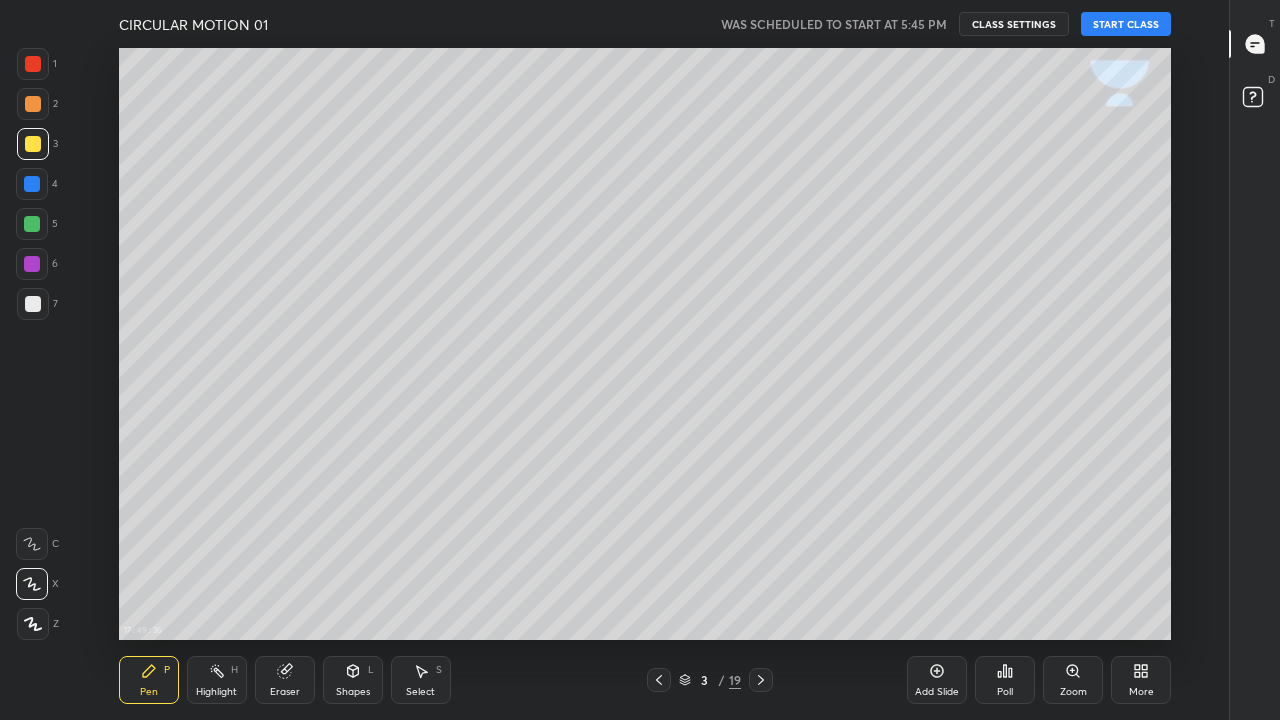 click at bounding box center (33, 624) 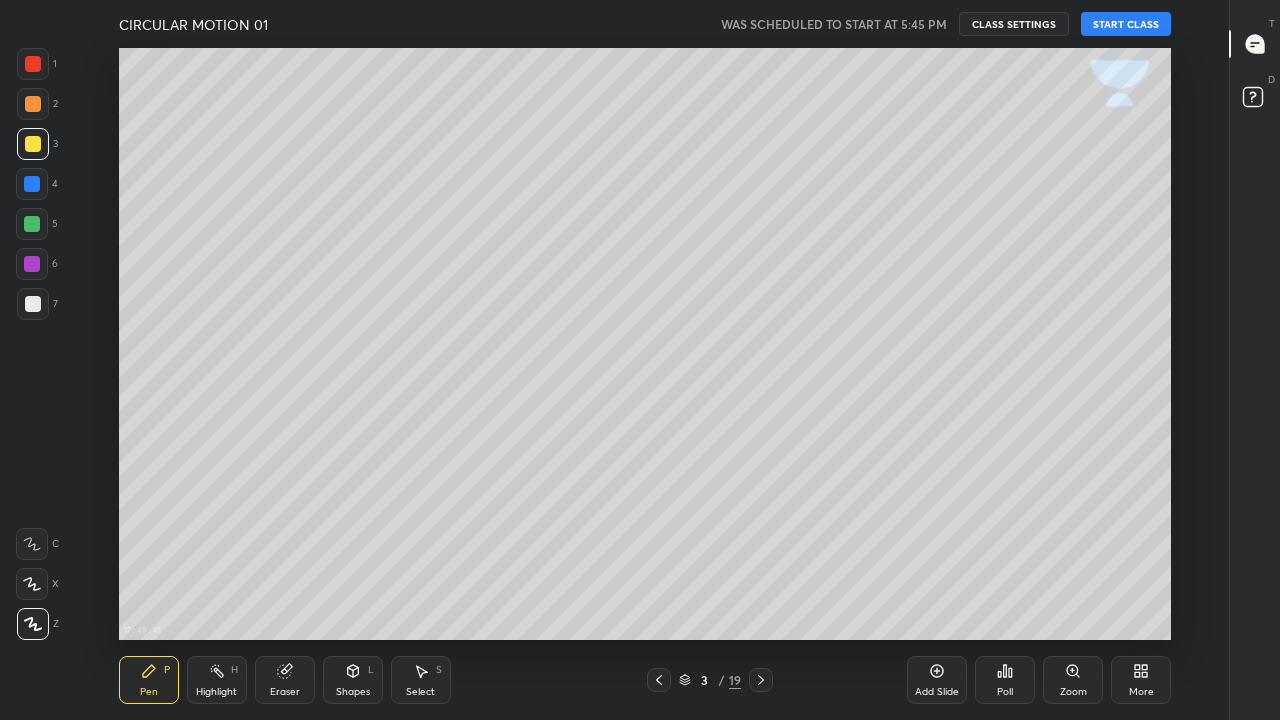 click on "START CLASS" at bounding box center (1126, 24) 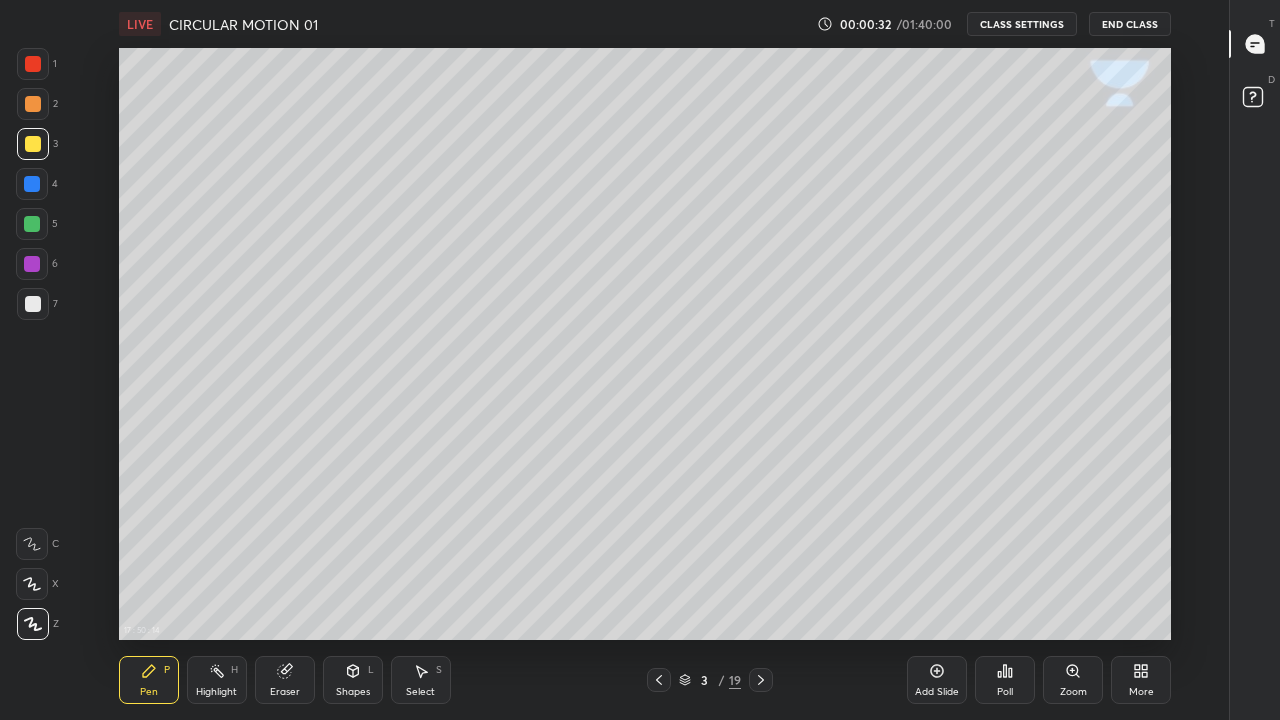 click 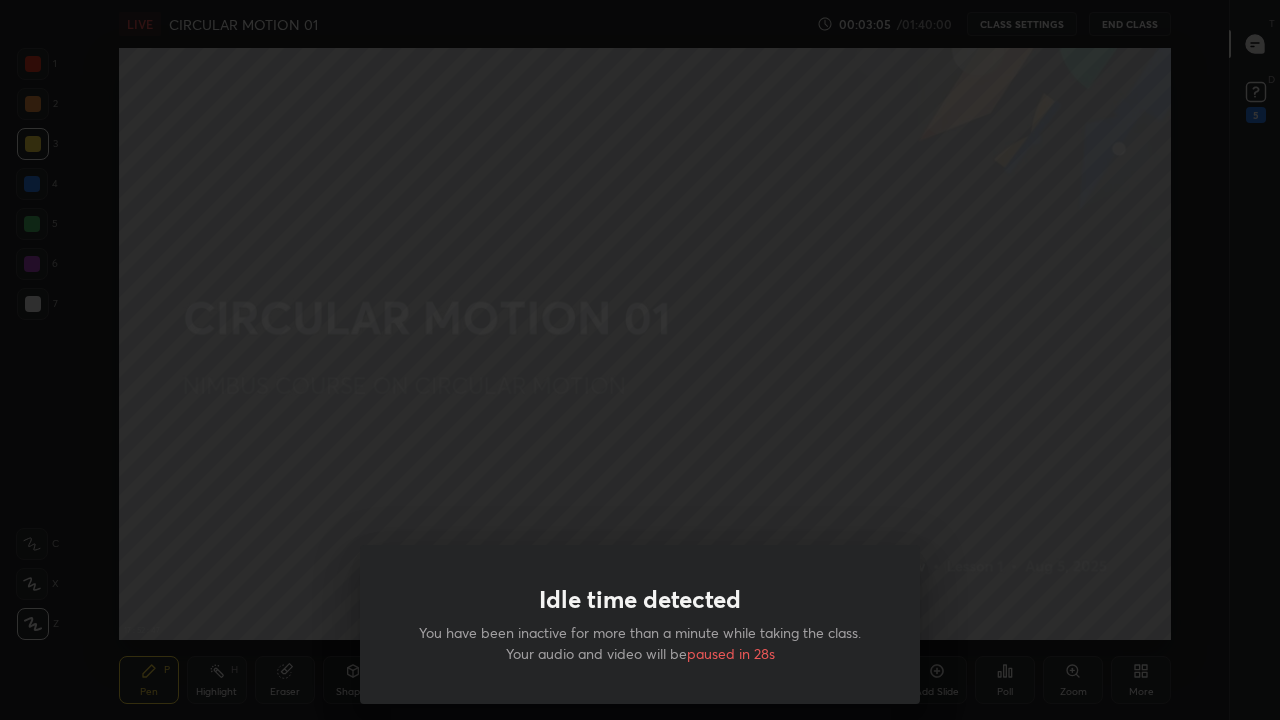 click on "Idle time detected You have been inactive for more than a minute while taking the class. Your audio and video will be  paused in 28s" at bounding box center [640, 360] 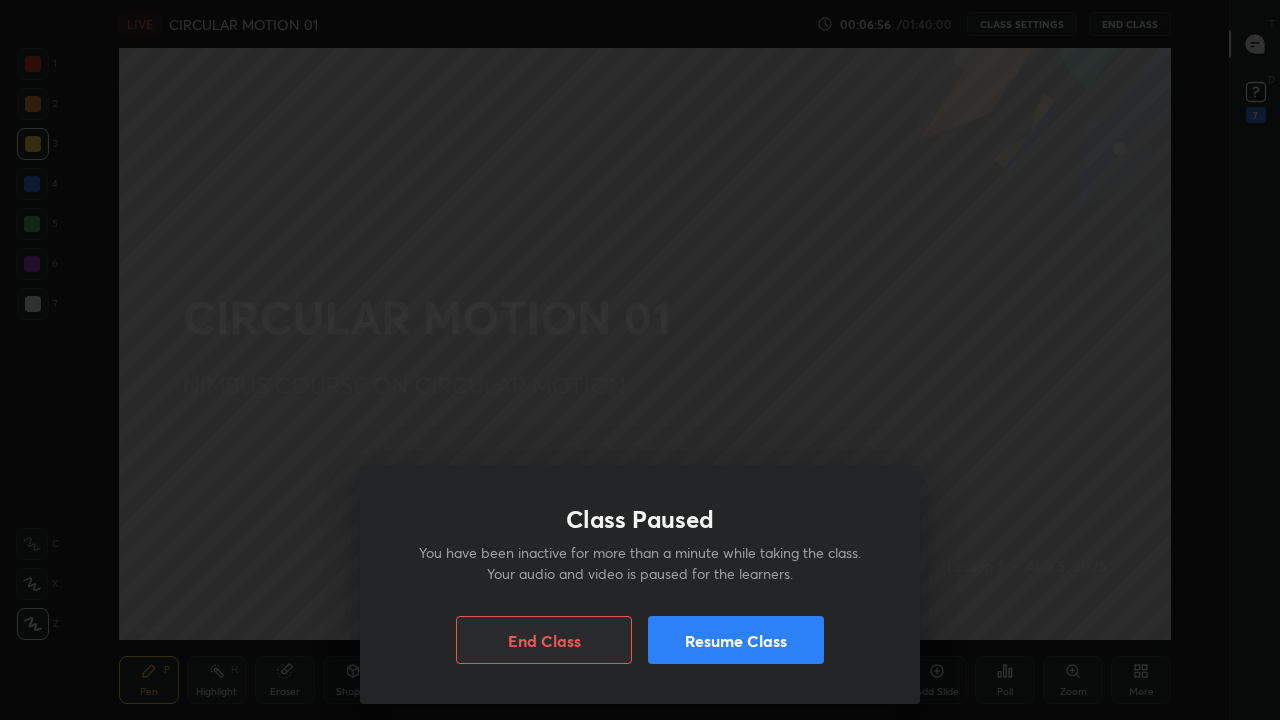 click on "Resume Class" at bounding box center [736, 640] 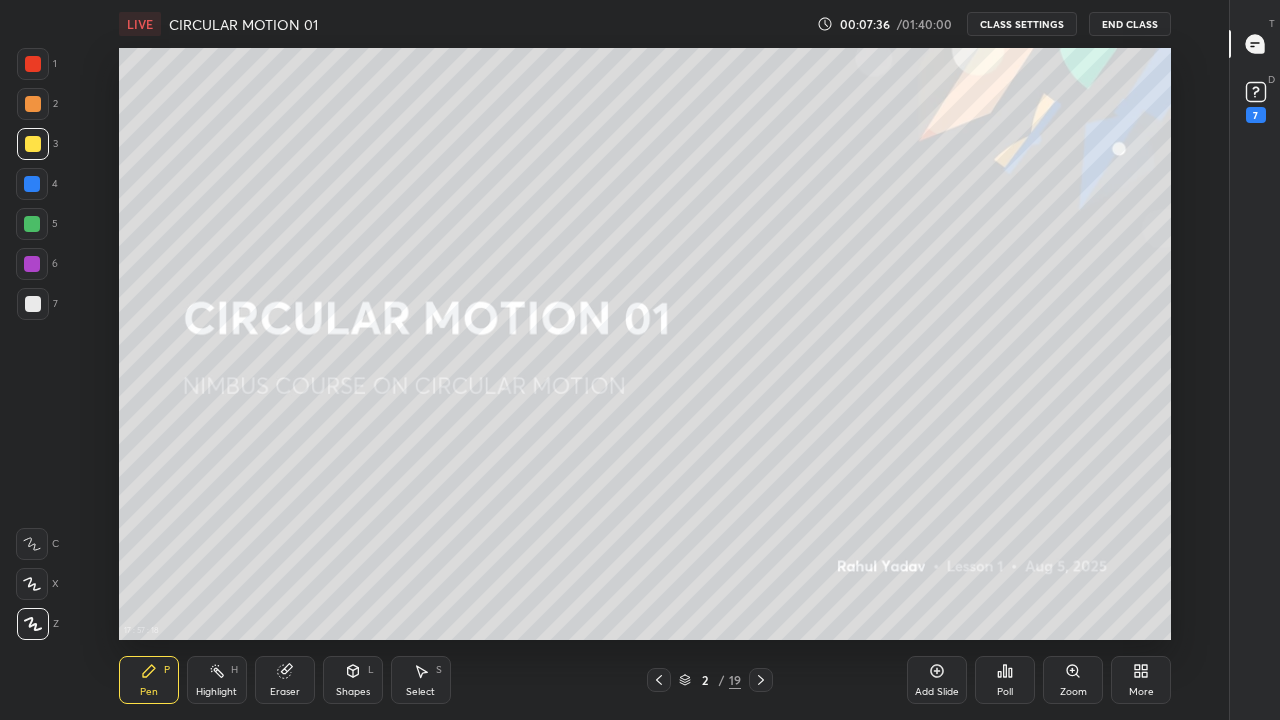 click at bounding box center [32, 264] 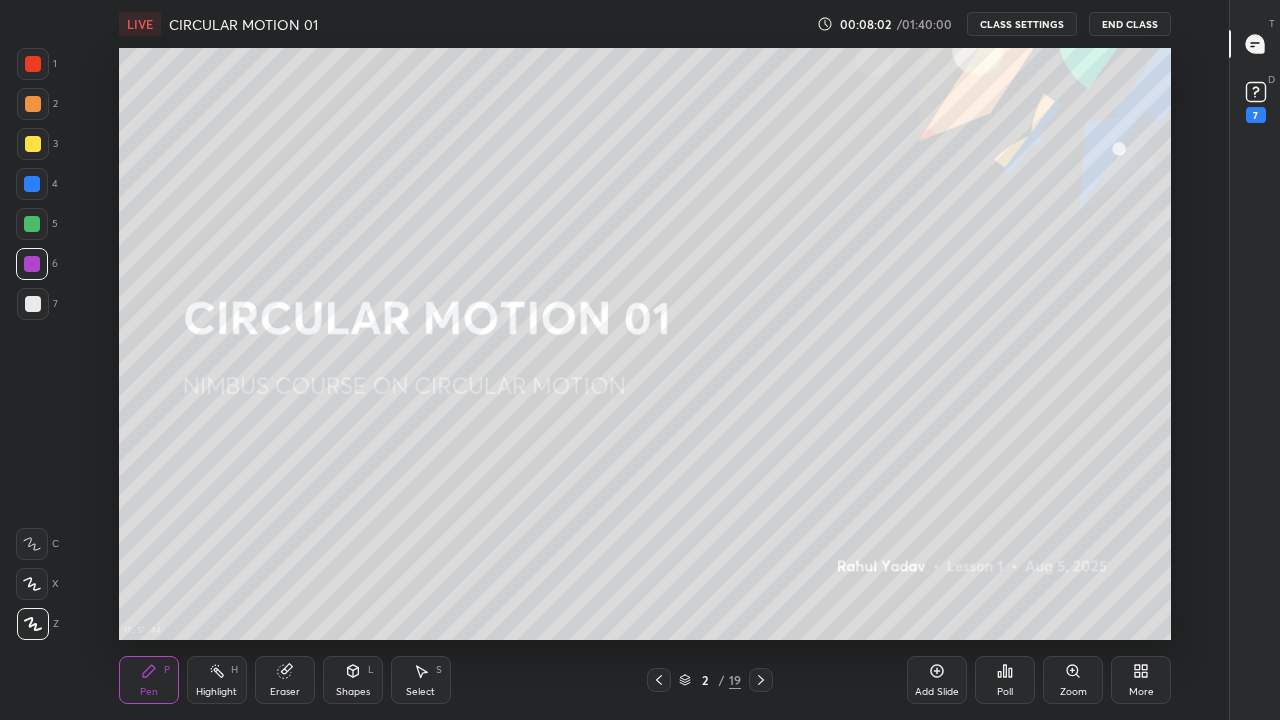 click on "Eraser" at bounding box center [285, 680] 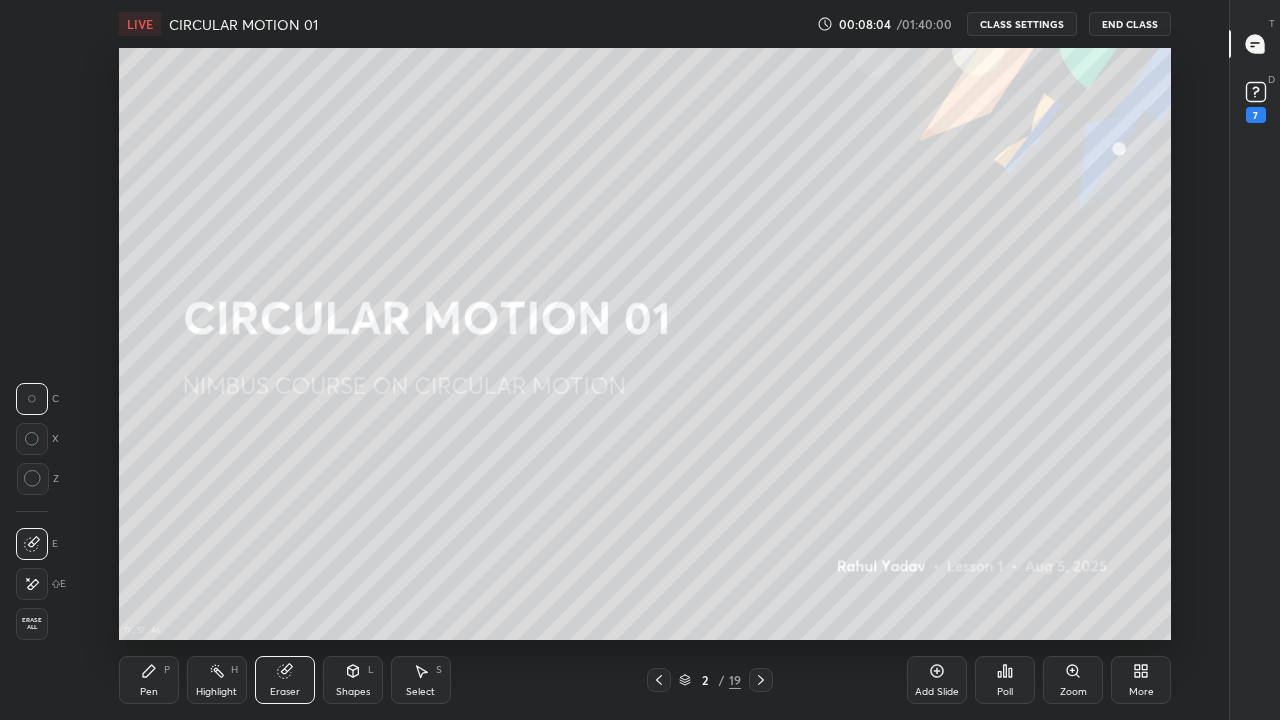 click on "Highlight H" at bounding box center (217, 680) 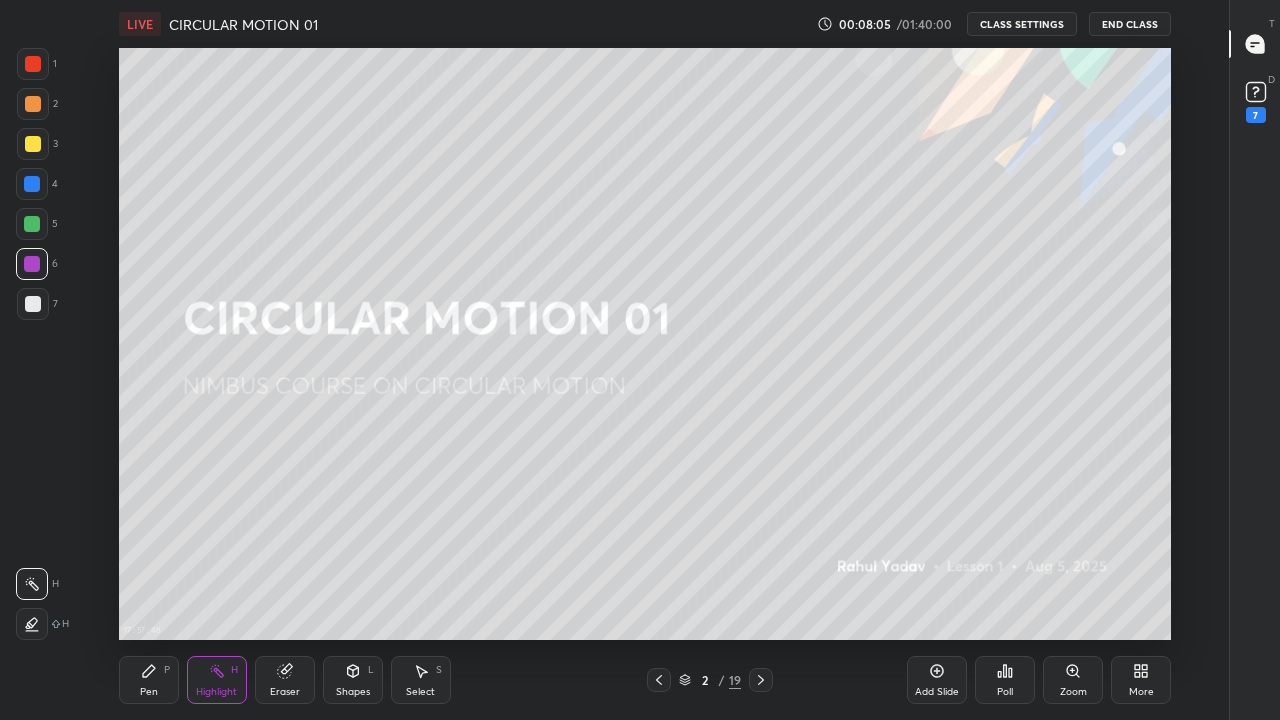 click 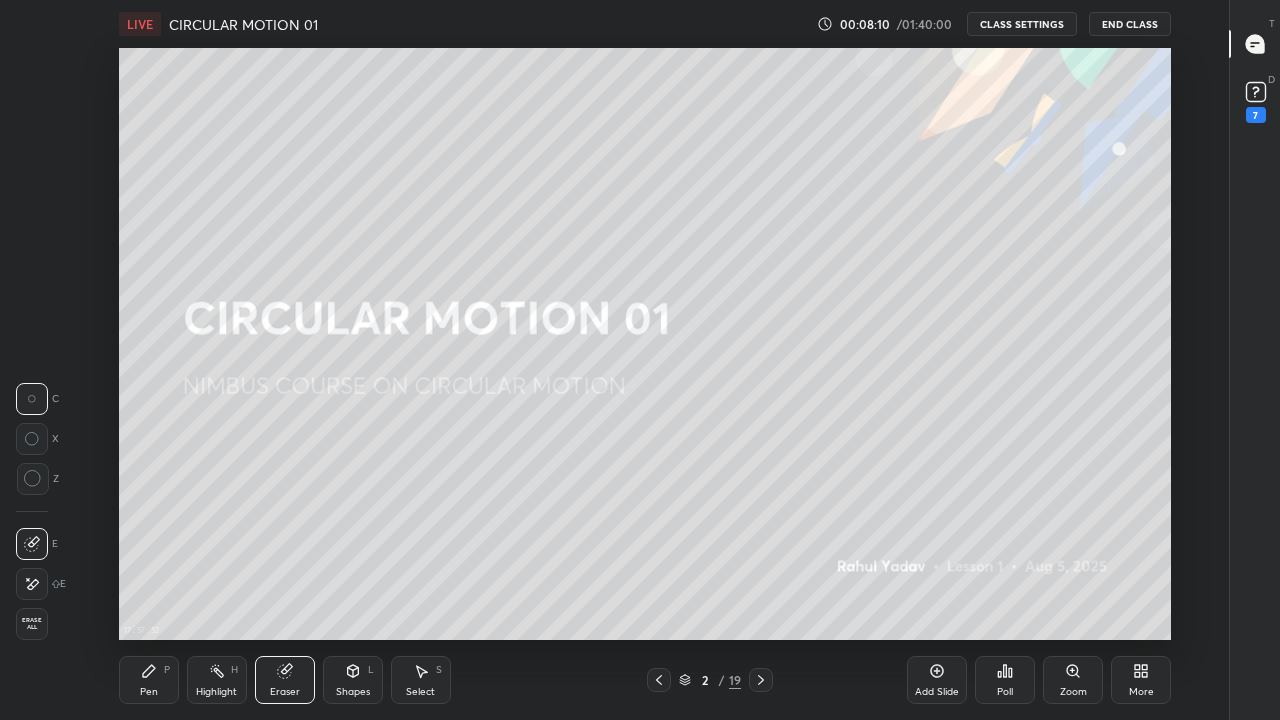 click 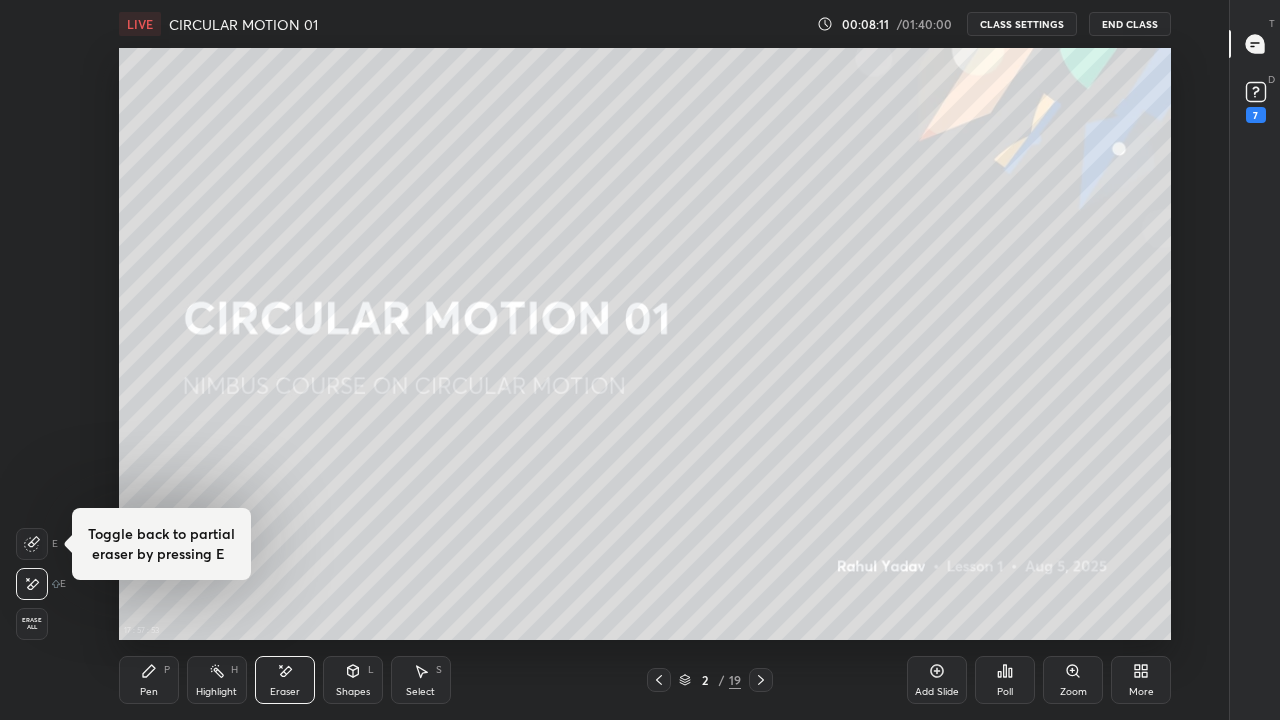 click on "Erase all" at bounding box center [32, 624] 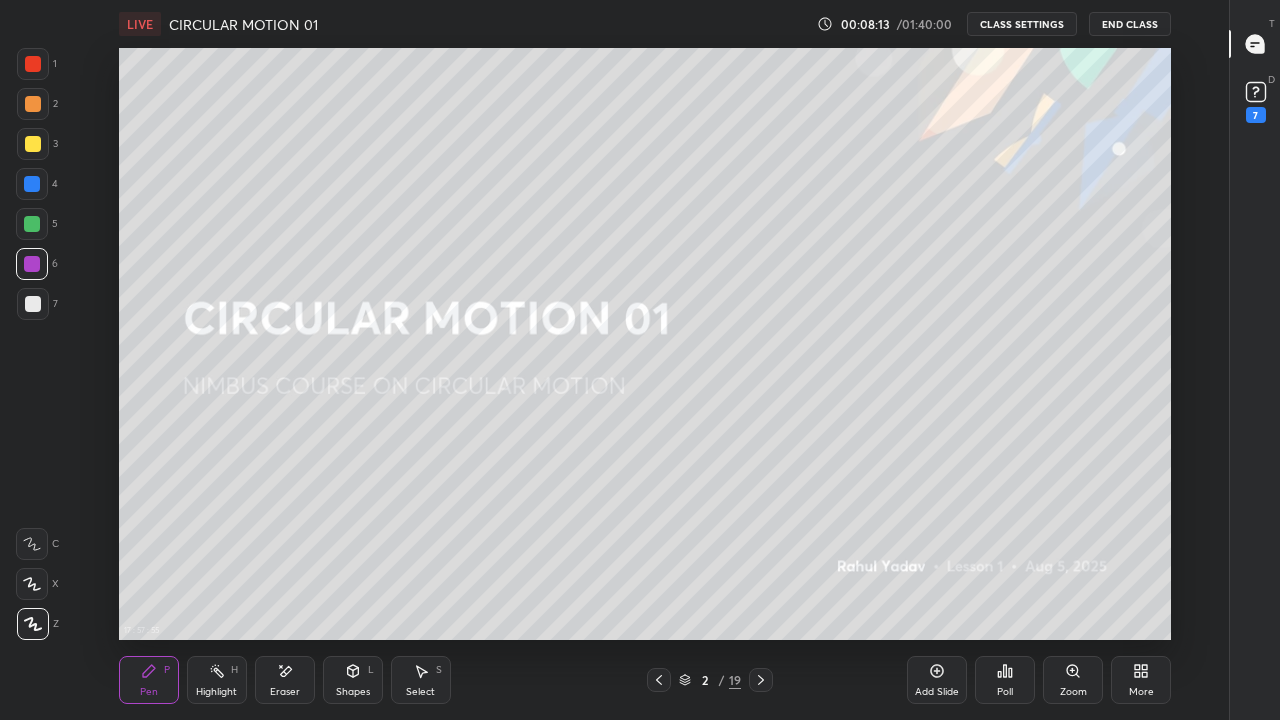 click at bounding box center [33, 304] 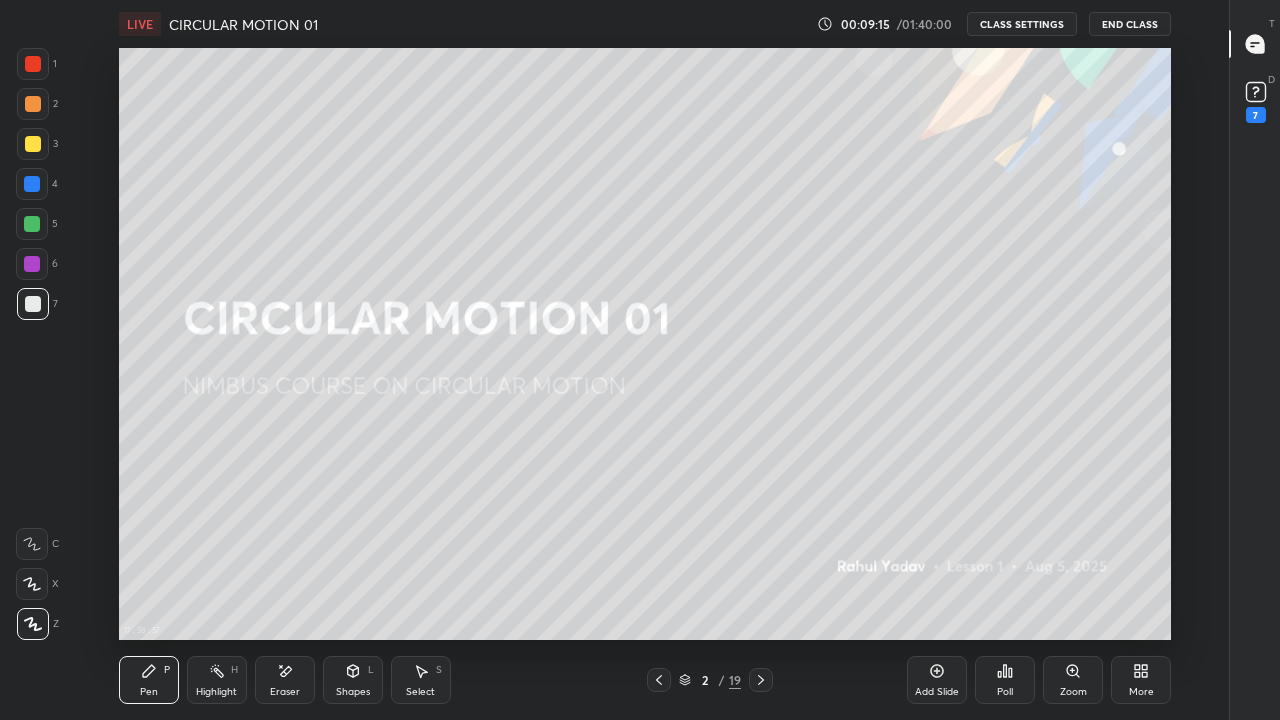 click at bounding box center [33, 144] 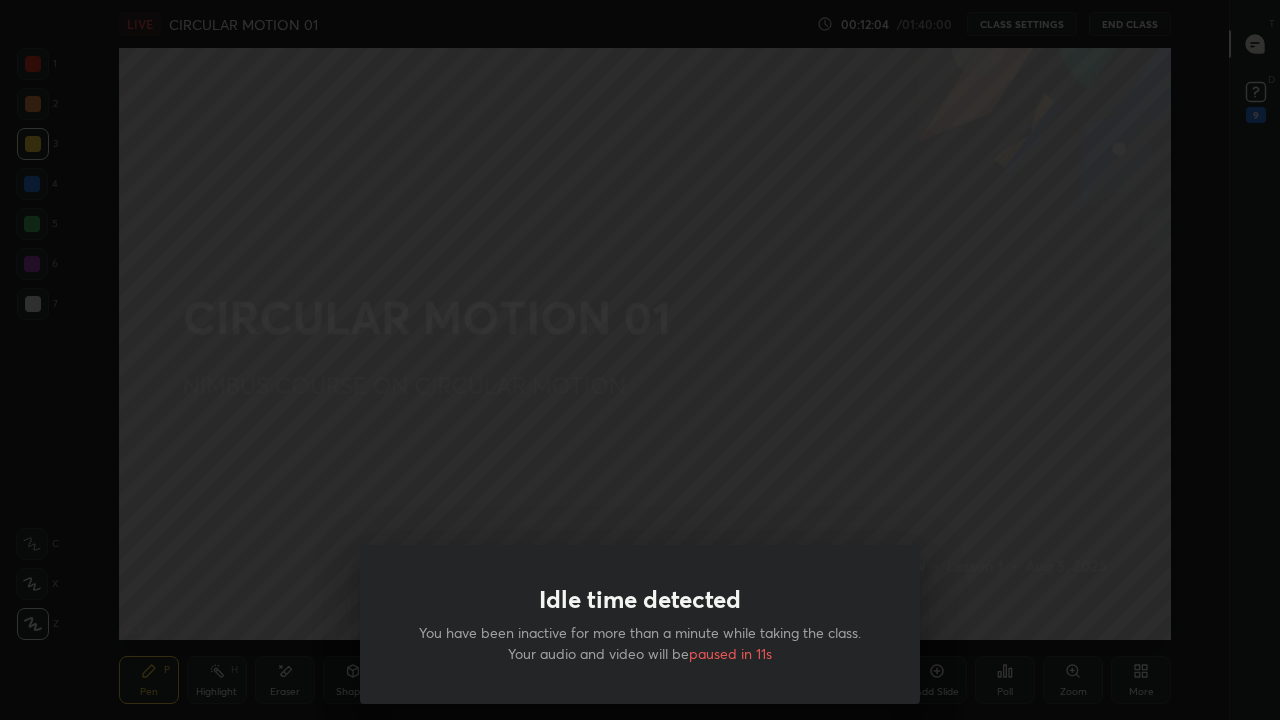 click on "Idle time detected You have been inactive for more than a minute while taking the class. Your audio and video will be  paused in 11s" at bounding box center (640, 360) 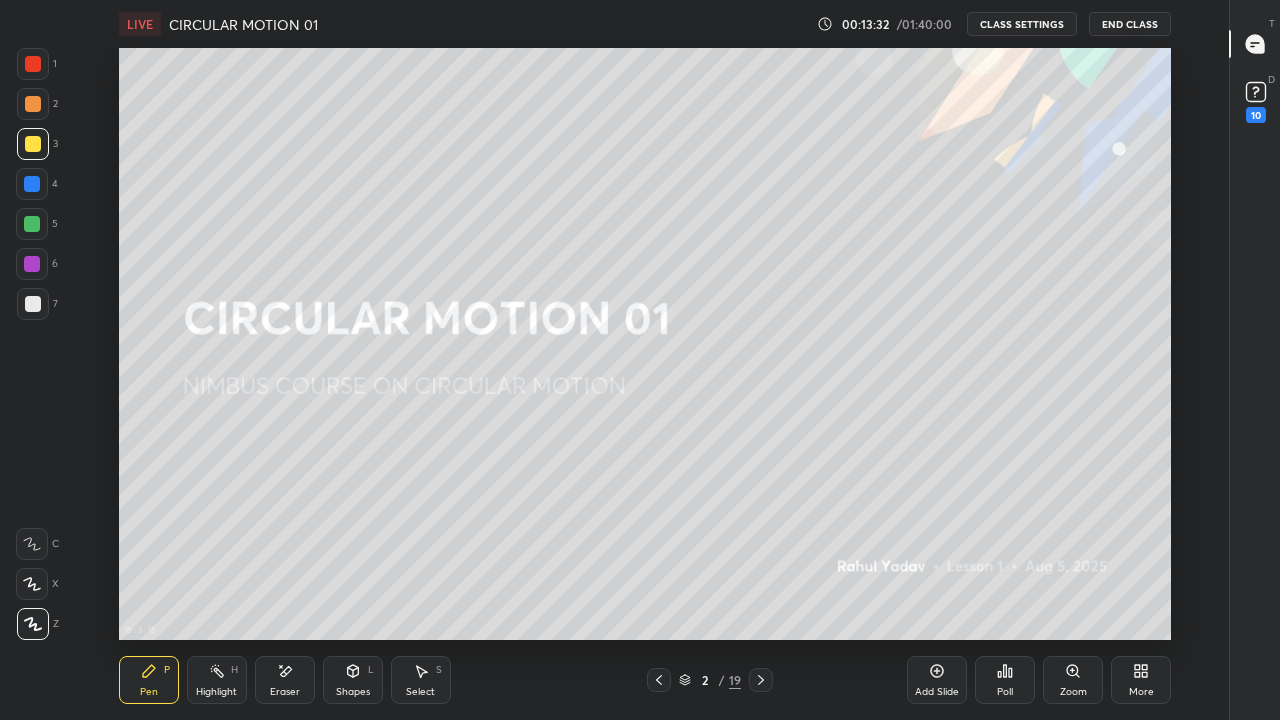 click 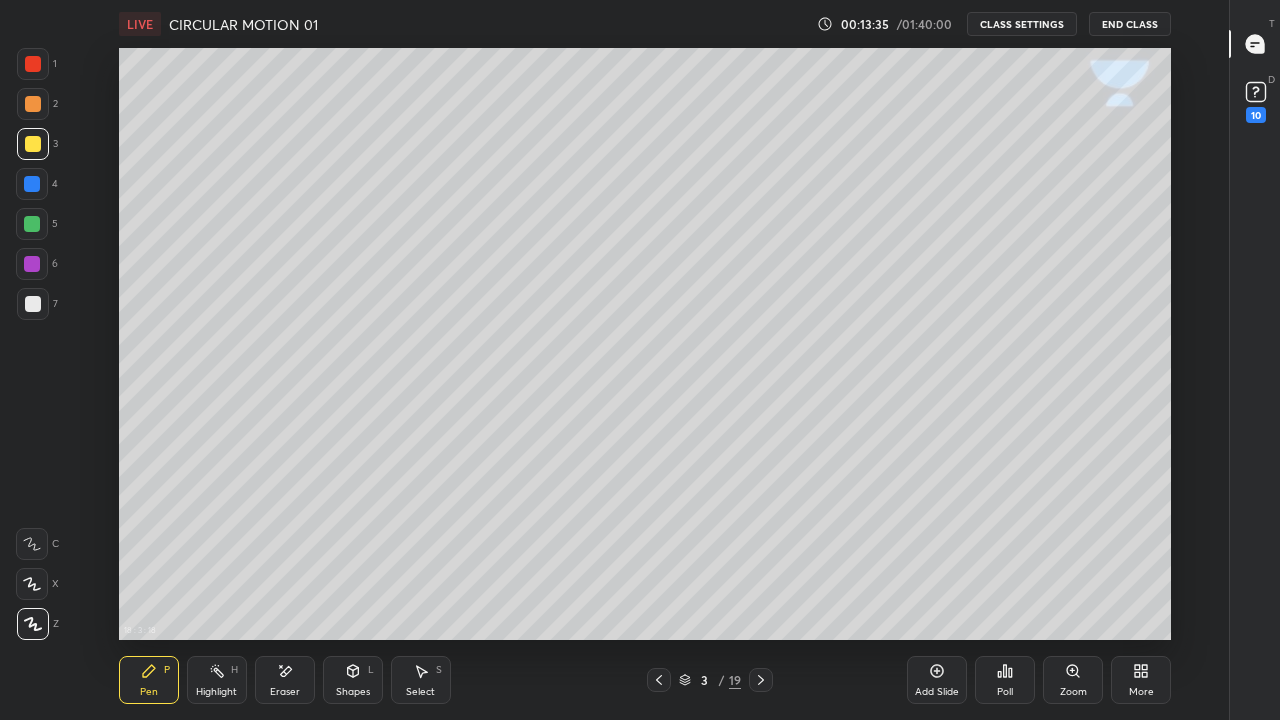 click 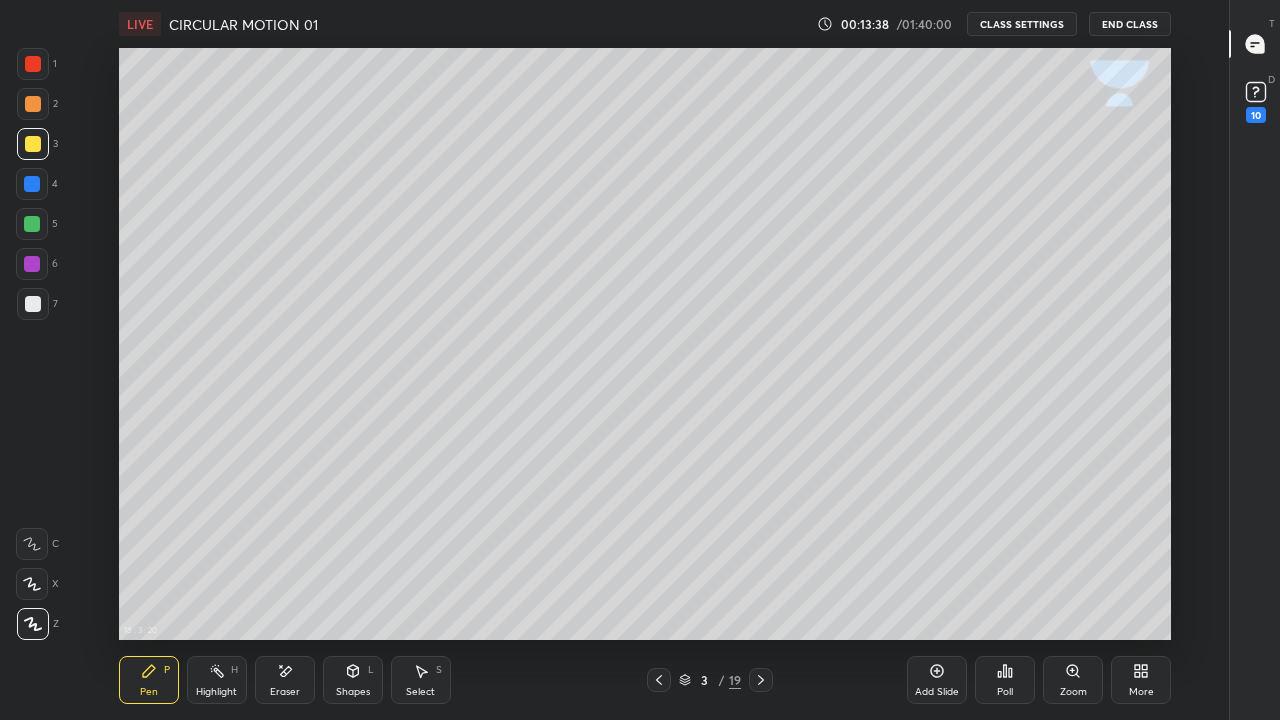 click 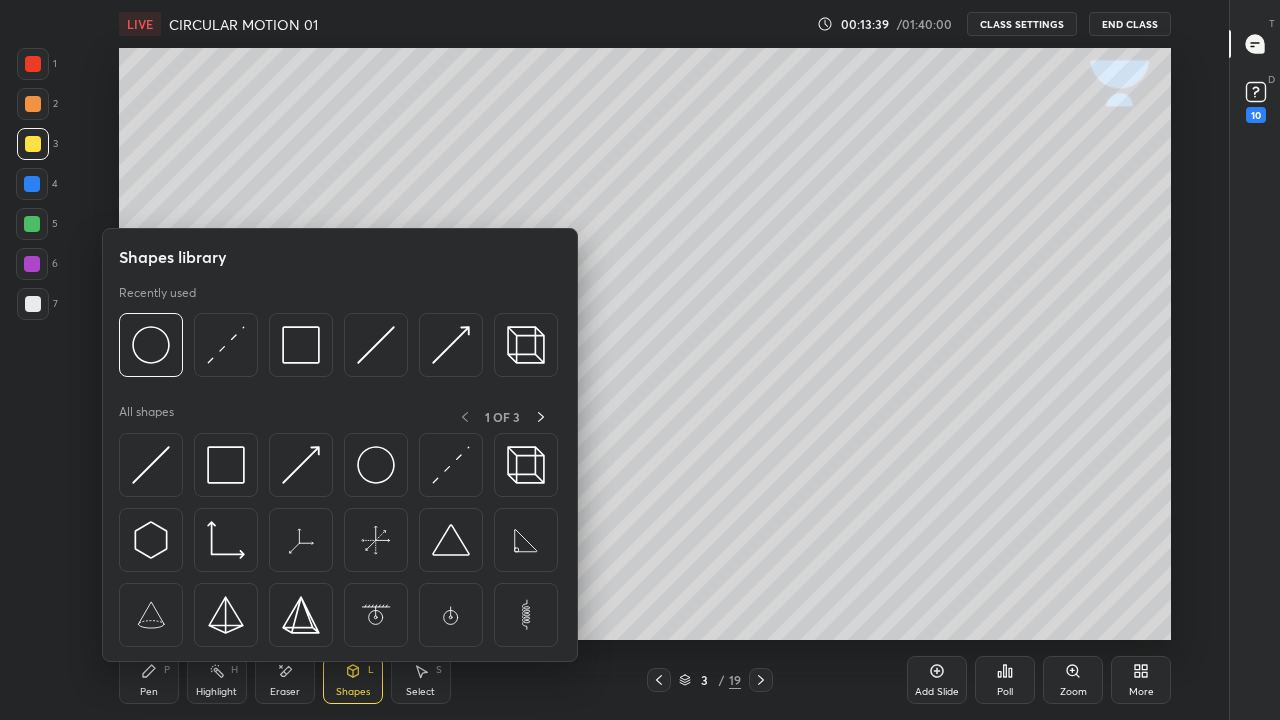 click at bounding box center (151, 345) 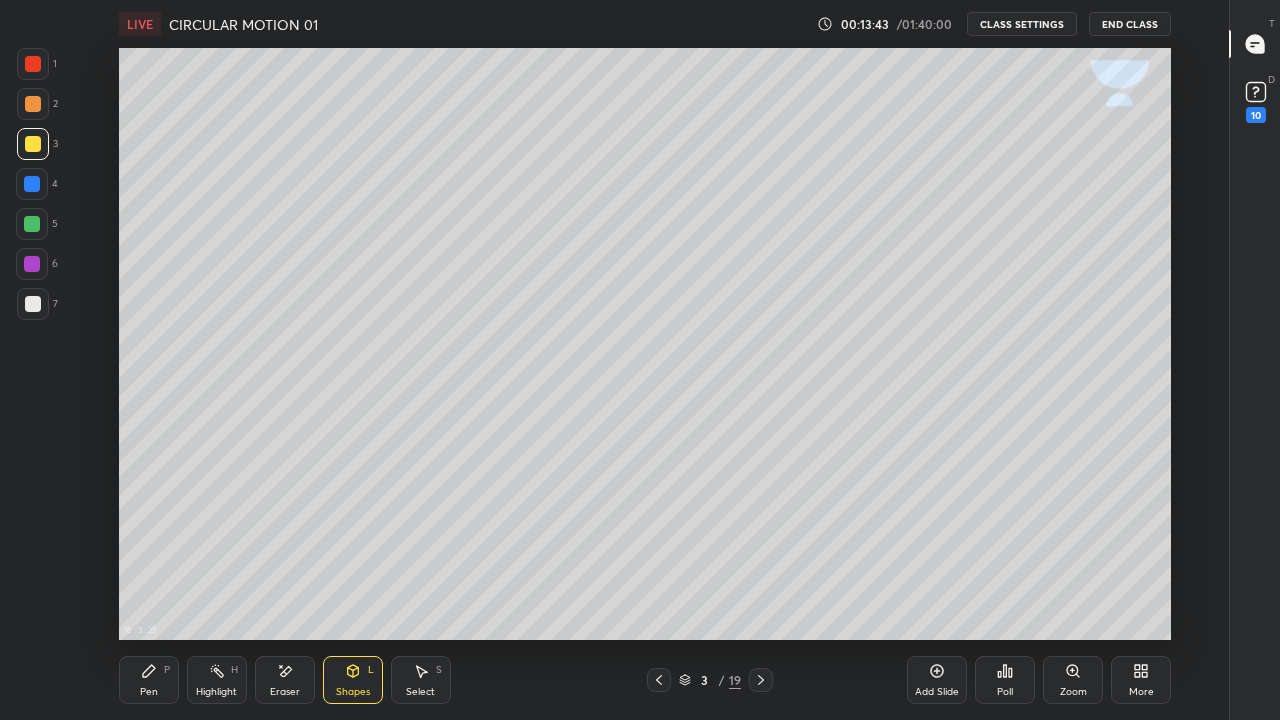 click on "Shapes L" at bounding box center [353, 680] 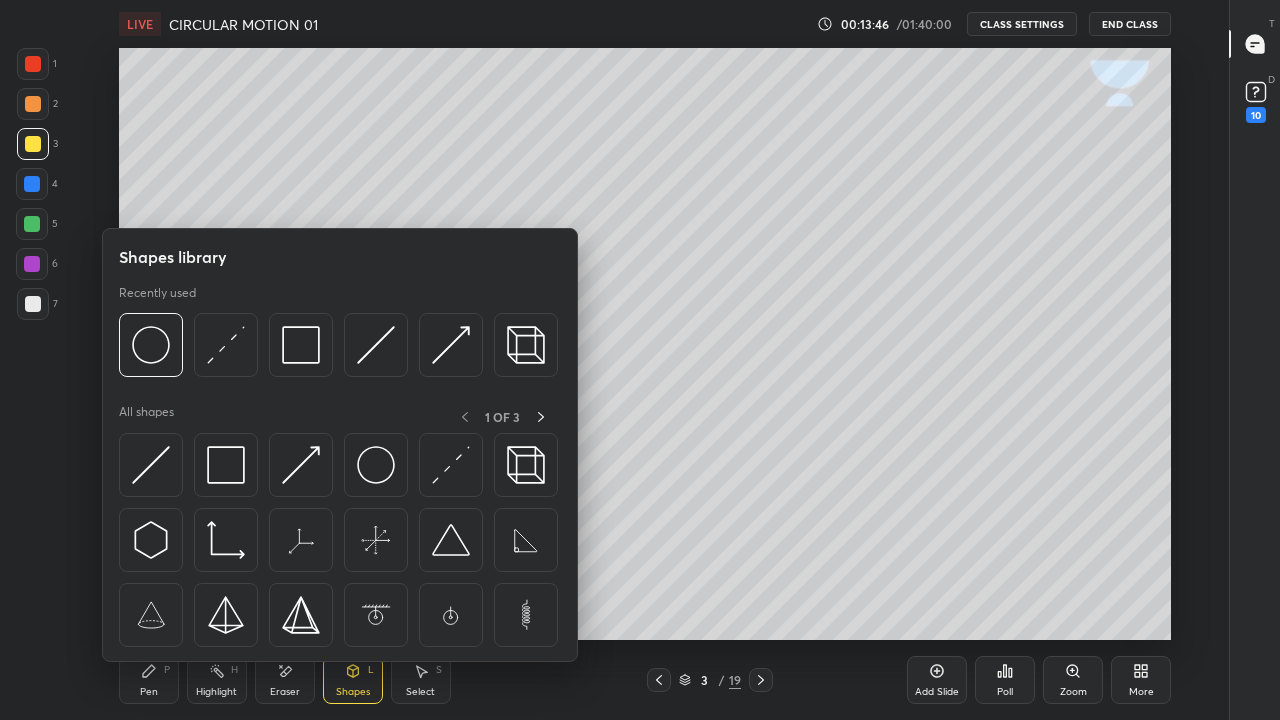 click at bounding box center (451, 345) 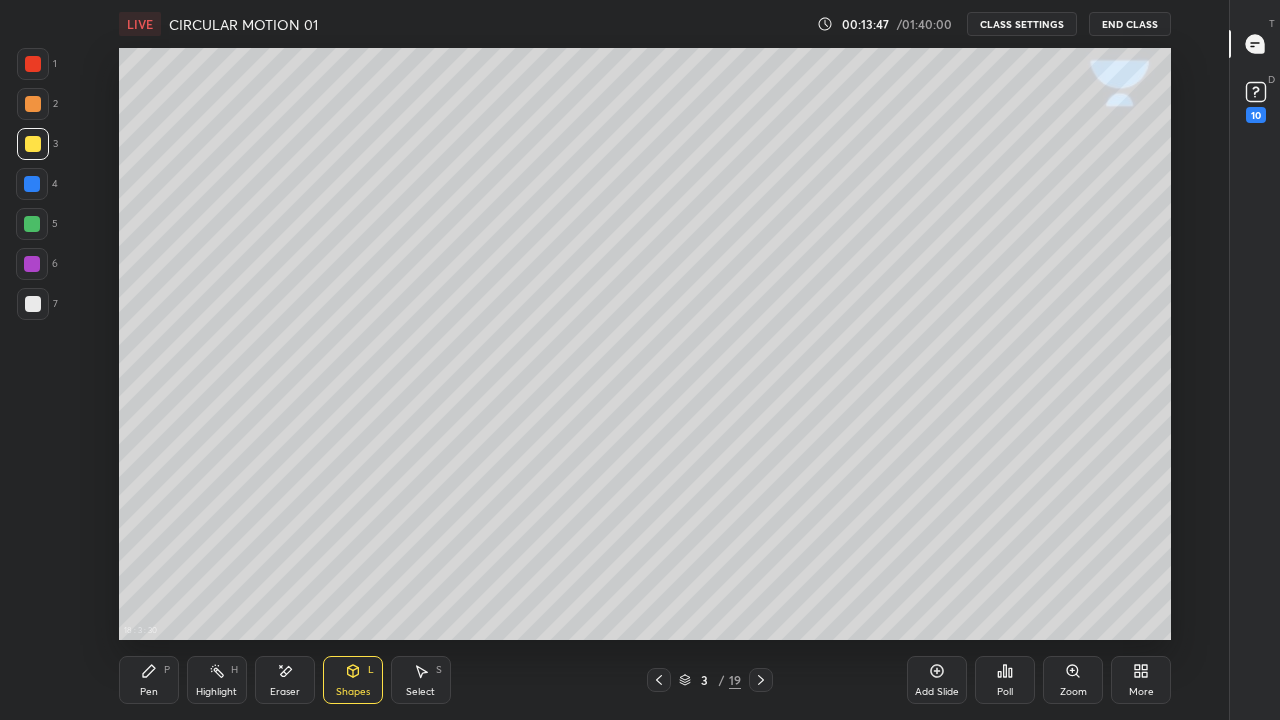 click 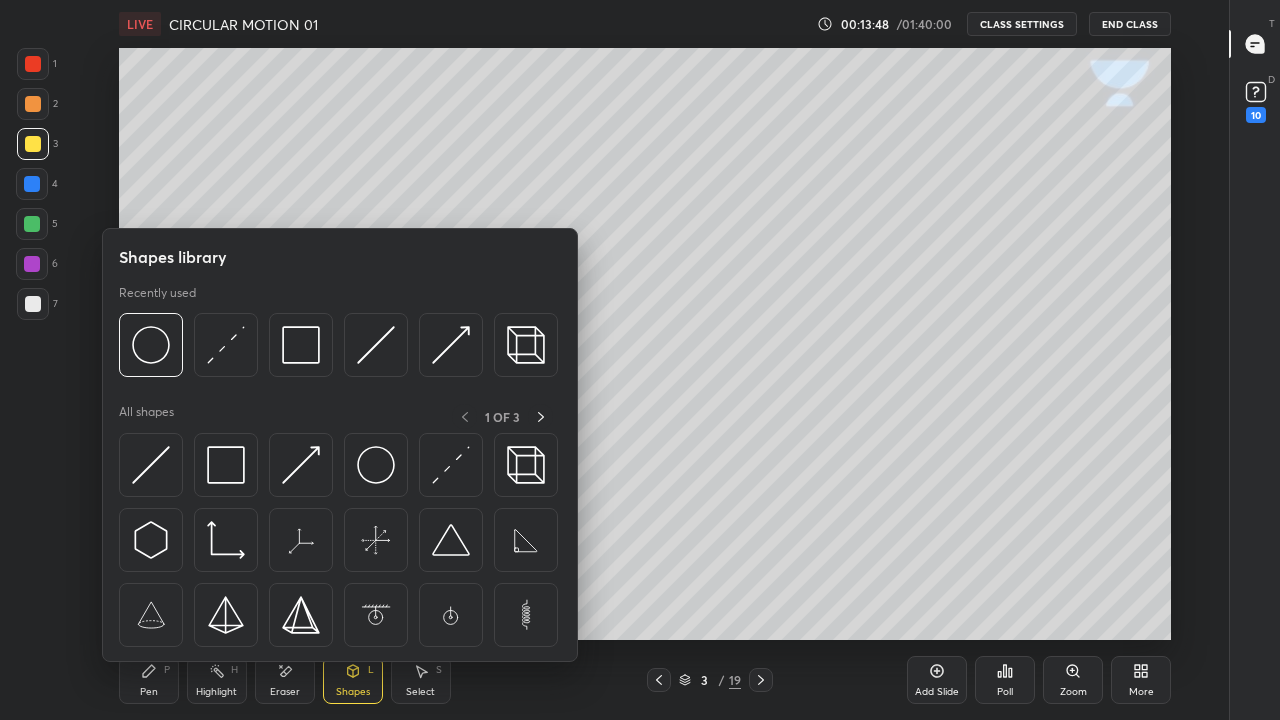 click at bounding box center [451, 345] 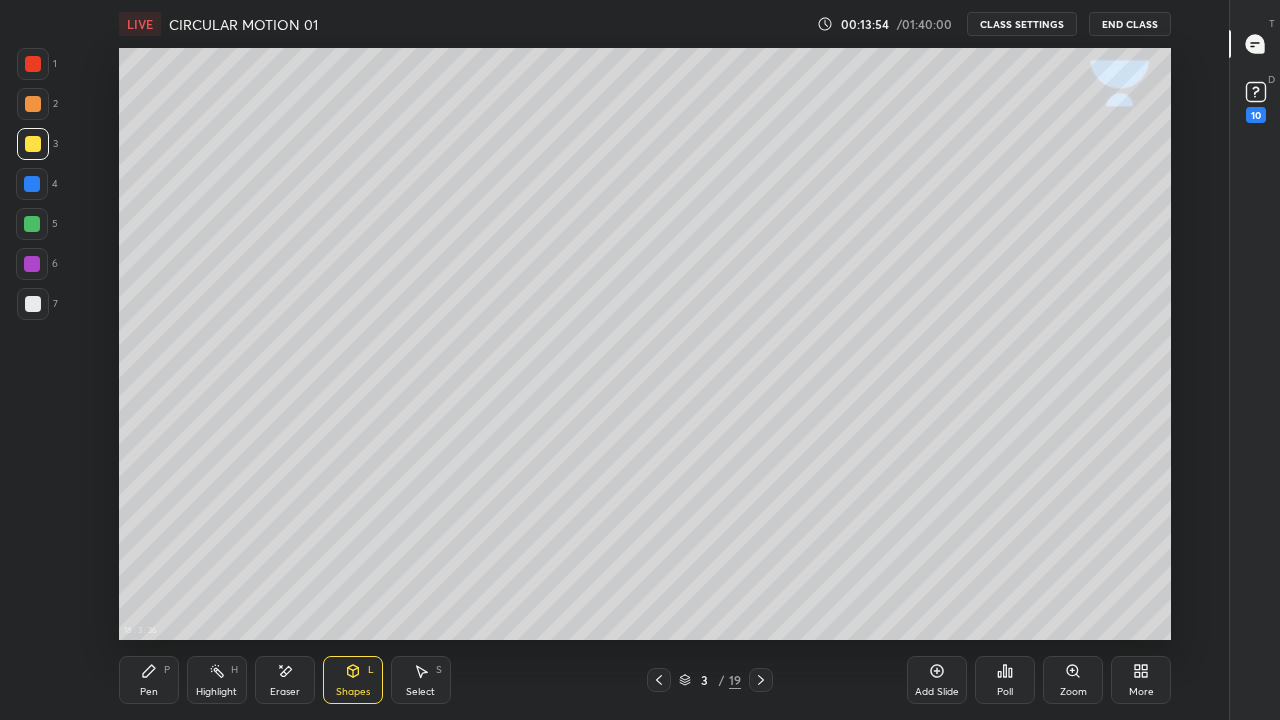 click 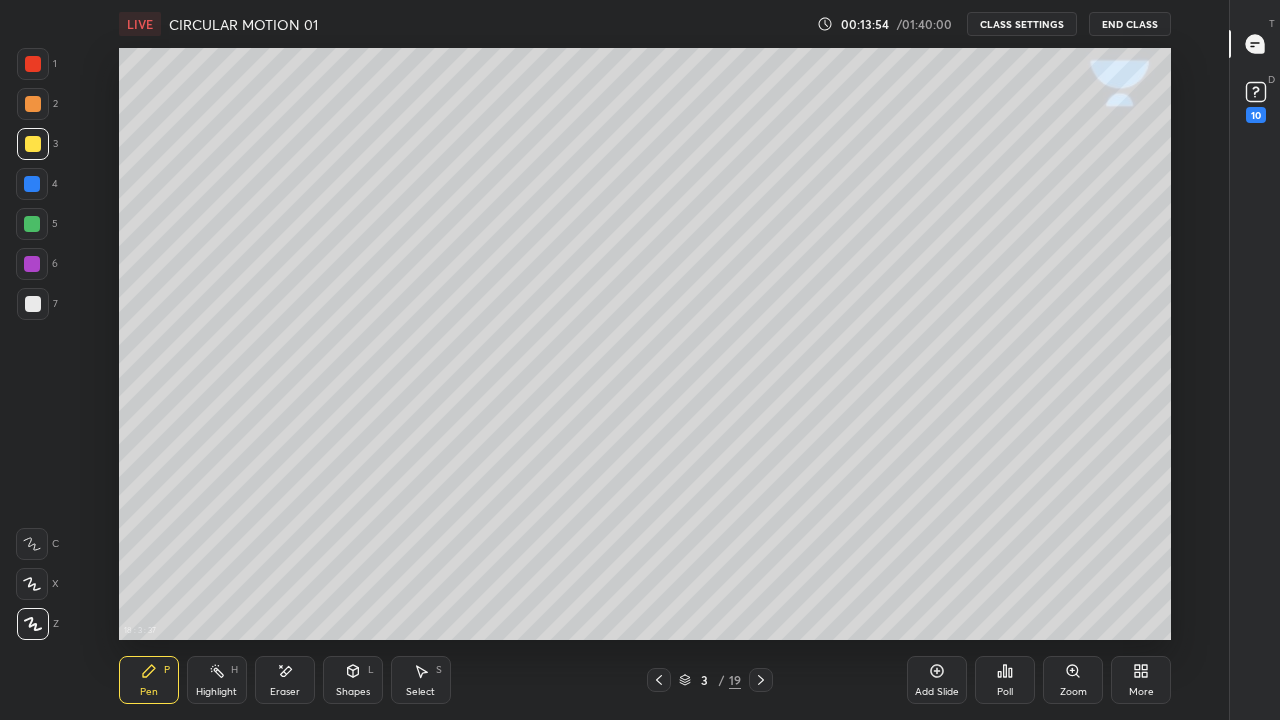 click at bounding box center (33, 304) 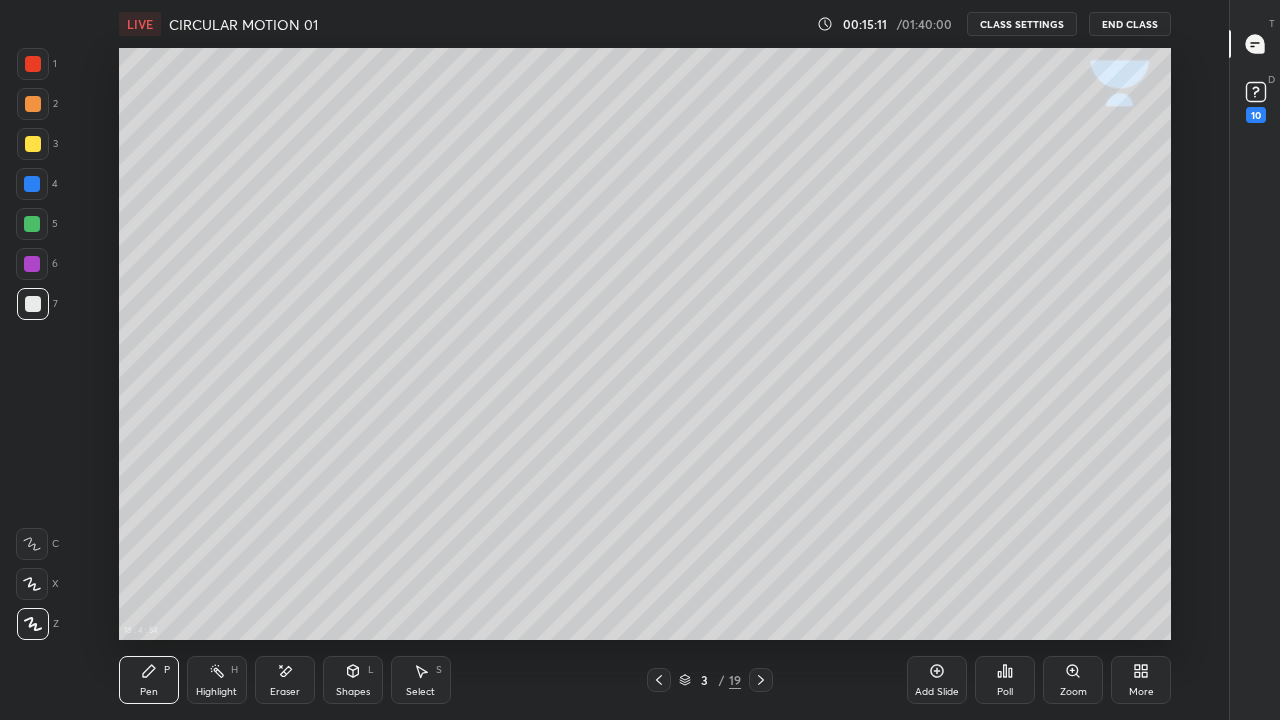 click at bounding box center (33, 144) 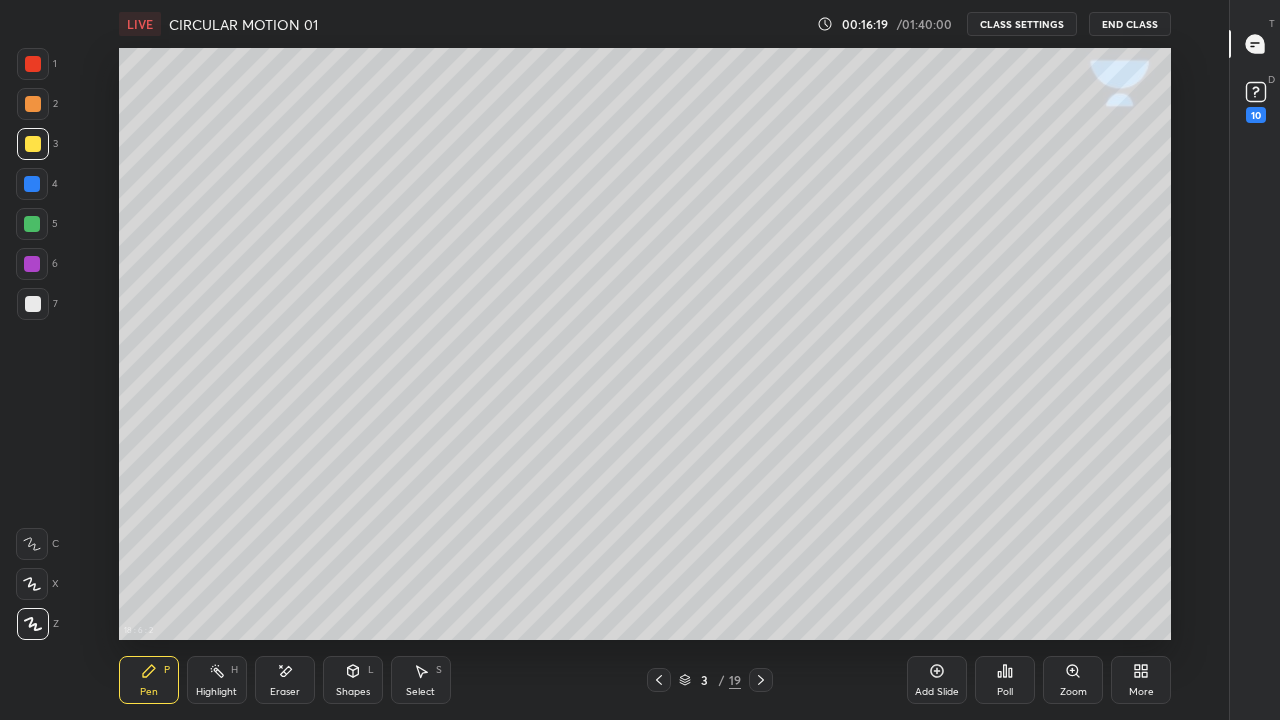 click 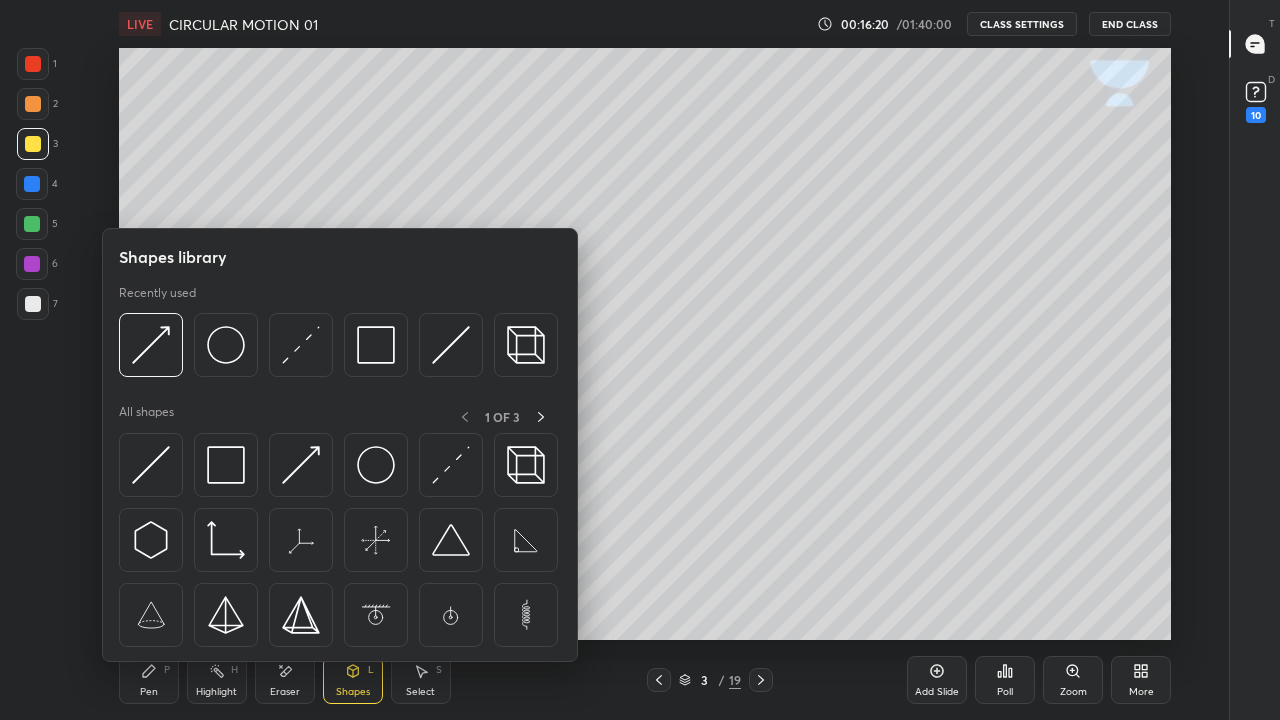 click at bounding box center [301, 345] 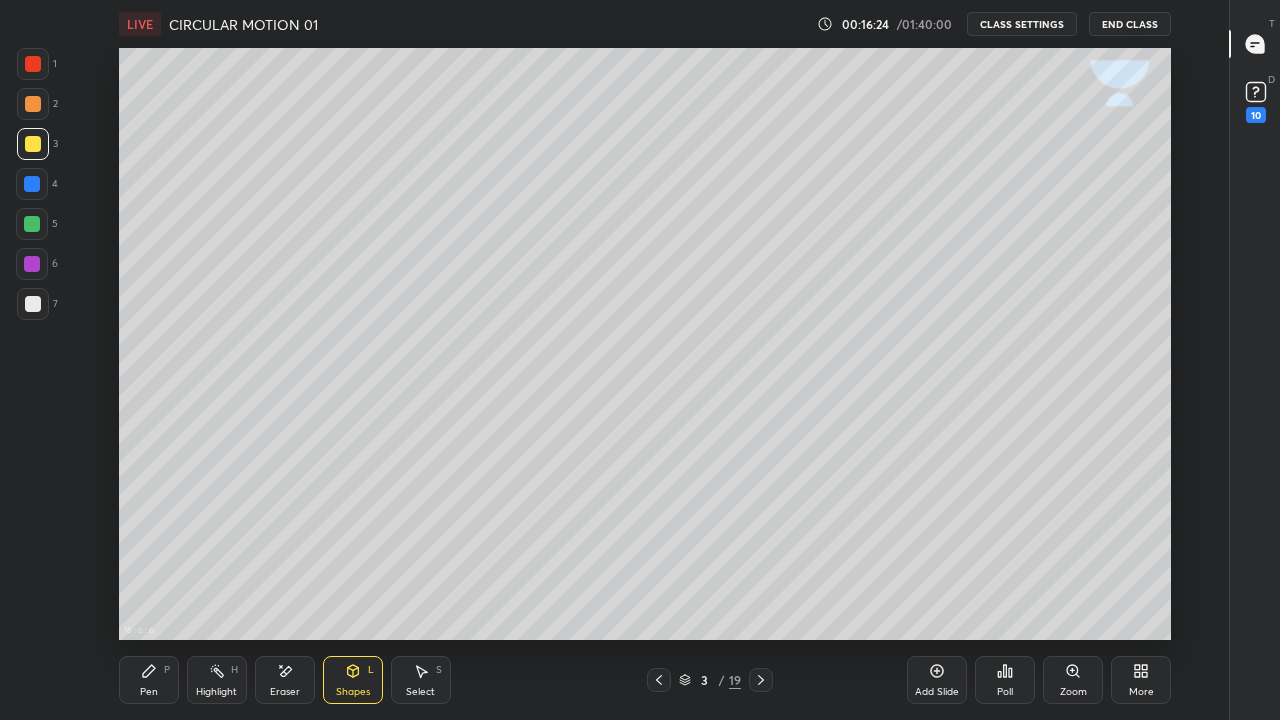 click 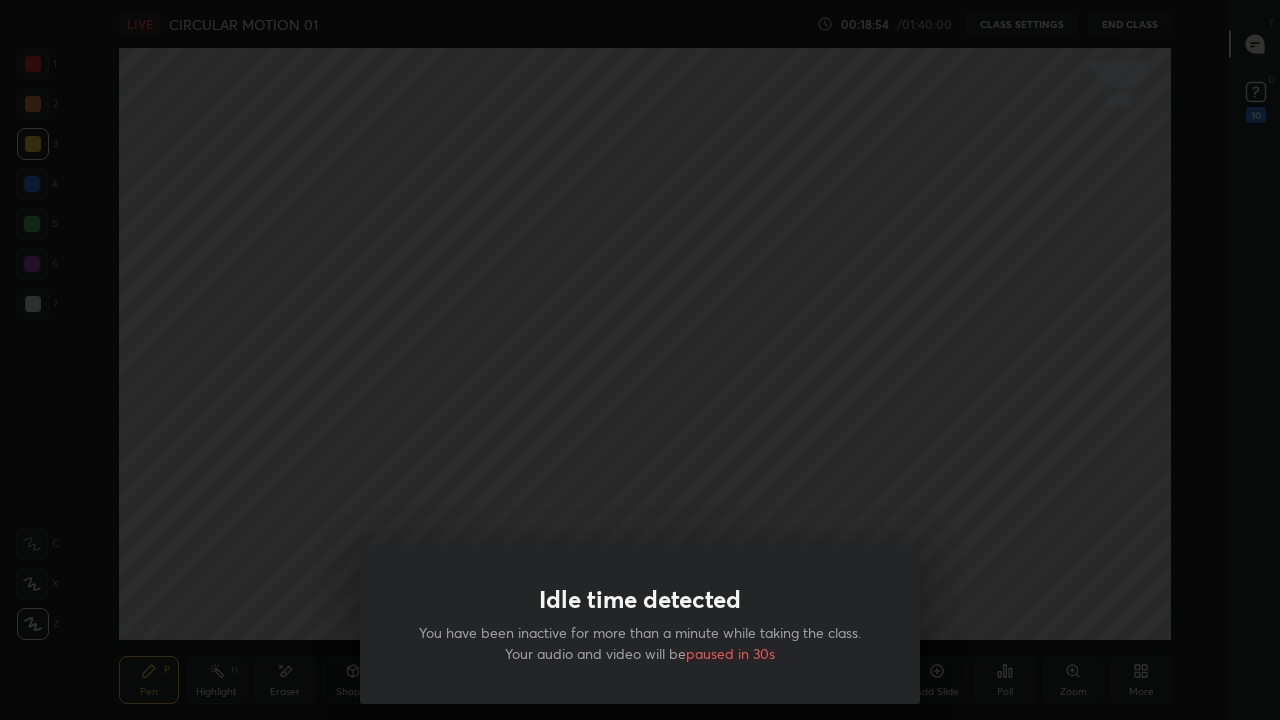 click on "Idle time detected You have been inactive for more than a minute while taking the class. Your audio and video will be  paused in 30s" at bounding box center [640, 360] 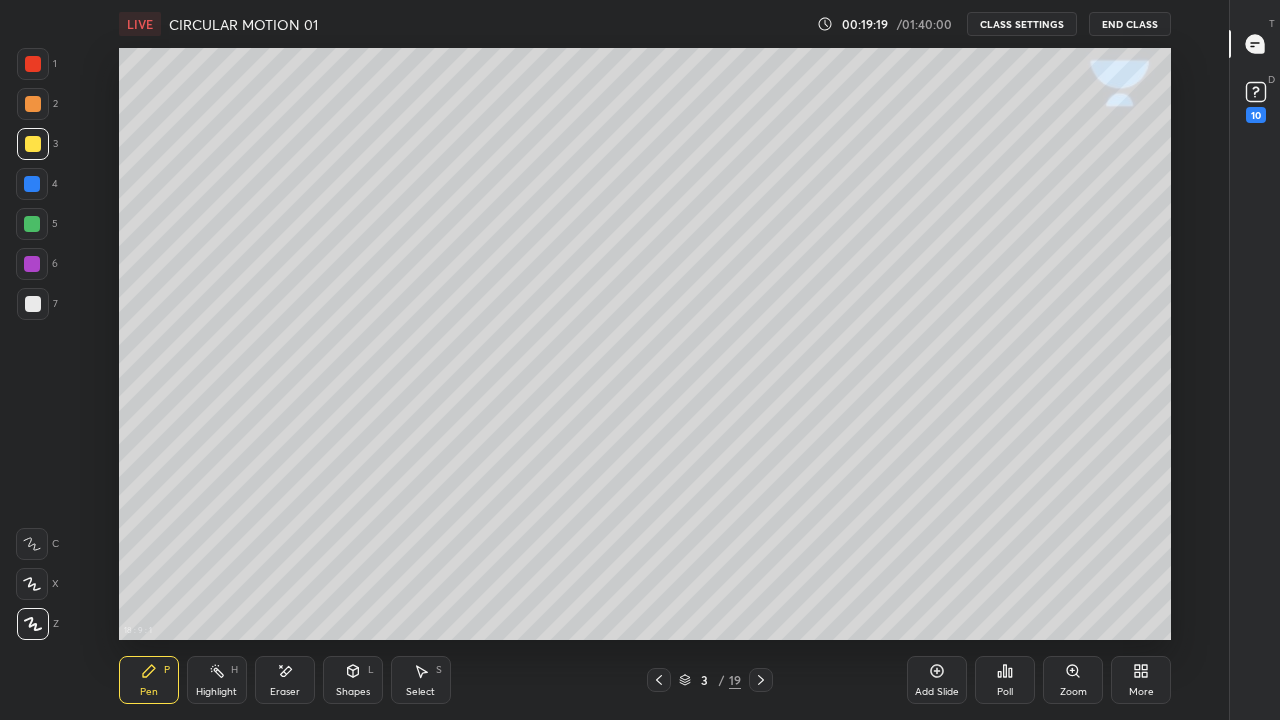 click on "Shapes" at bounding box center [353, 692] 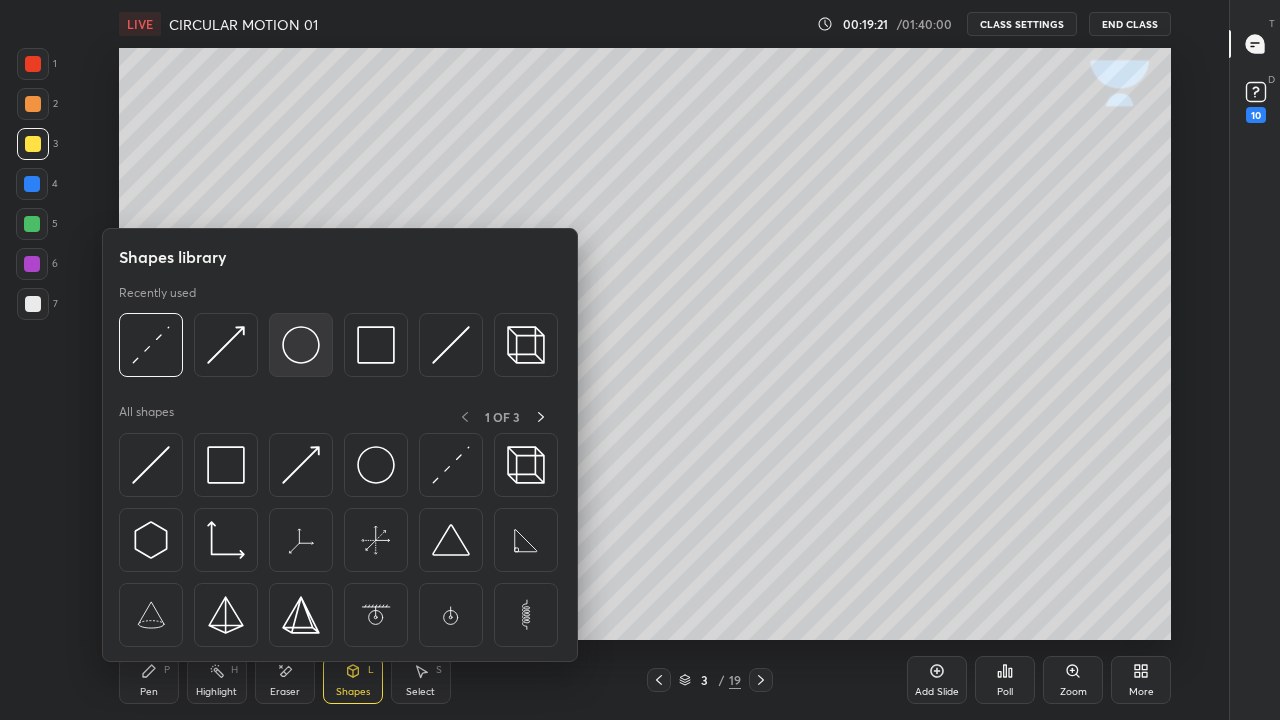 click at bounding box center [301, 345] 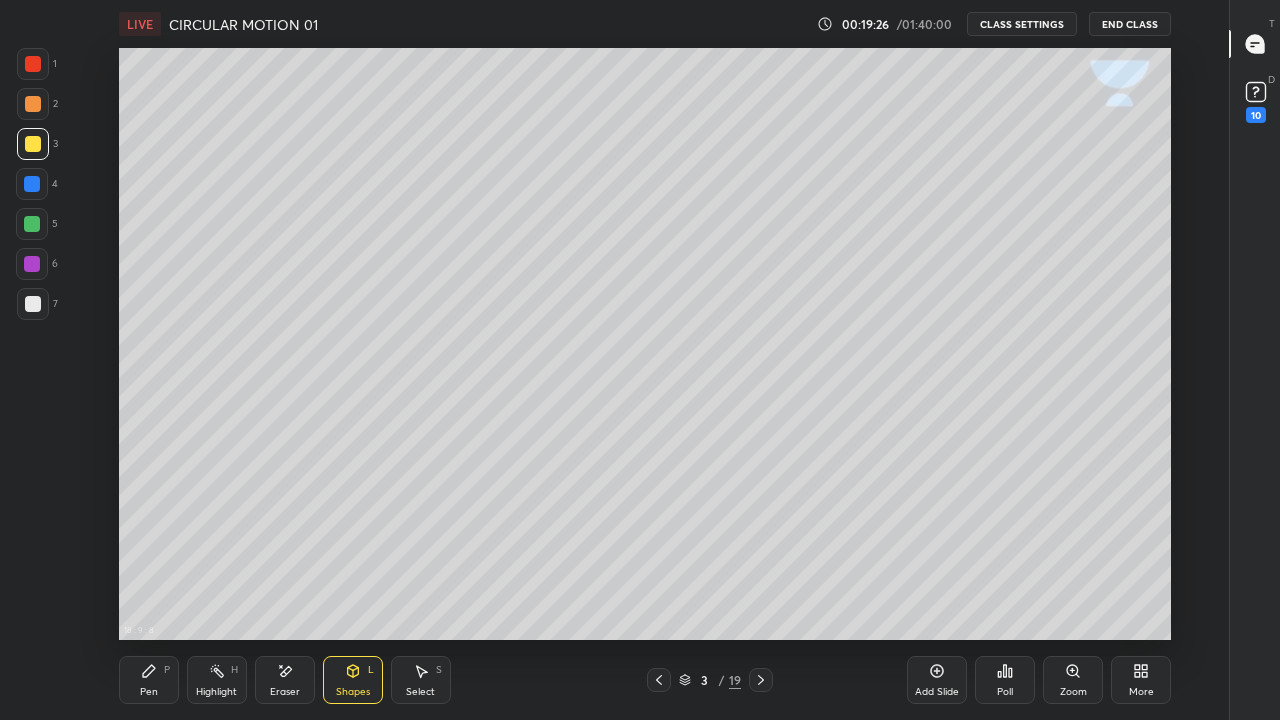 click on "Pen" at bounding box center [149, 692] 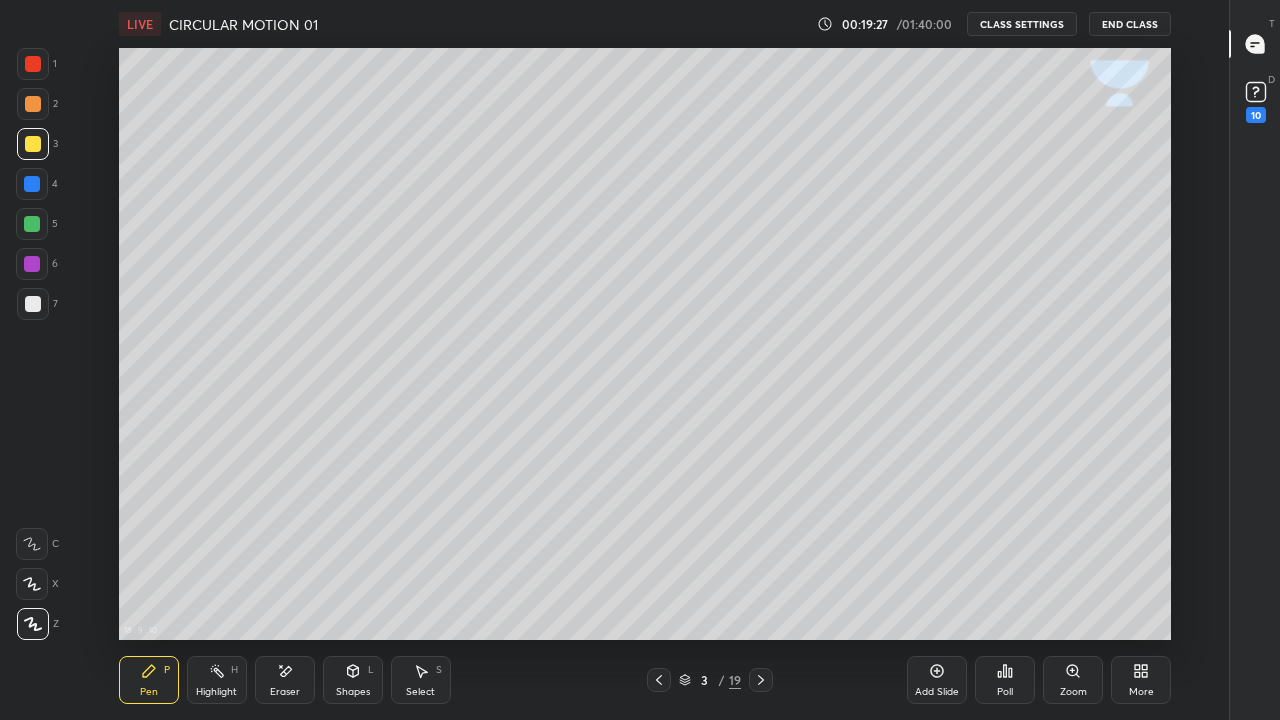 click at bounding box center [33, 144] 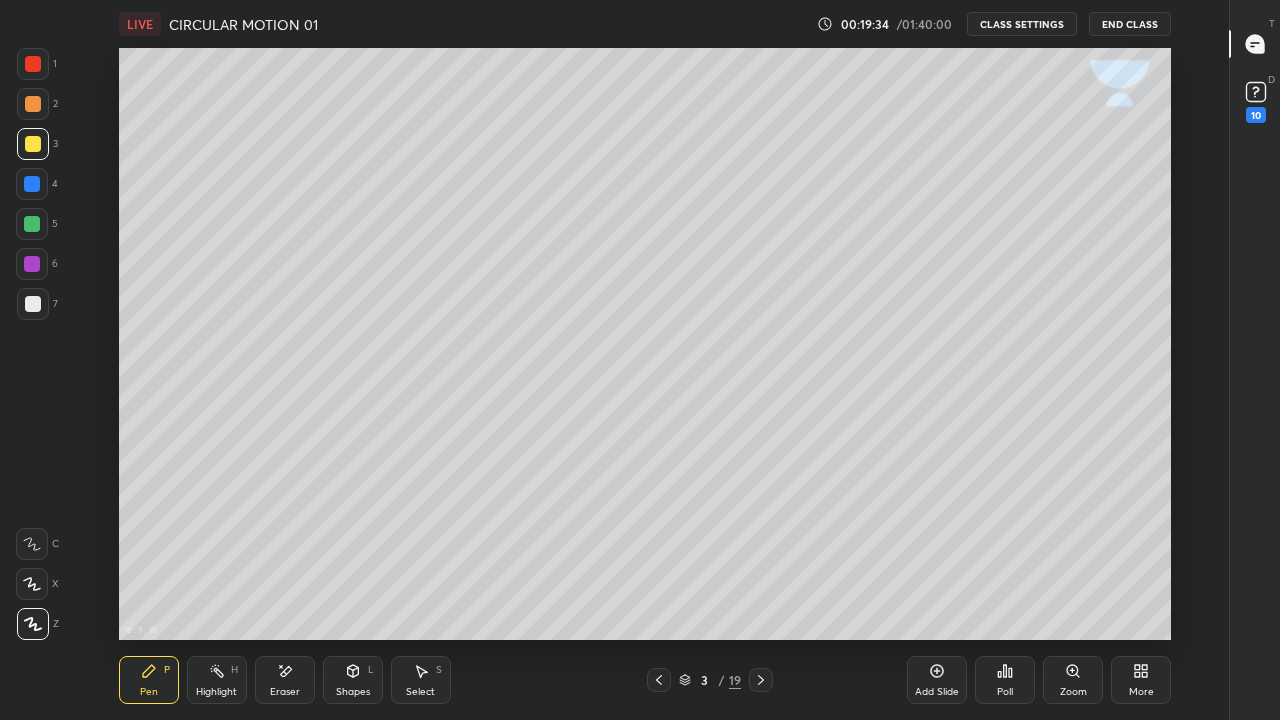 click on "Shapes L" at bounding box center [353, 680] 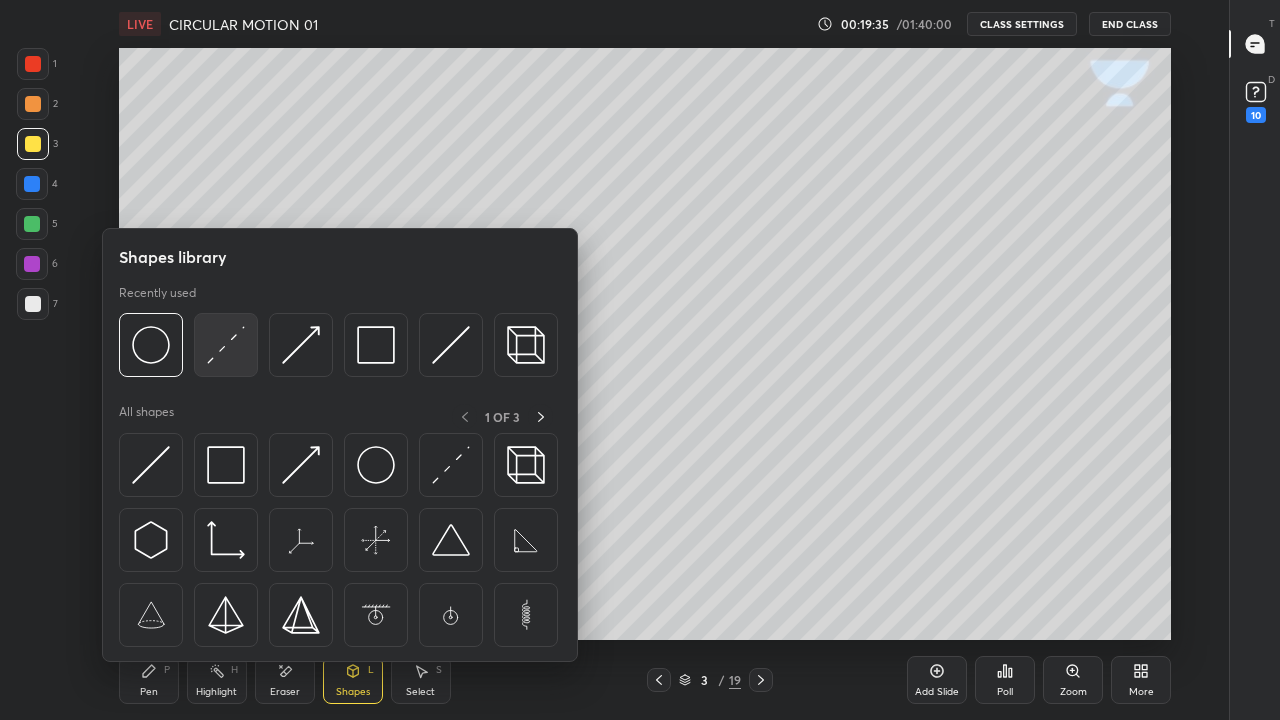 click at bounding box center [226, 345] 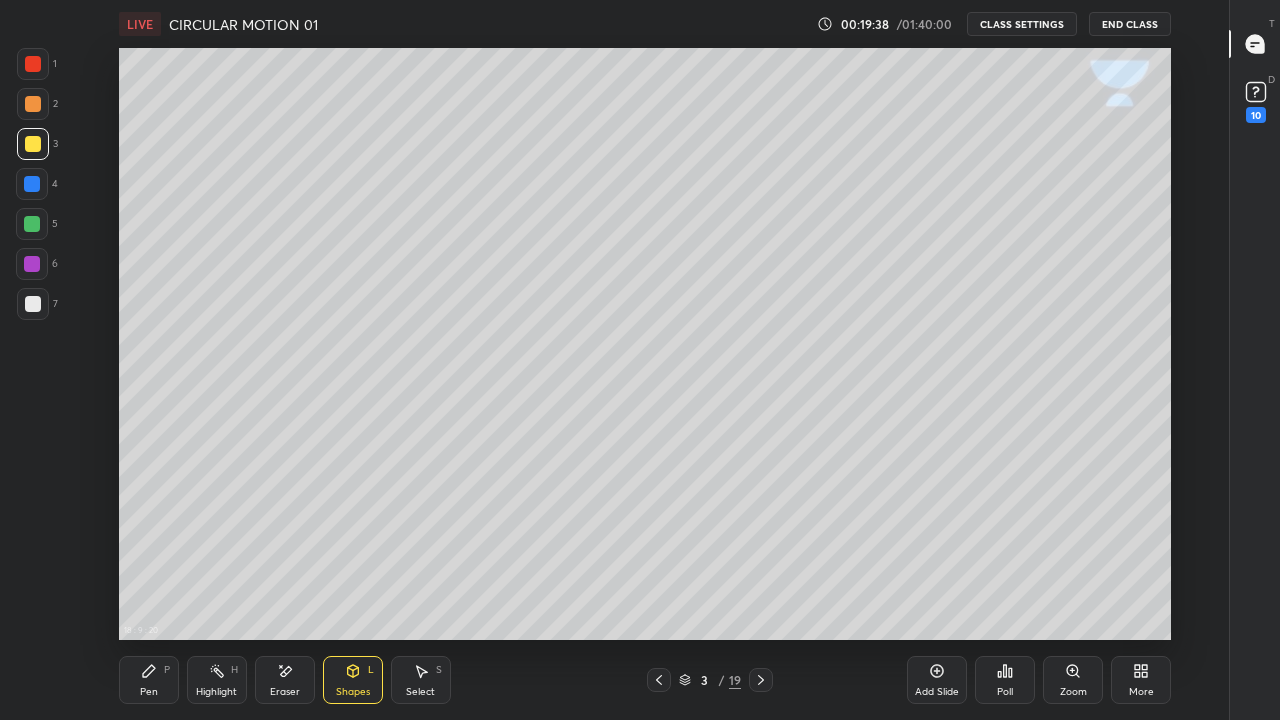 click on "Pen P" at bounding box center (149, 680) 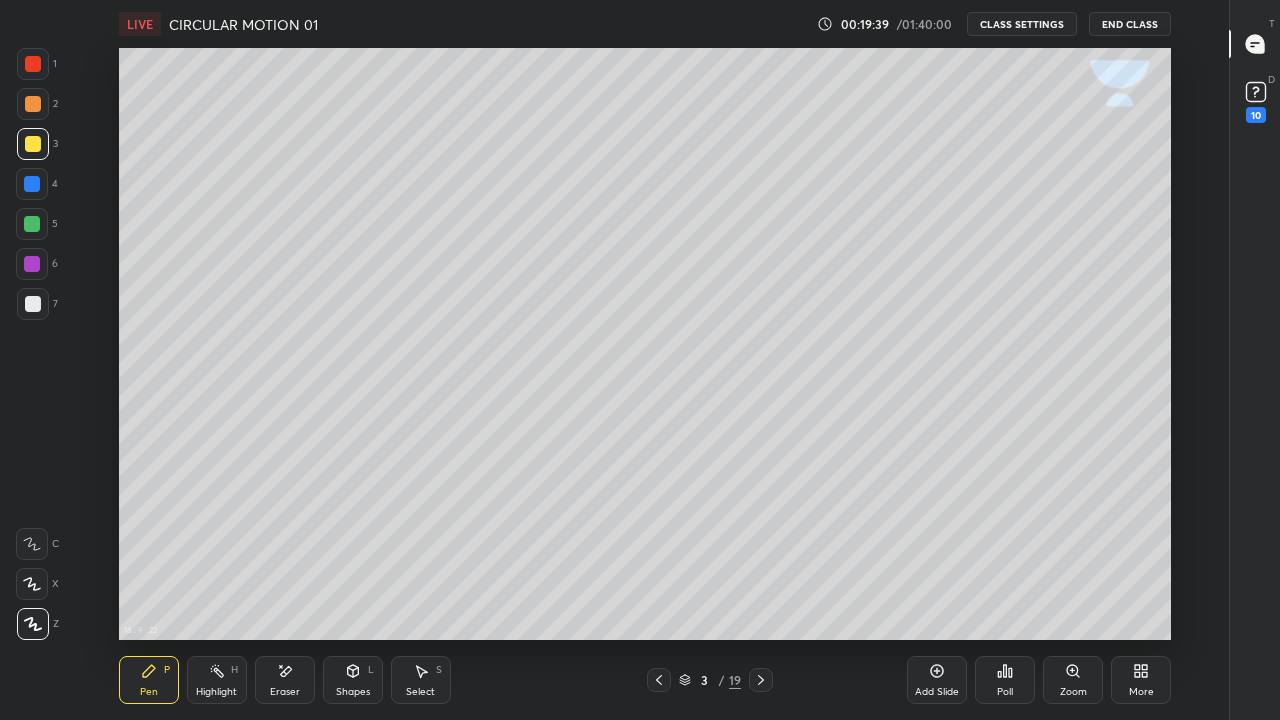 click at bounding box center [33, 144] 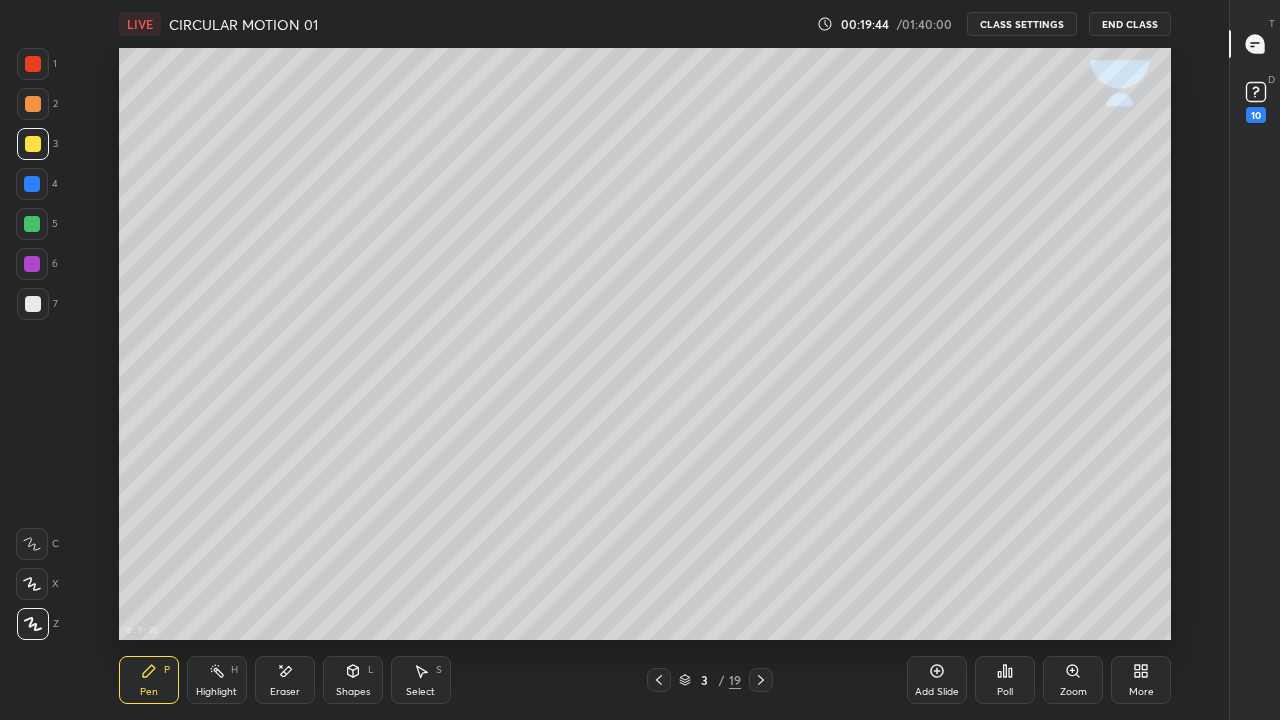 click on "Shapes" at bounding box center (353, 692) 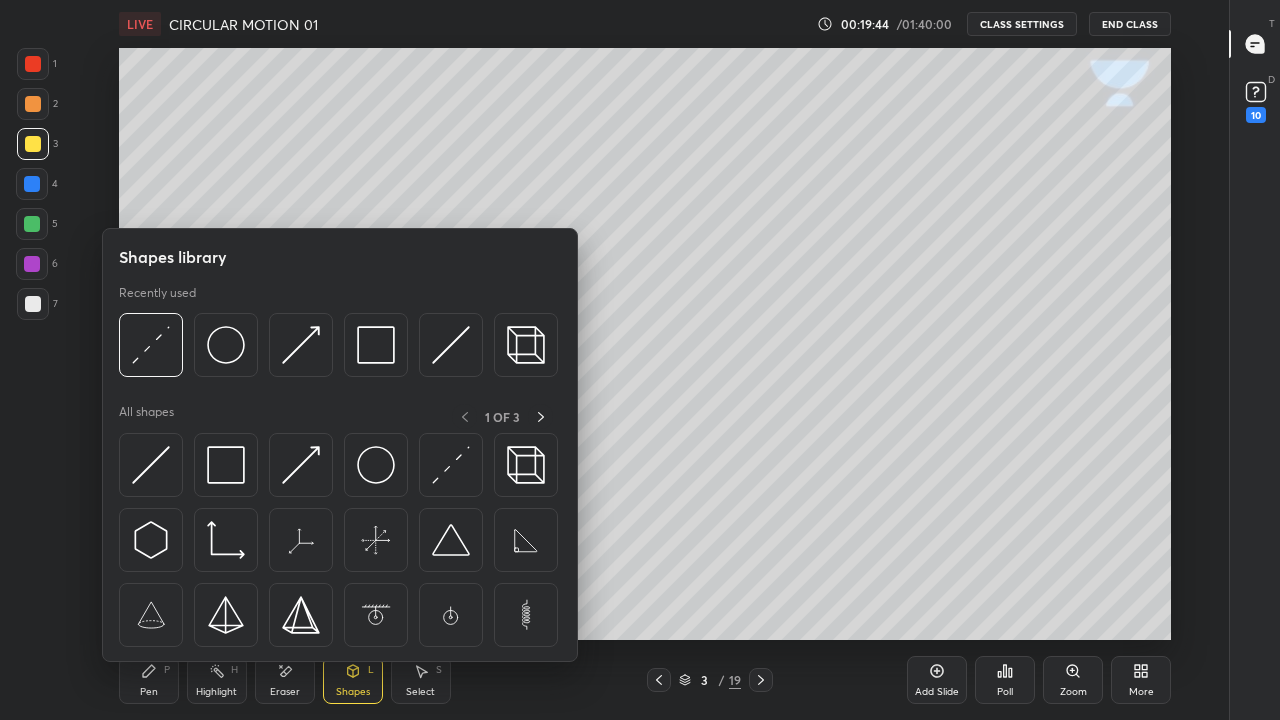 click at bounding box center [301, 345] 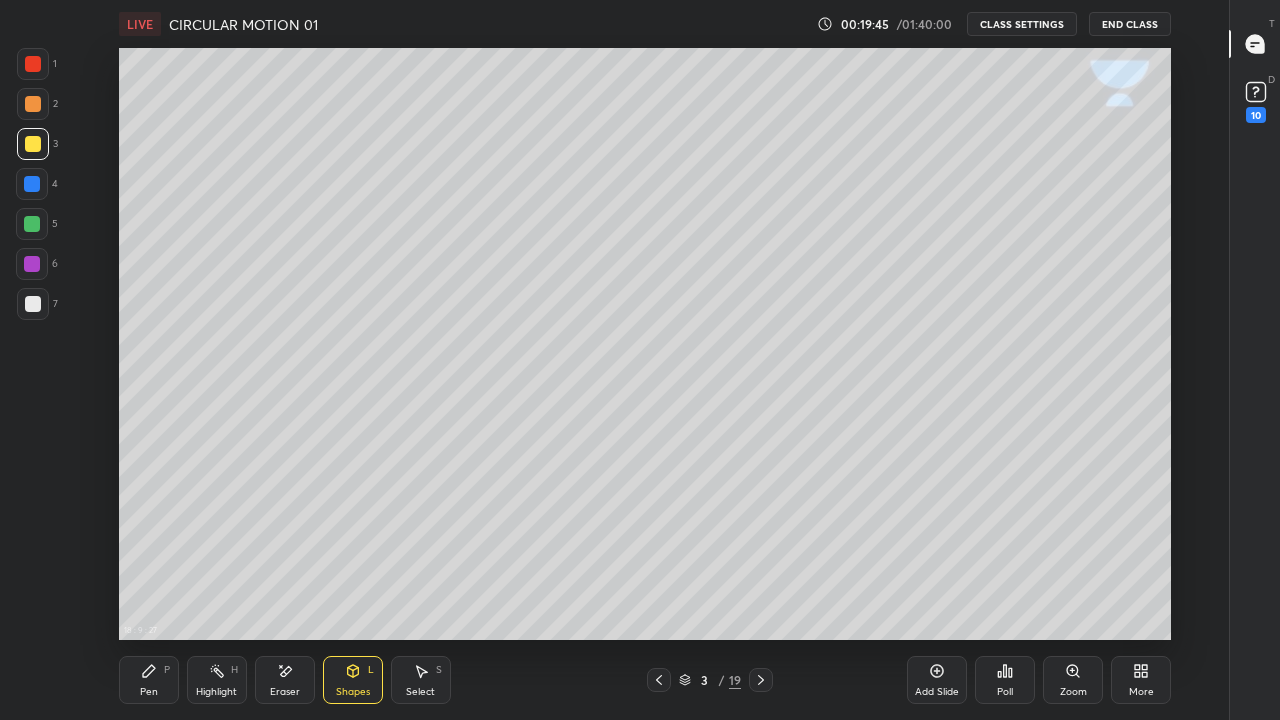 click at bounding box center (33, 304) 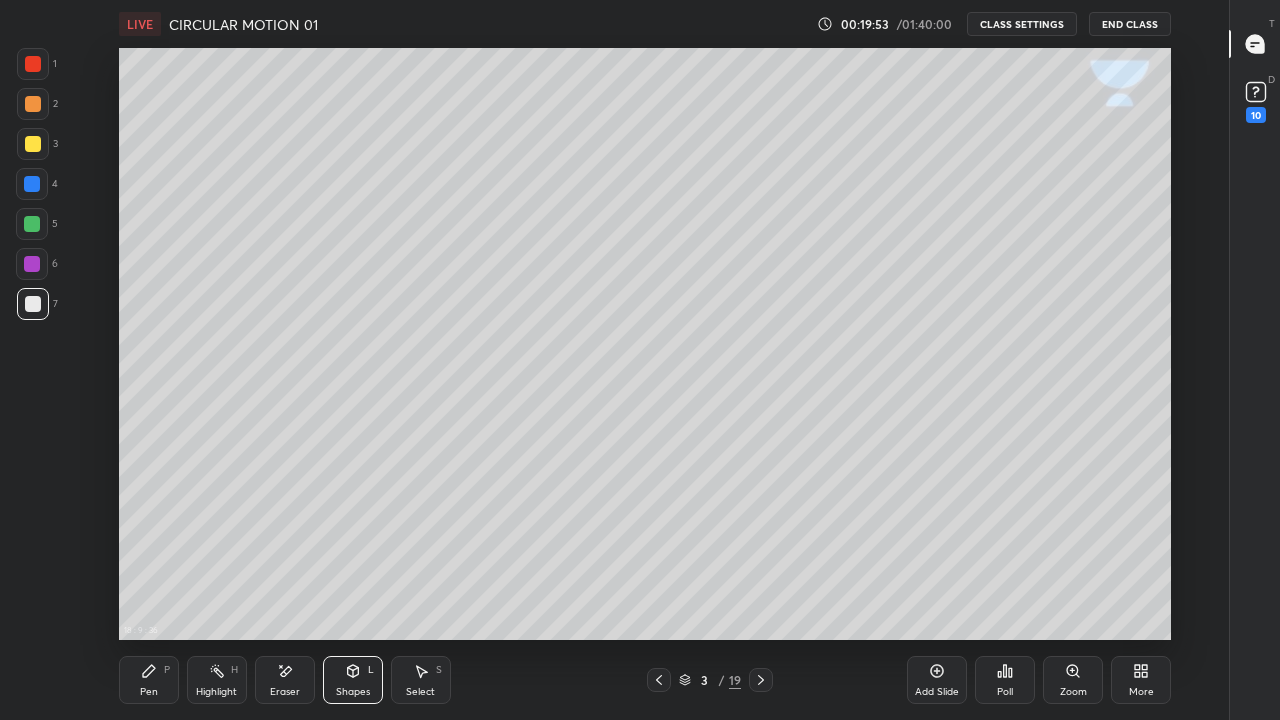 click on "Shapes L" at bounding box center [353, 680] 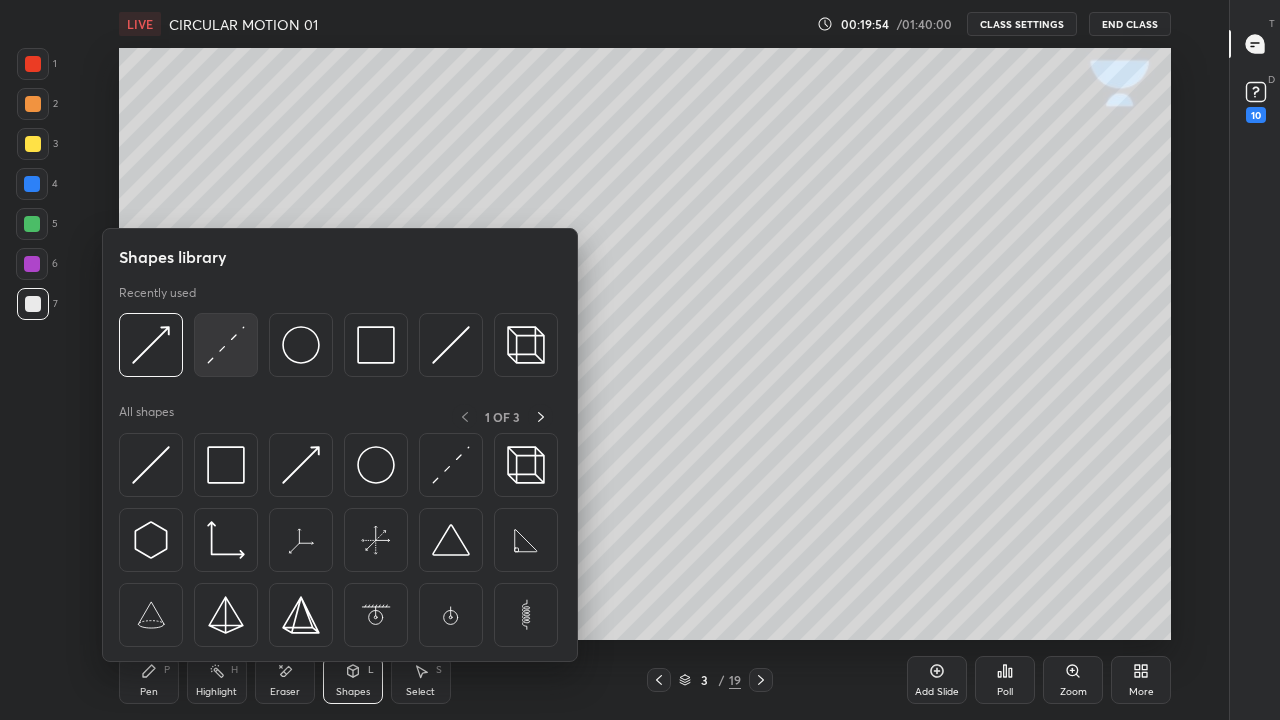 click at bounding box center [226, 345] 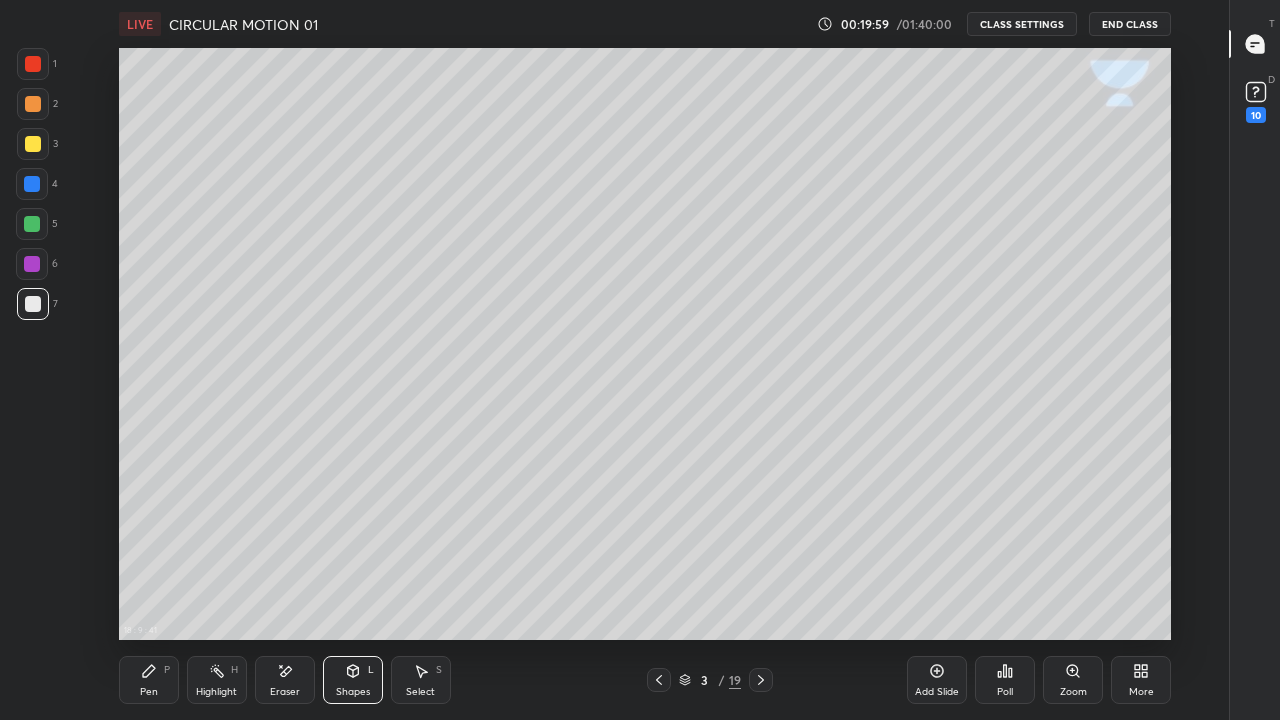 click 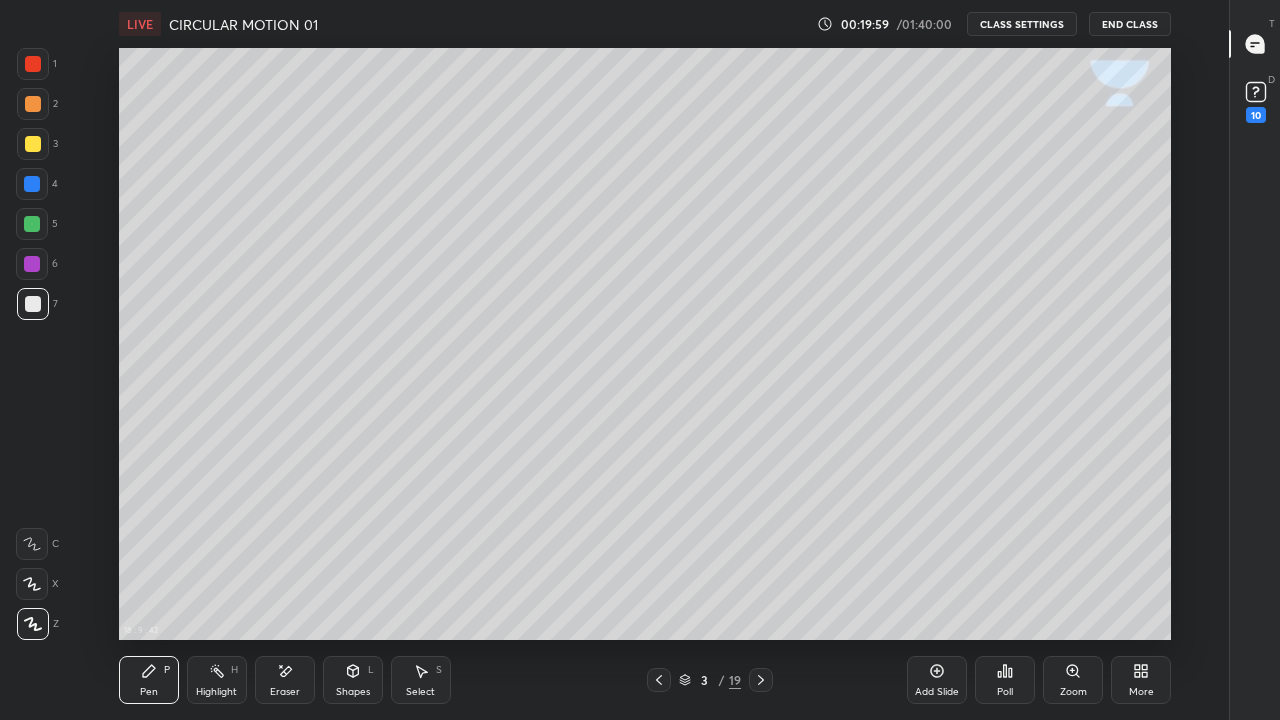 click at bounding box center [33, 304] 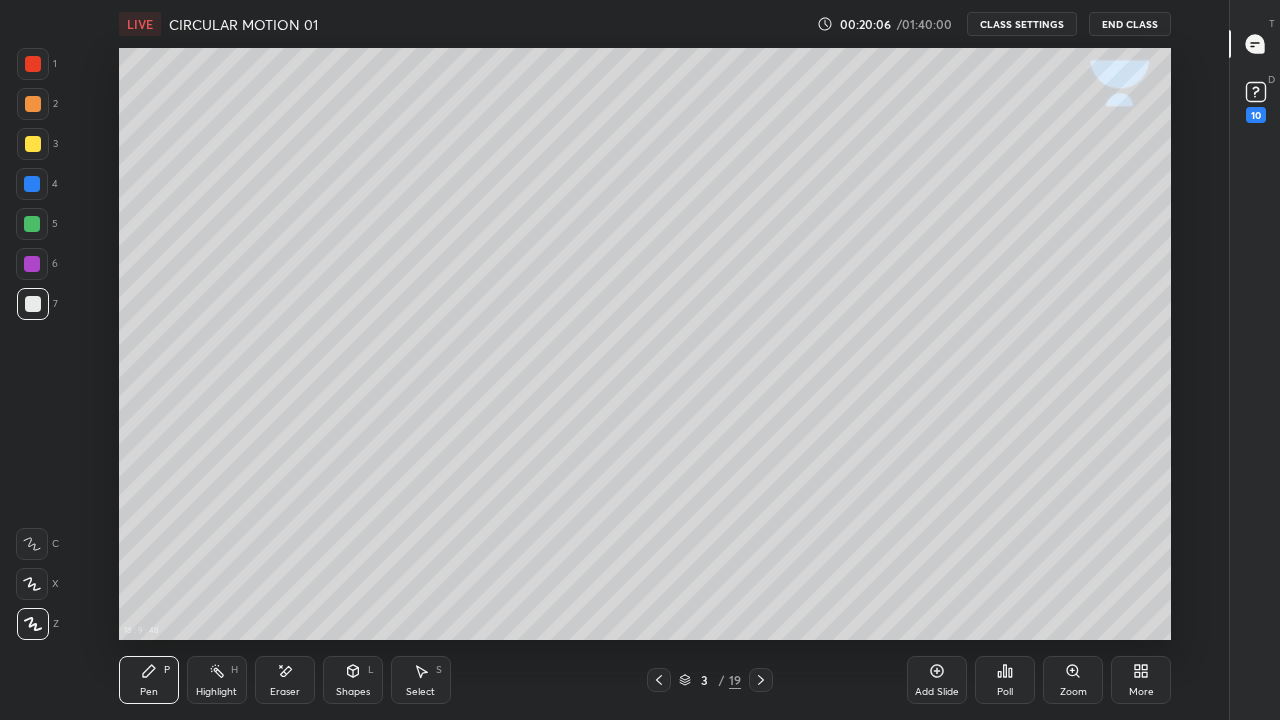 click on "Shapes L" at bounding box center [353, 680] 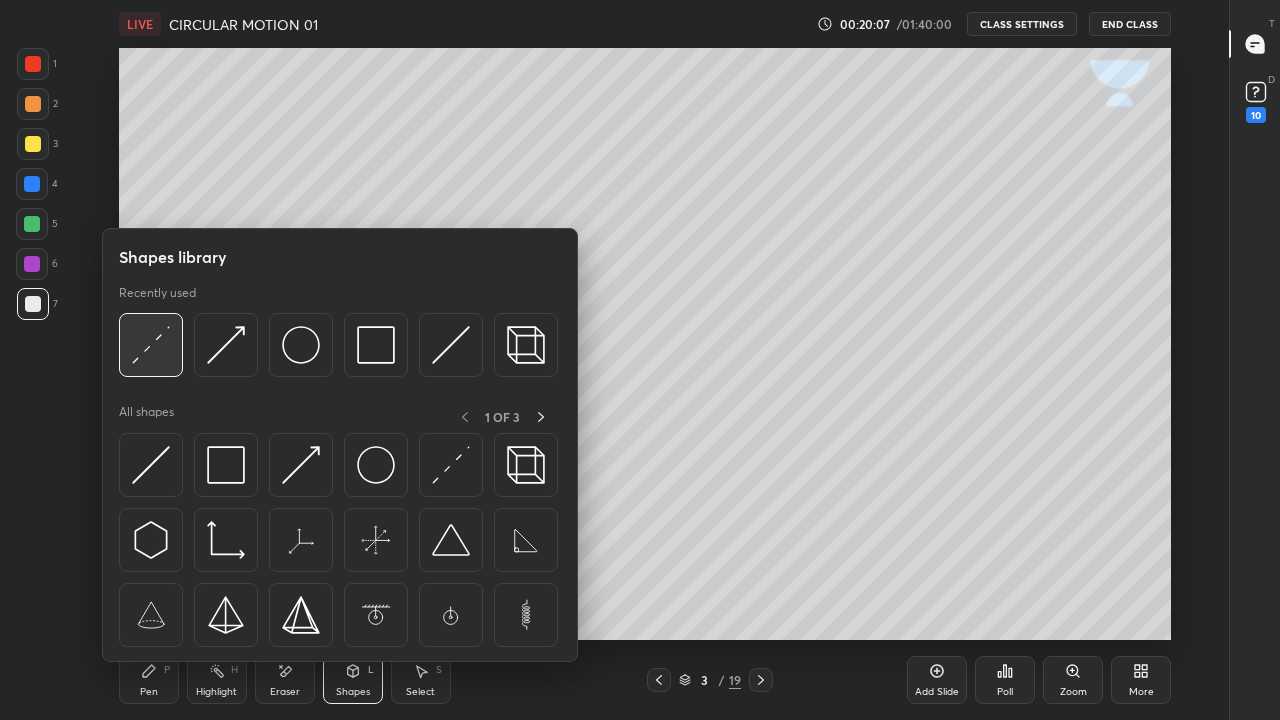 click at bounding box center [151, 345] 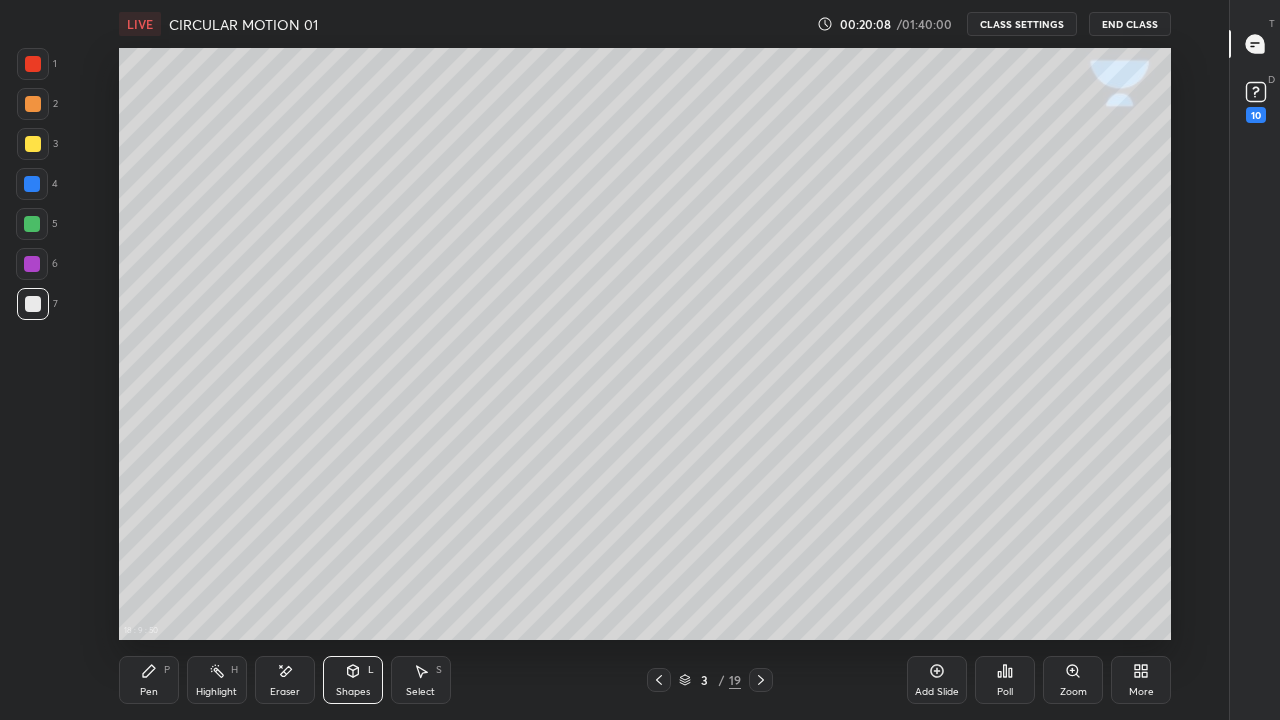 click at bounding box center (32, 184) 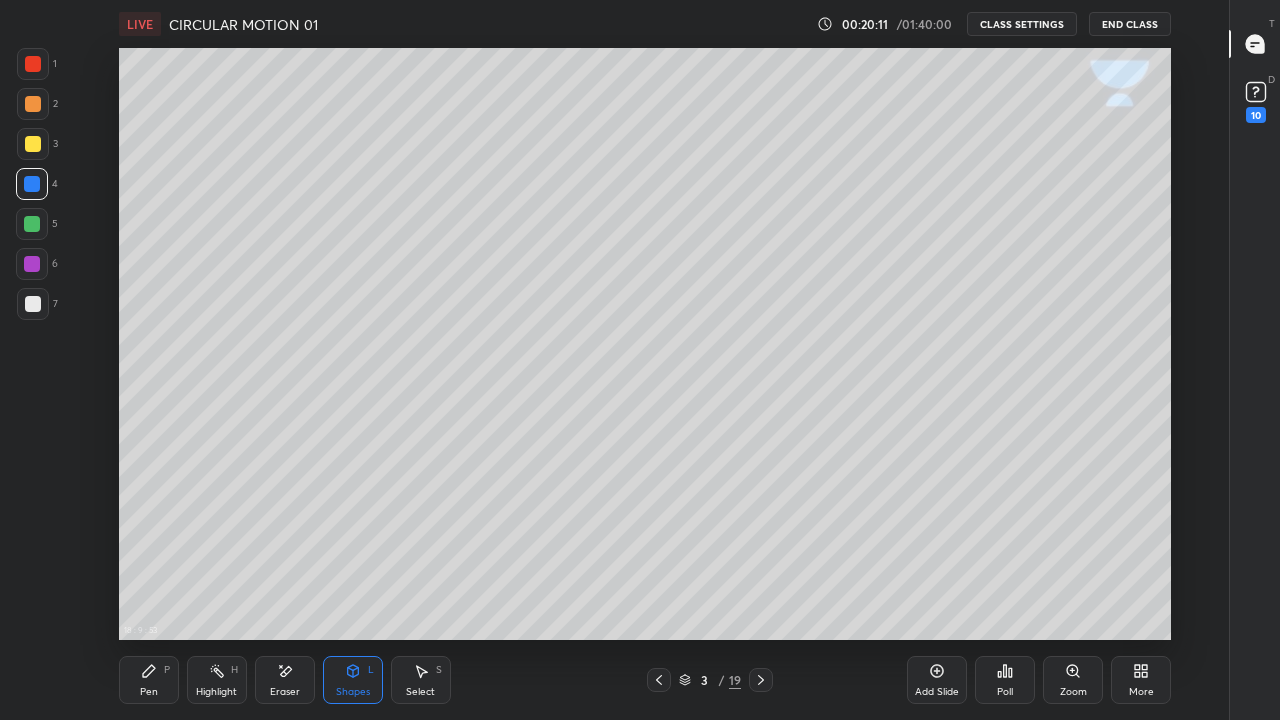 click on "Pen P" at bounding box center [149, 680] 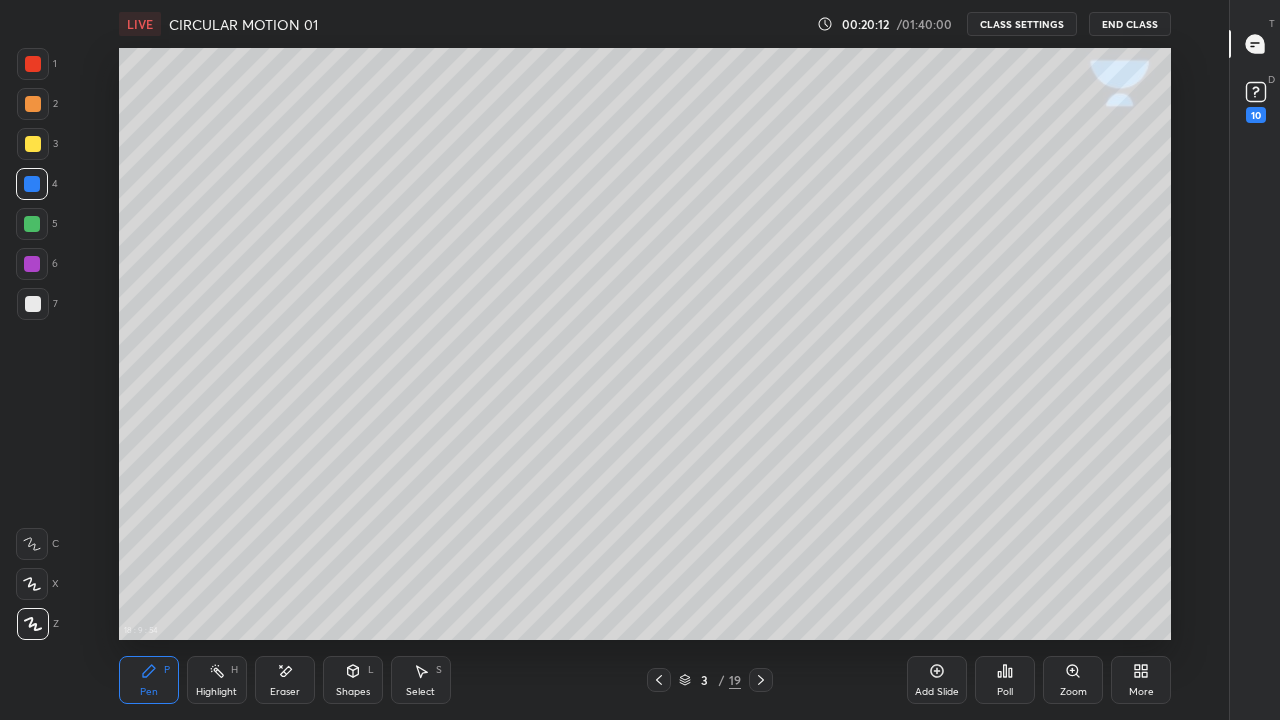 click at bounding box center (32, 184) 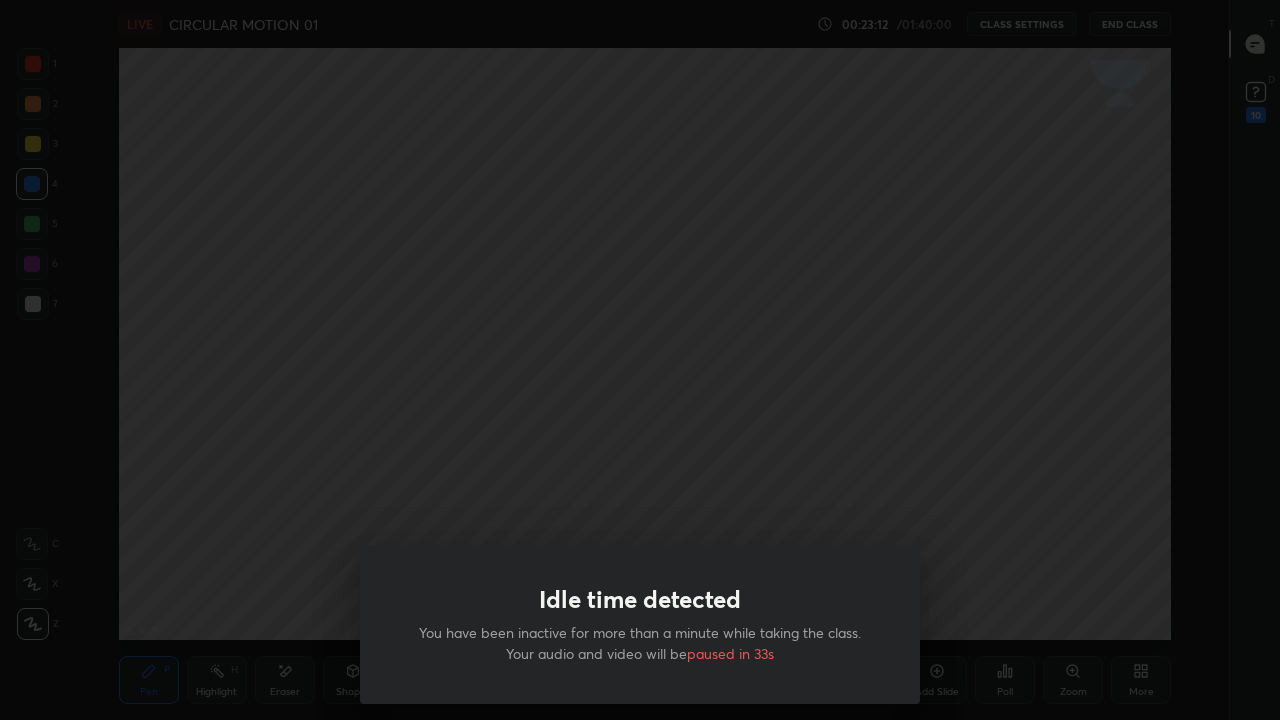 click on "Idle time detected You have been inactive for more than a minute while taking the class. Your audio and video will be  paused in 33s" at bounding box center [640, 360] 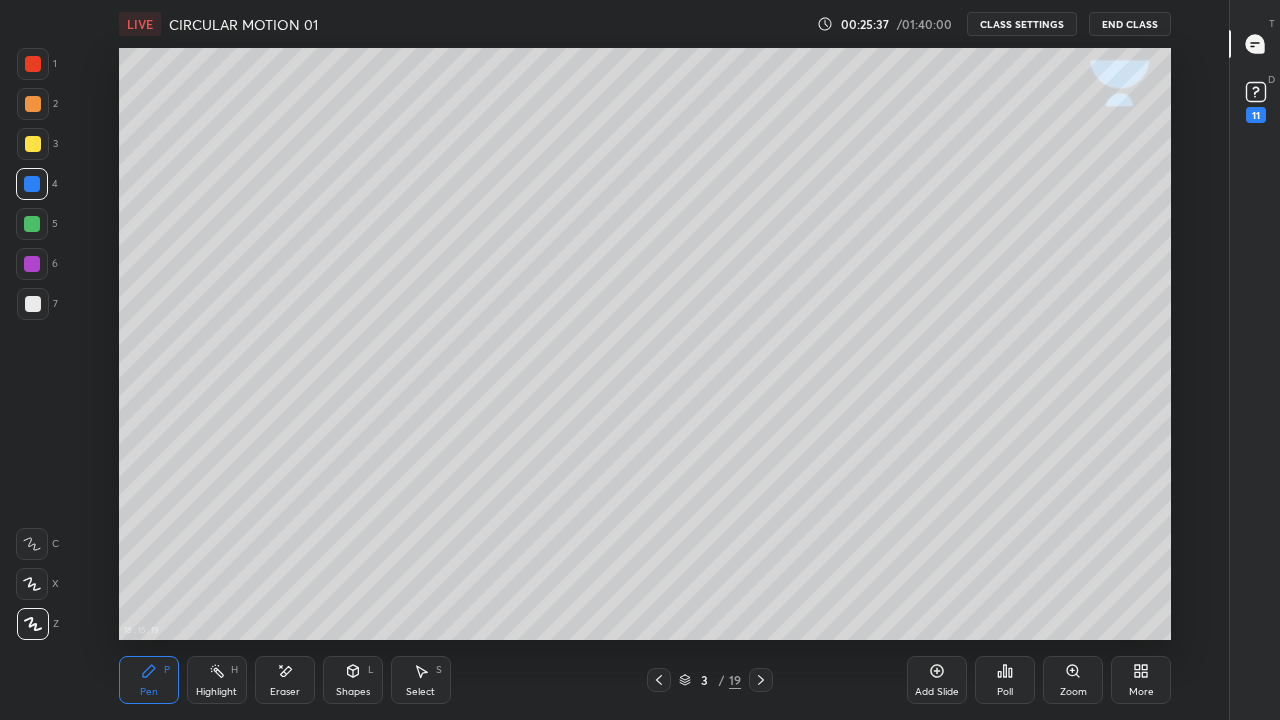 click 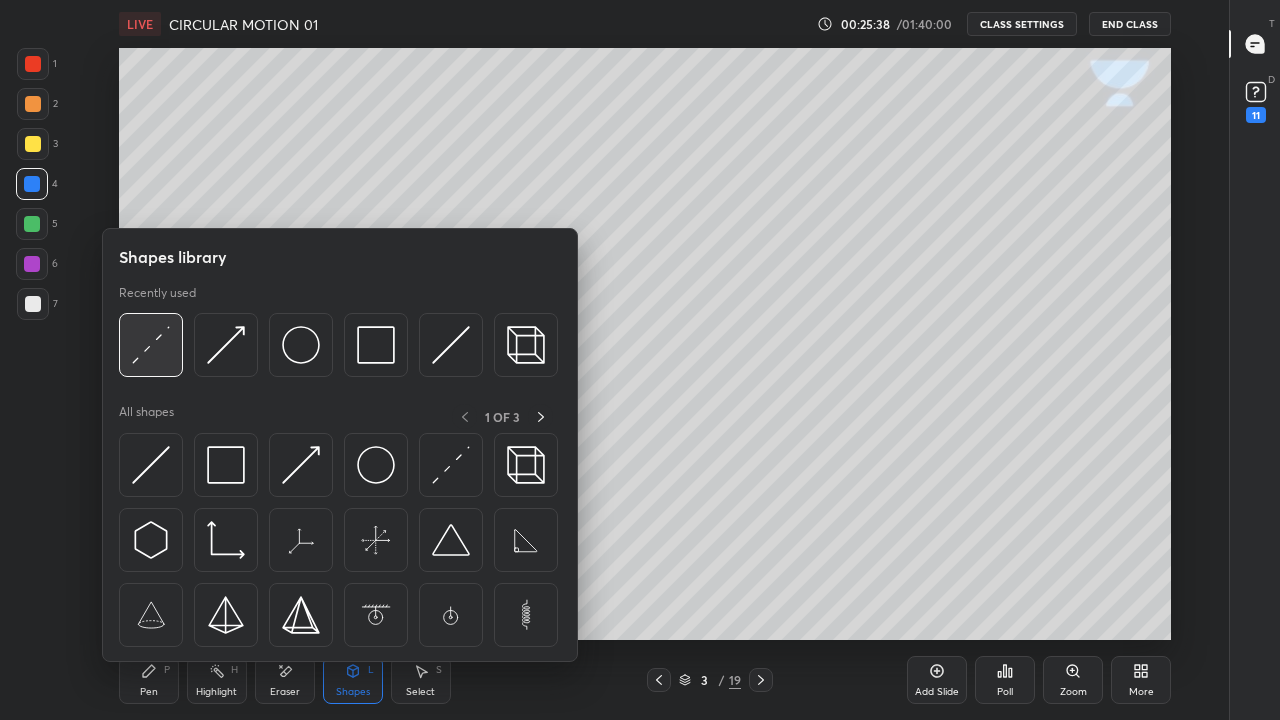 click at bounding box center [151, 345] 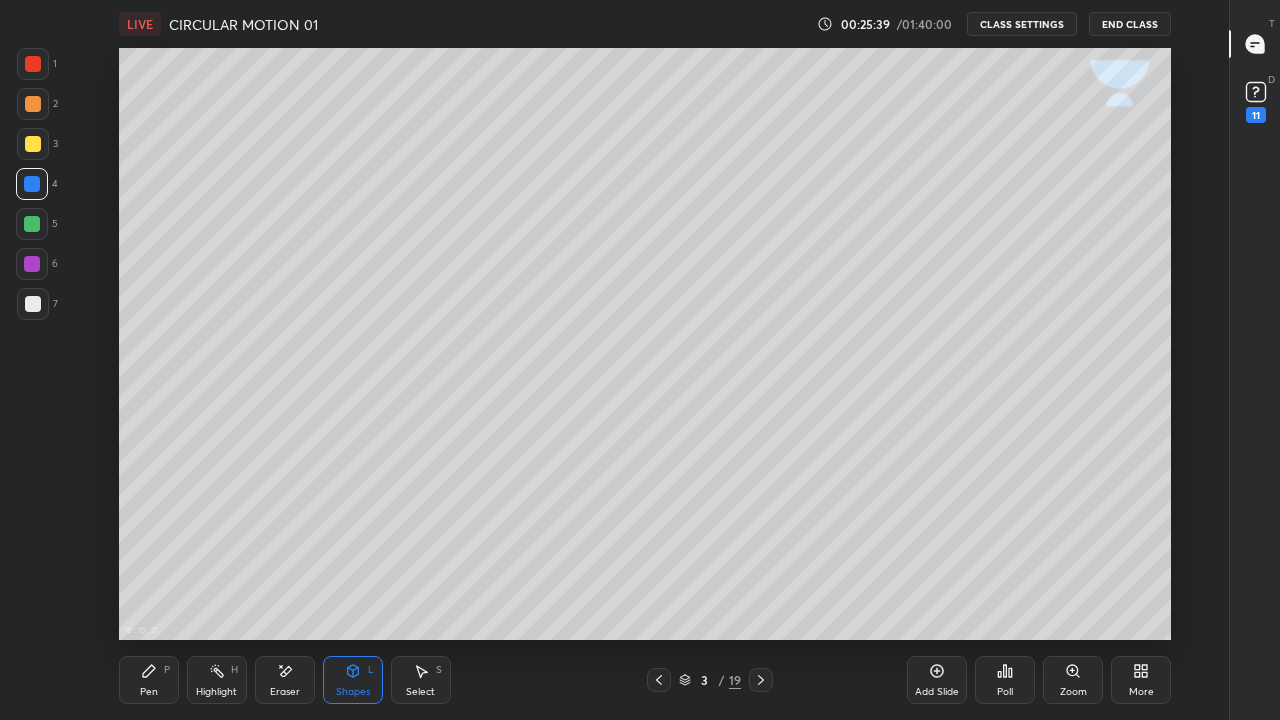 click on "Select S" at bounding box center (421, 680) 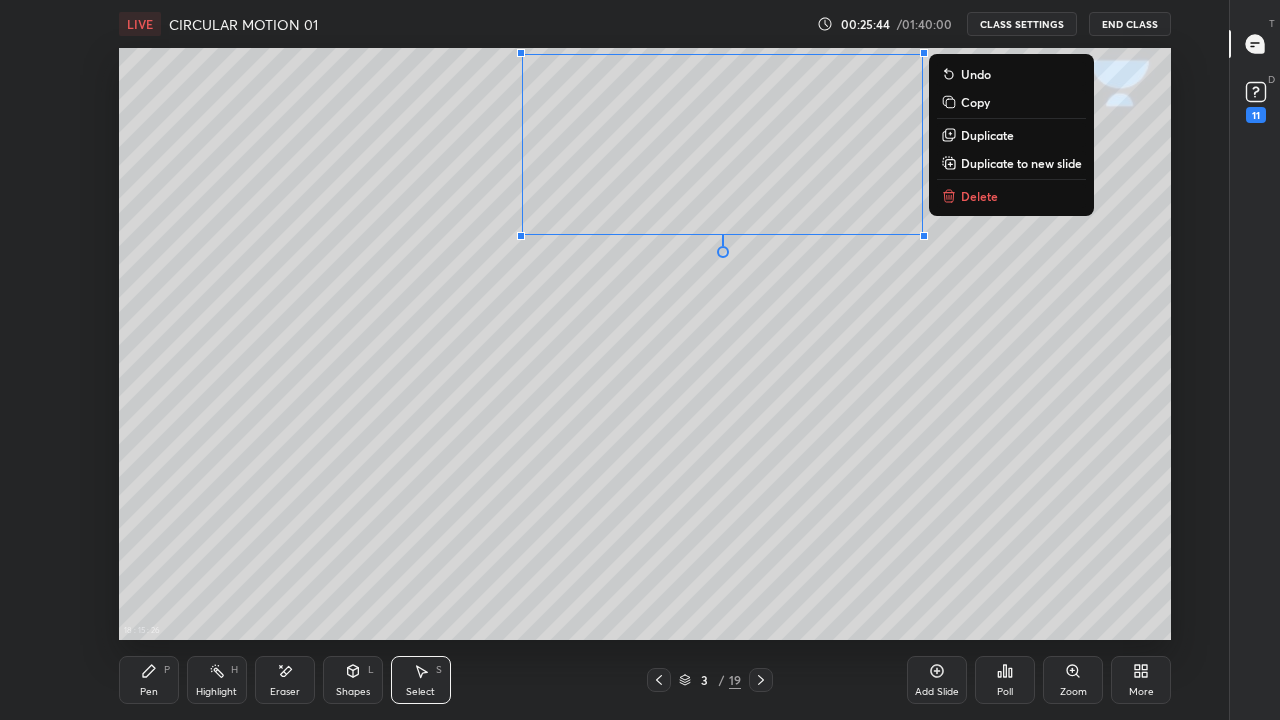 click on "0 ° Undo Copy Duplicate Duplicate to new slide Delete" at bounding box center (645, 344) 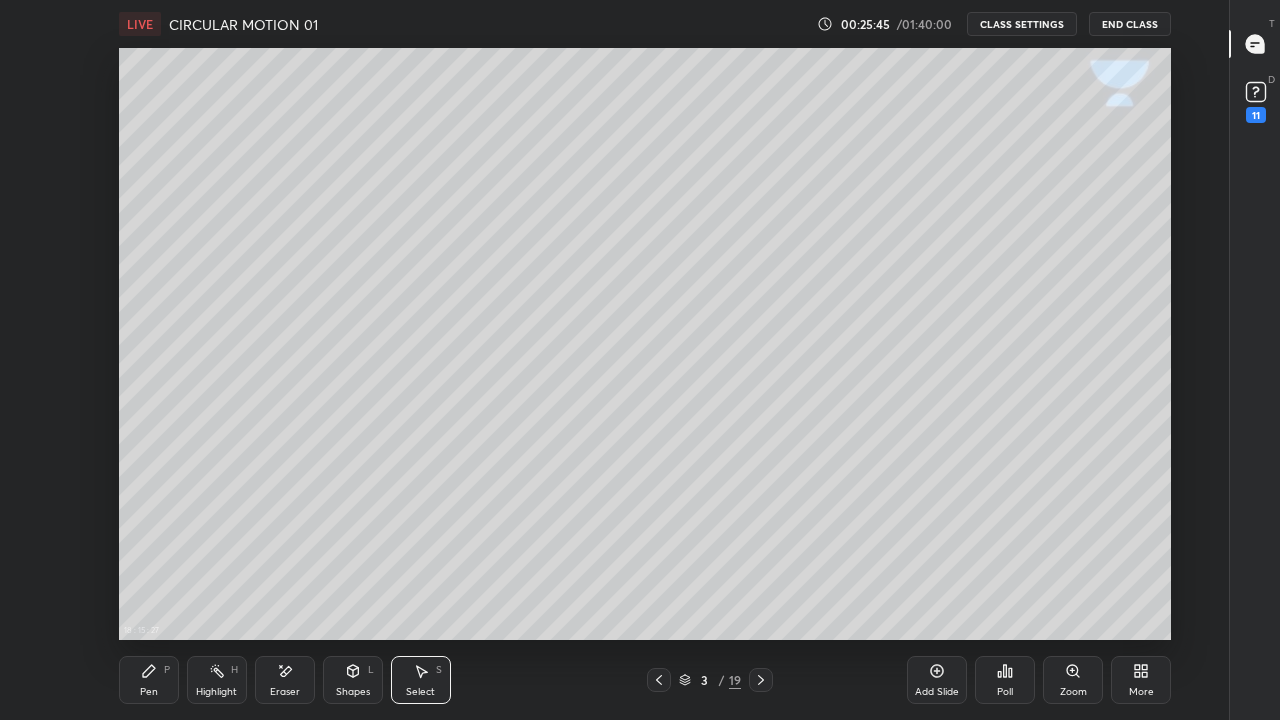 click on "Shapes" at bounding box center [353, 692] 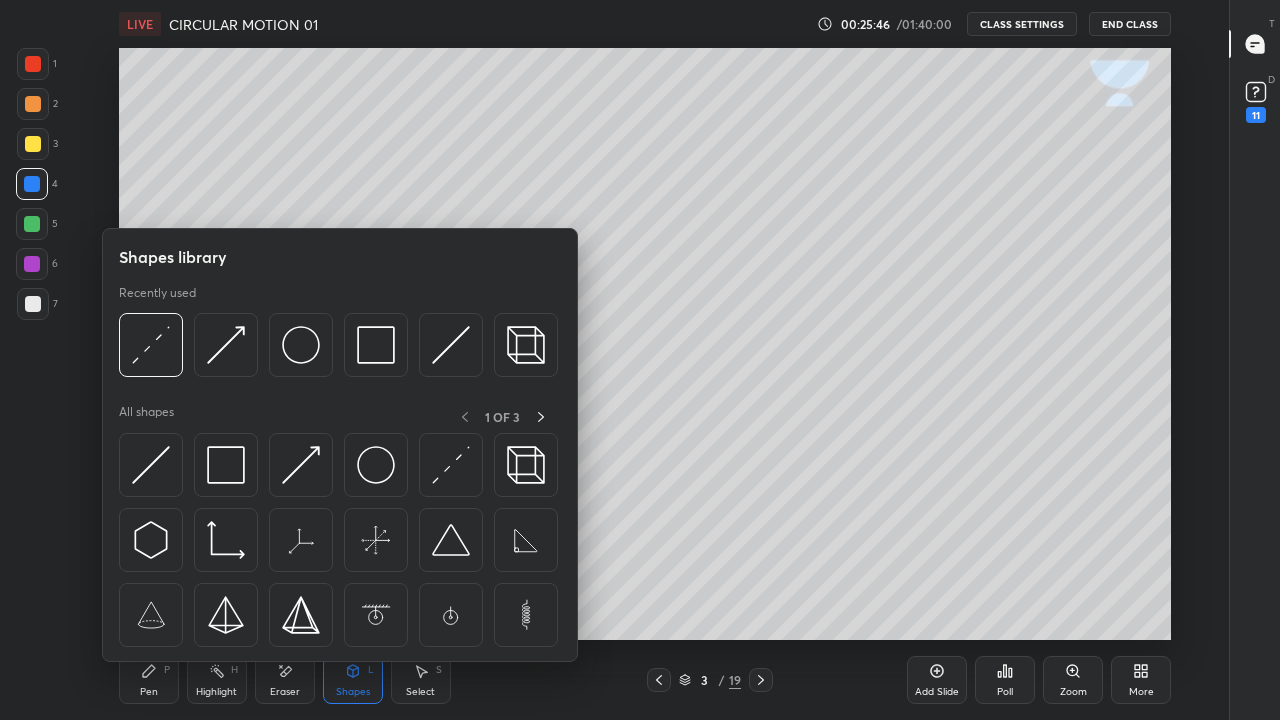 click at bounding box center (151, 345) 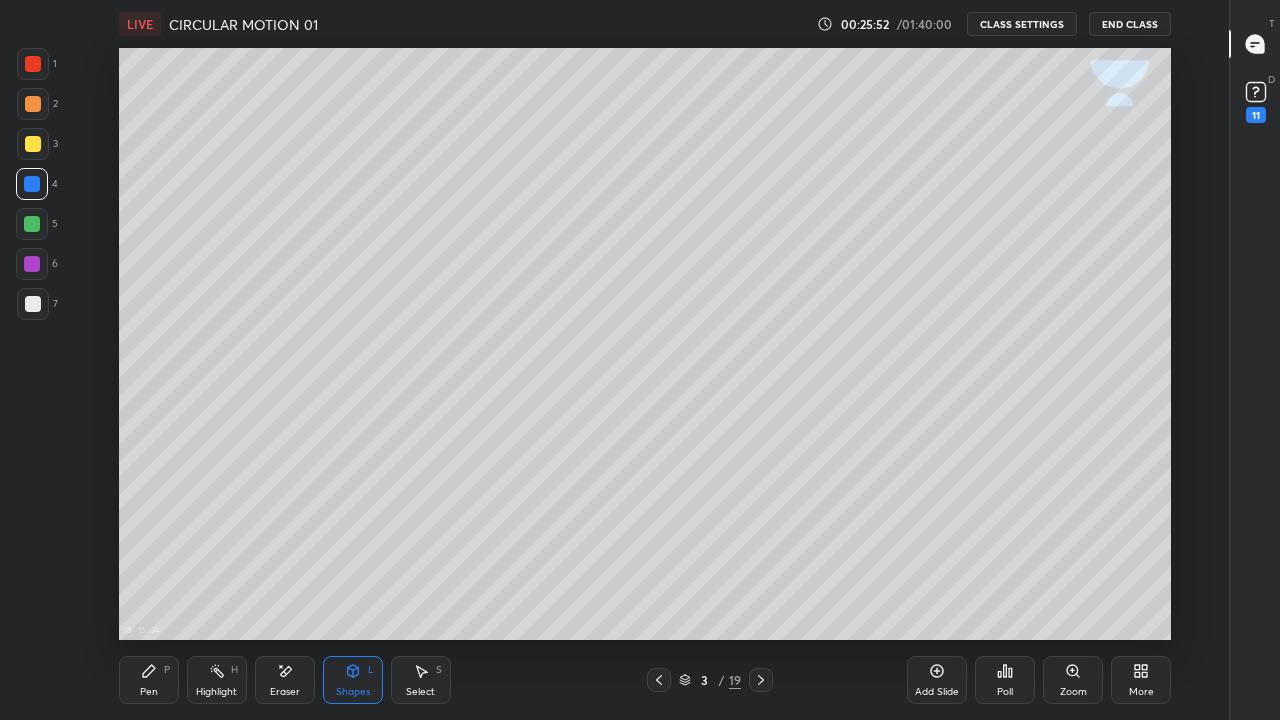 click 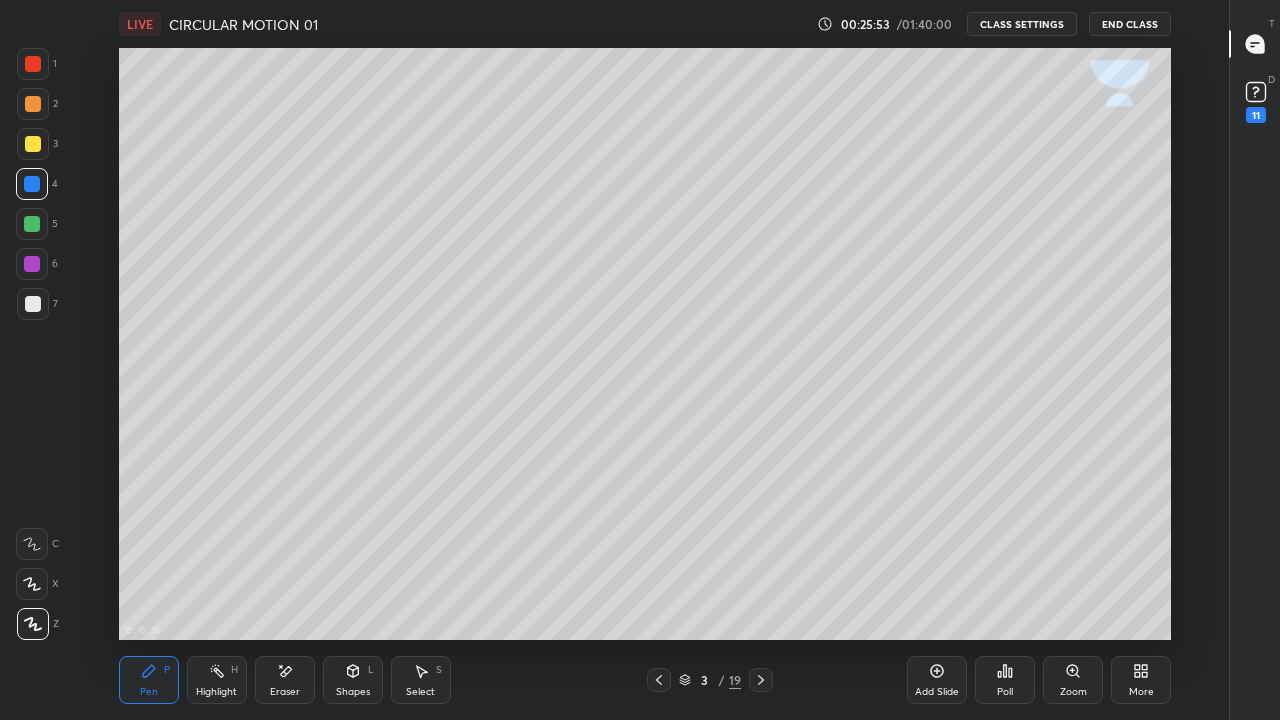 click at bounding box center (33, 304) 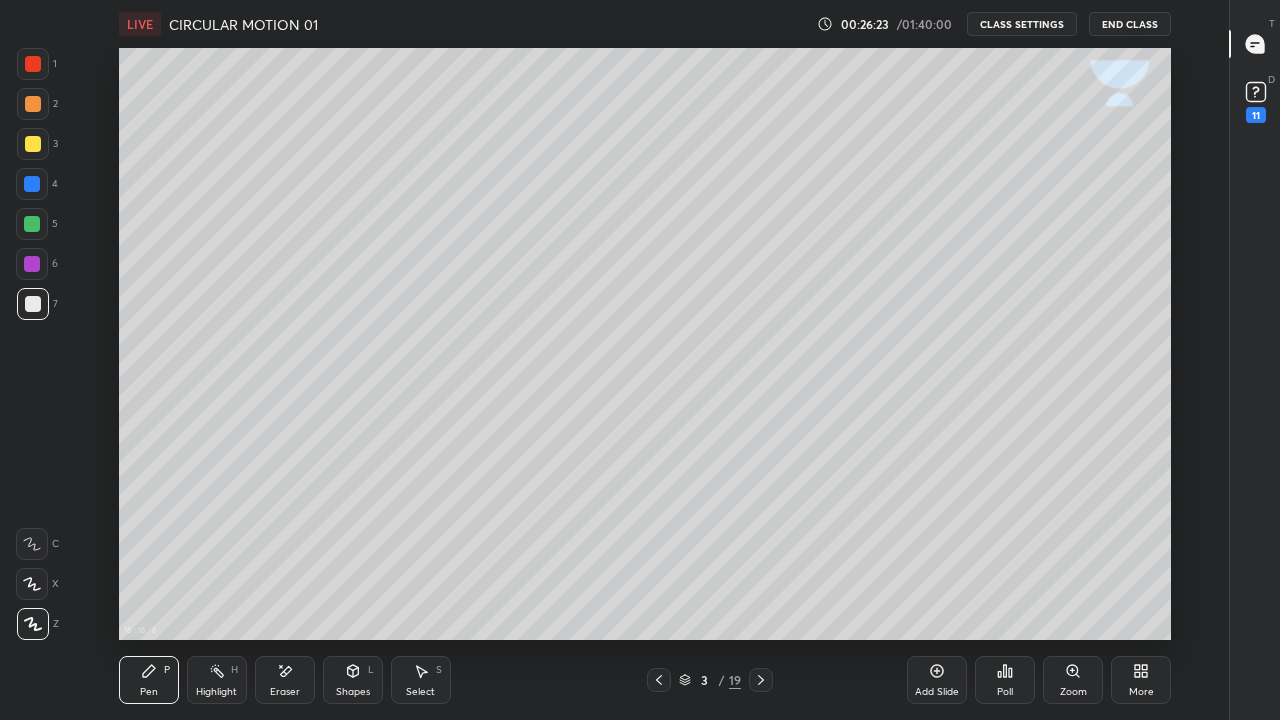 click on "Shapes L" at bounding box center (353, 680) 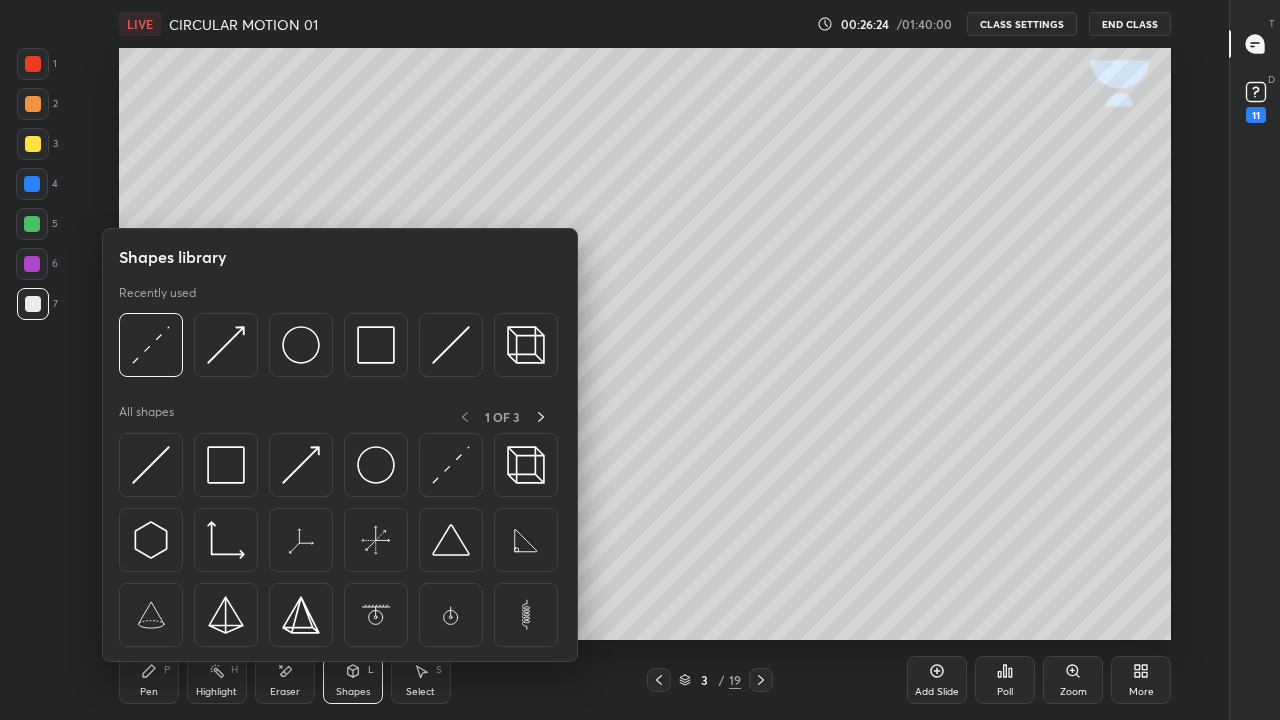 click at bounding box center (151, 345) 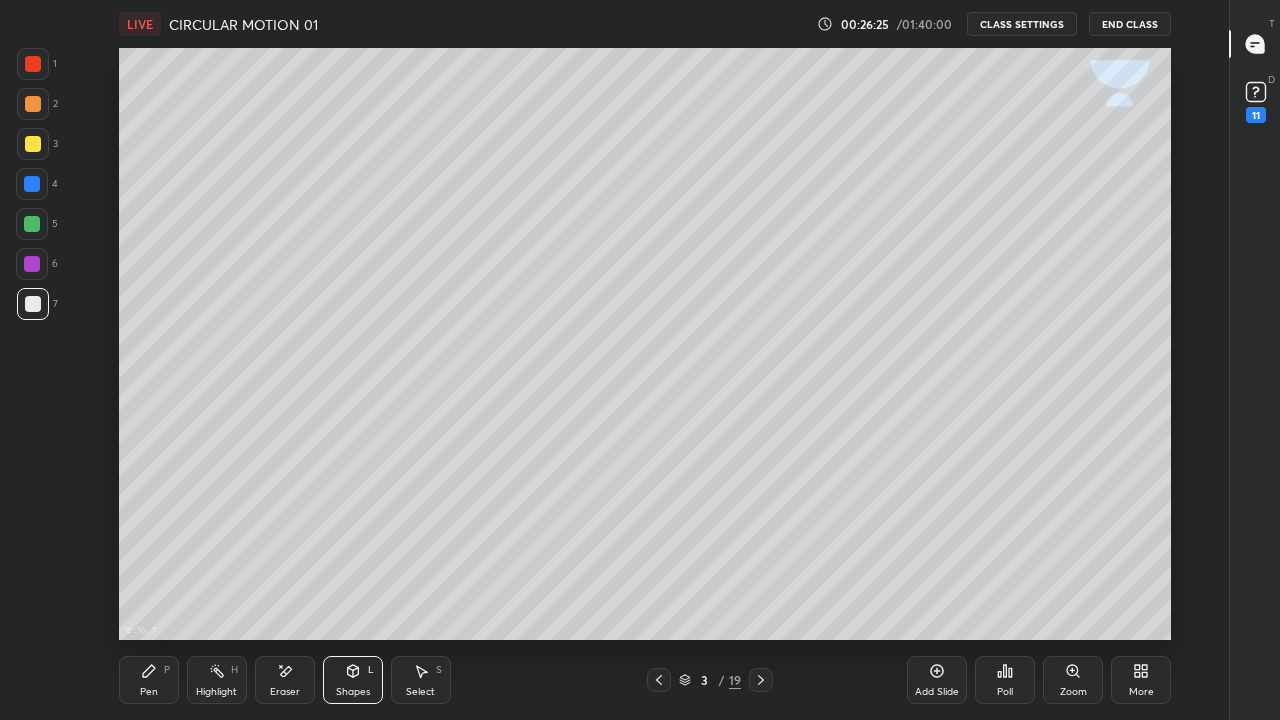 click at bounding box center (32, 264) 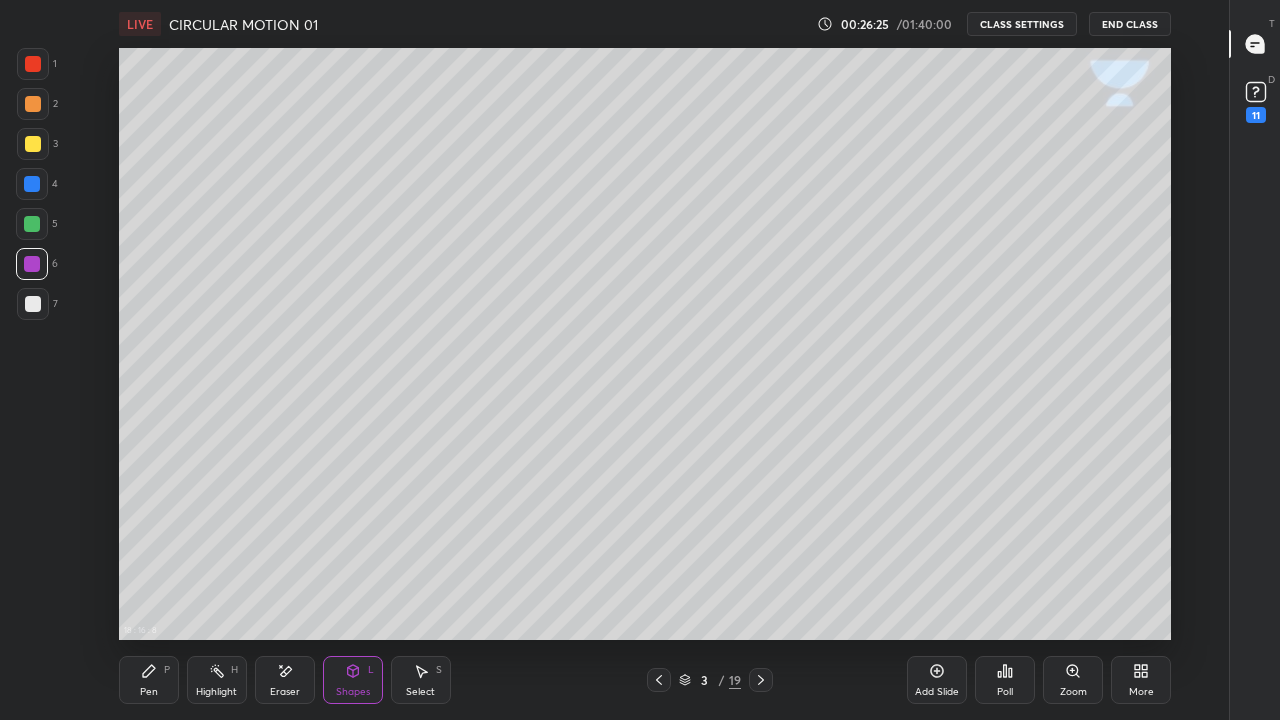 click at bounding box center [32, 224] 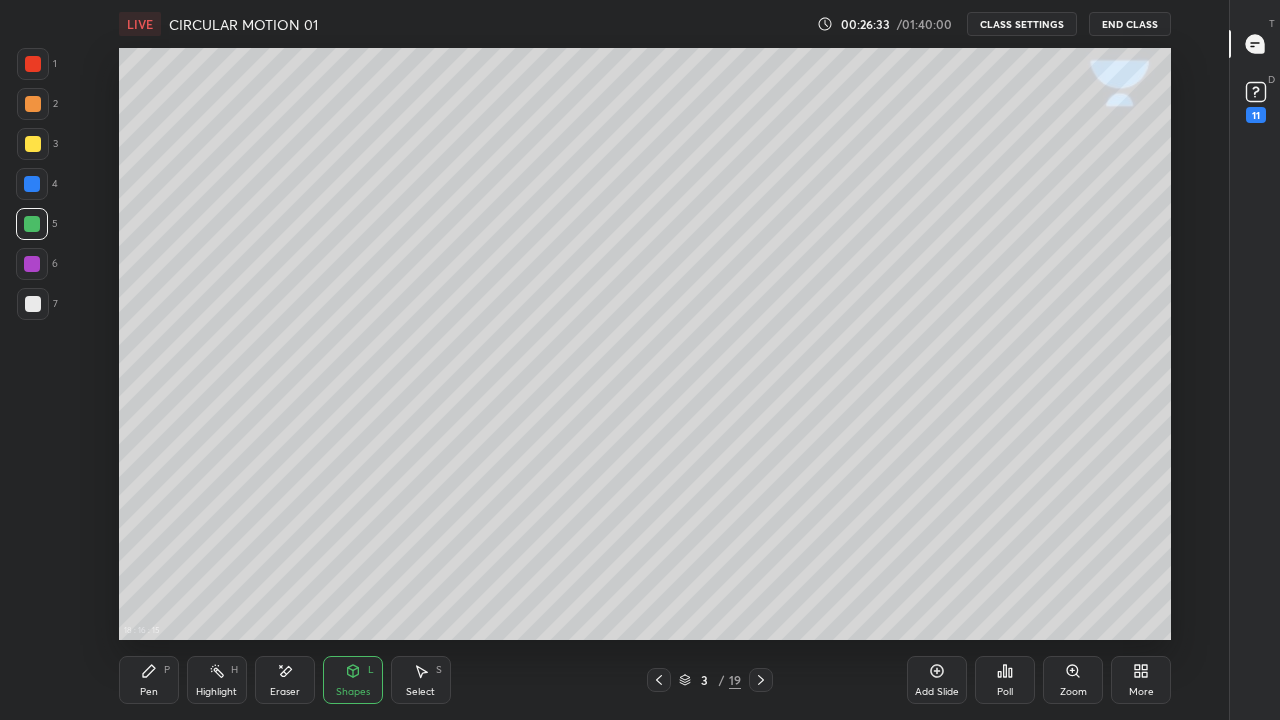 click on "Pen P" at bounding box center (149, 680) 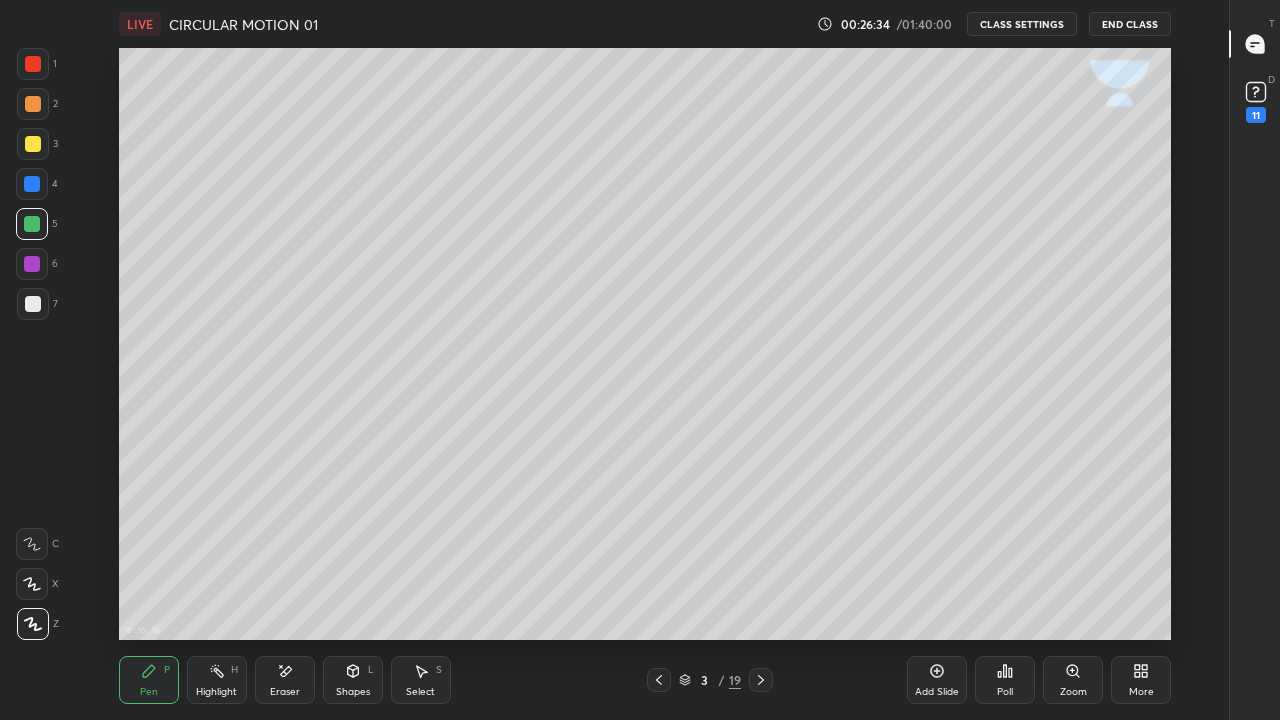 click at bounding box center [33, 304] 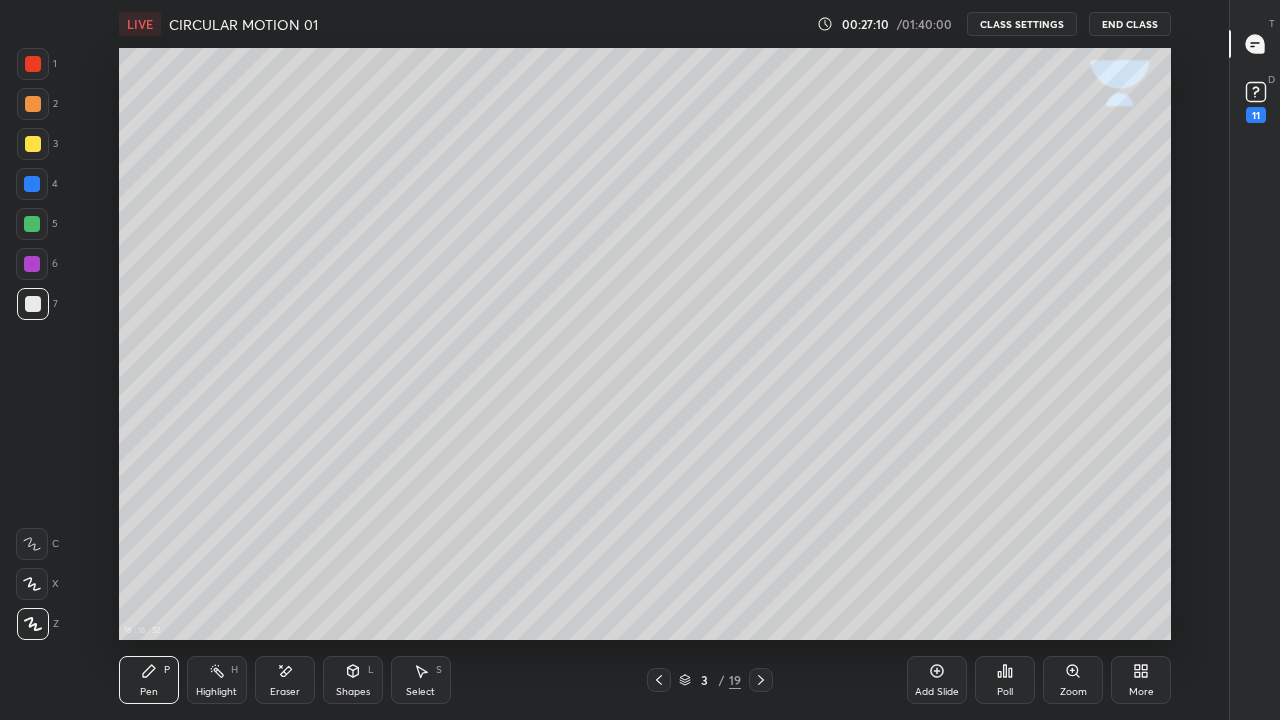 click on "Shapes L" at bounding box center [353, 680] 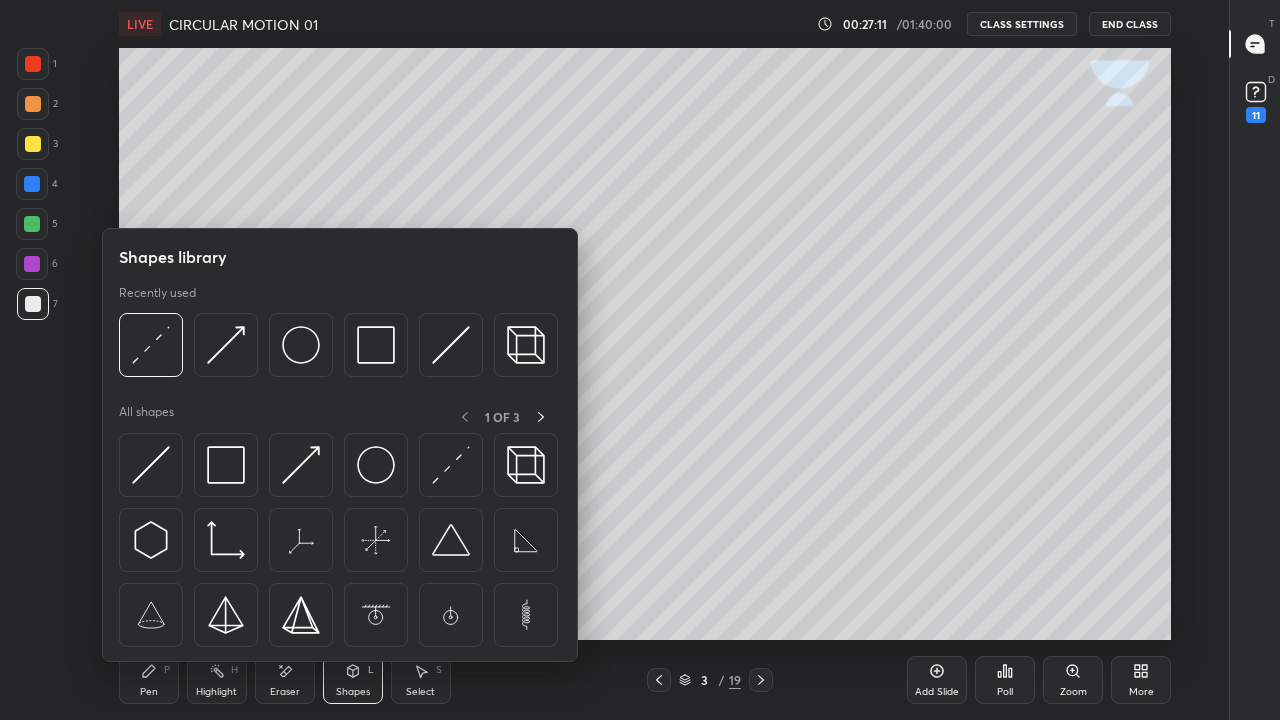 click at bounding box center (151, 345) 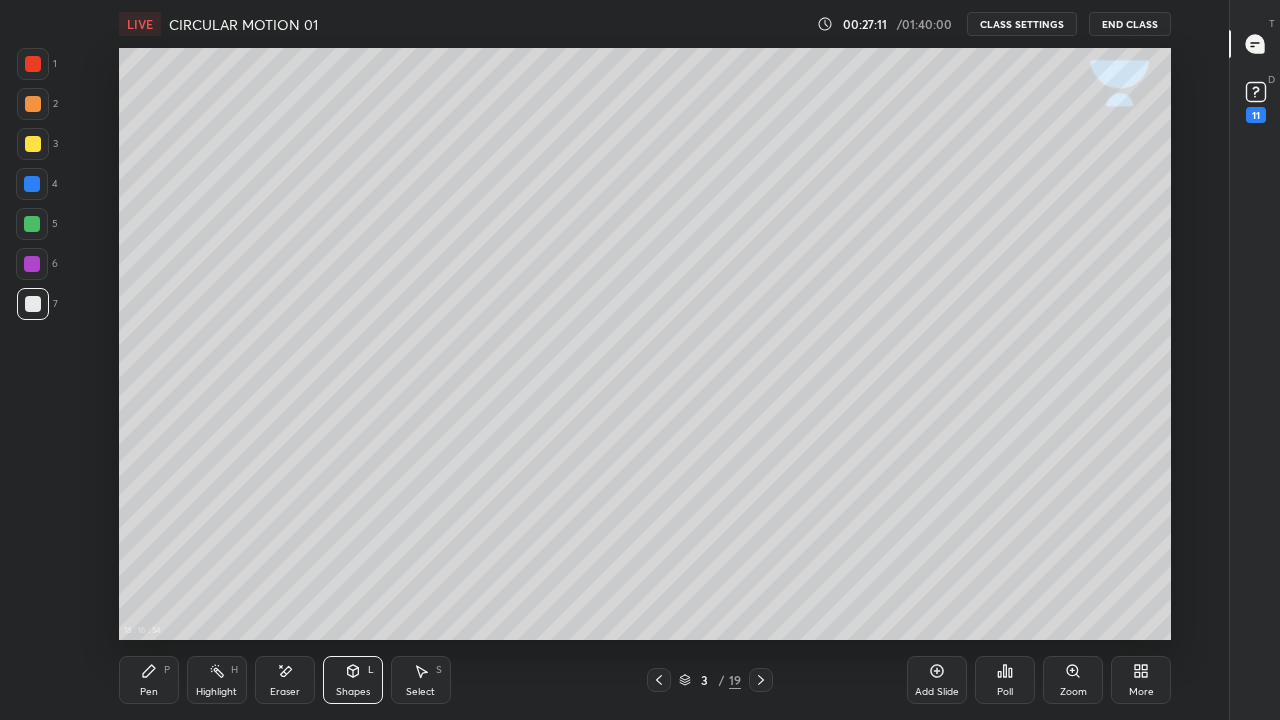 click at bounding box center [32, 184] 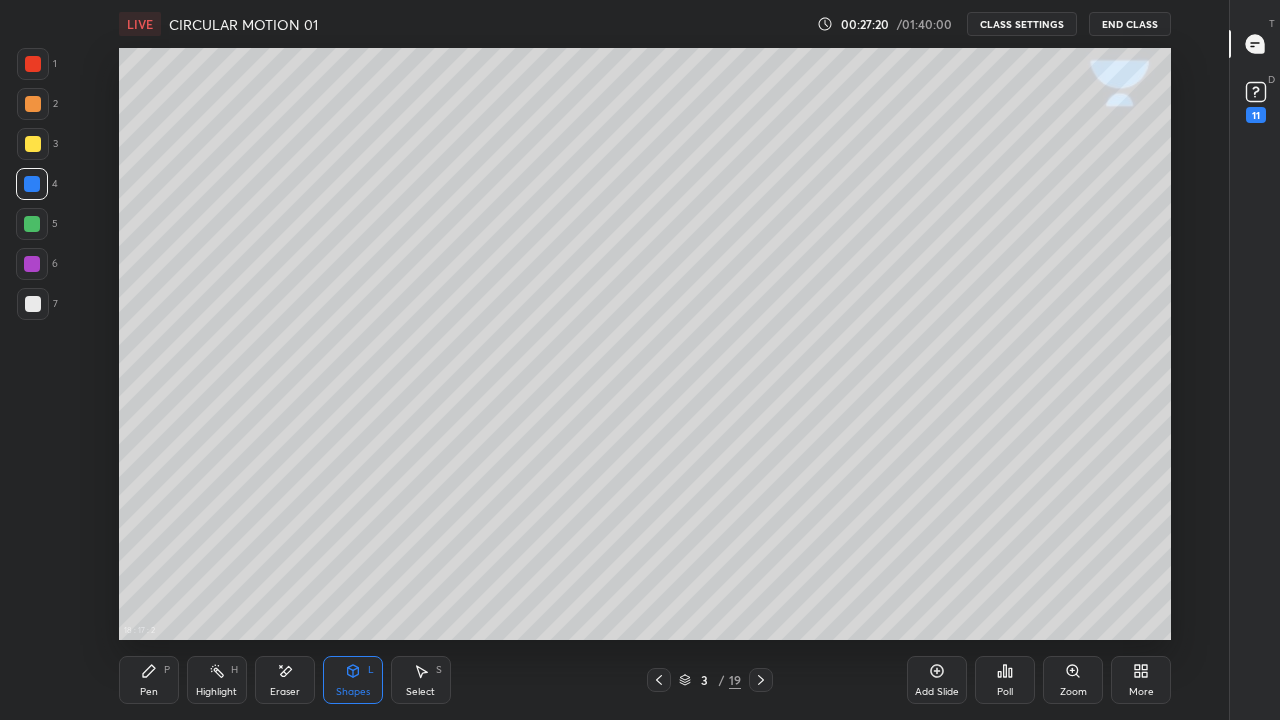 click on "Pen P" at bounding box center [149, 680] 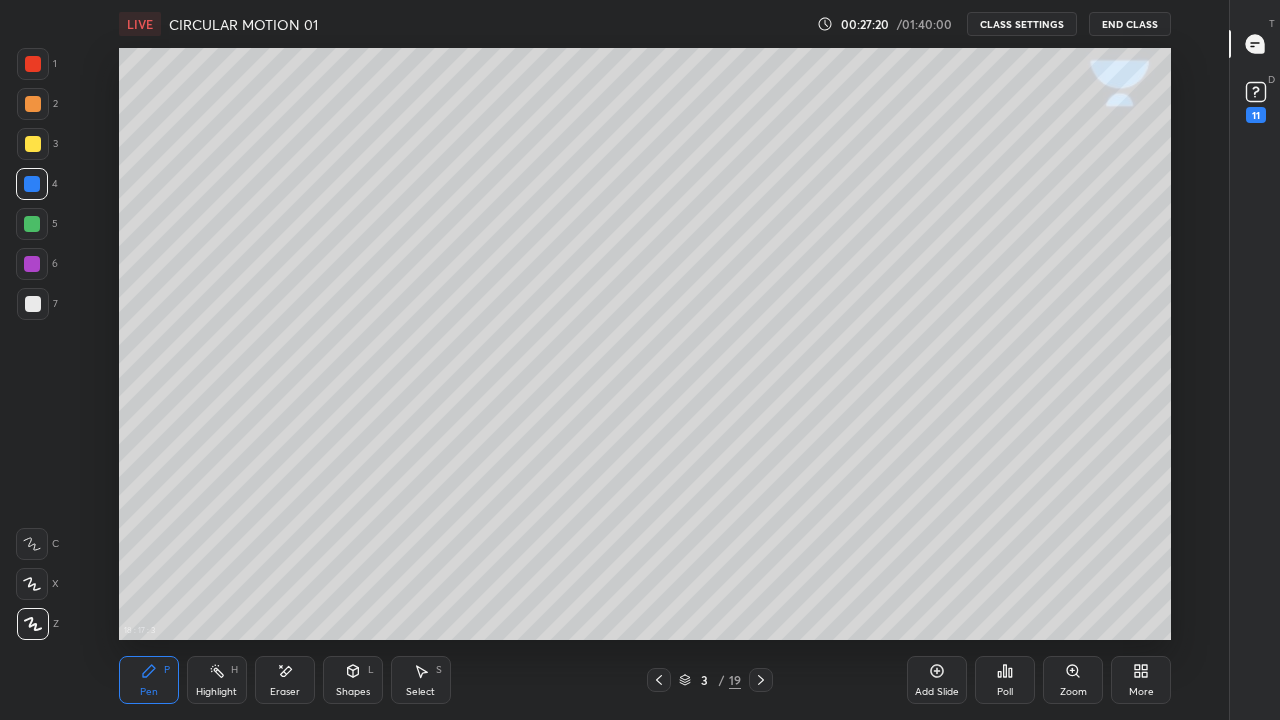 click at bounding box center (33, 304) 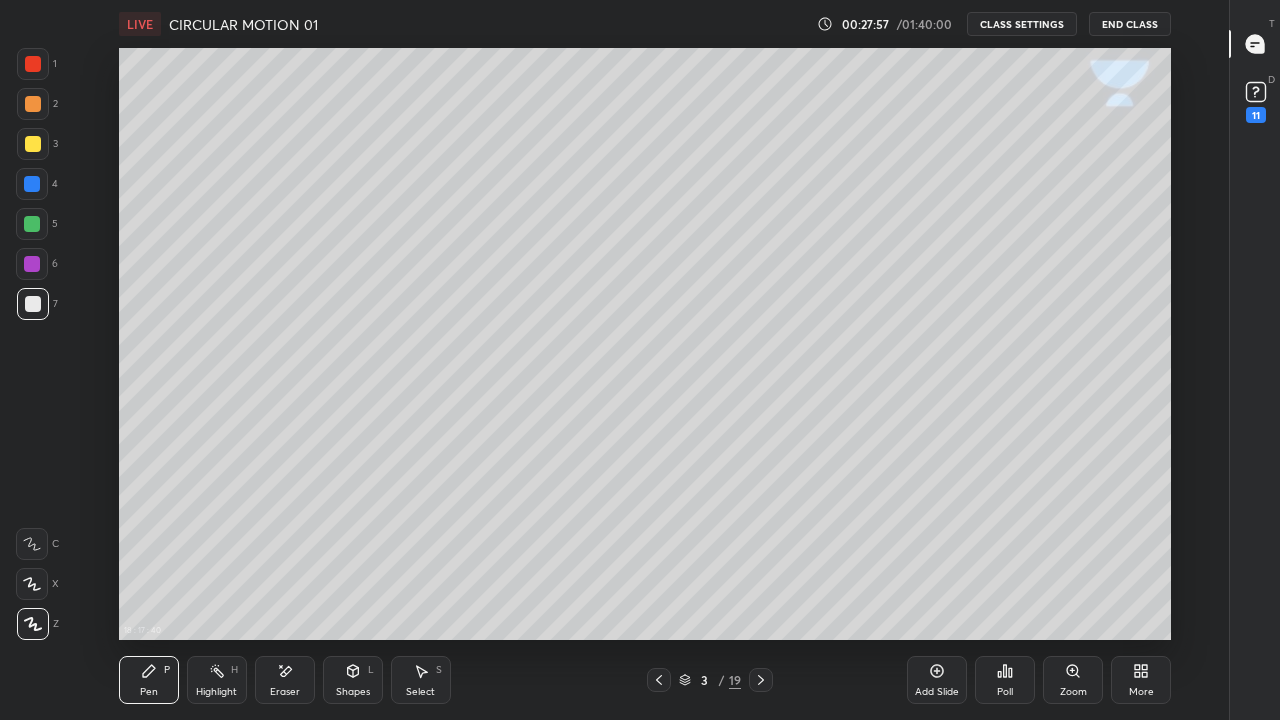 click 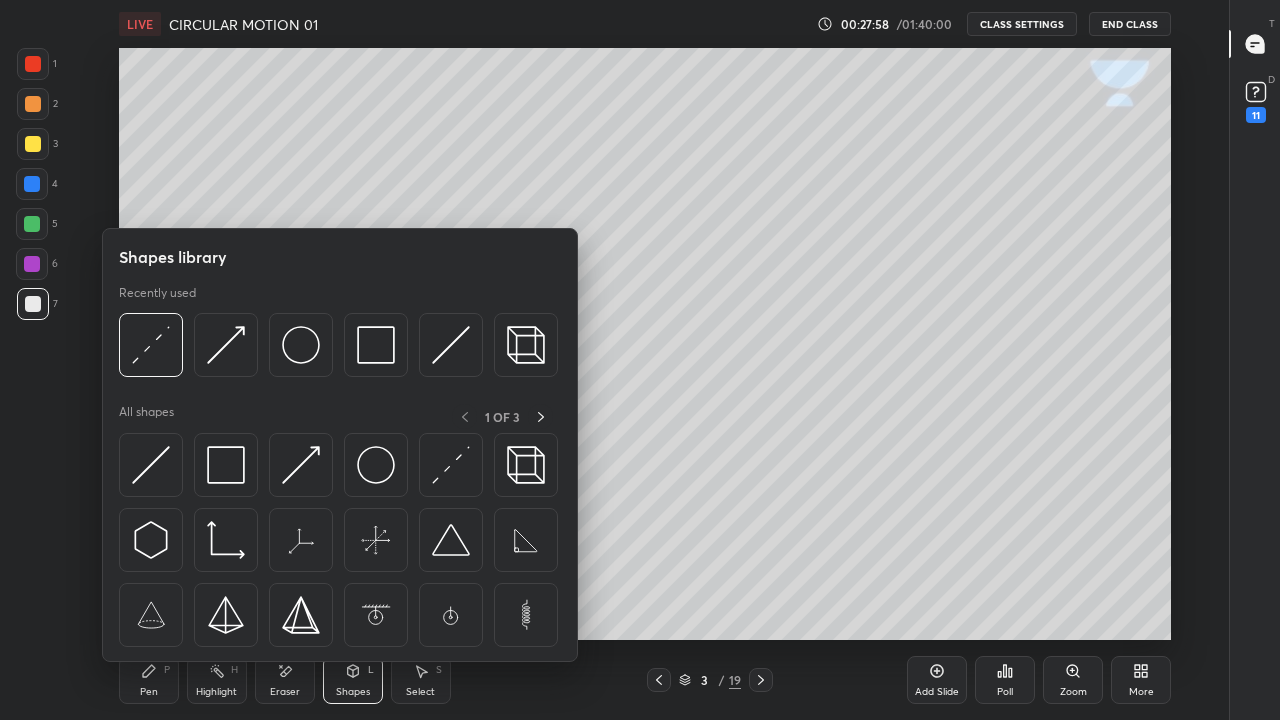 click at bounding box center (151, 345) 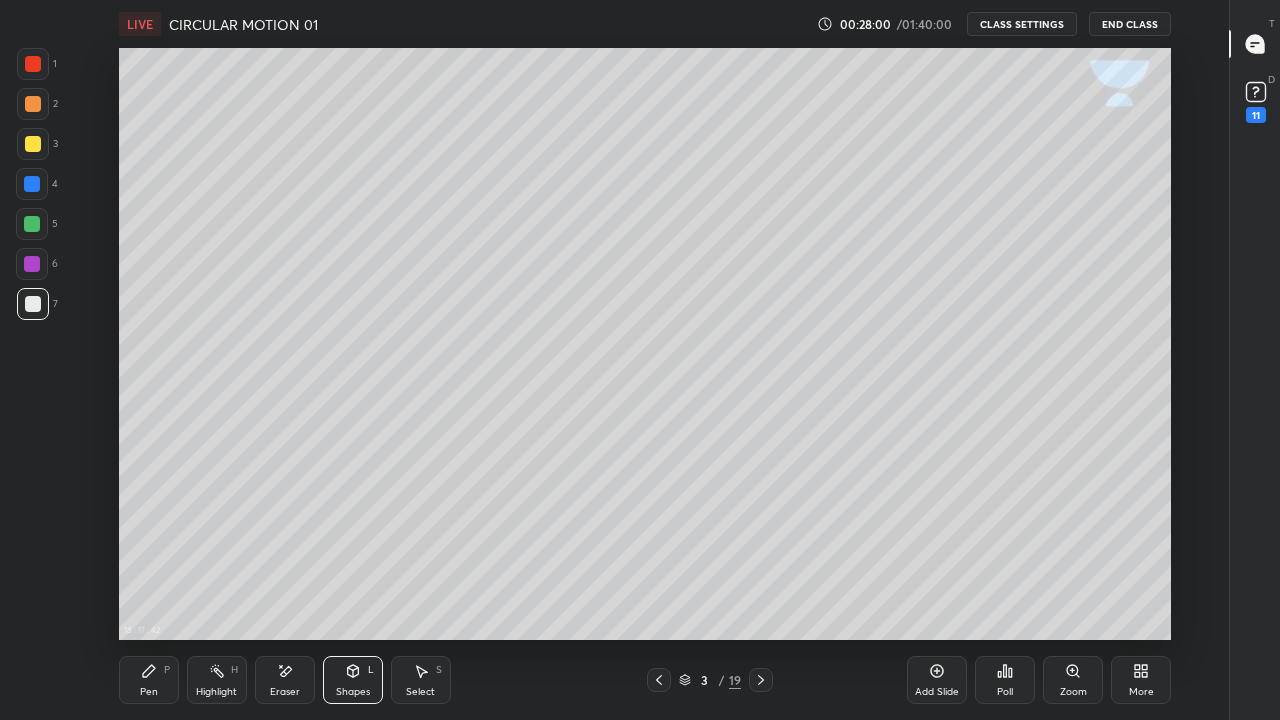 click at bounding box center (33, 144) 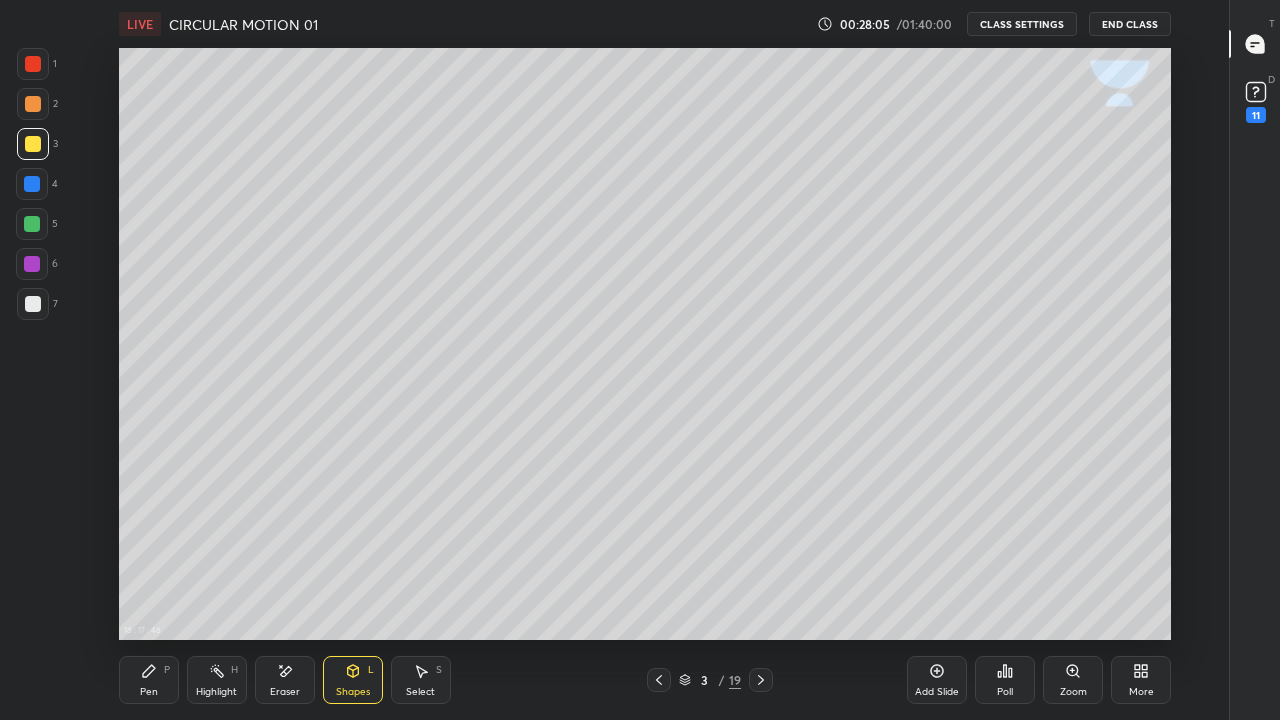 click on "Pen P" at bounding box center (149, 680) 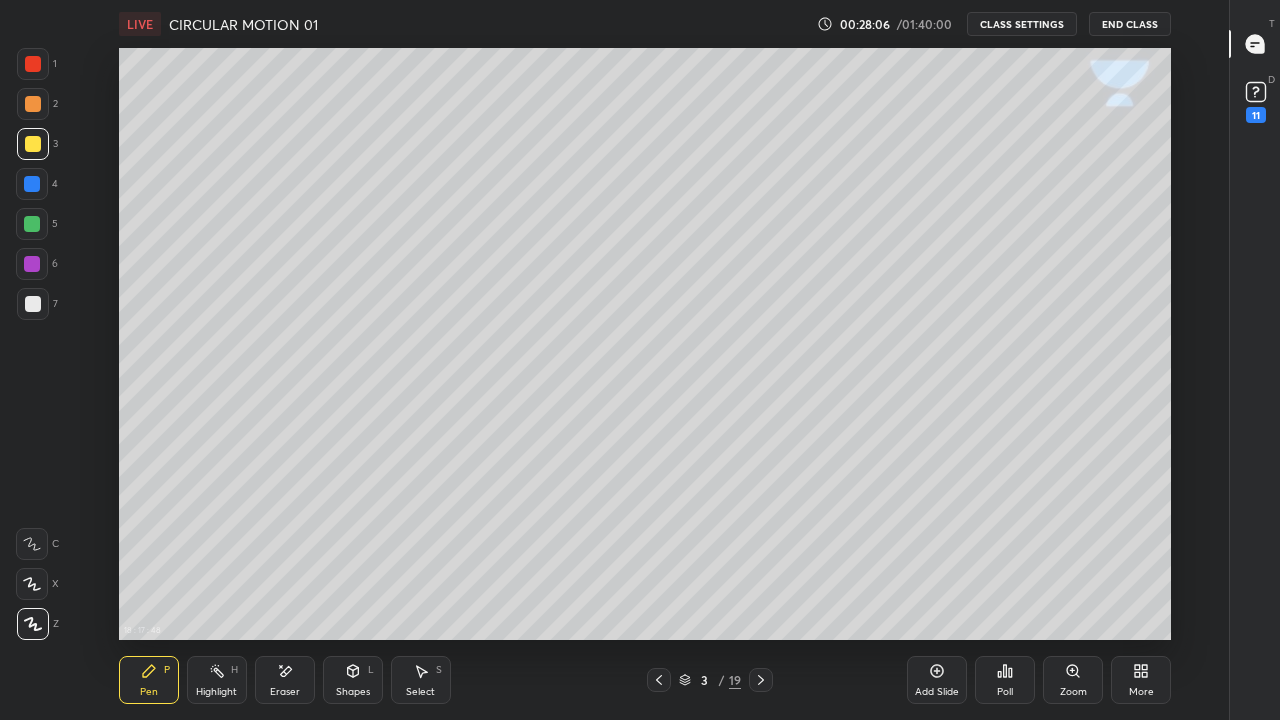 click at bounding box center [33, 304] 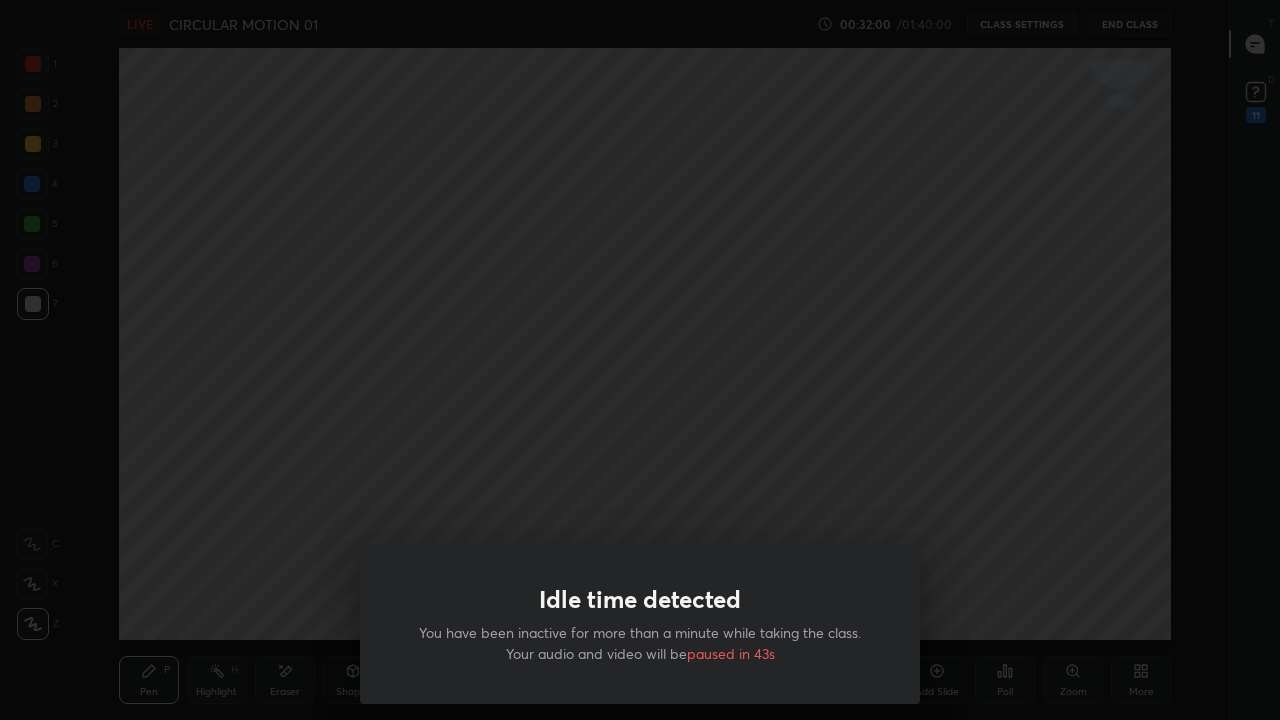 click on "Idle time detected You have been inactive for more than a minute while taking the class. Your audio and video will be  paused in 43s" at bounding box center (640, 360) 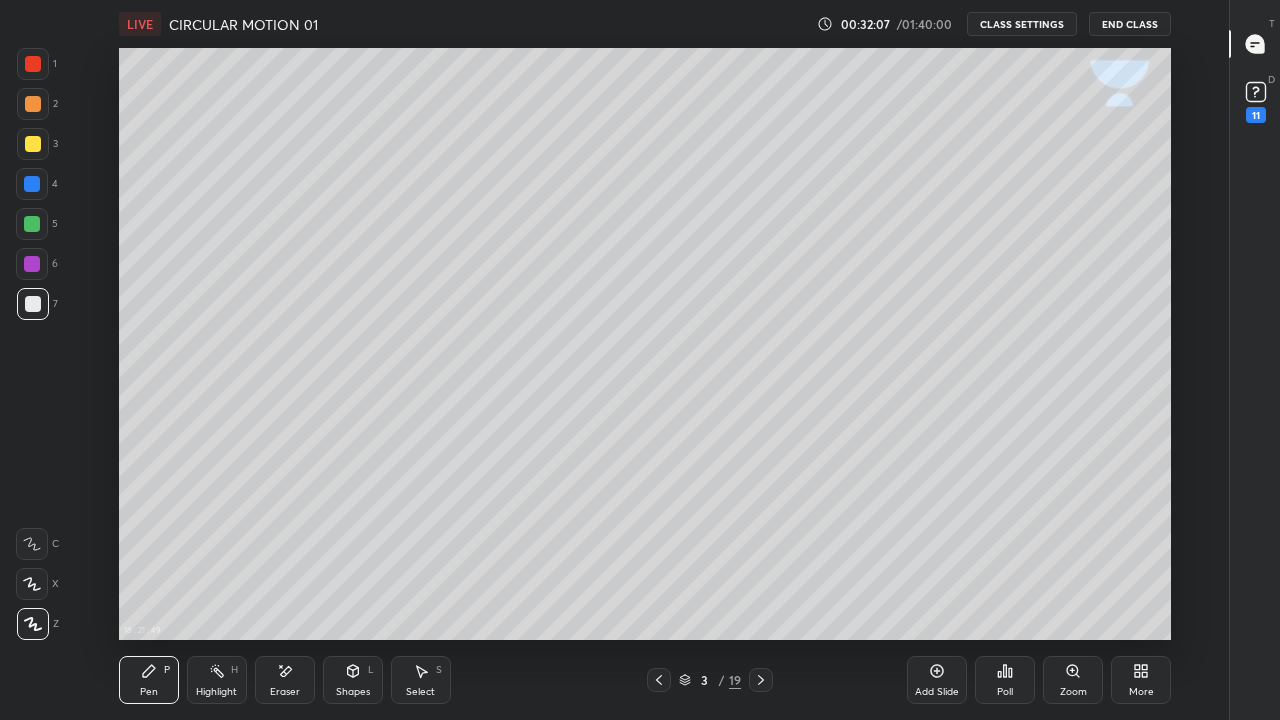 click 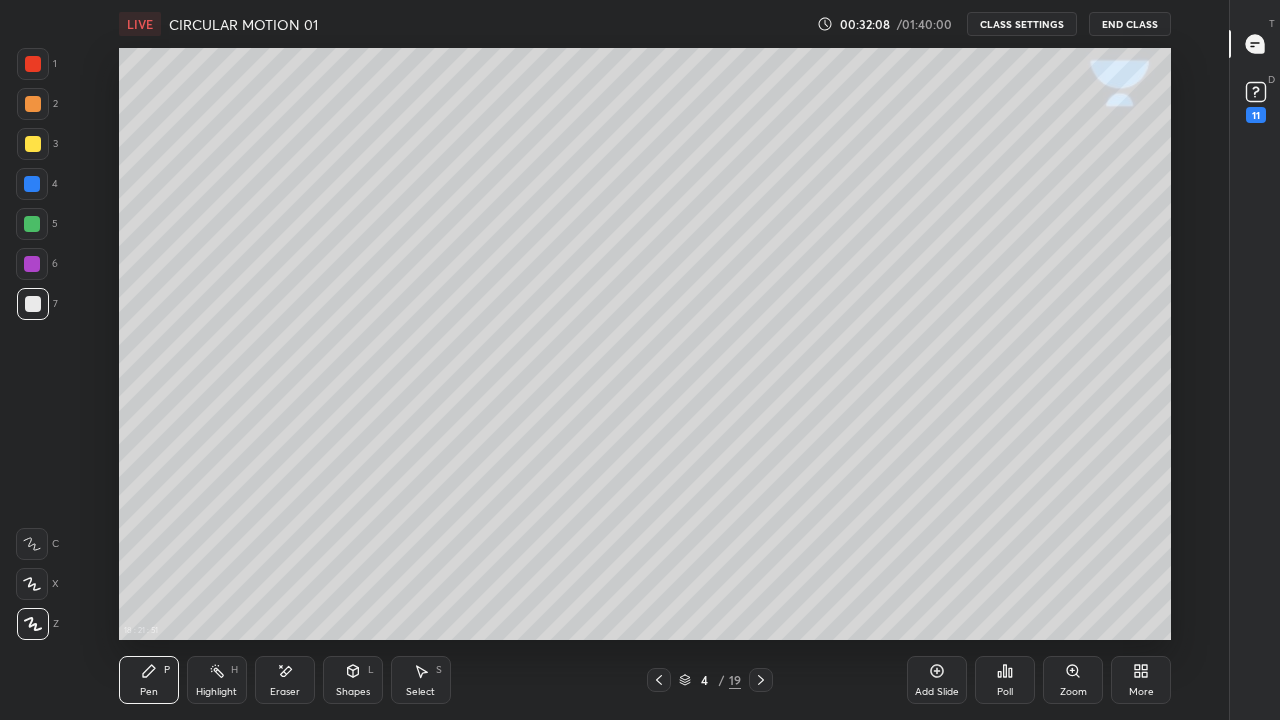 click on "Shapes L" at bounding box center (353, 680) 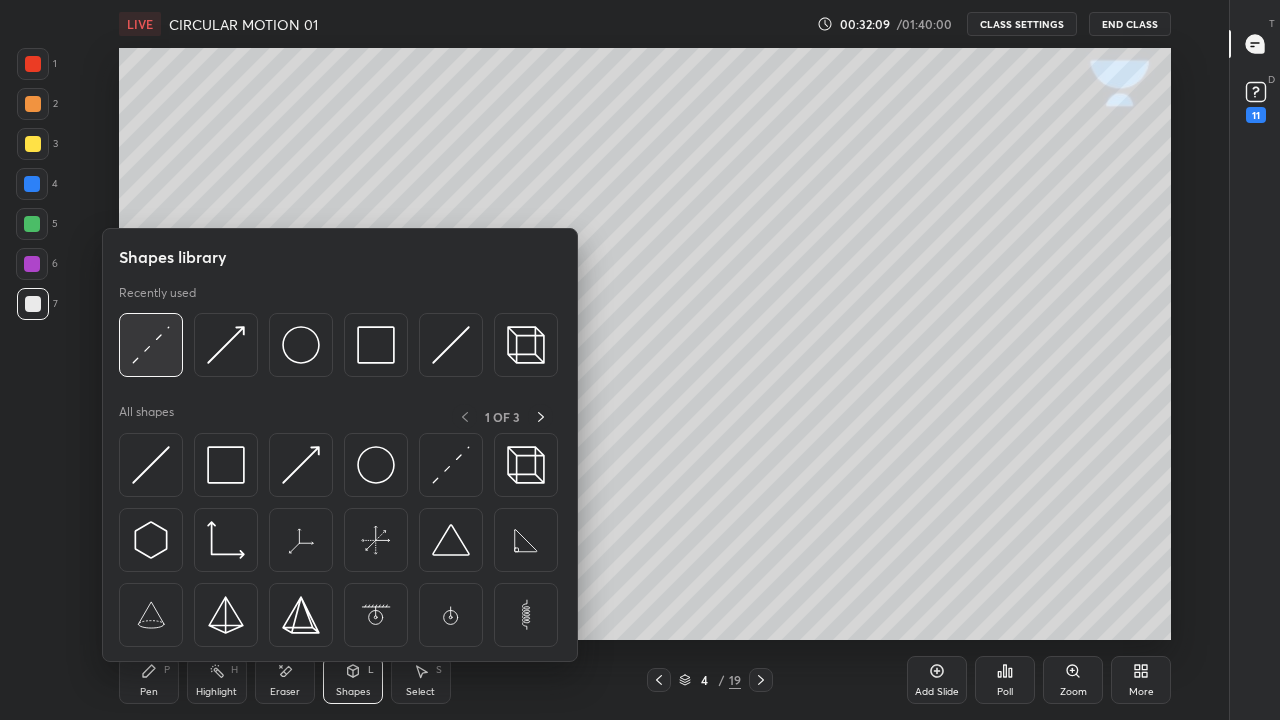 click at bounding box center (151, 345) 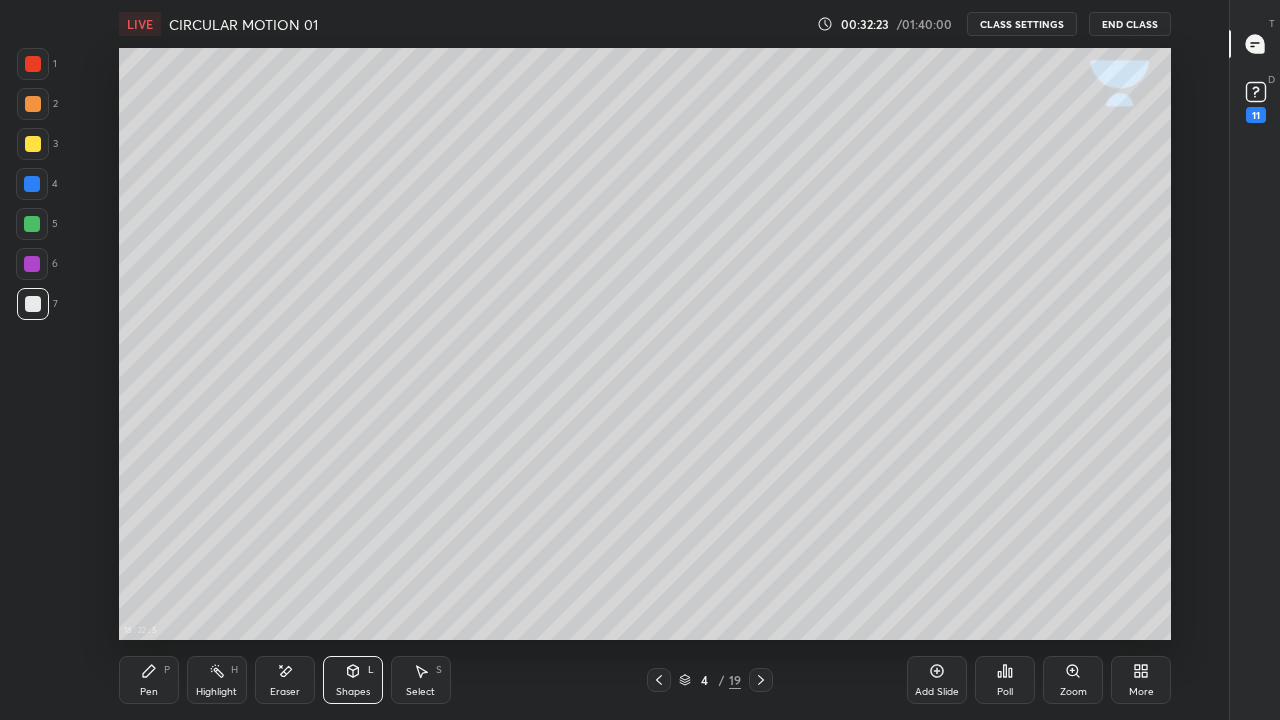 click 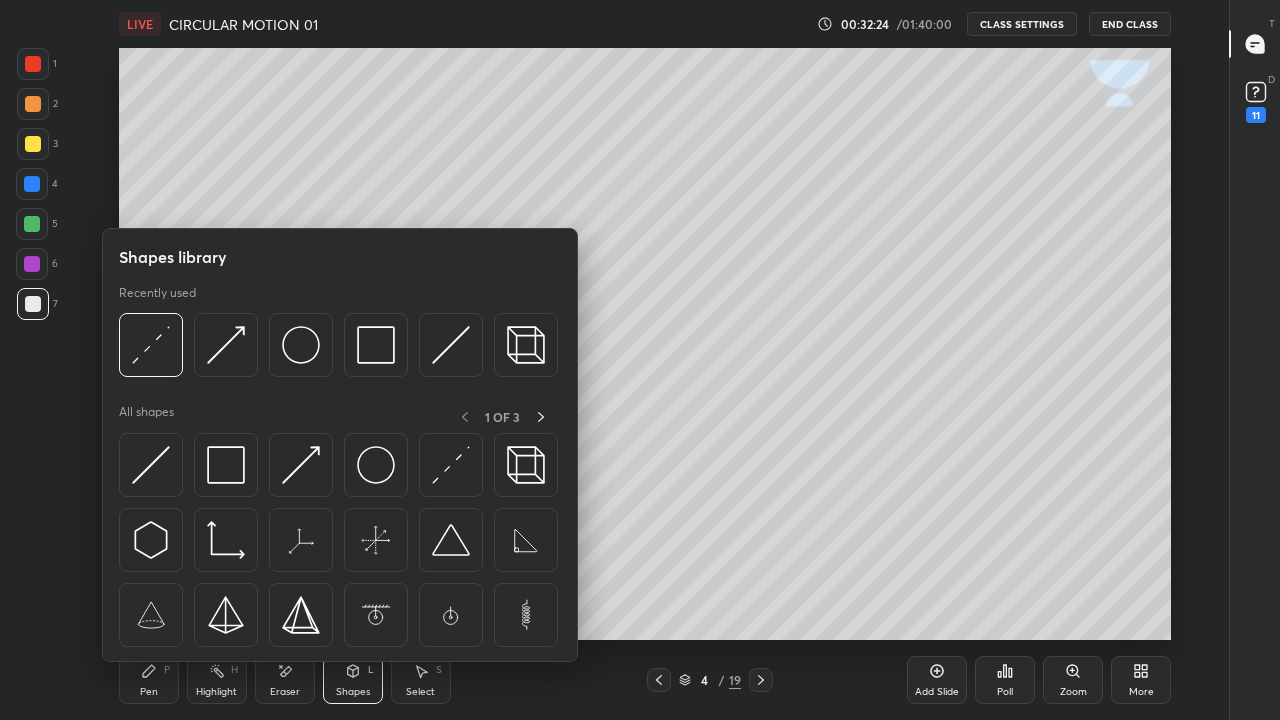 click at bounding box center [151, 345] 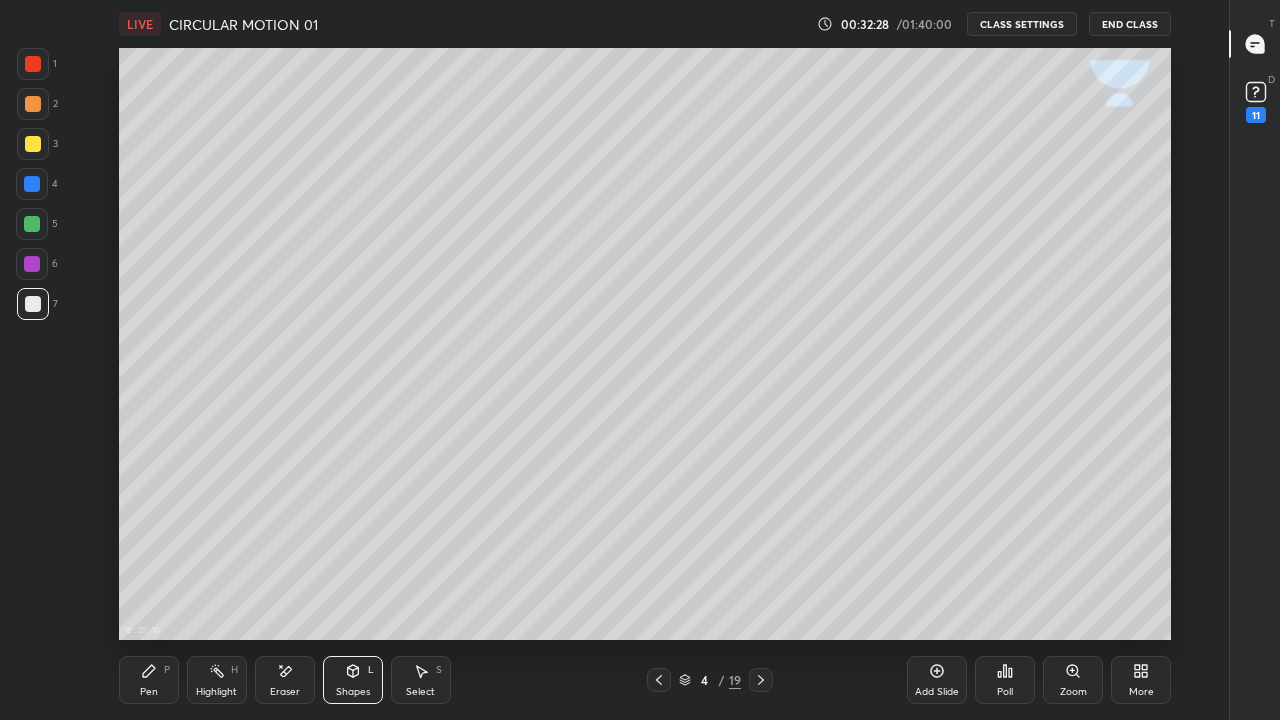 click 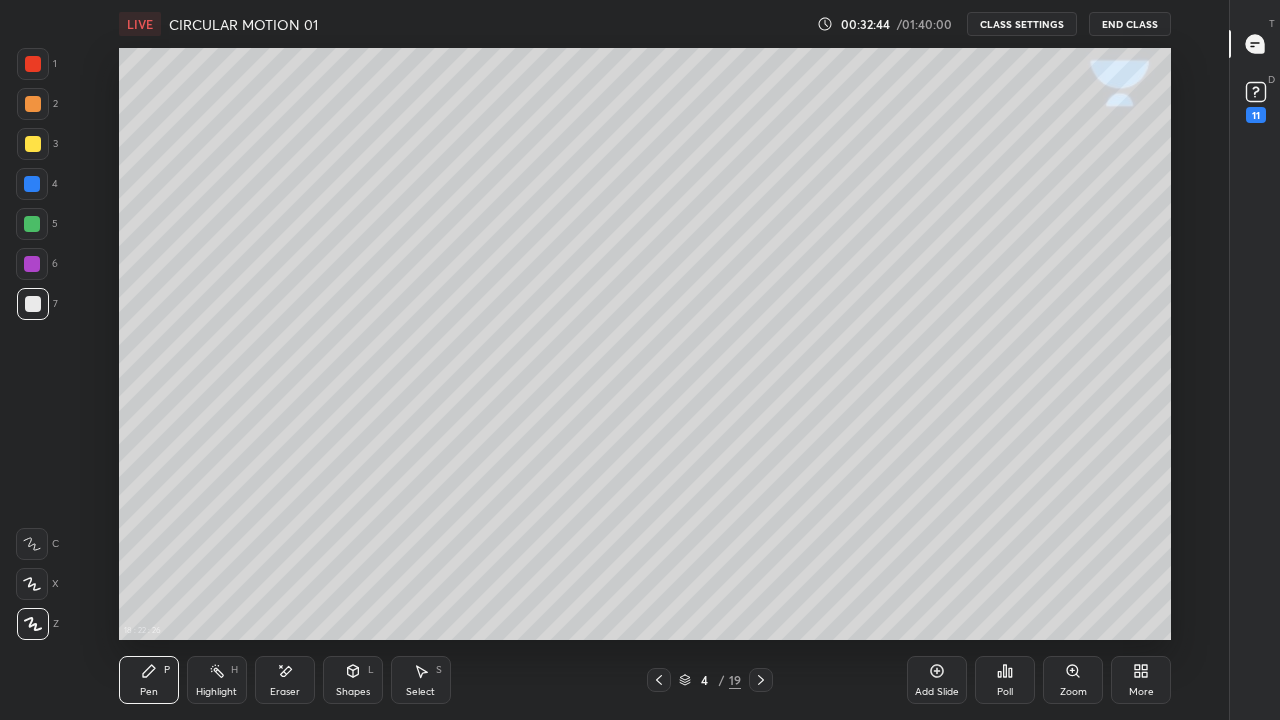 click at bounding box center [33, 144] 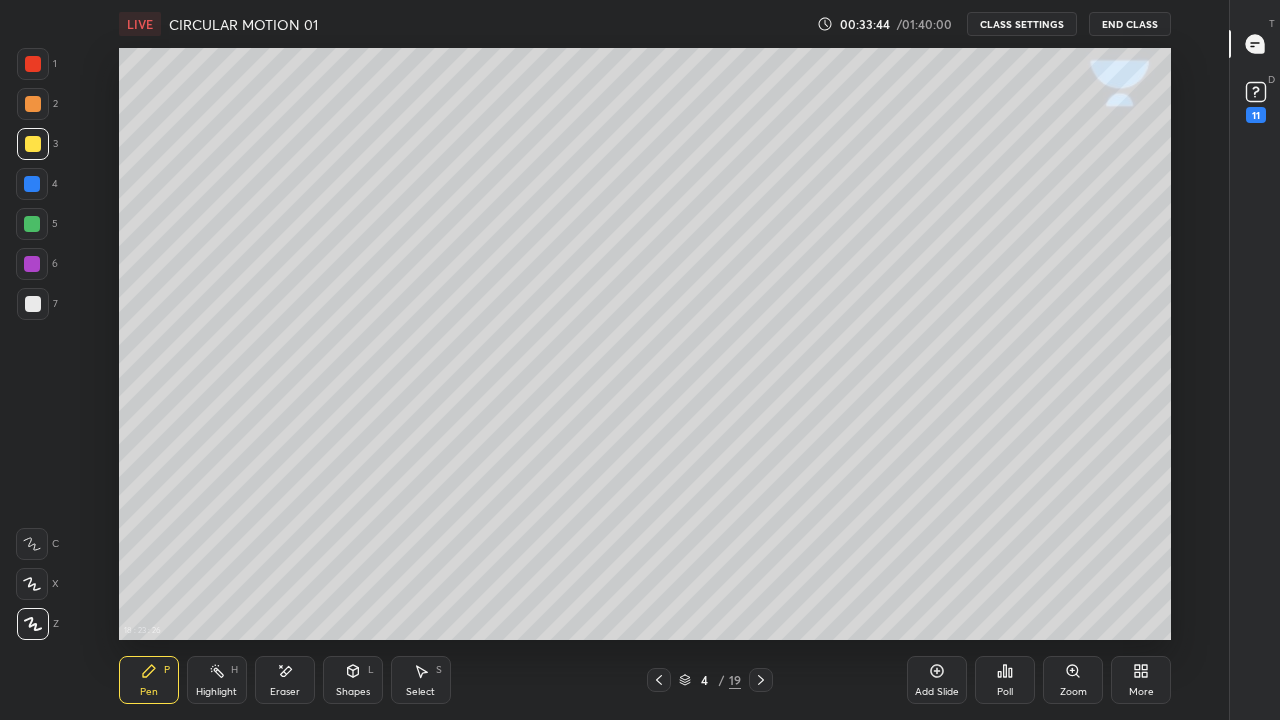 click on "Shapes" at bounding box center (353, 692) 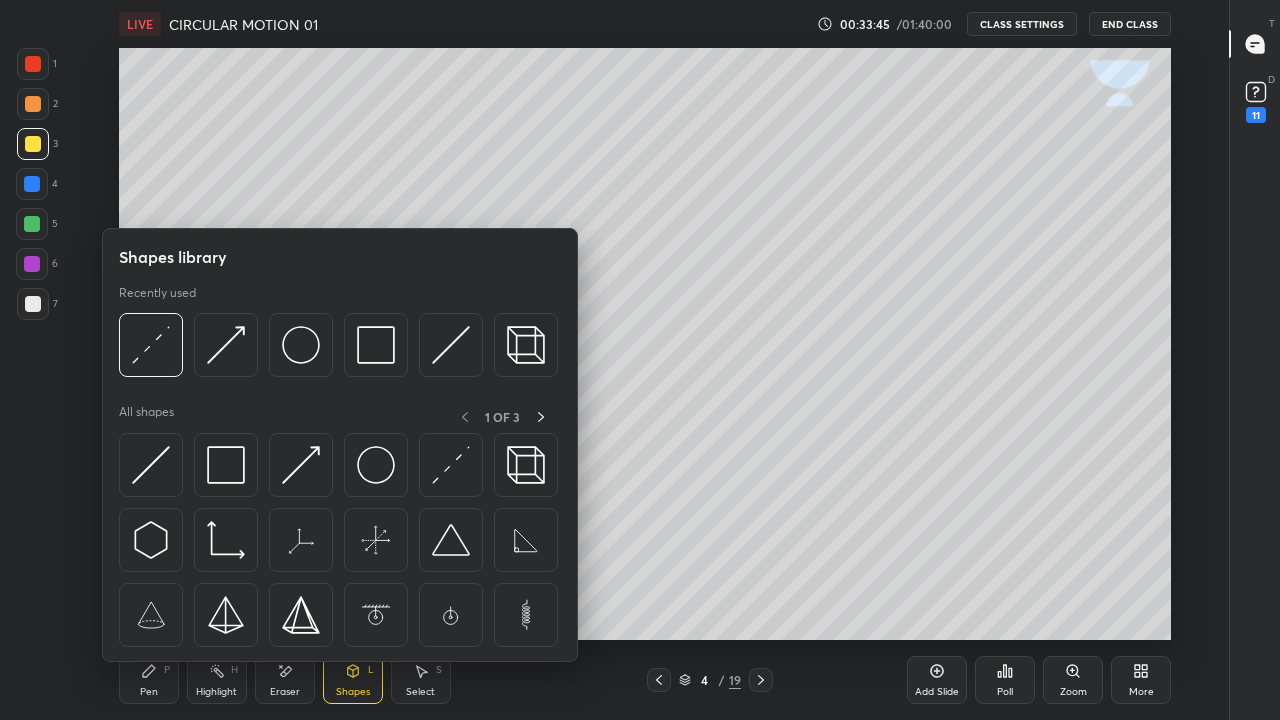 click at bounding box center (151, 345) 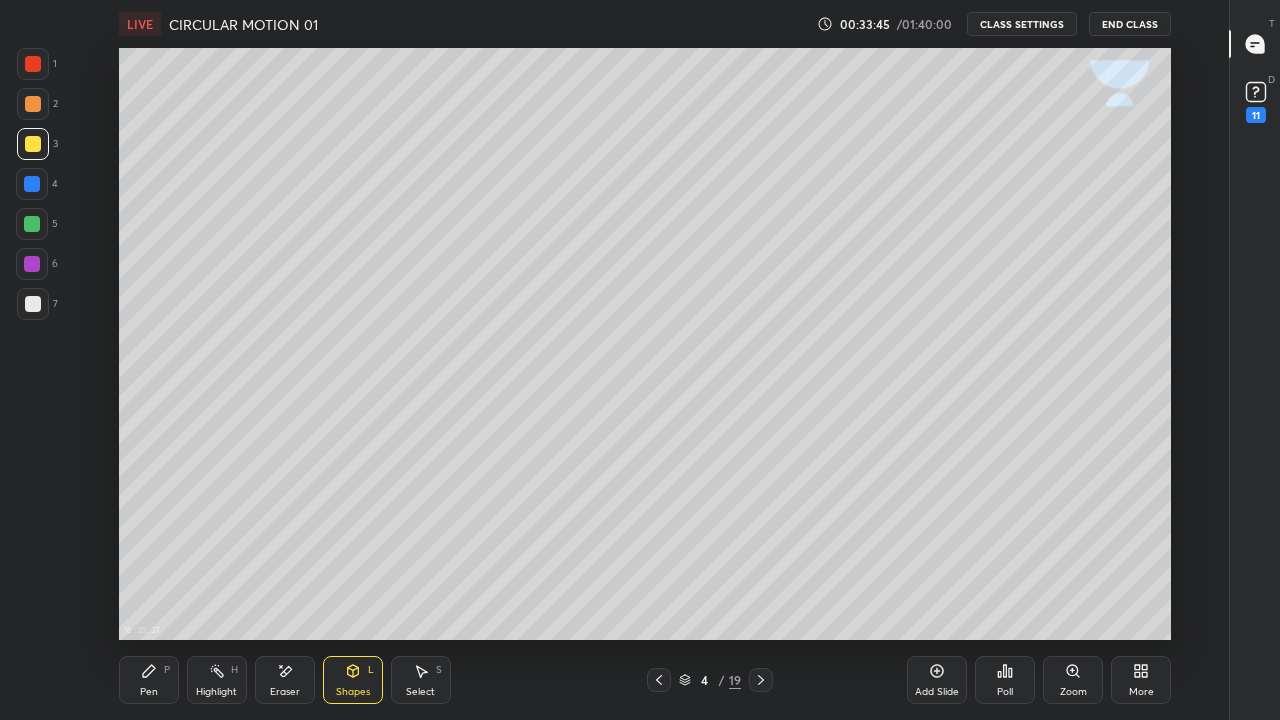 click at bounding box center (33, 144) 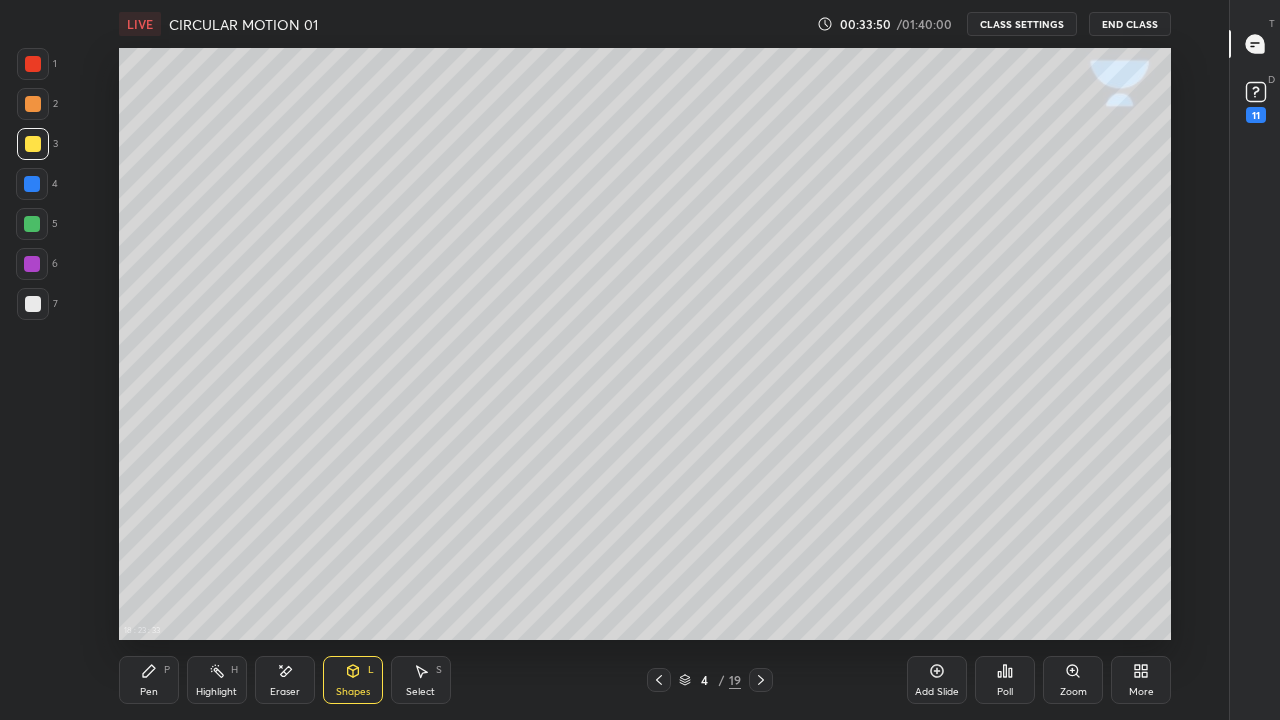 click on "Pen P" at bounding box center [149, 680] 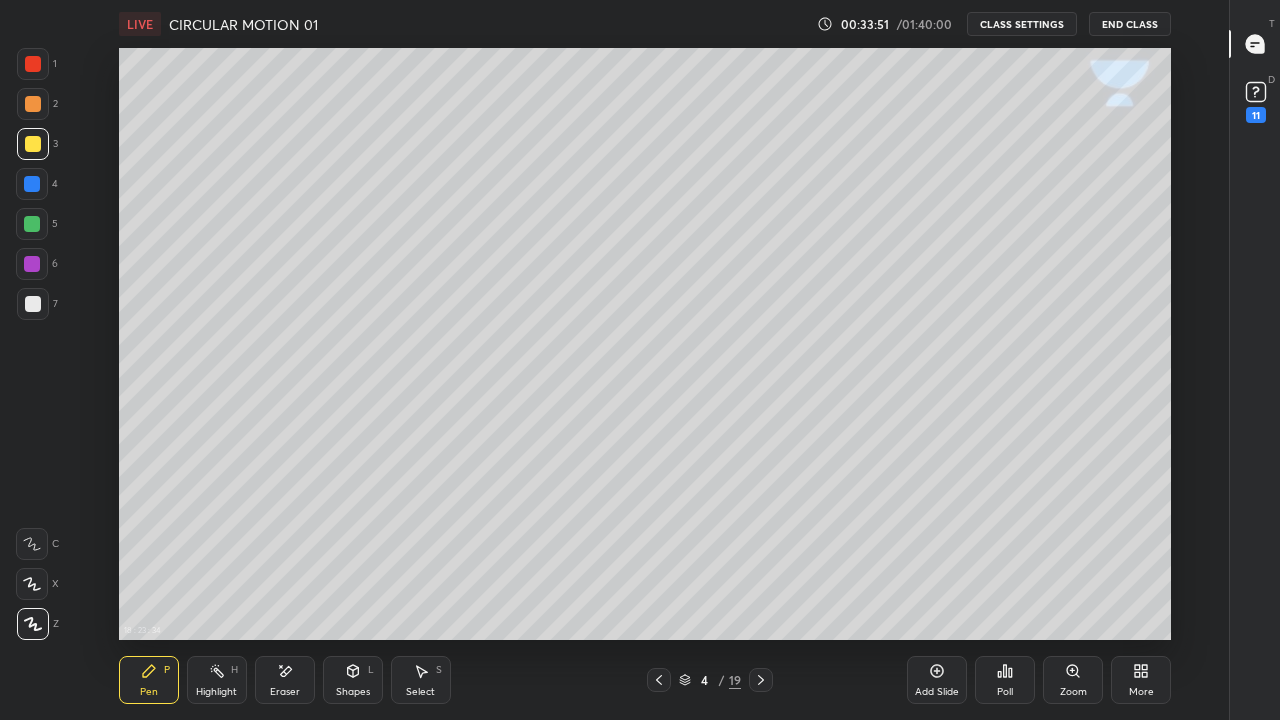 click at bounding box center (33, 304) 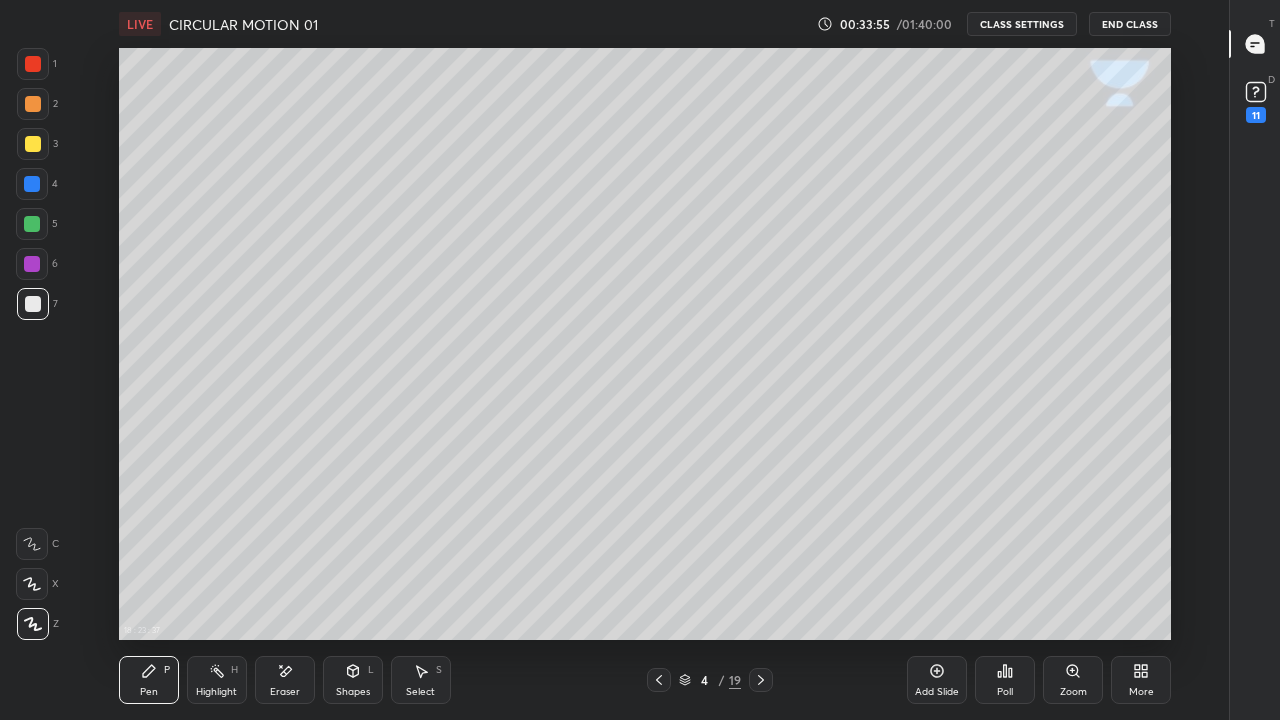 click 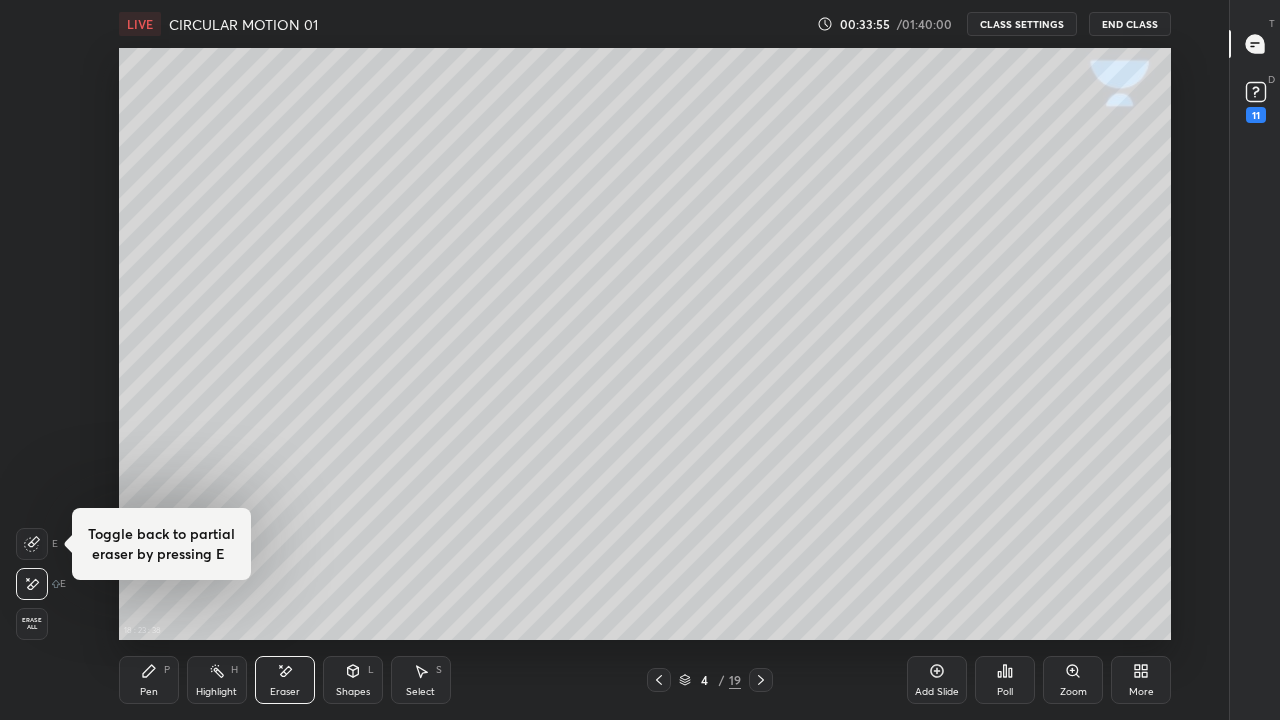 click 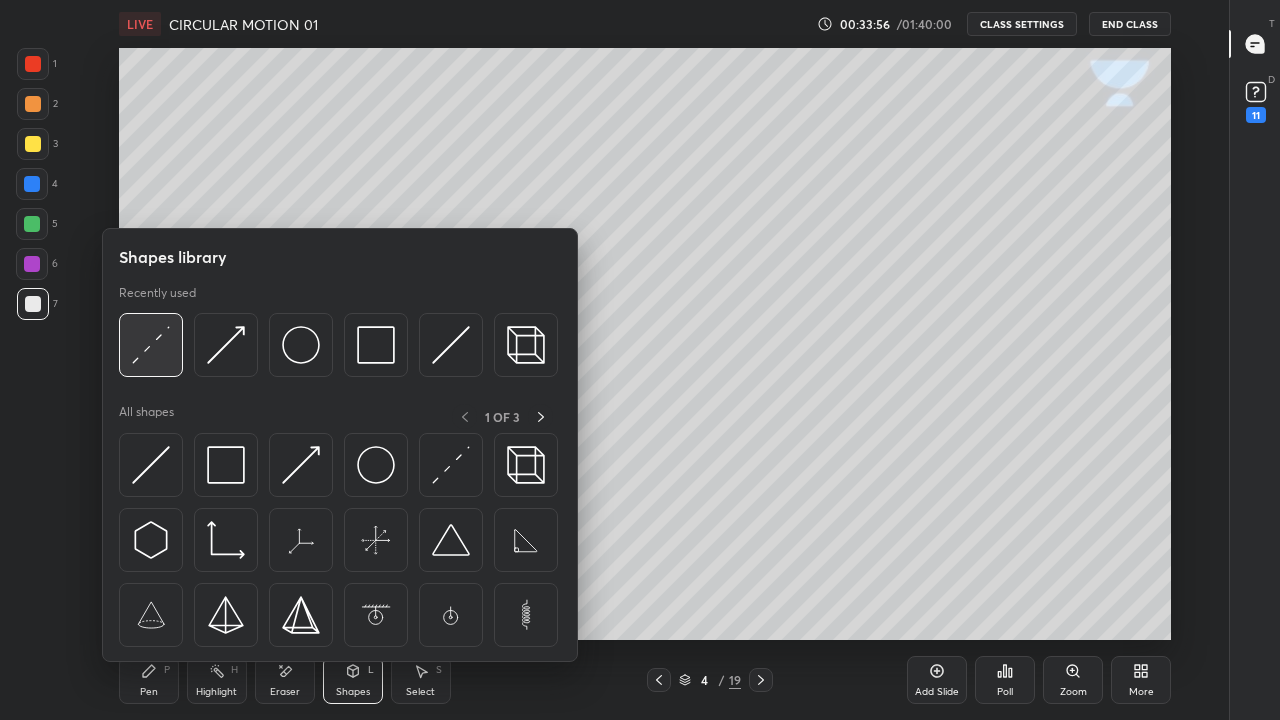 click at bounding box center [151, 345] 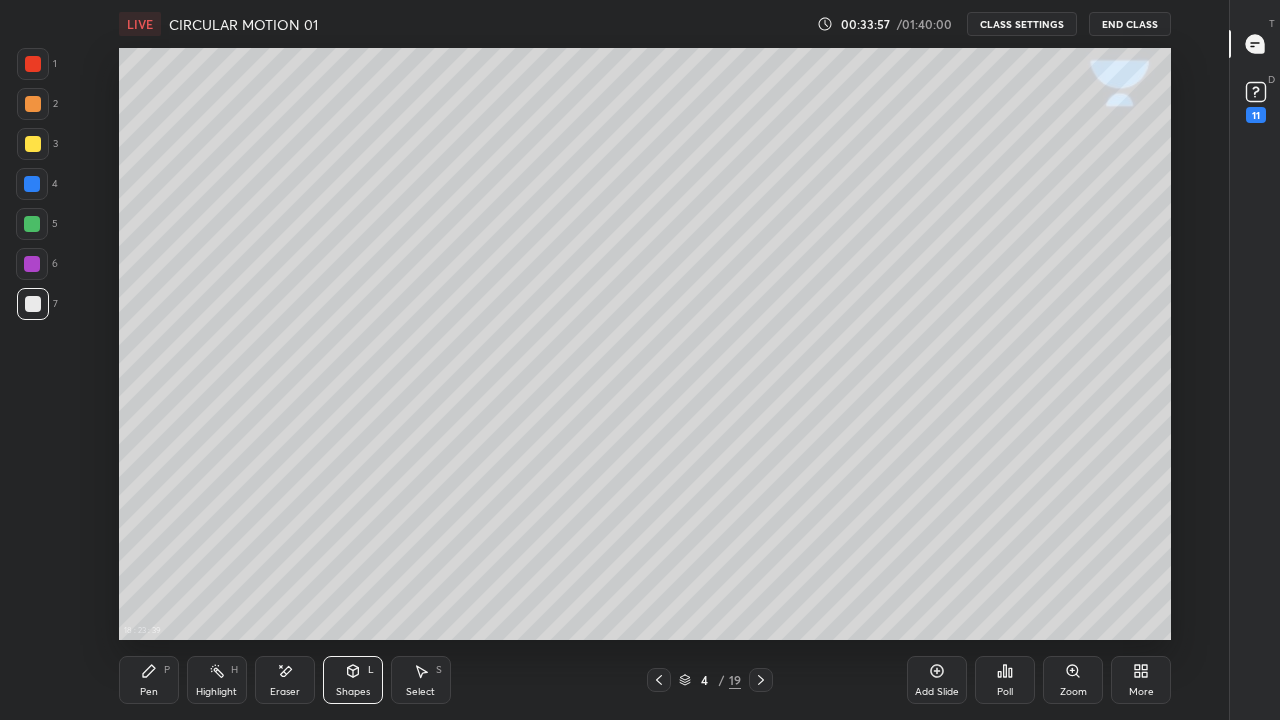 click at bounding box center (32, 184) 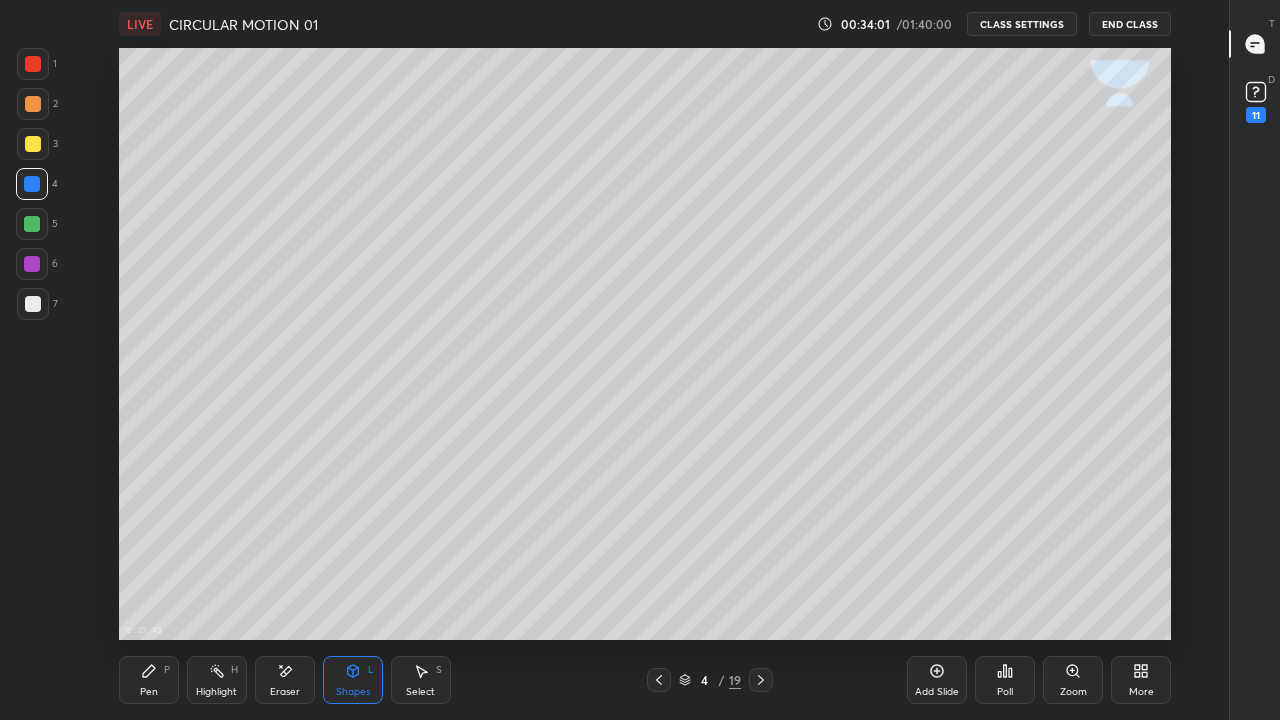 click 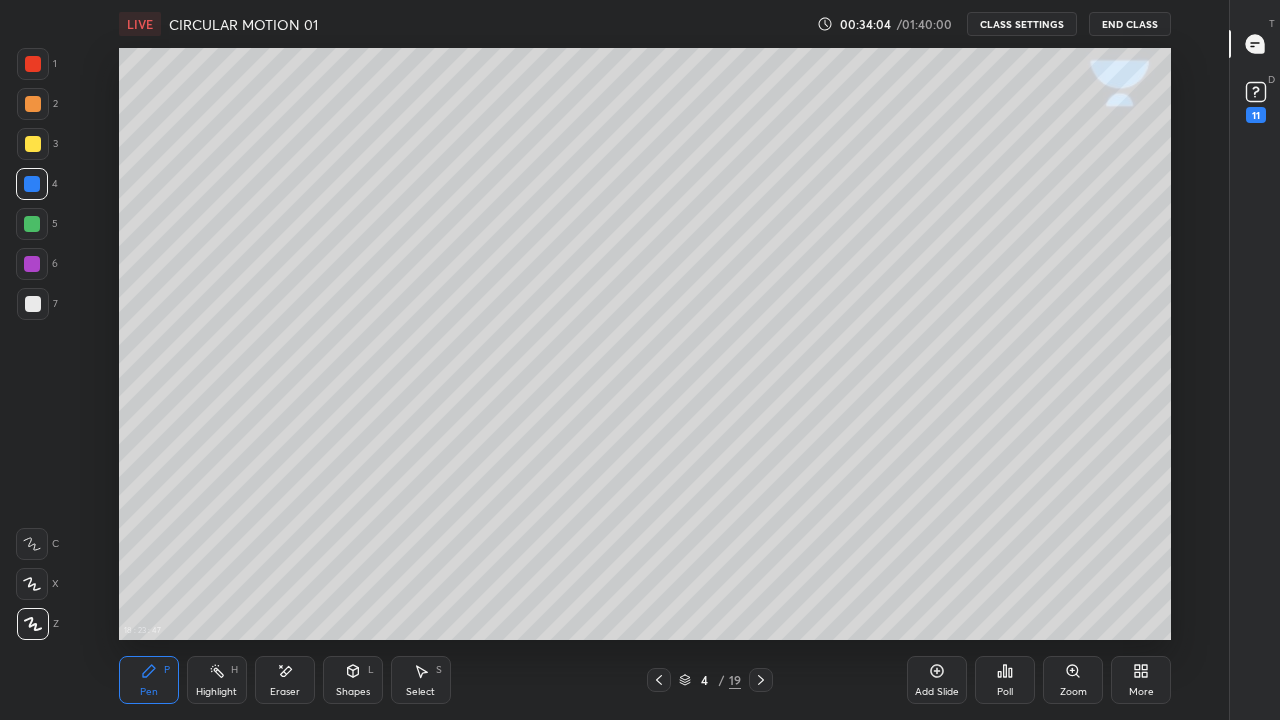 click at bounding box center (33, 304) 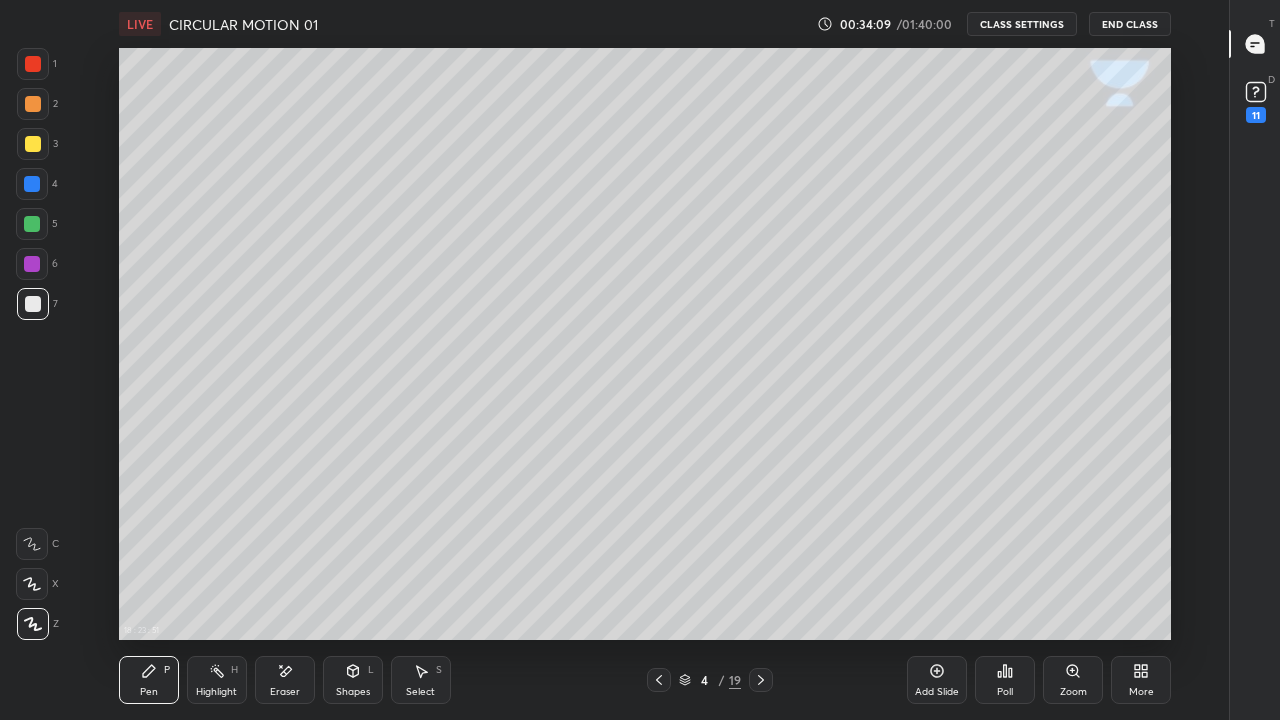 click 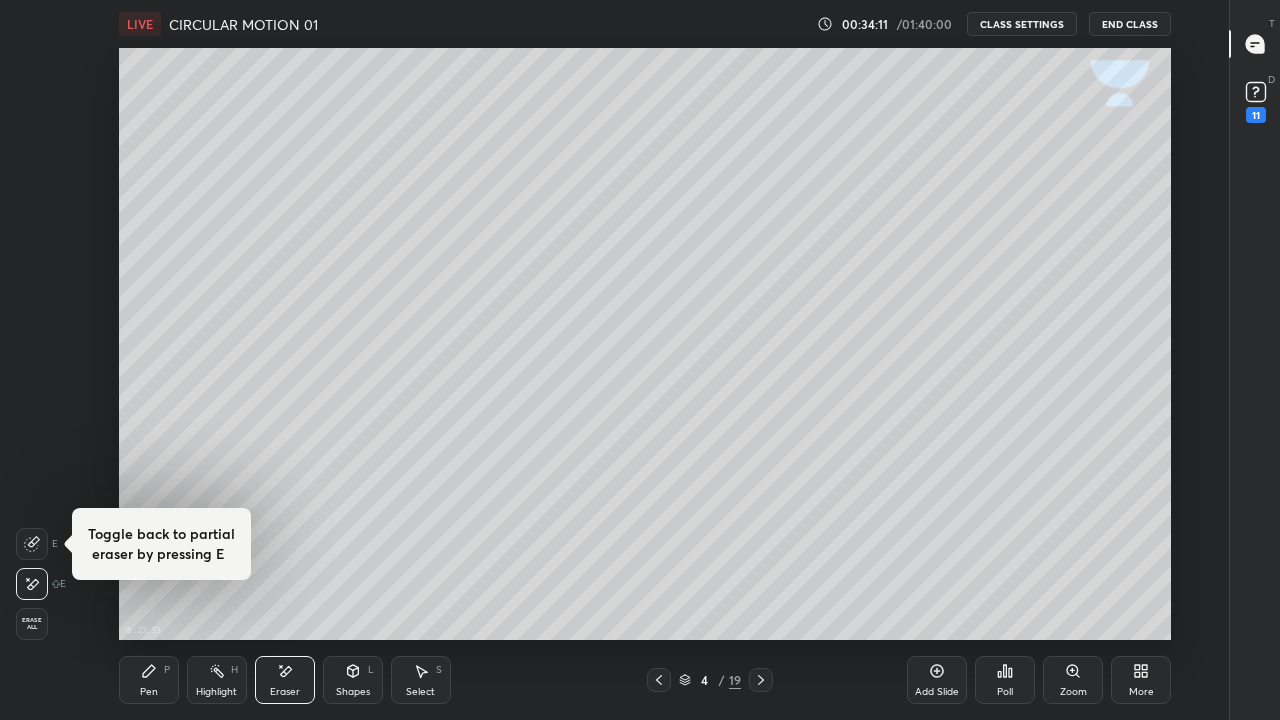 click 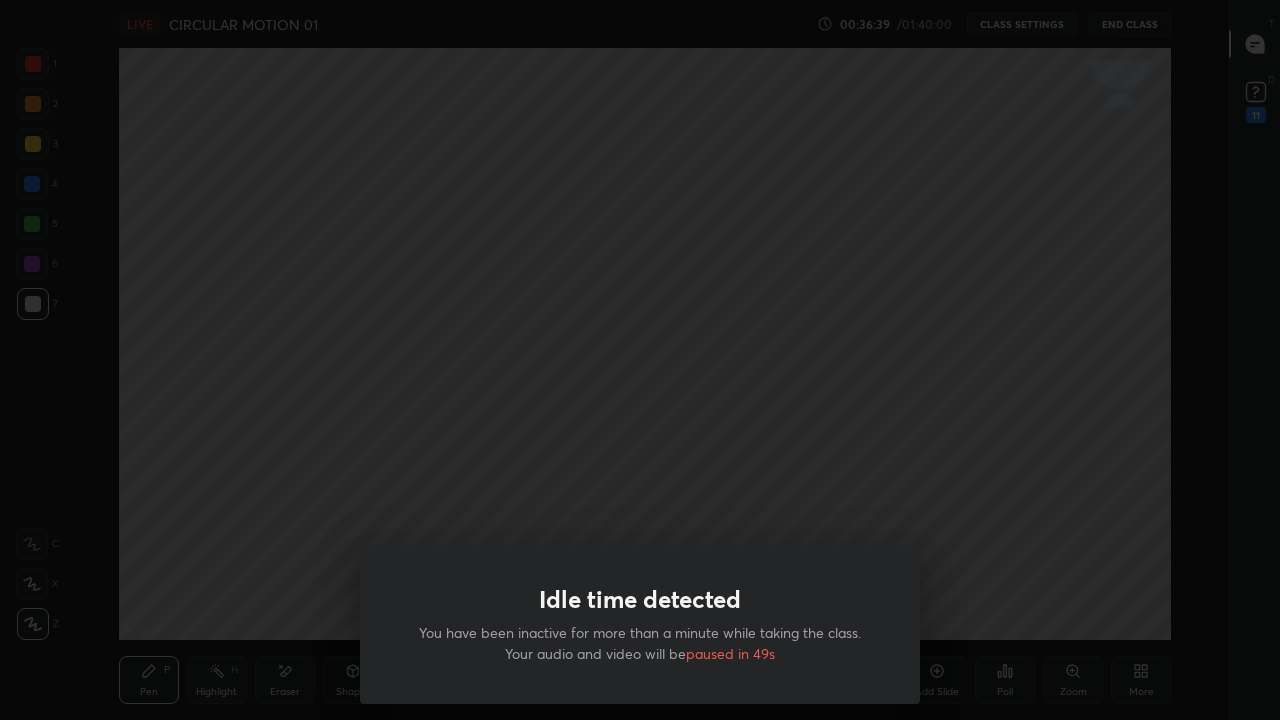click on "Idle time detected You have been inactive for more than a minute while taking the class. Your audio and video will be  paused in 49s" at bounding box center [640, 360] 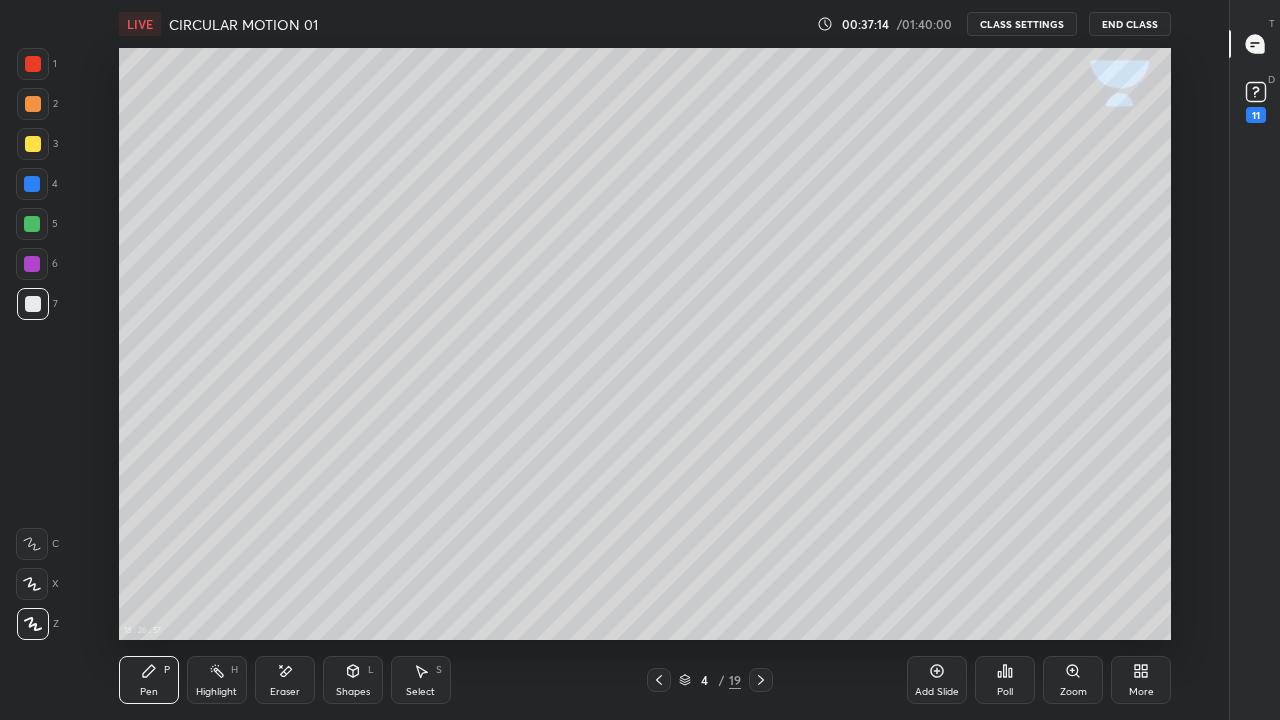 click at bounding box center [659, 680] 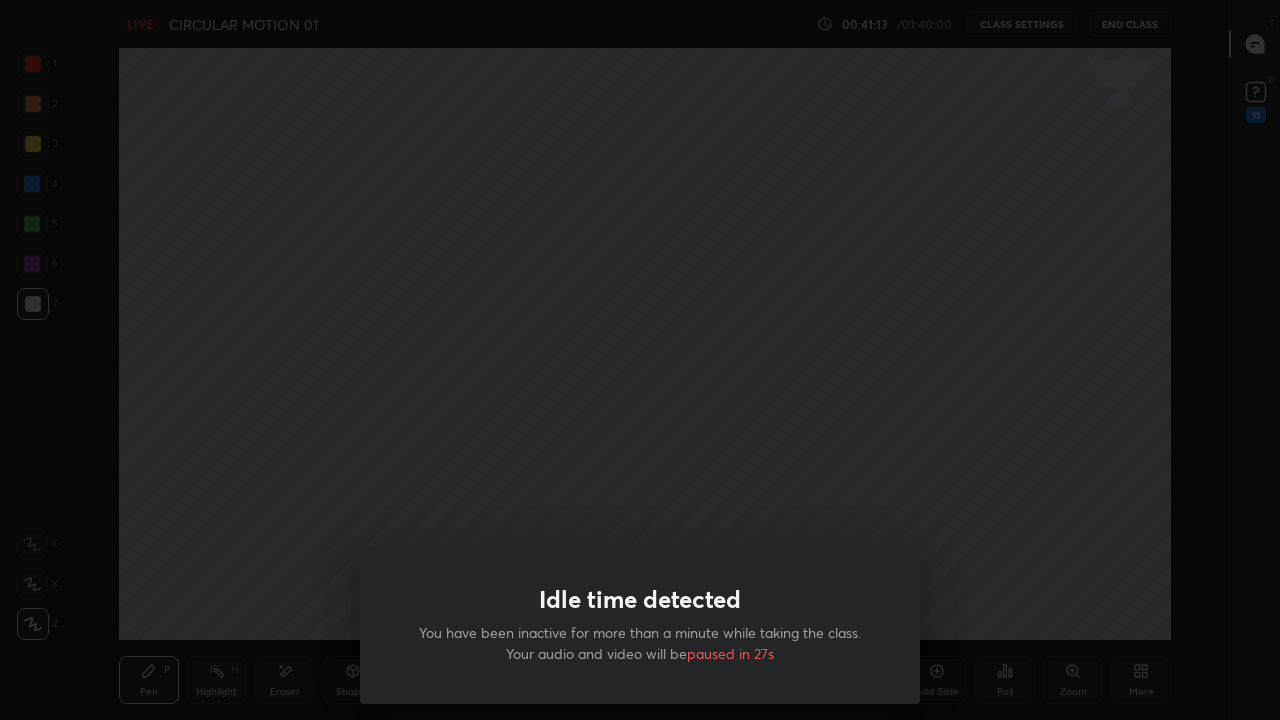 click on "Idle time detected You have been inactive for more than a minute while taking the class. Your audio and video will be  paused in 27s" at bounding box center [640, 360] 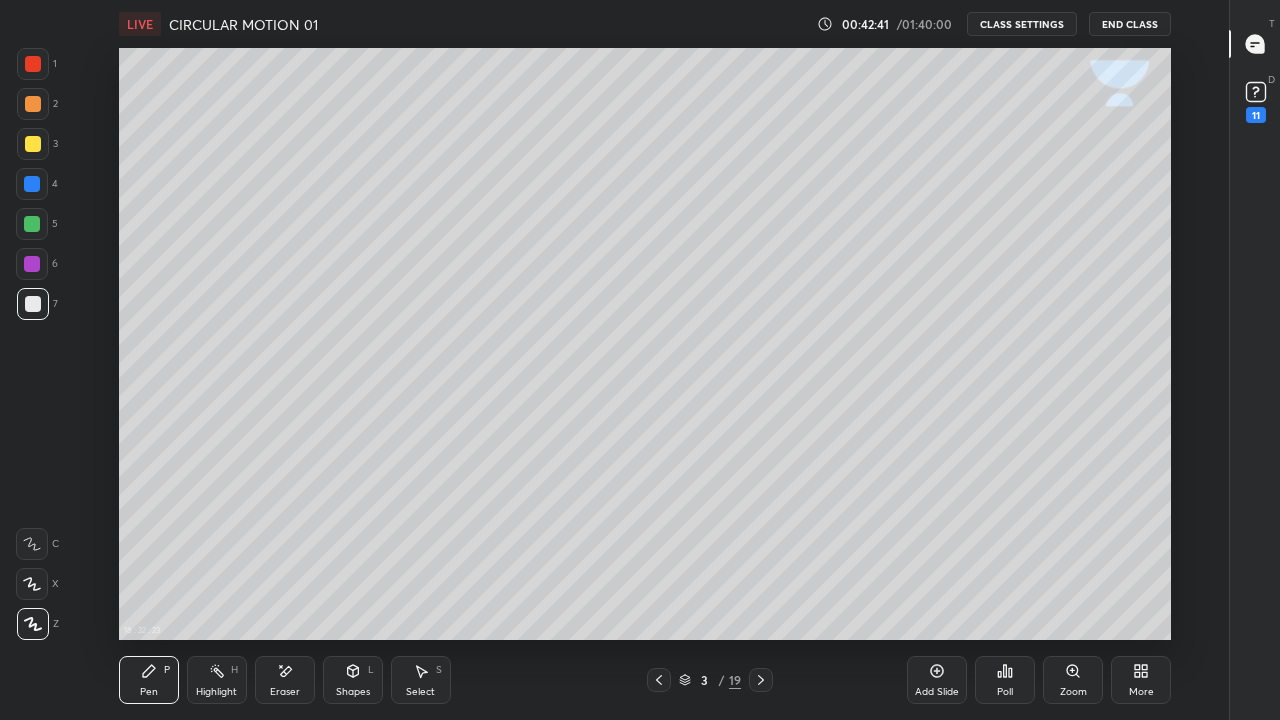 click 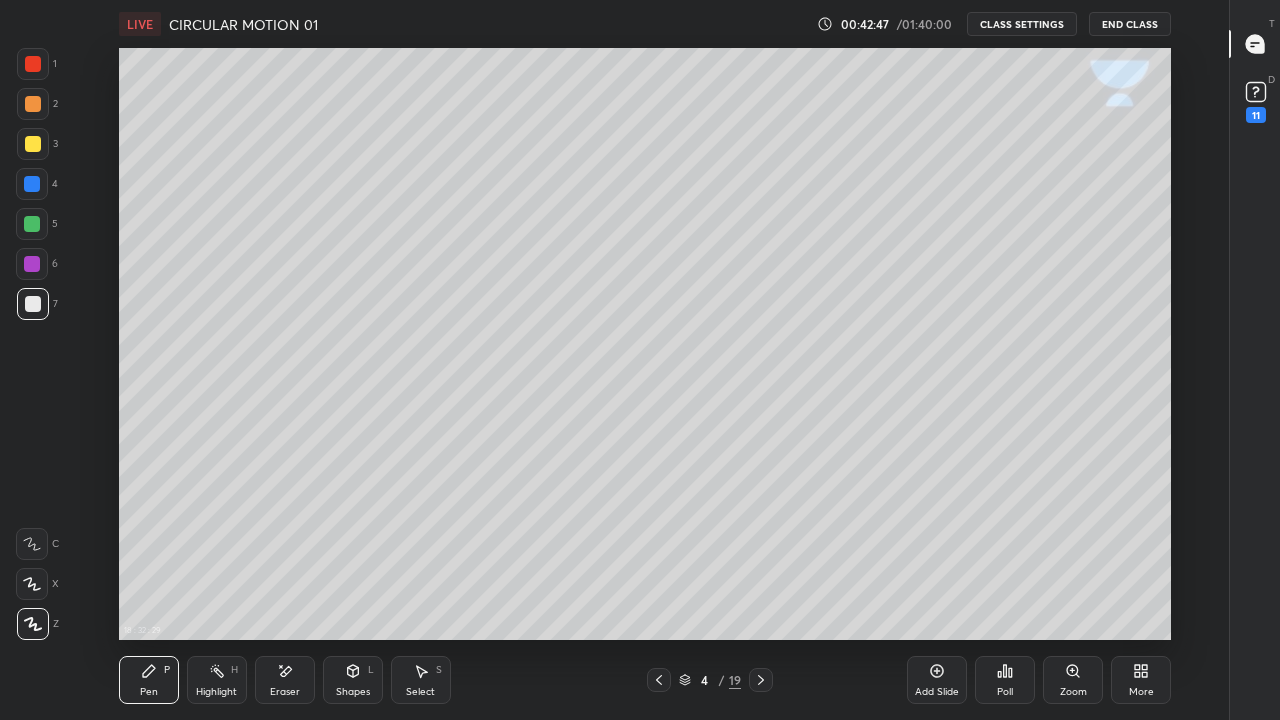 click on "Shapes L" at bounding box center (353, 680) 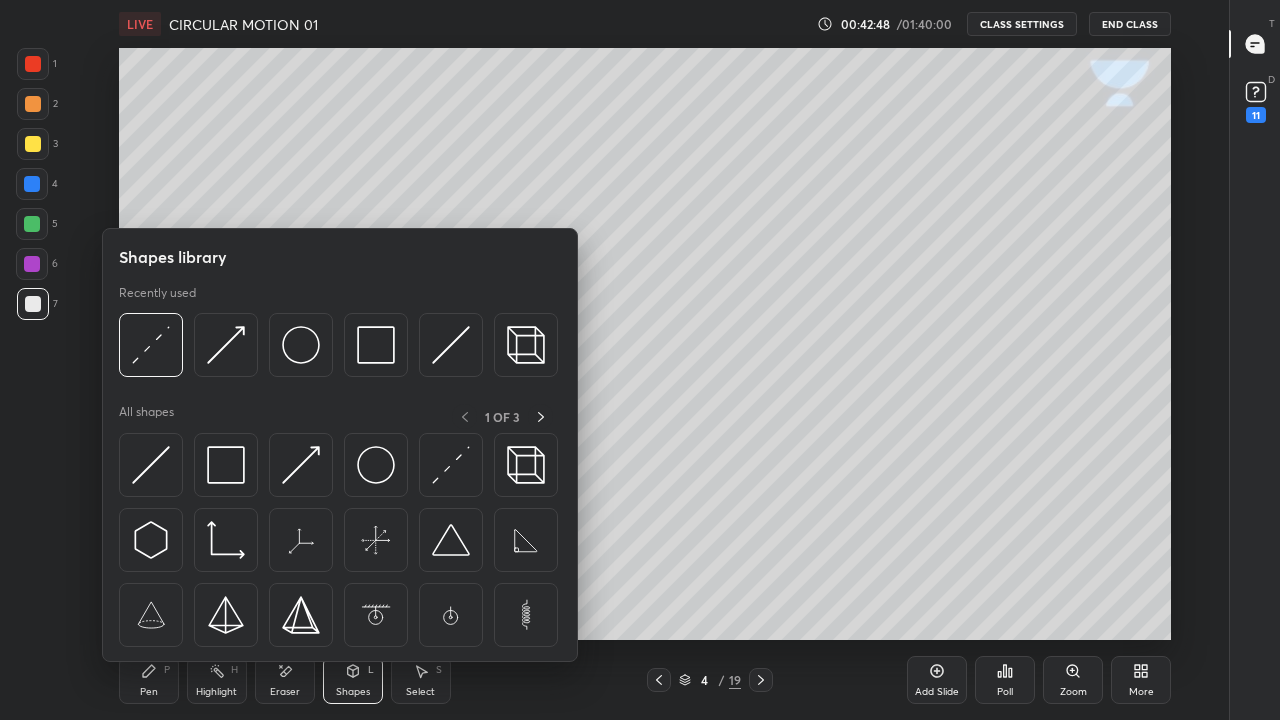 click at bounding box center (151, 345) 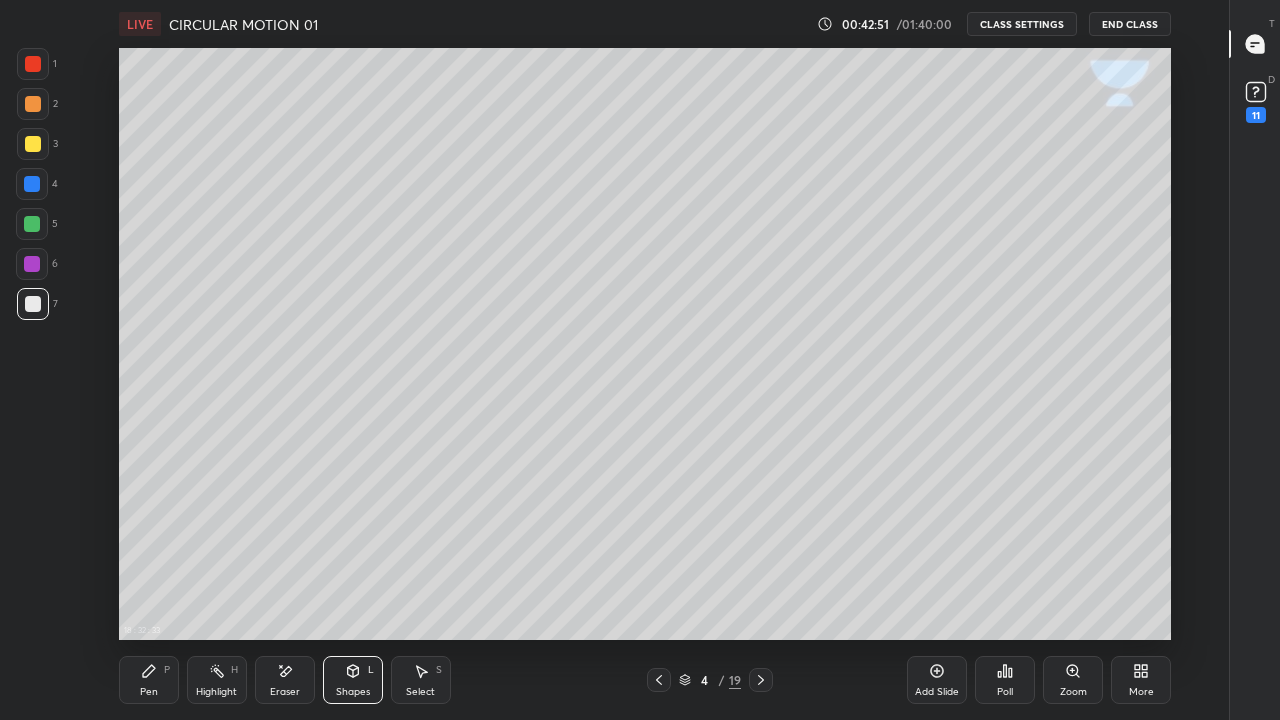click on "Pen" at bounding box center (149, 692) 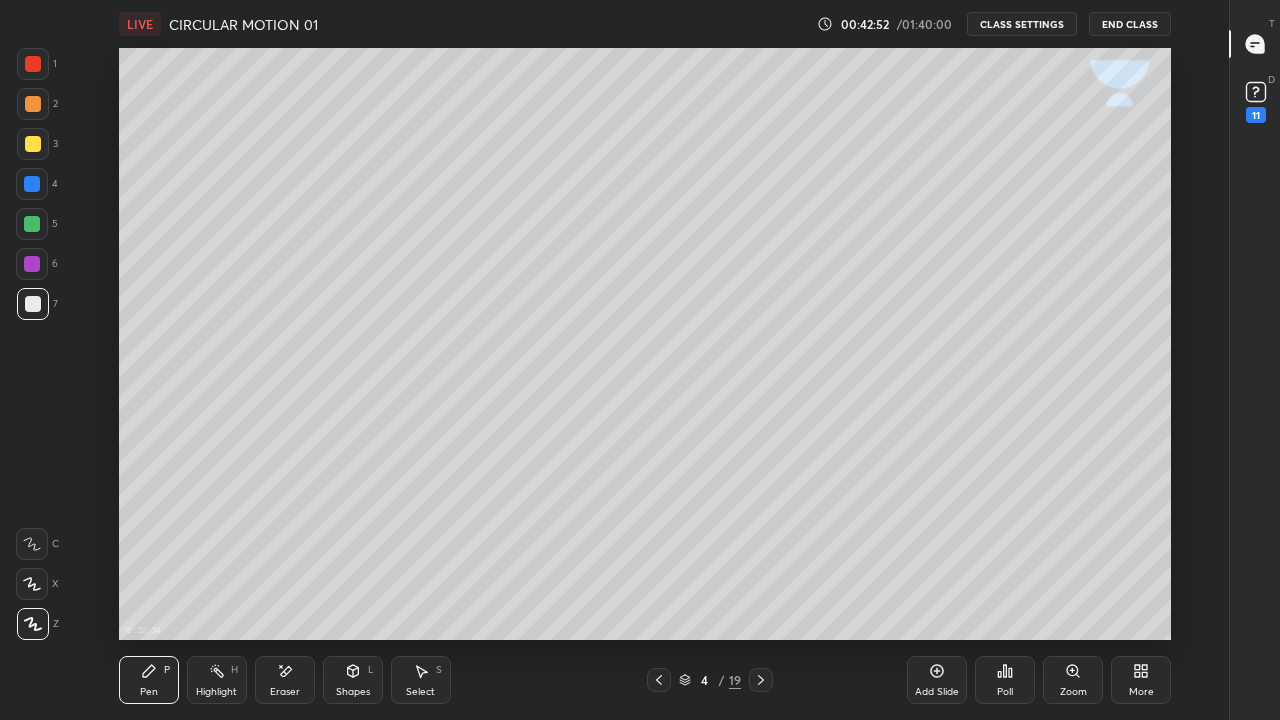 click at bounding box center [33, 304] 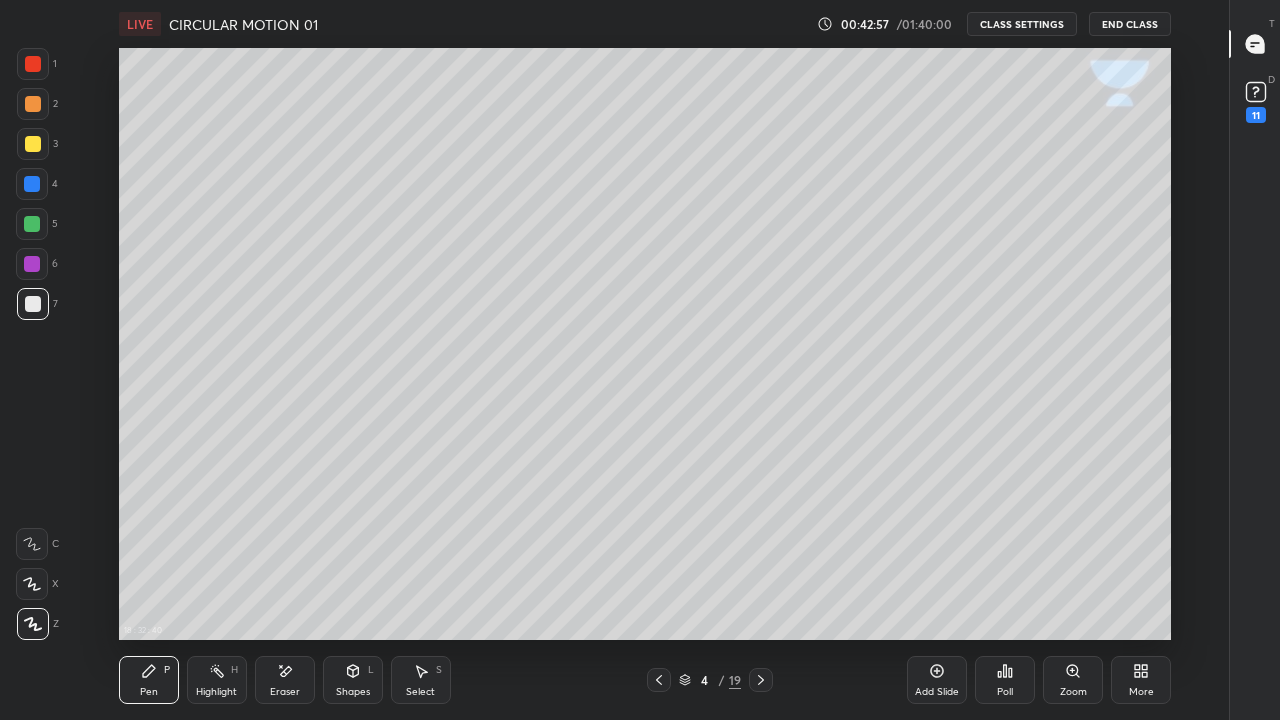 click at bounding box center [33, 144] 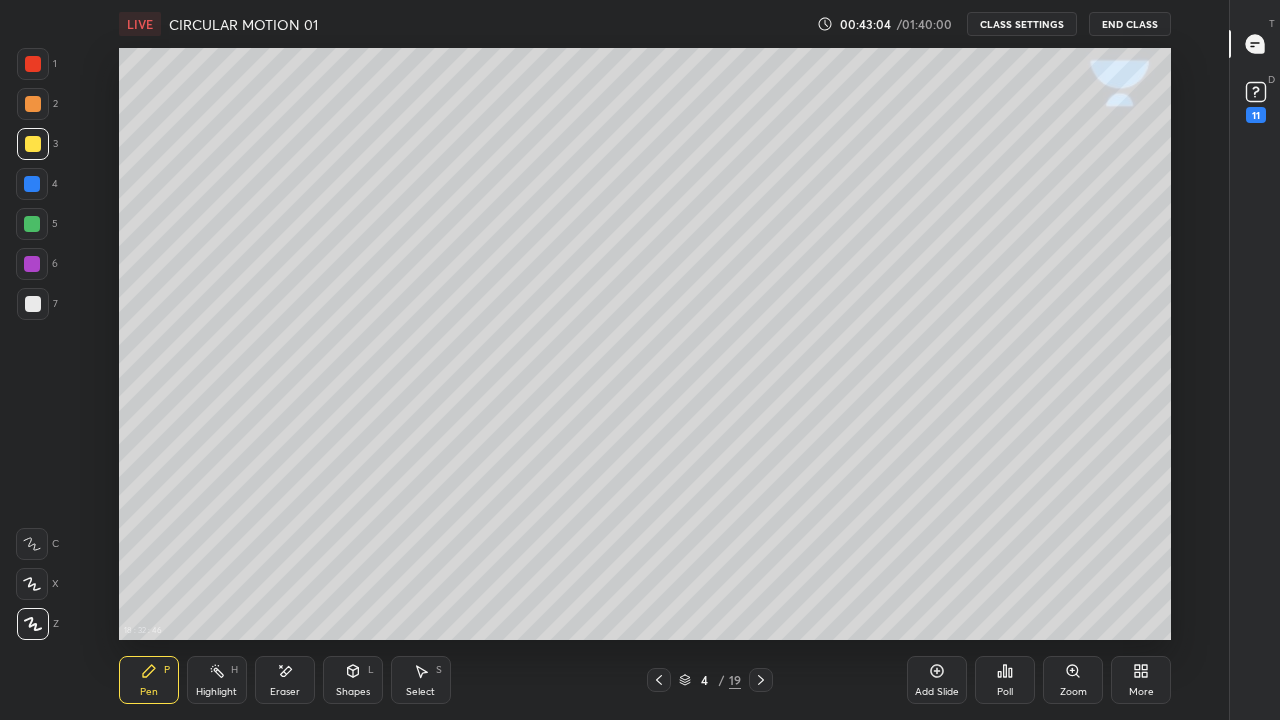 click on "Eraser" at bounding box center (285, 680) 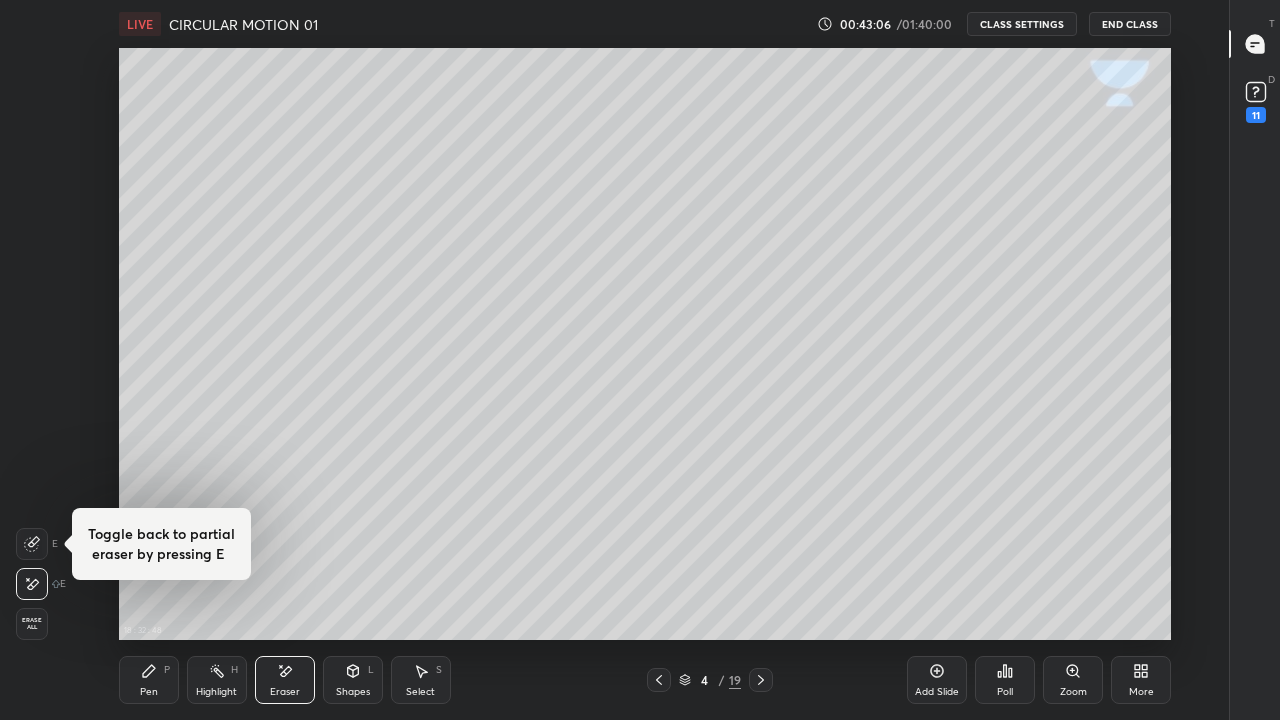 click on "Pen" at bounding box center (149, 692) 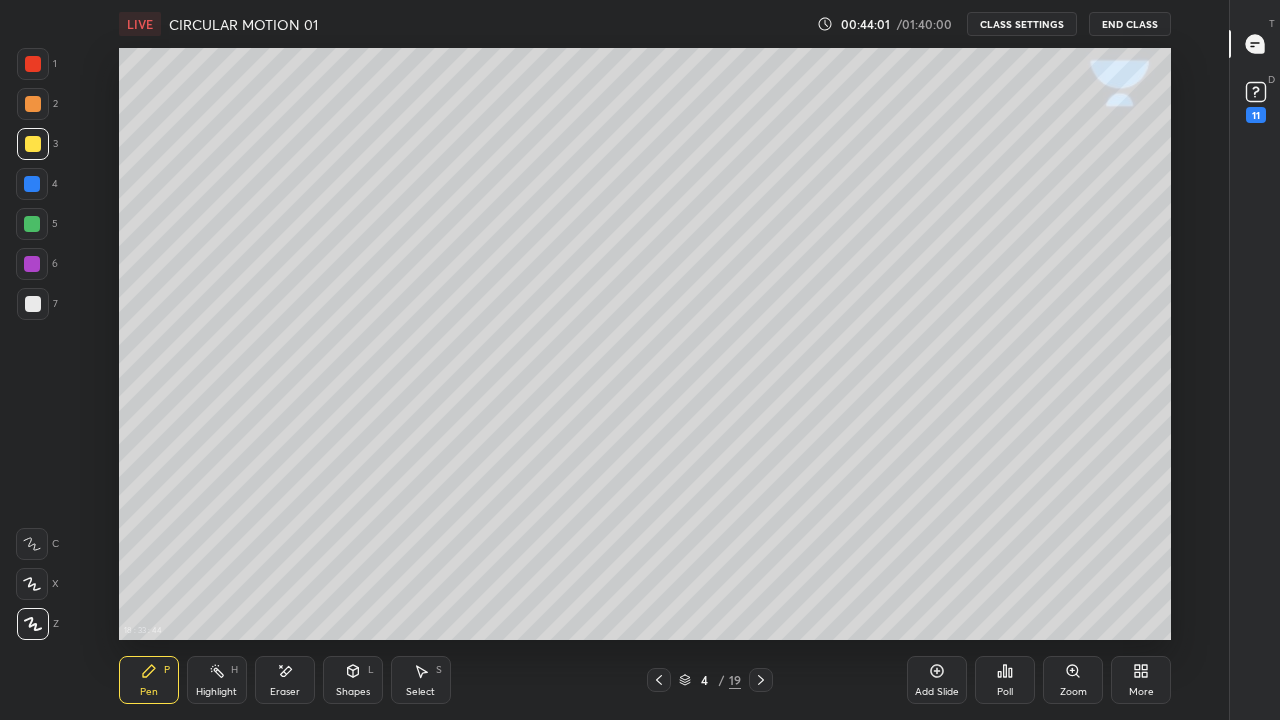 click 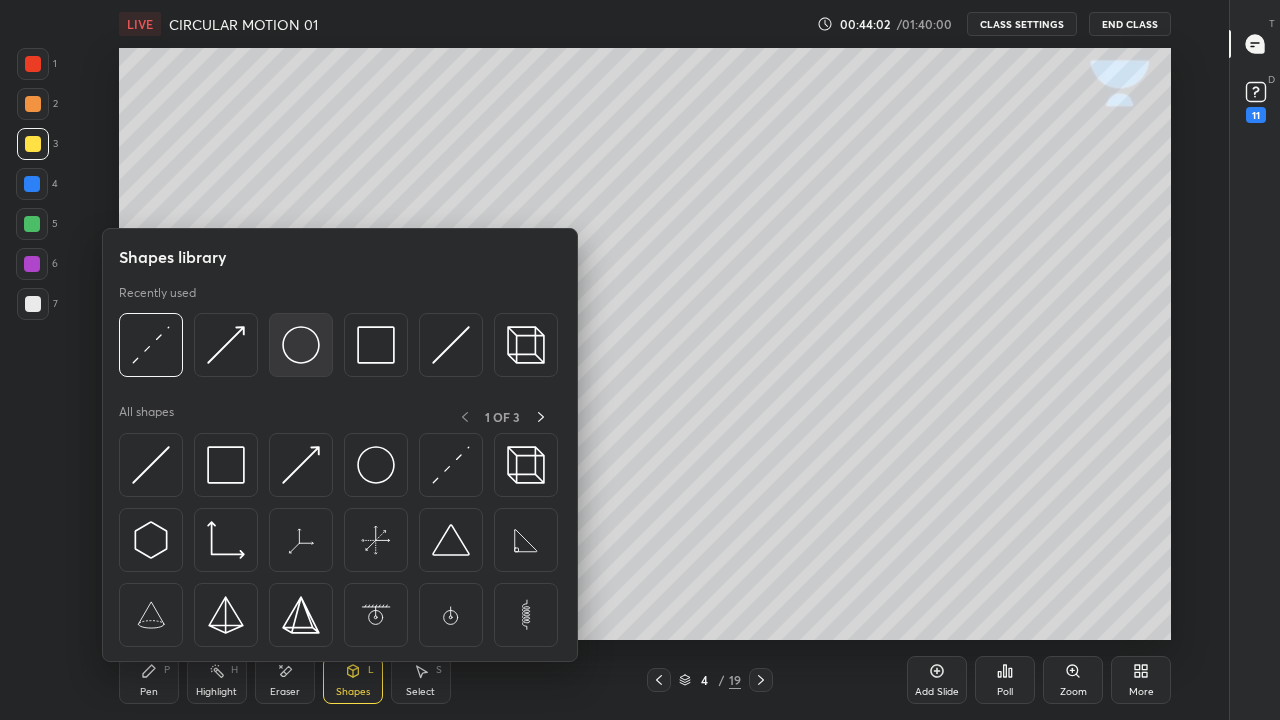 click at bounding box center [301, 345] 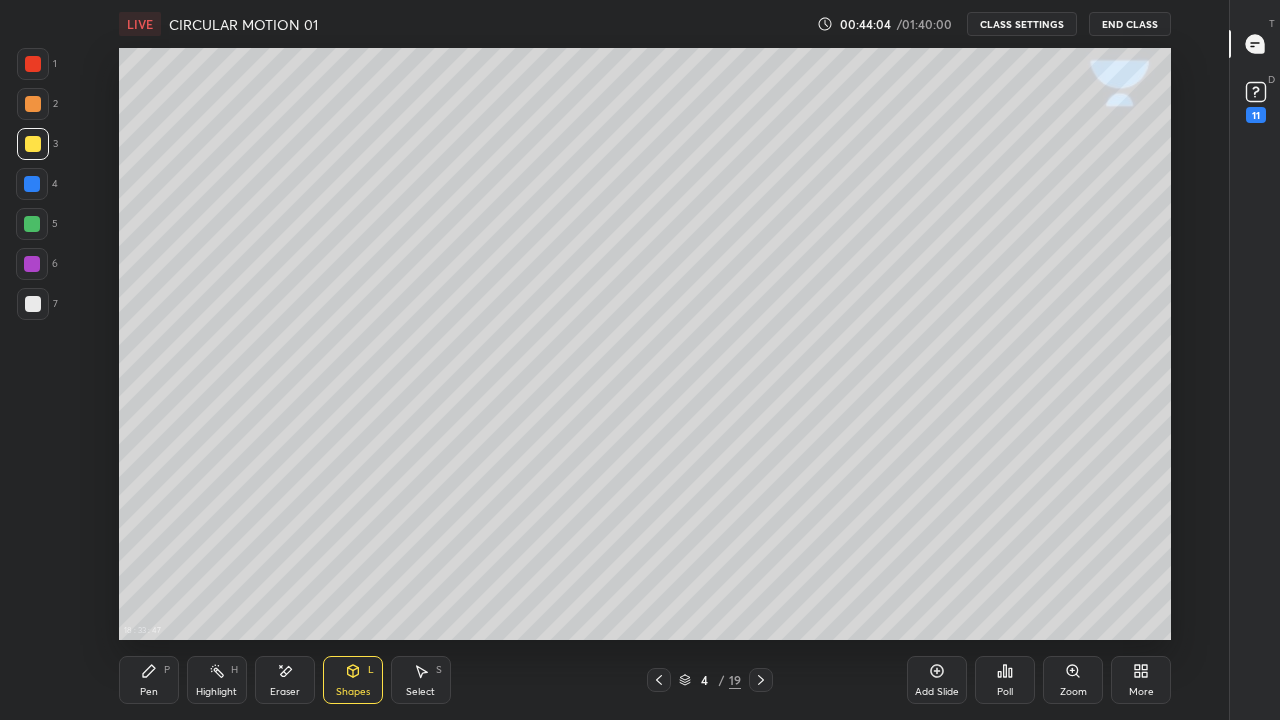 click on "Shapes L" at bounding box center [353, 680] 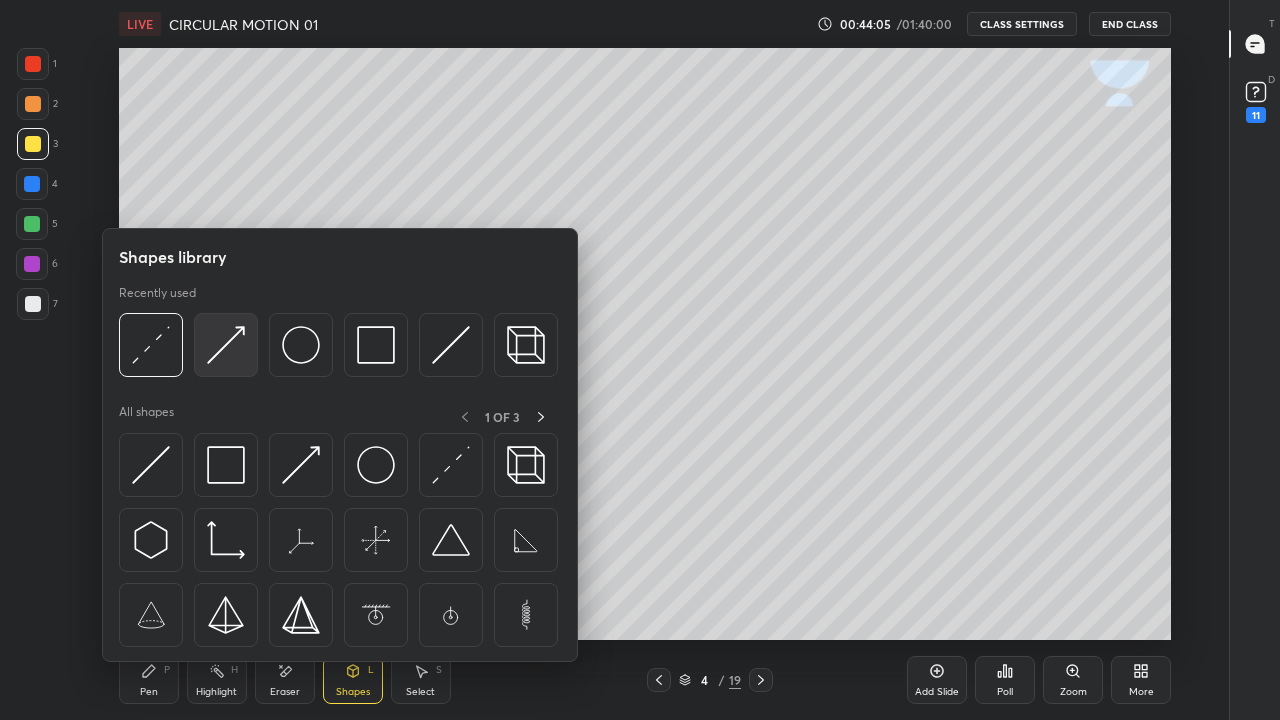 click at bounding box center [226, 345] 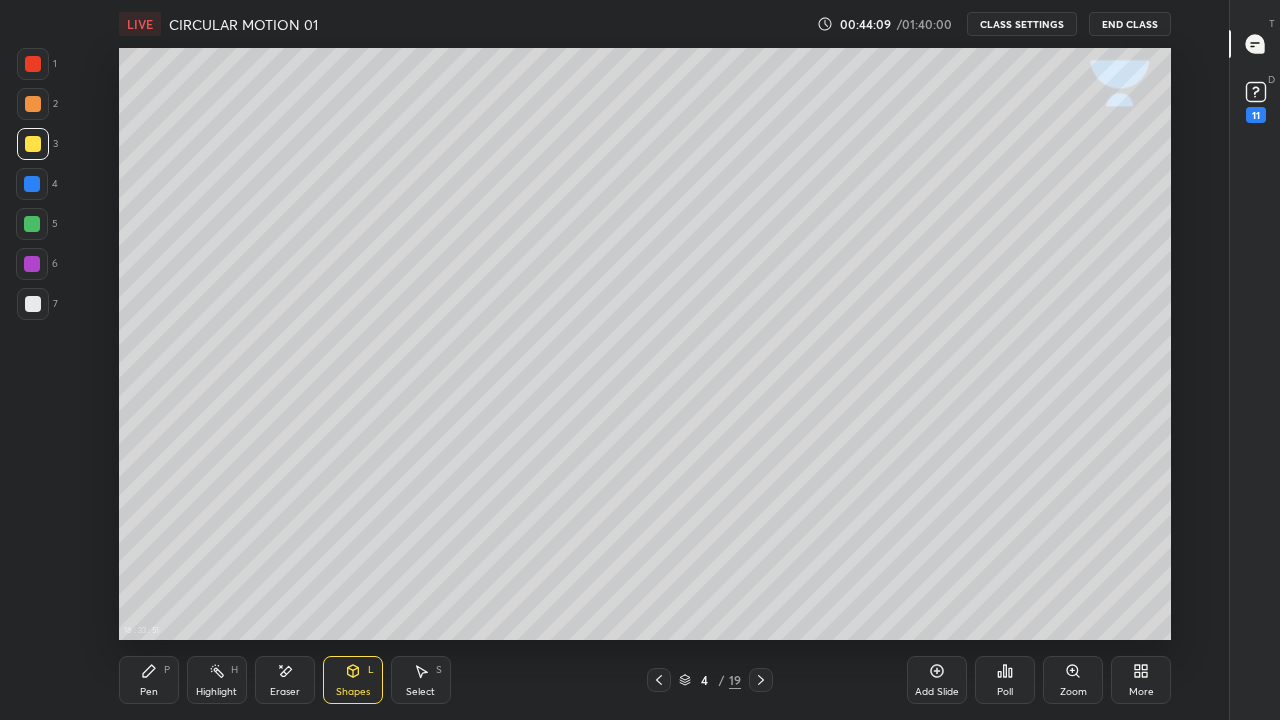 click on "Shapes L" at bounding box center [353, 680] 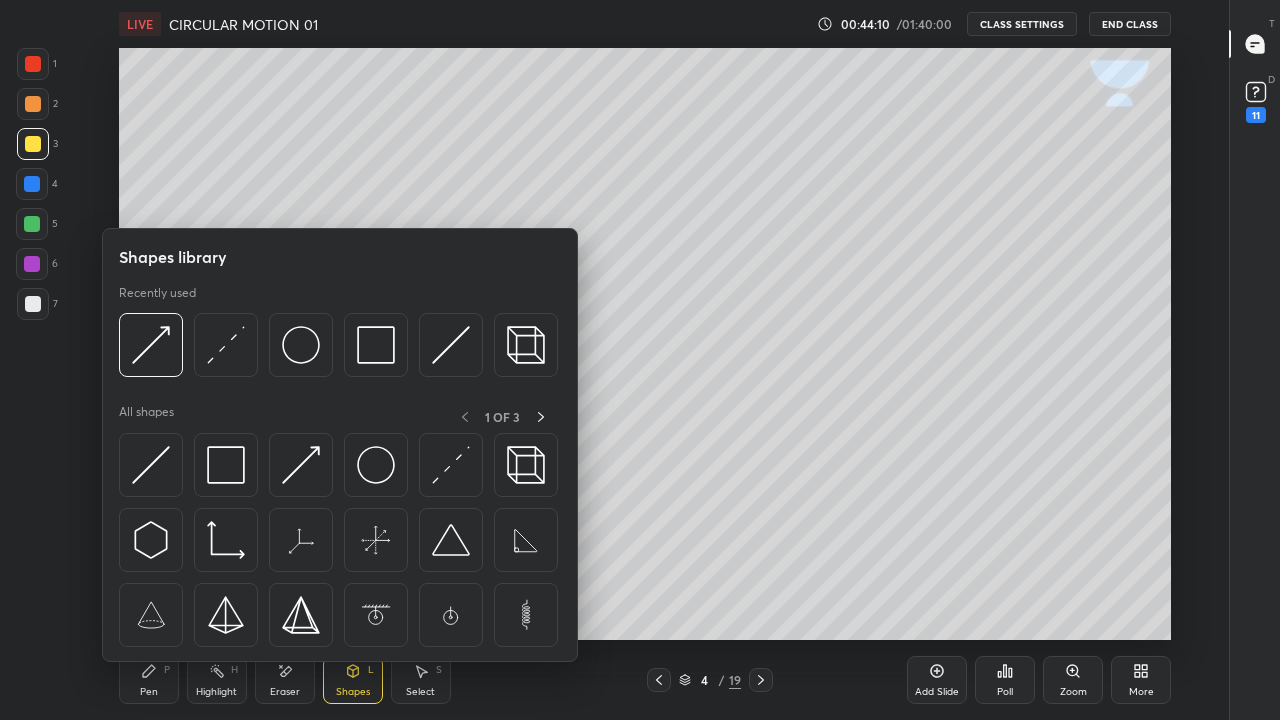 click at bounding box center [151, 345] 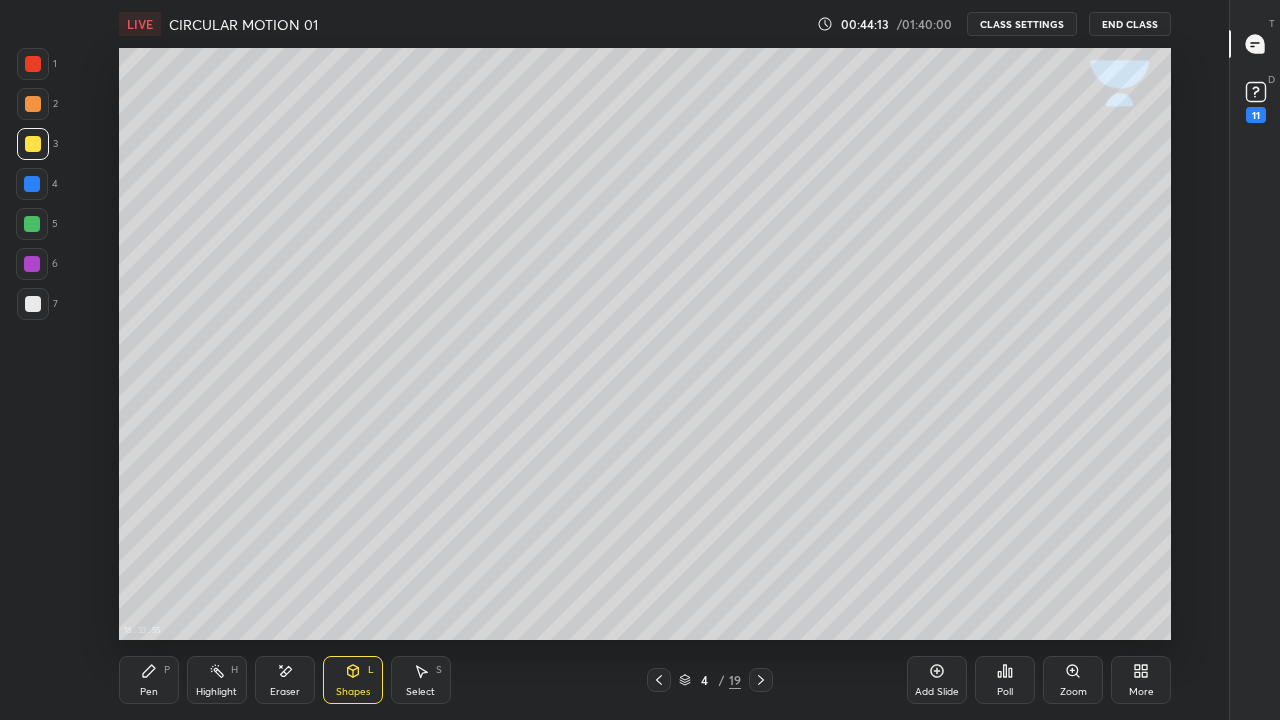 click on "Pen P" at bounding box center [149, 680] 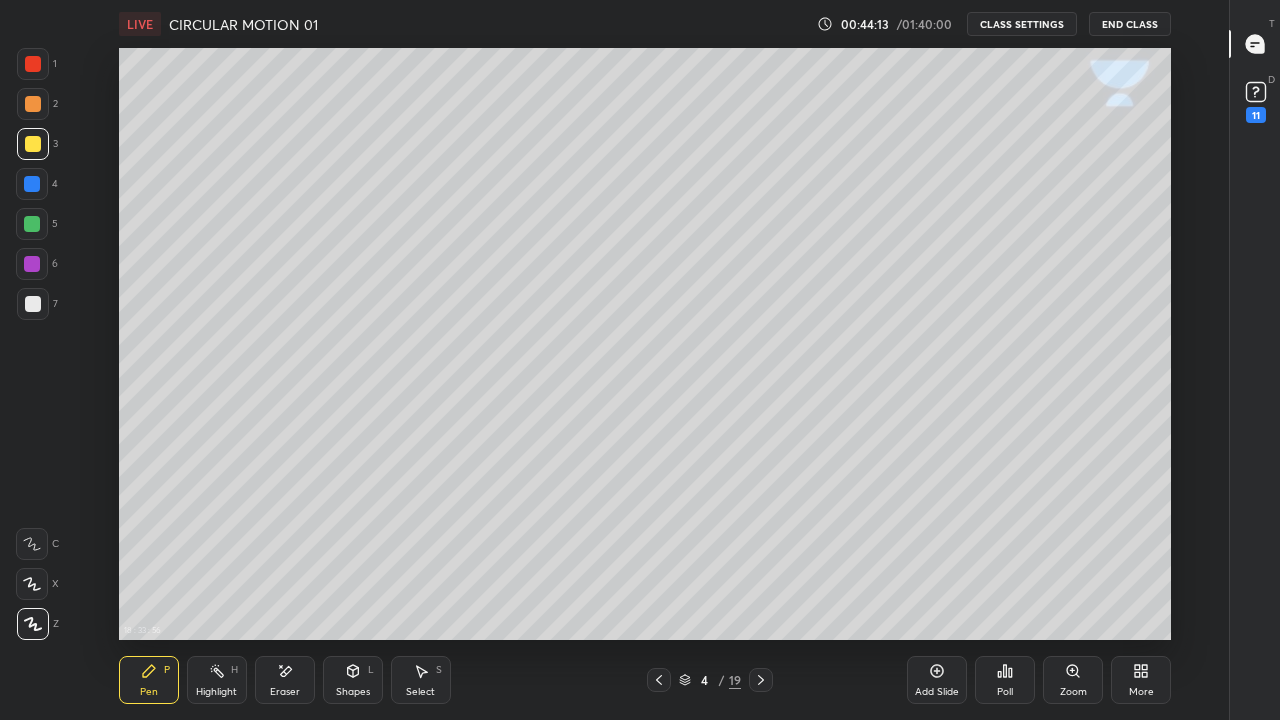 click at bounding box center [33, 304] 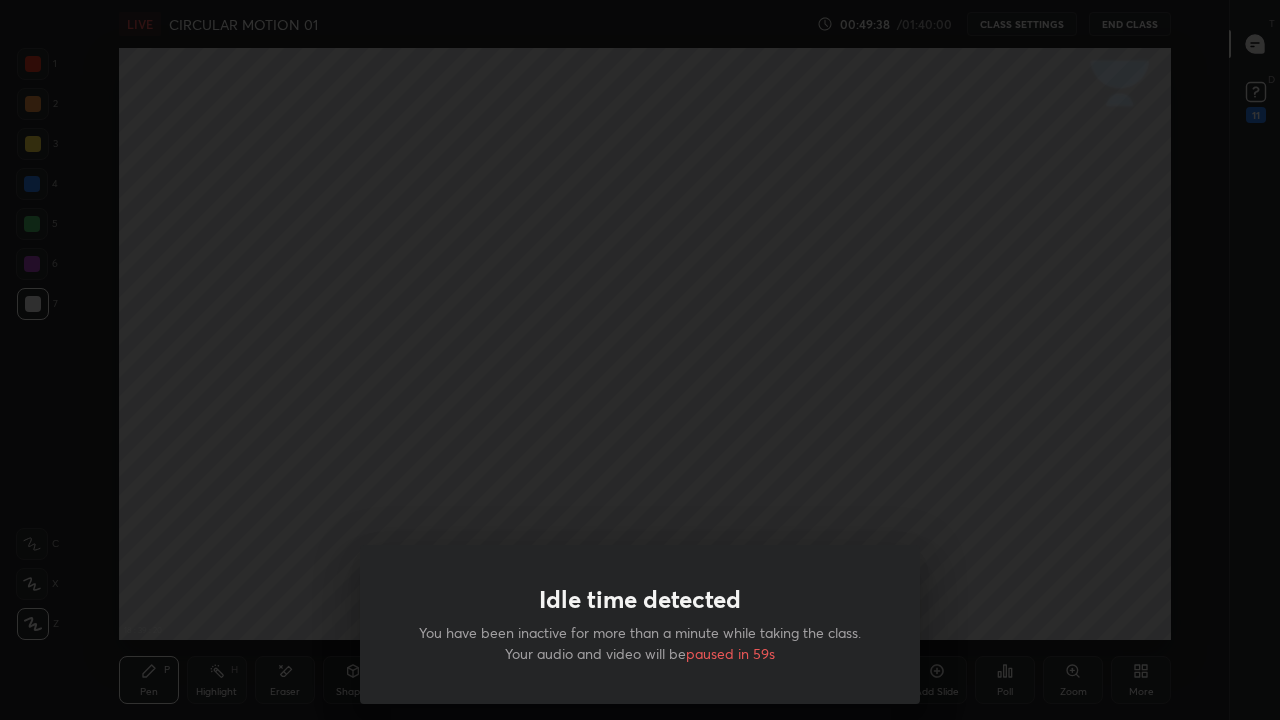 click on "Idle time detected You have been inactive for more than a minute while taking the class. Your audio and video will be  paused in 59s" at bounding box center [640, 360] 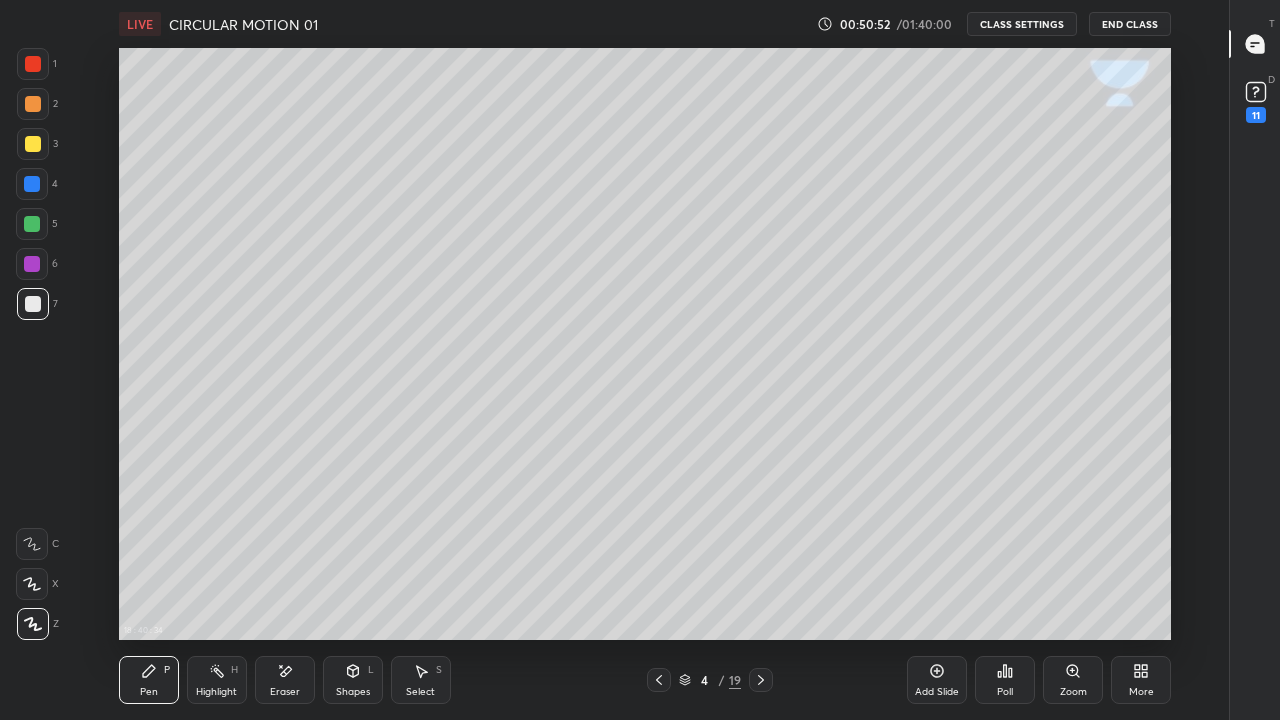 click 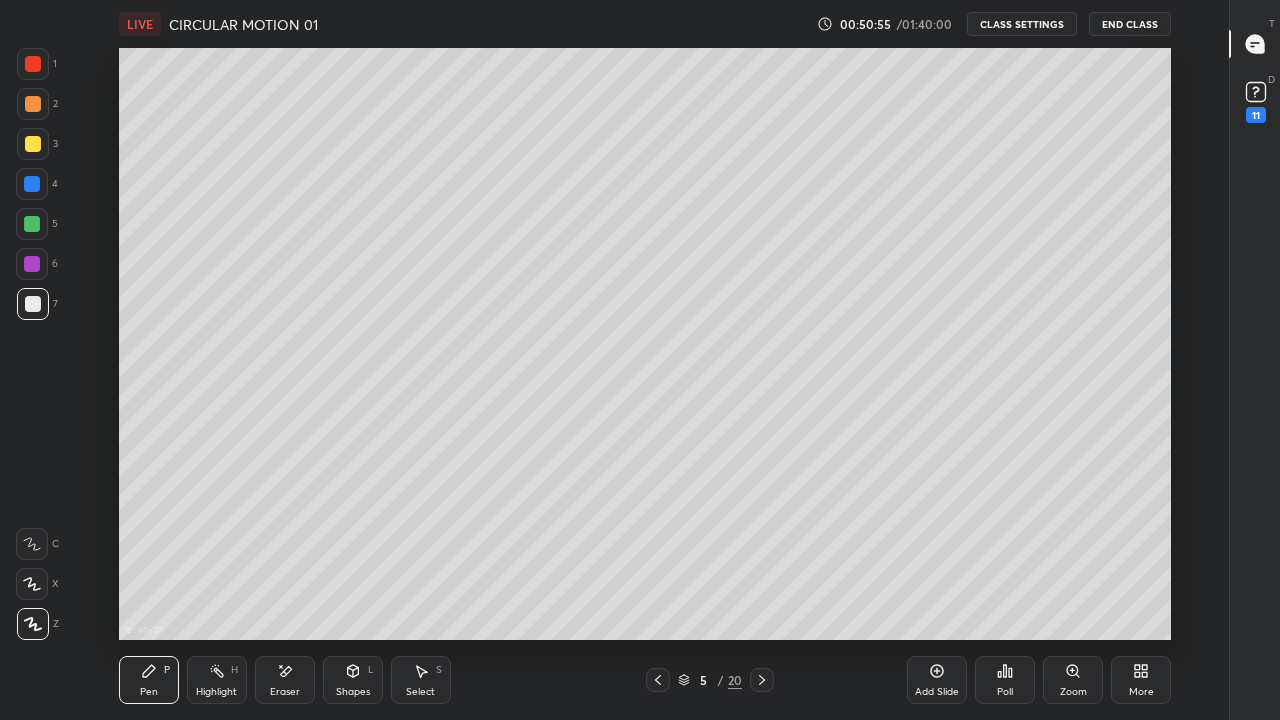 click on "Shapes L" at bounding box center (353, 680) 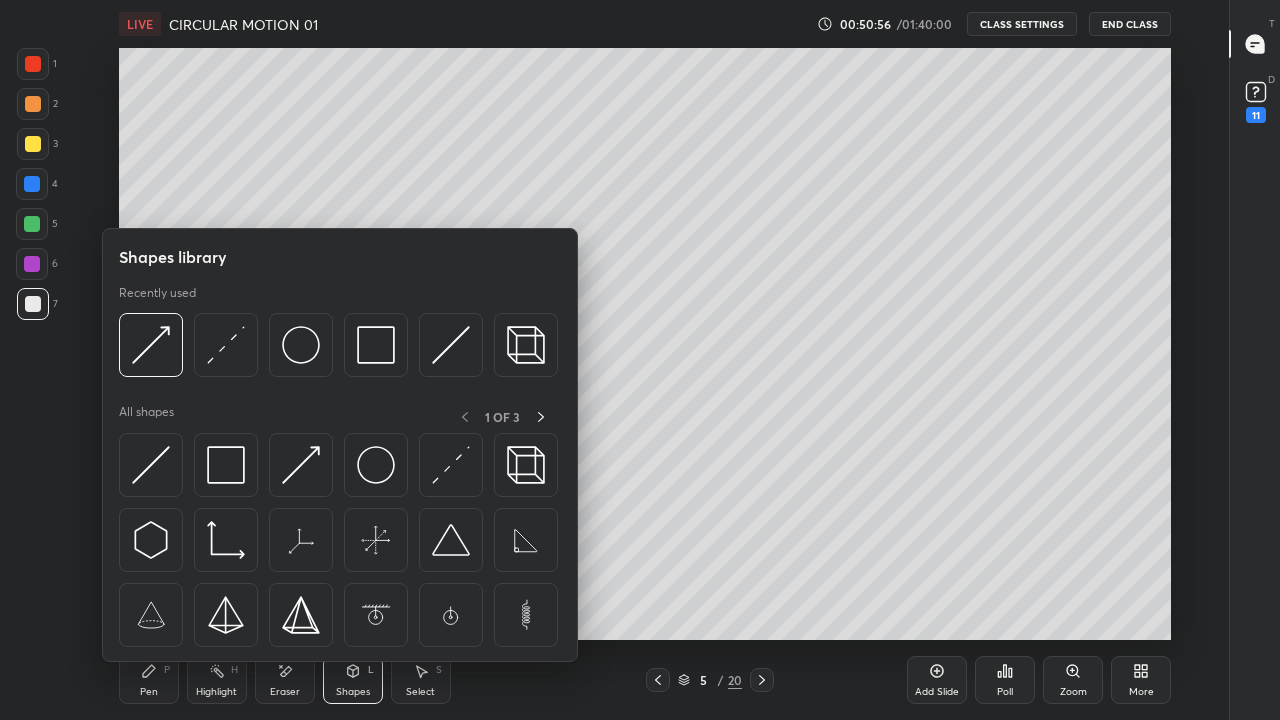 click at bounding box center (301, 345) 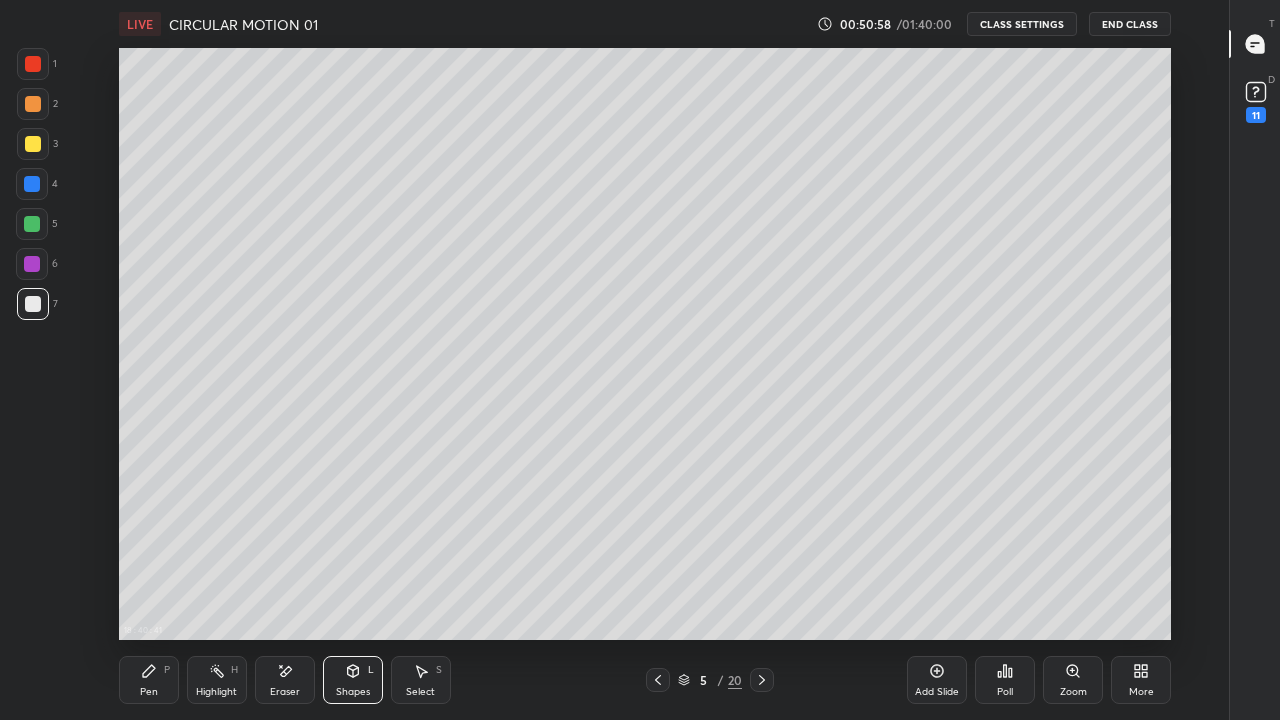 click 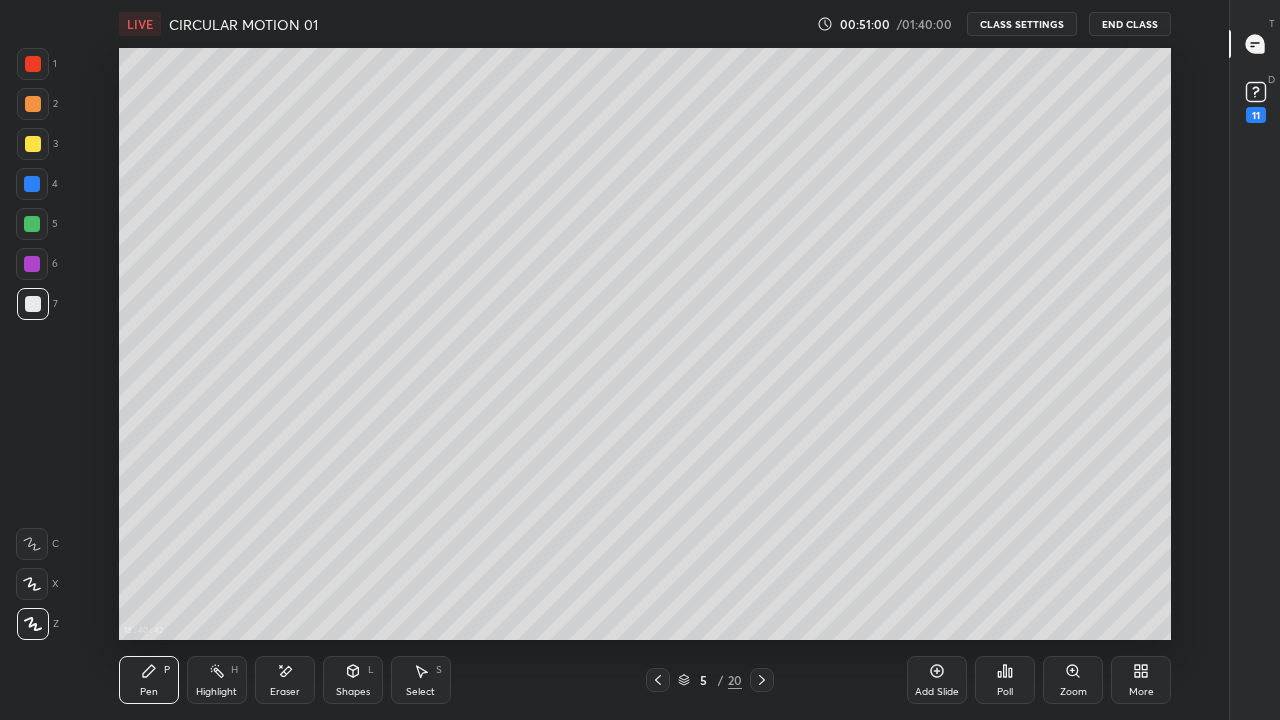 click at bounding box center [33, 304] 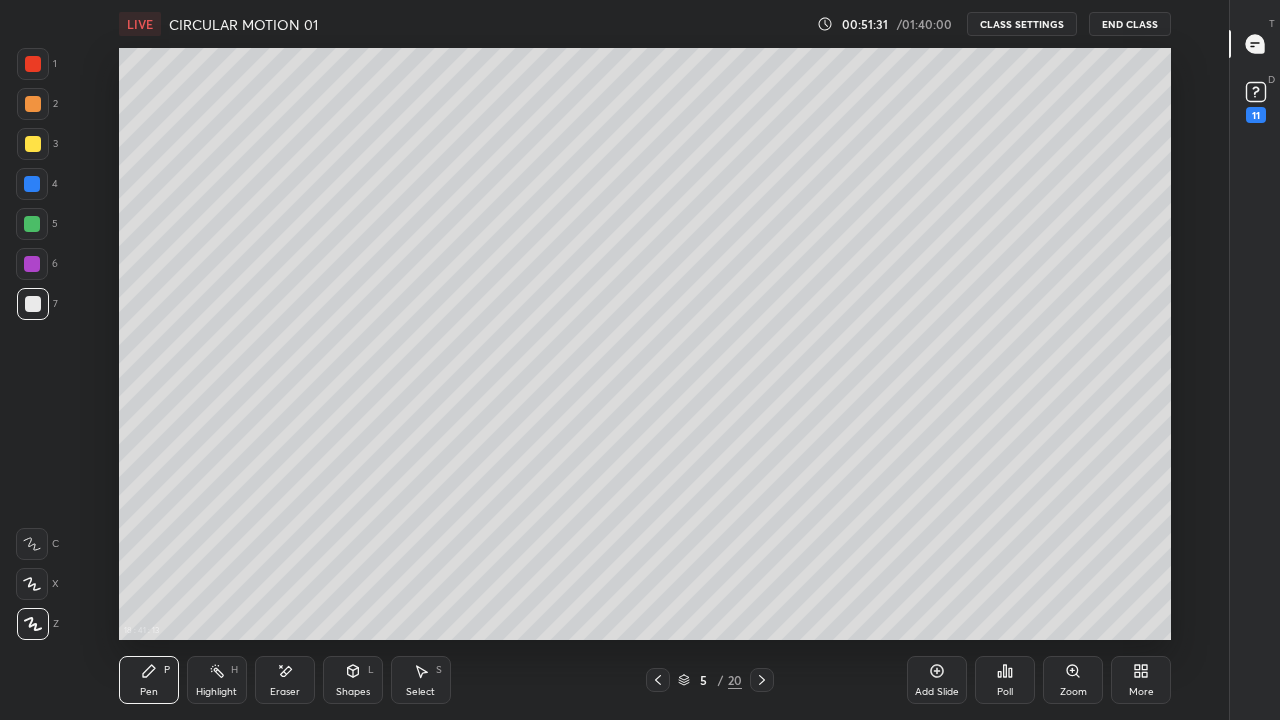 click at bounding box center (33, 144) 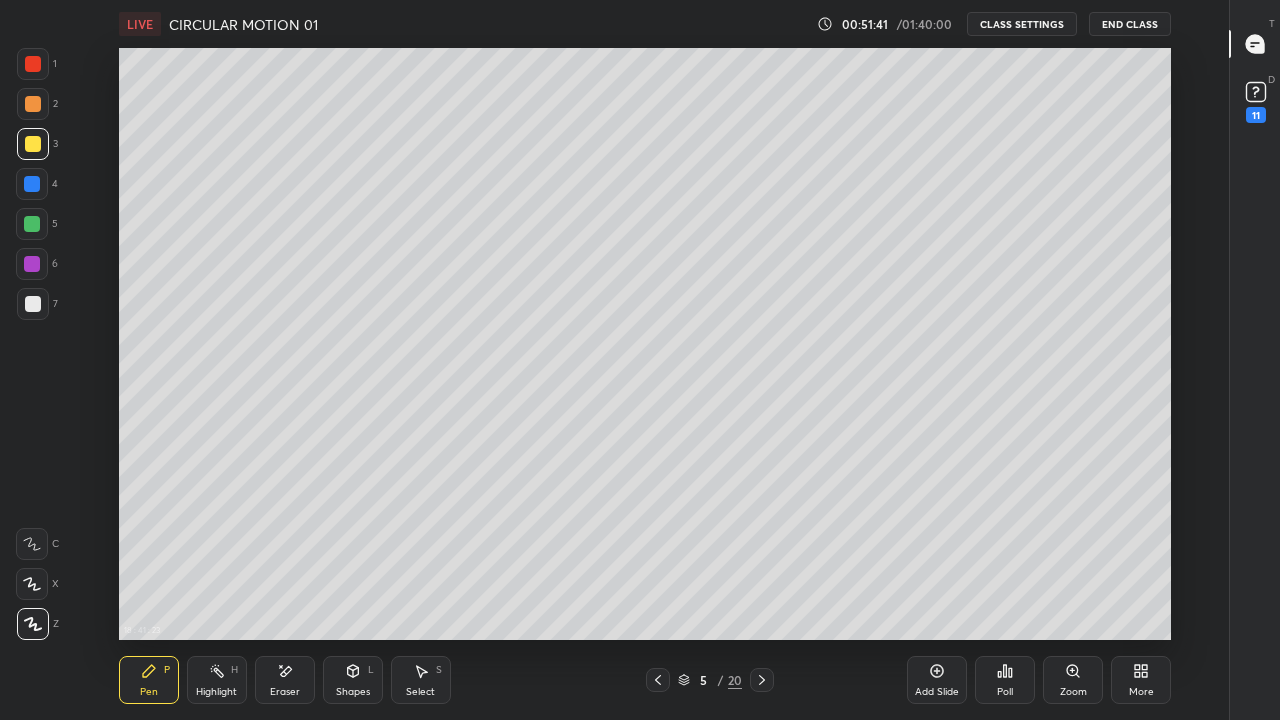 click at bounding box center [33, 304] 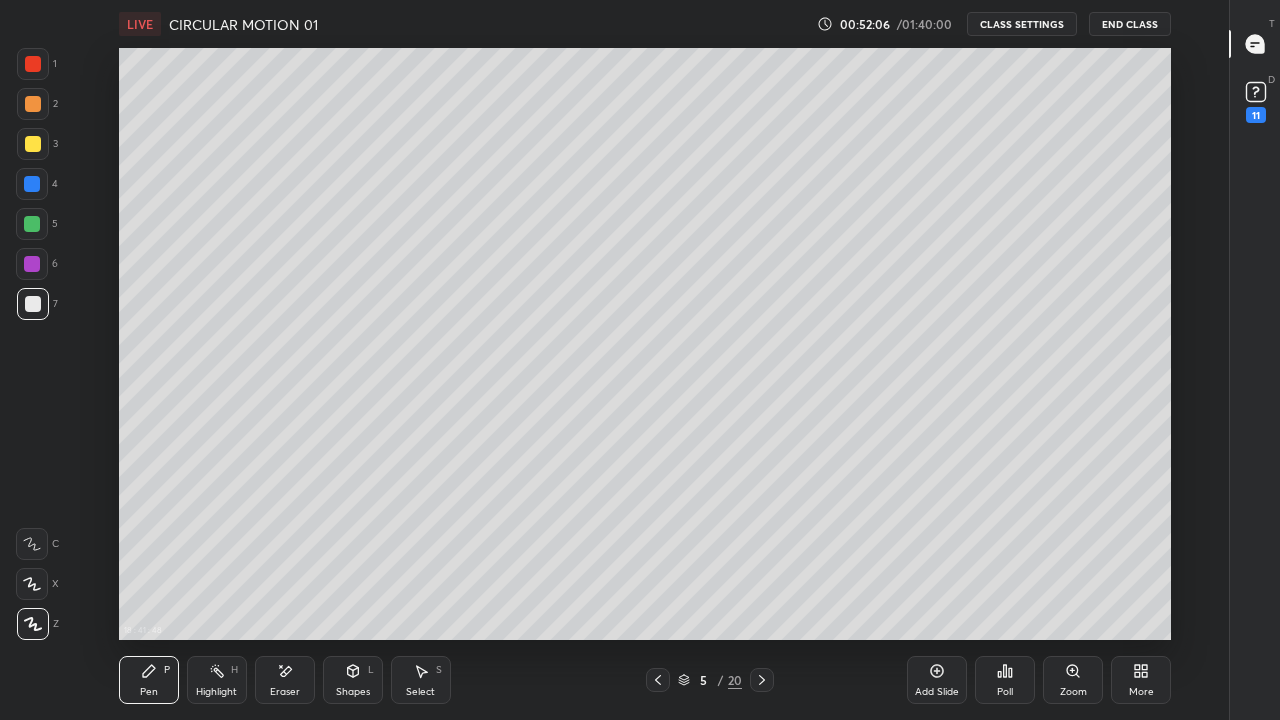 click at bounding box center [33, 304] 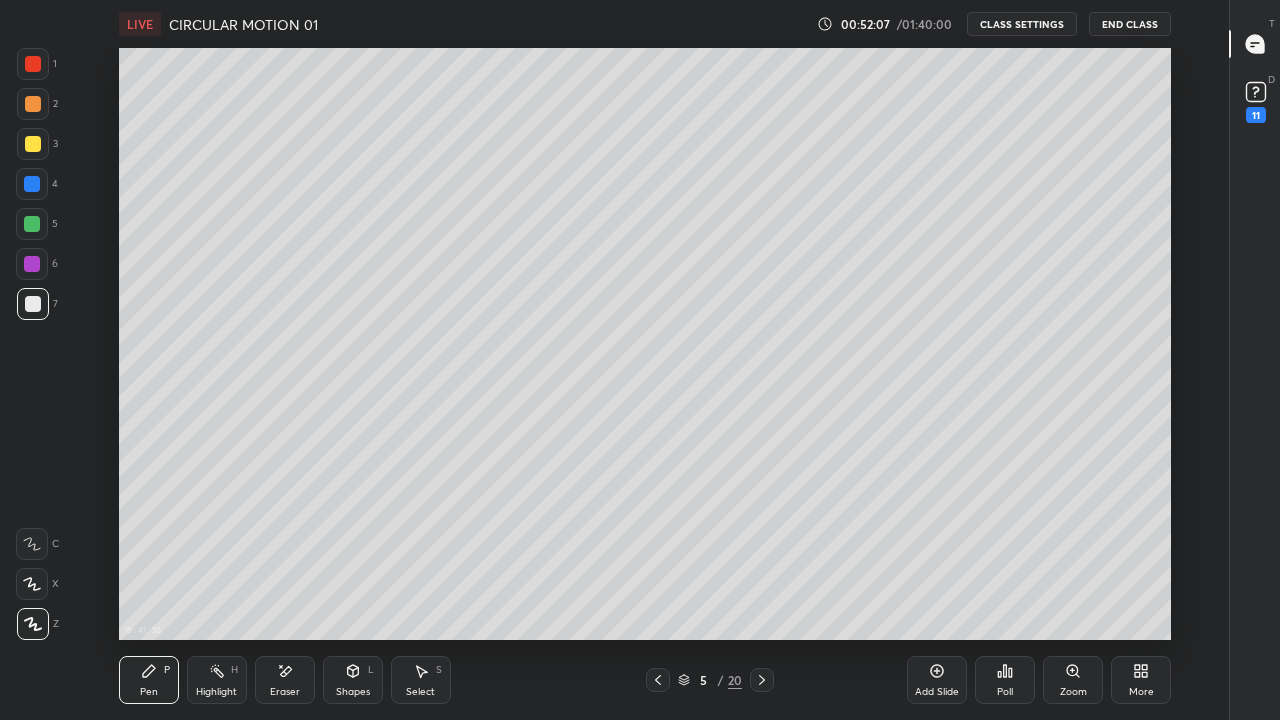 click on "Shapes L" at bounding box center [353, 680] 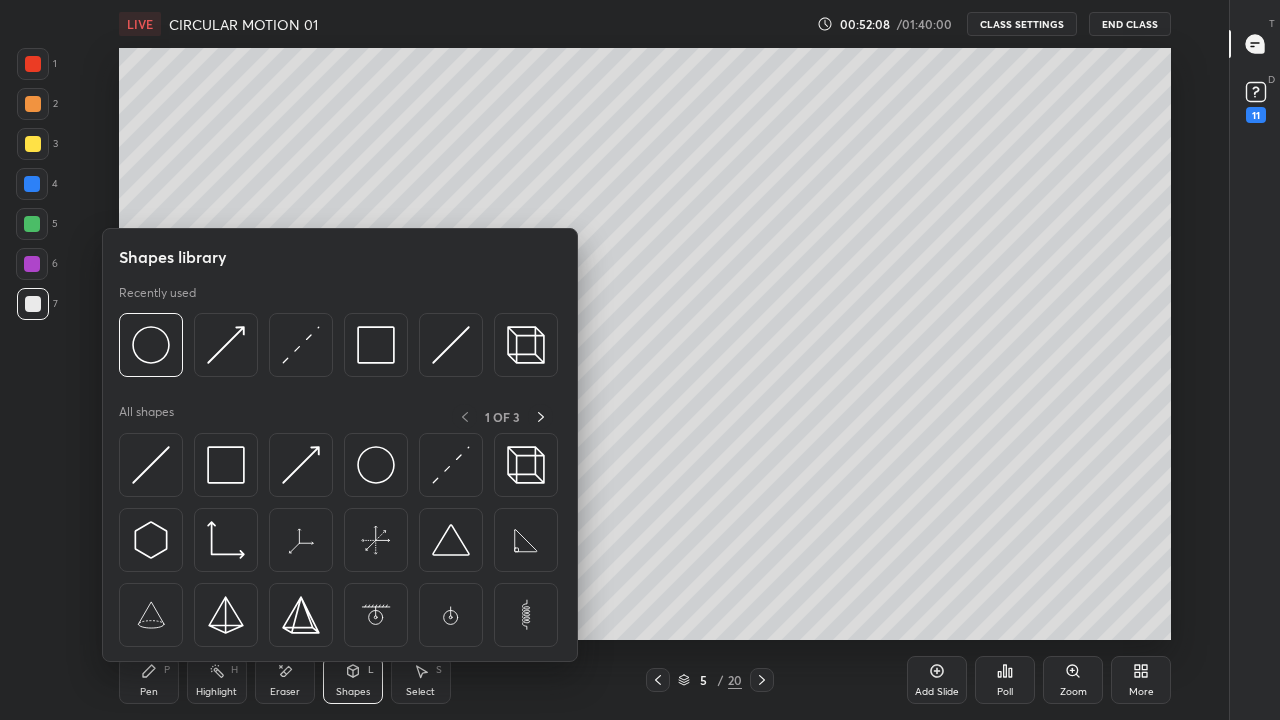 click at bounding box center [301, 345] 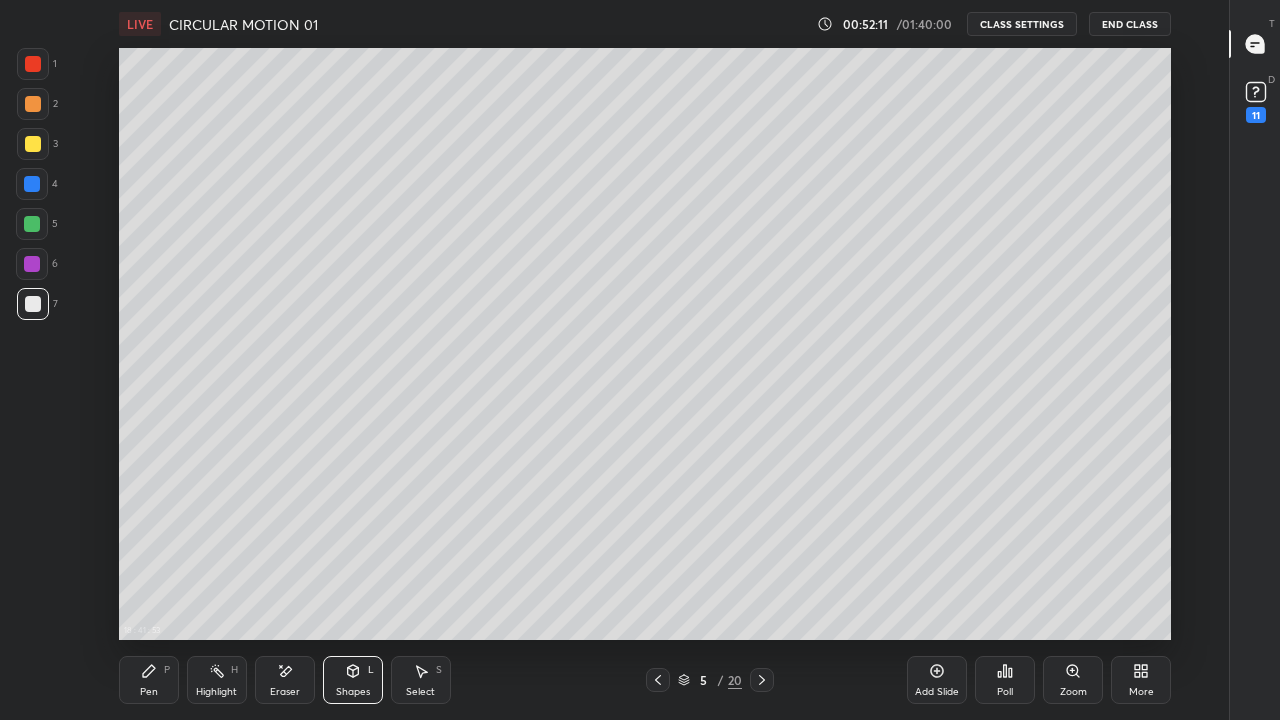 click on "Pen P" at bounding box center (149, 680) 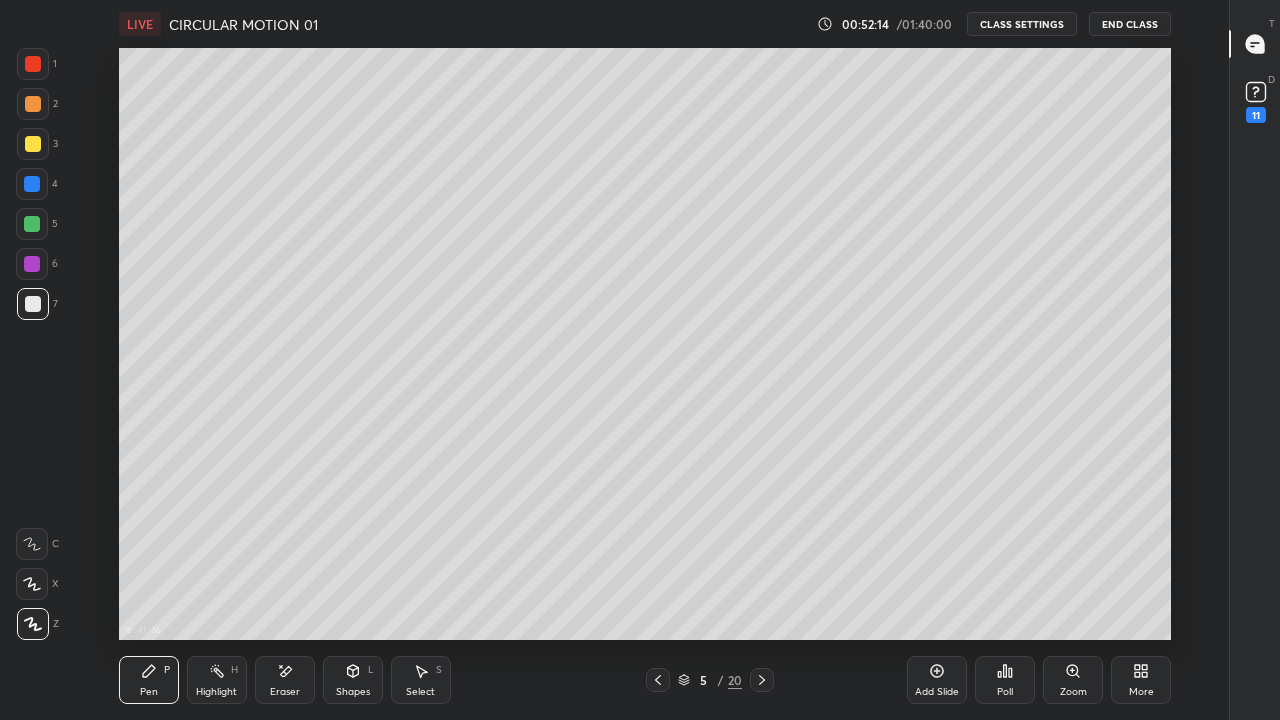 click on "Shapes L" at bounding box center (353, 680) 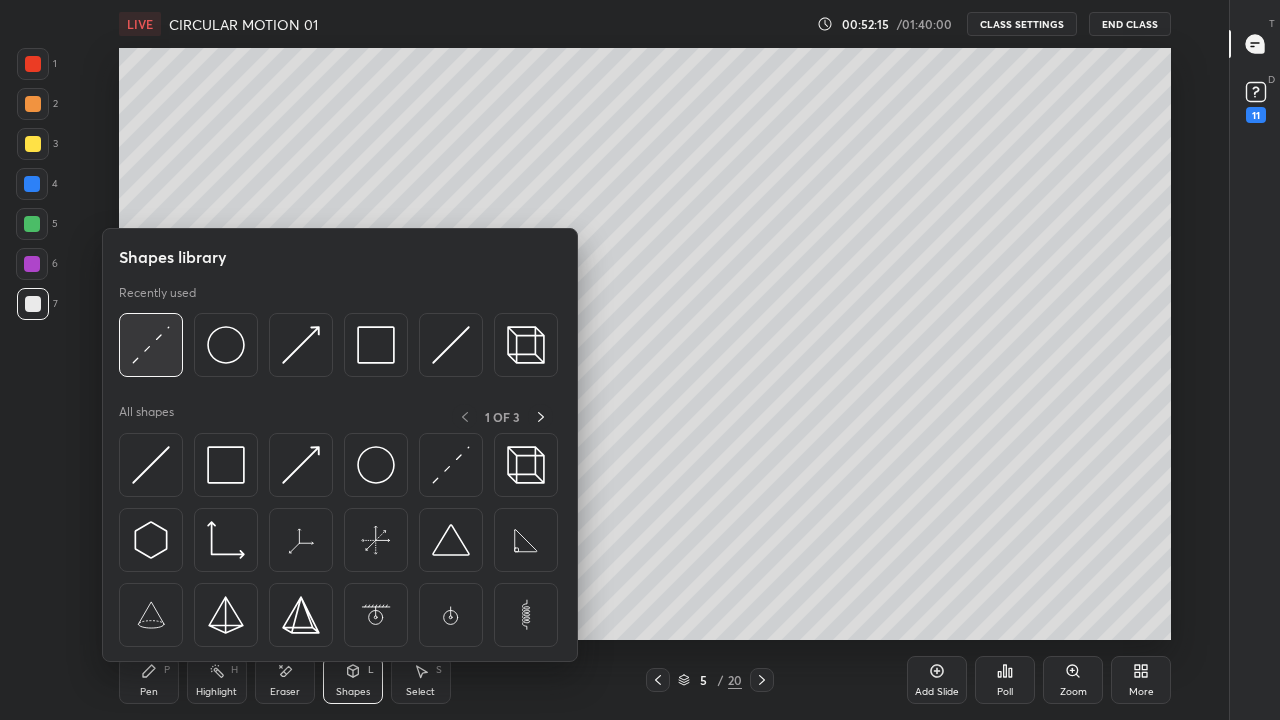 click at bounding box center (151, 345) 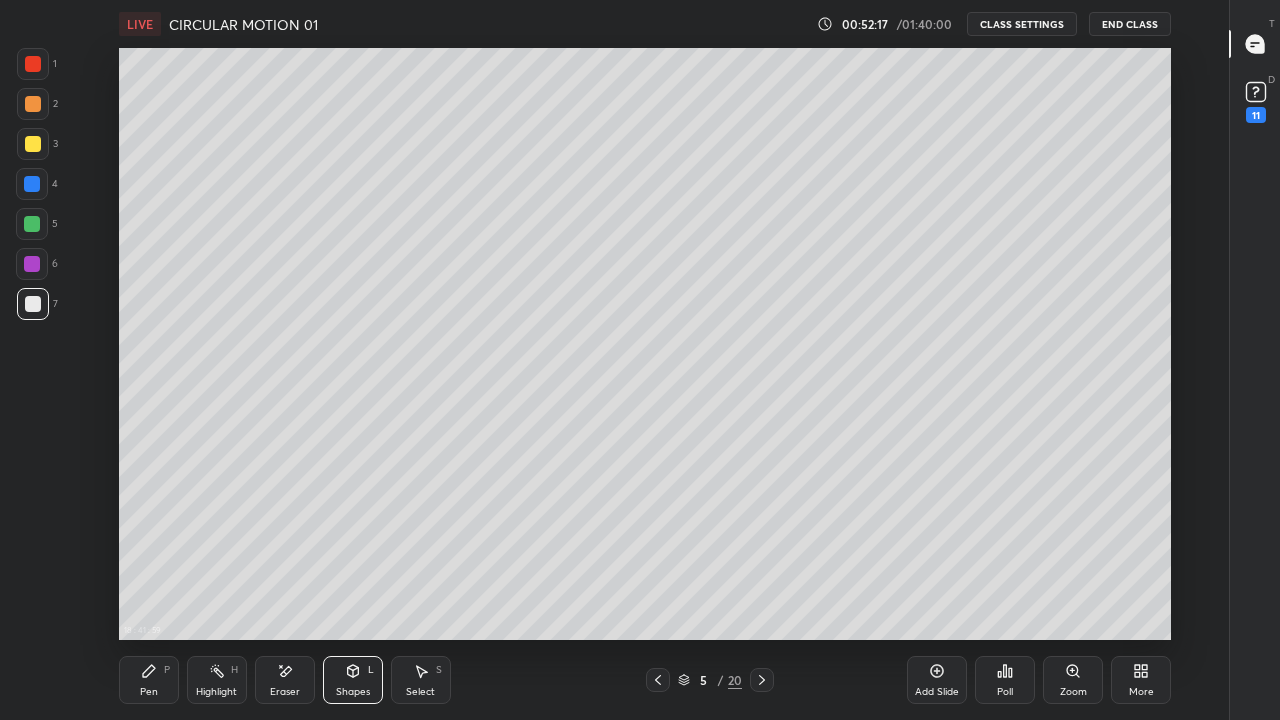 click on "Pen P" at bounding box center [149, 680] 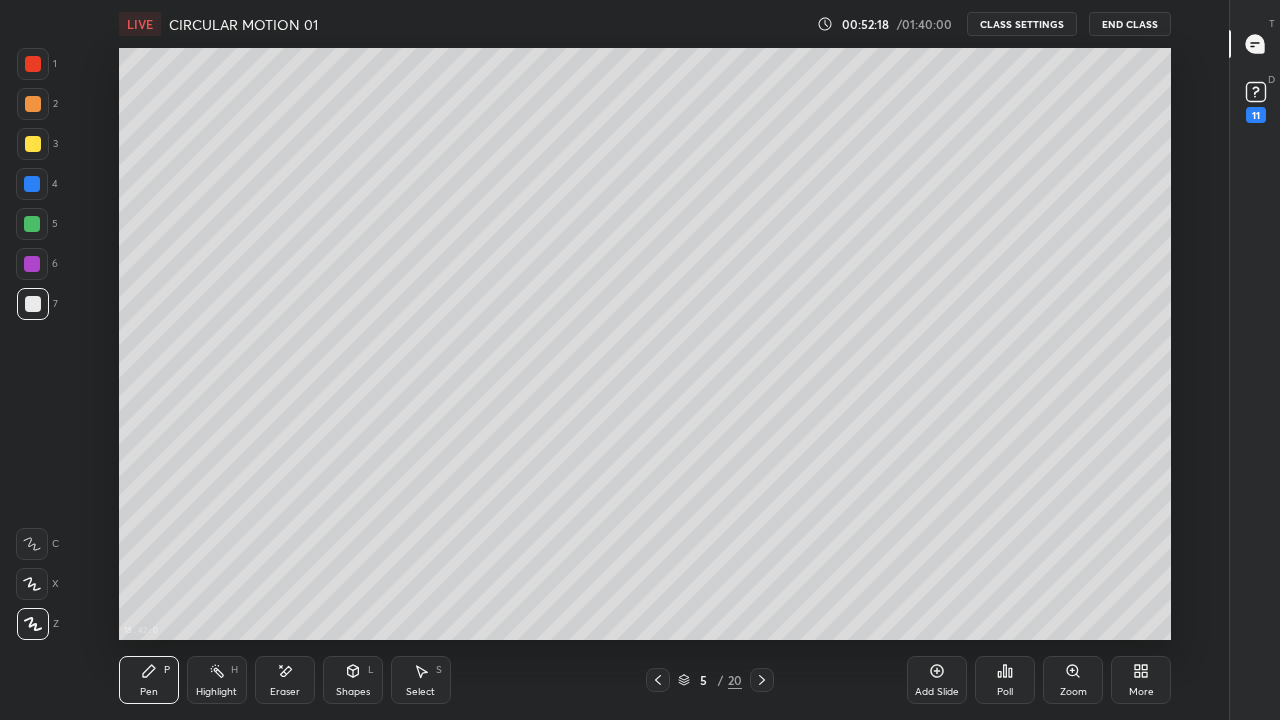 click at bounding box center [33, 304] 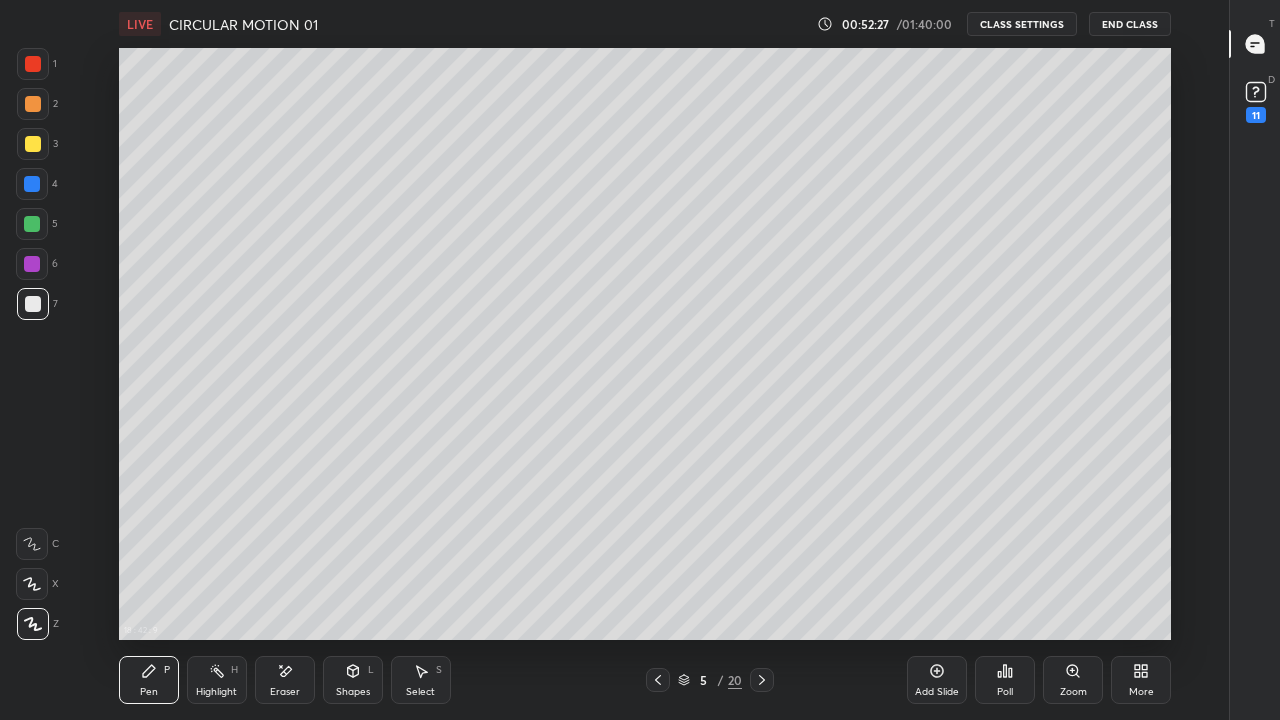 click at bounding box center (33, 144) 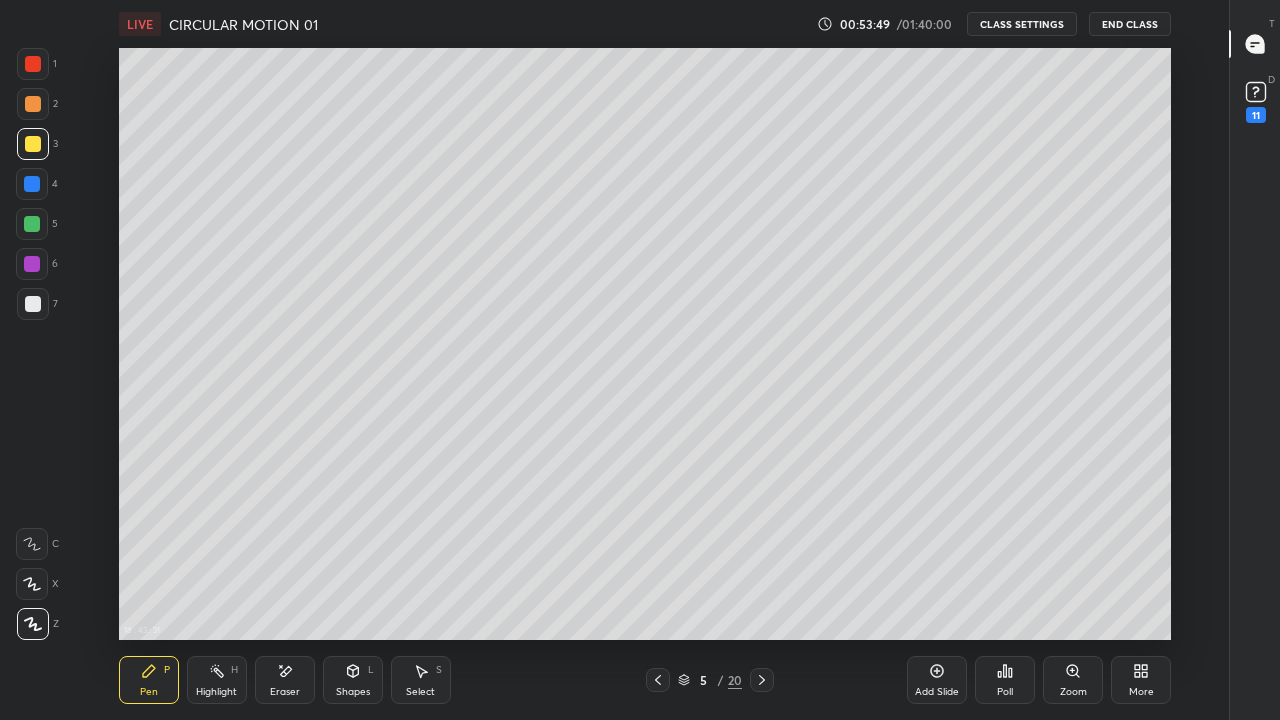 click on "Shapes L" at bounding box center (353, 680) 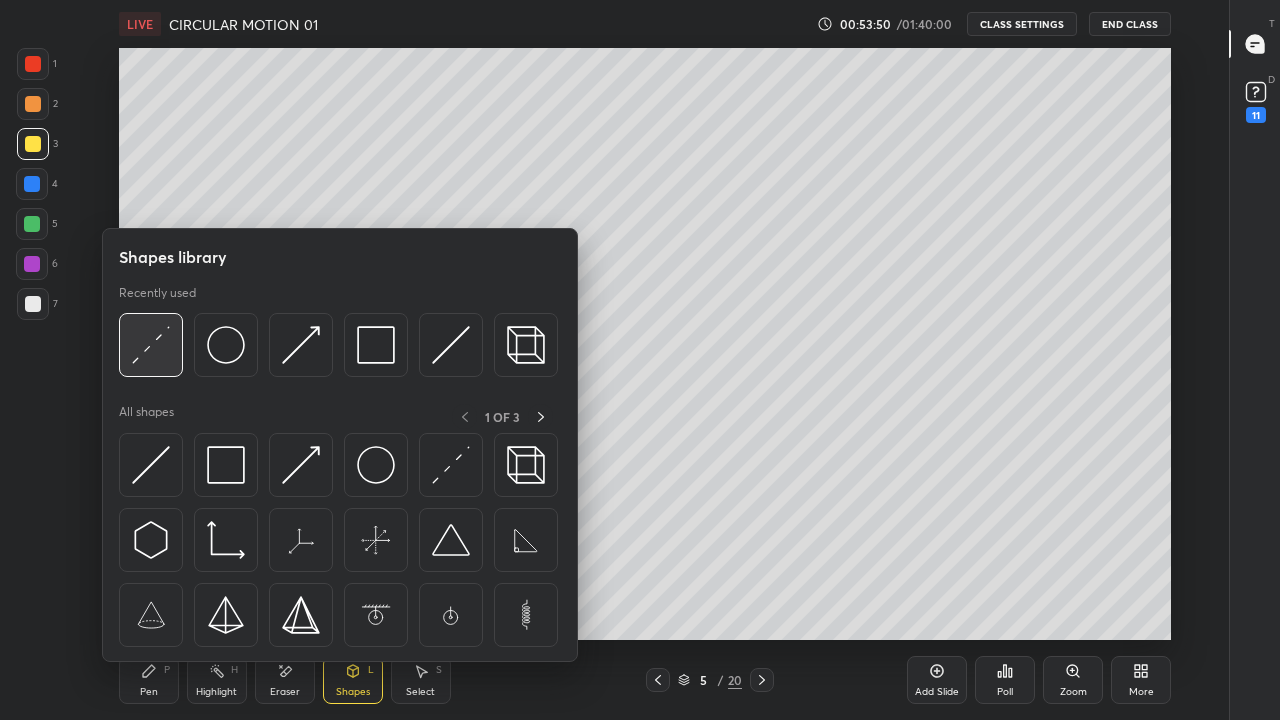 click at bounding box center (151, 345) 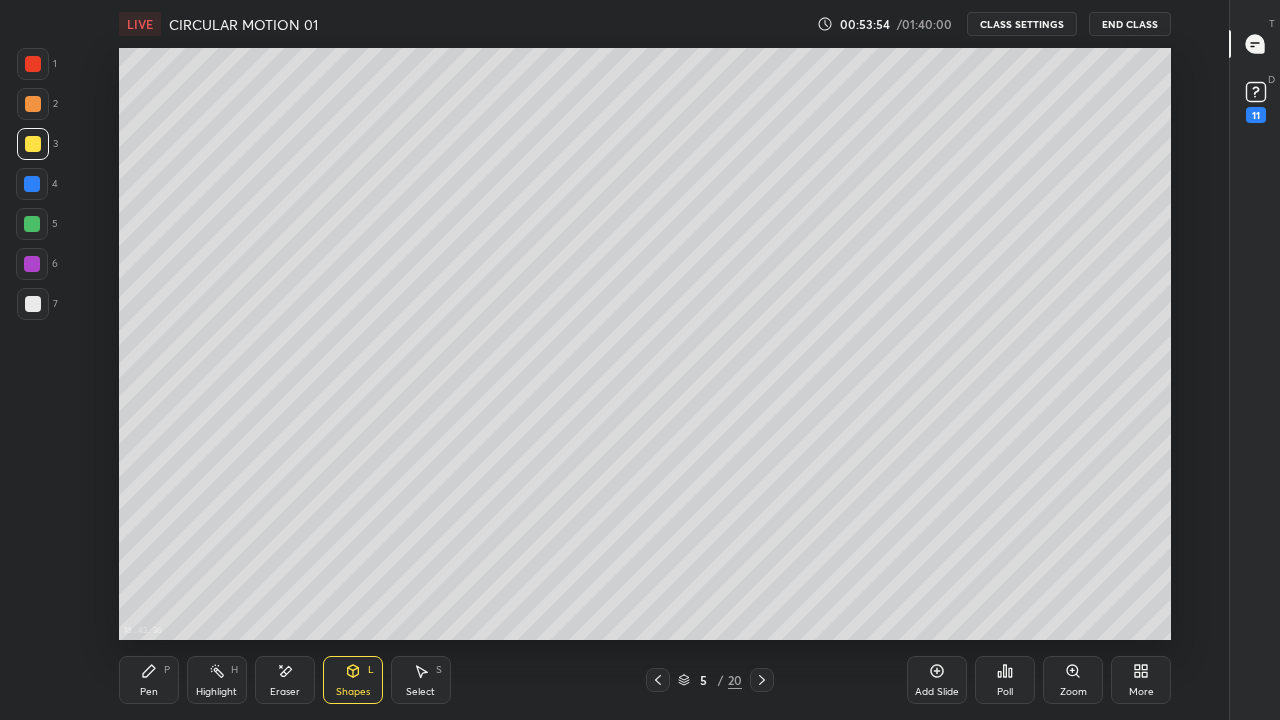 click on "Select S" at bounding box center (421, 680) 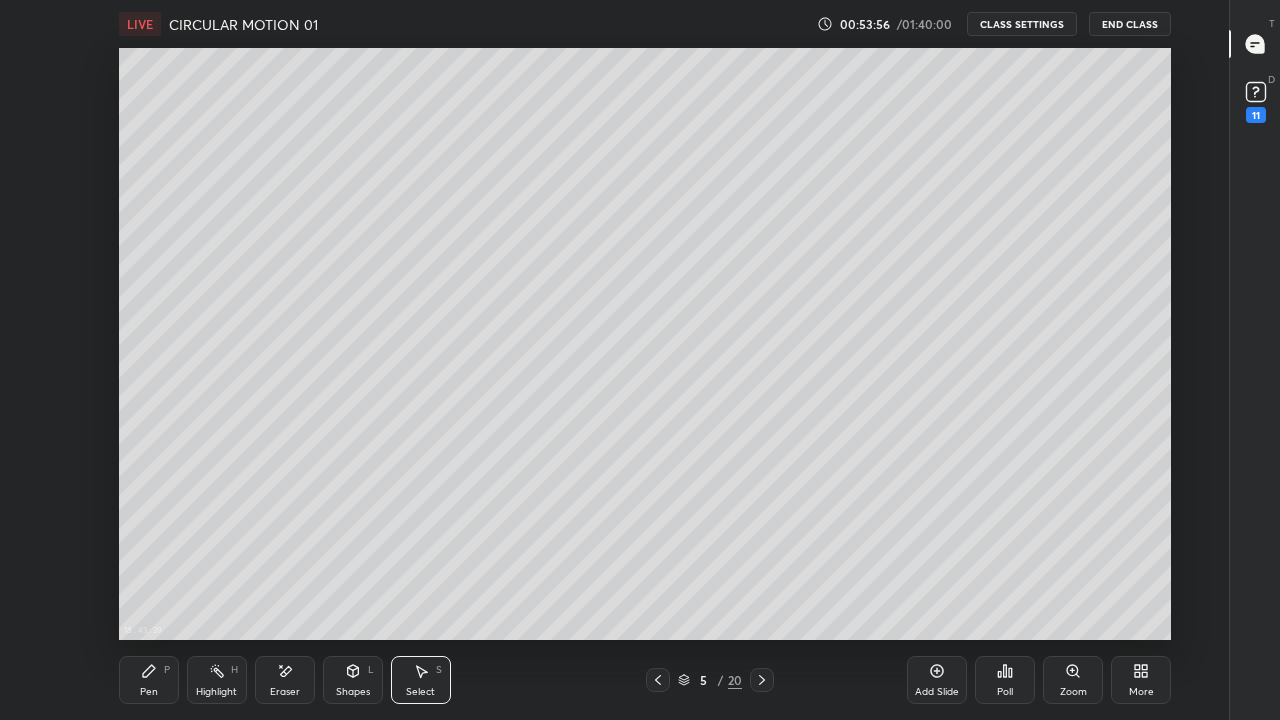 click on "0 ° Undo Copy Duplicate Duplicate to new slide Delete" at bounding box center [645, 344] 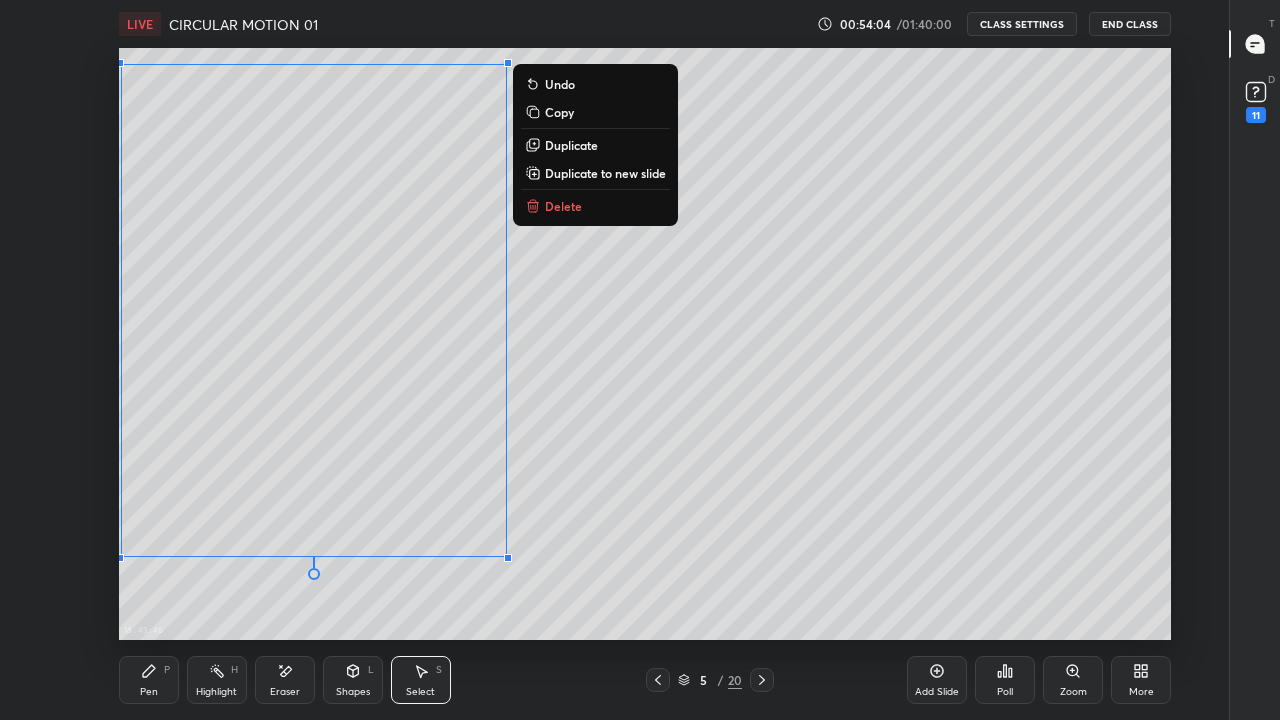 click on "0 ° Undo Copy Duplicate Duplicate to new slide Delete" at bounding box center [645, 344] 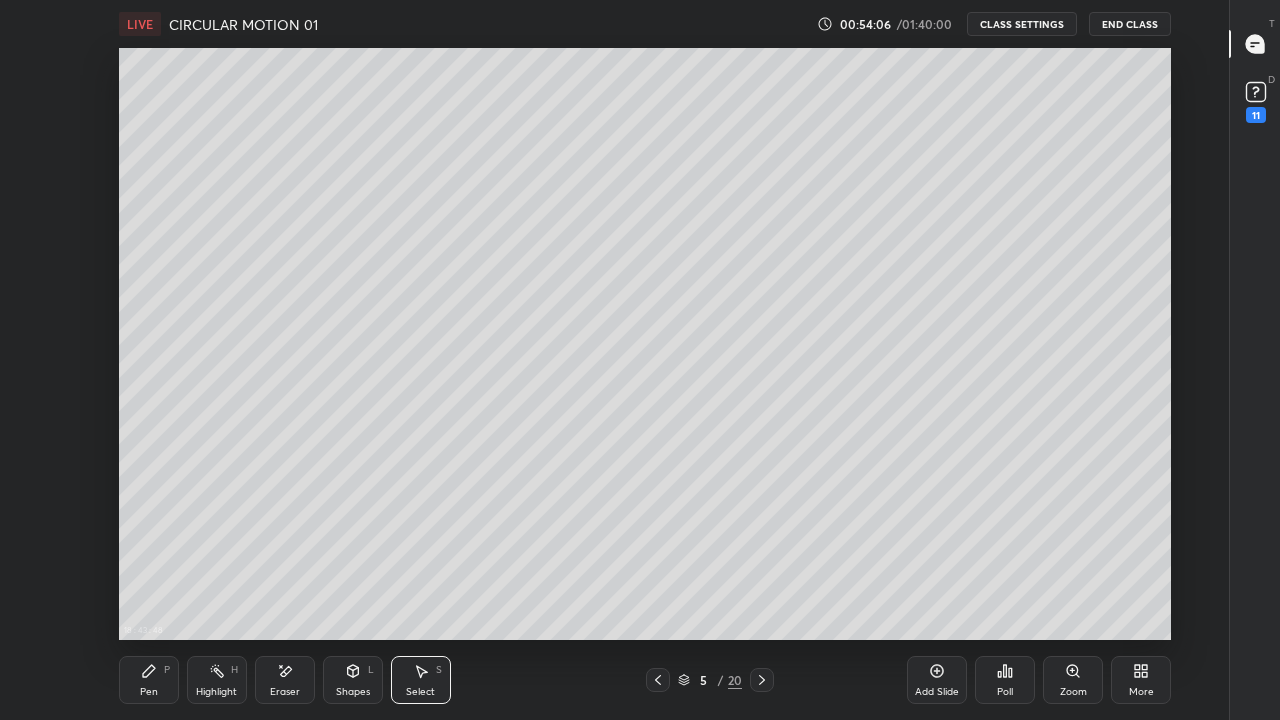 click on "Pen P" at bounding box center (149, 680) 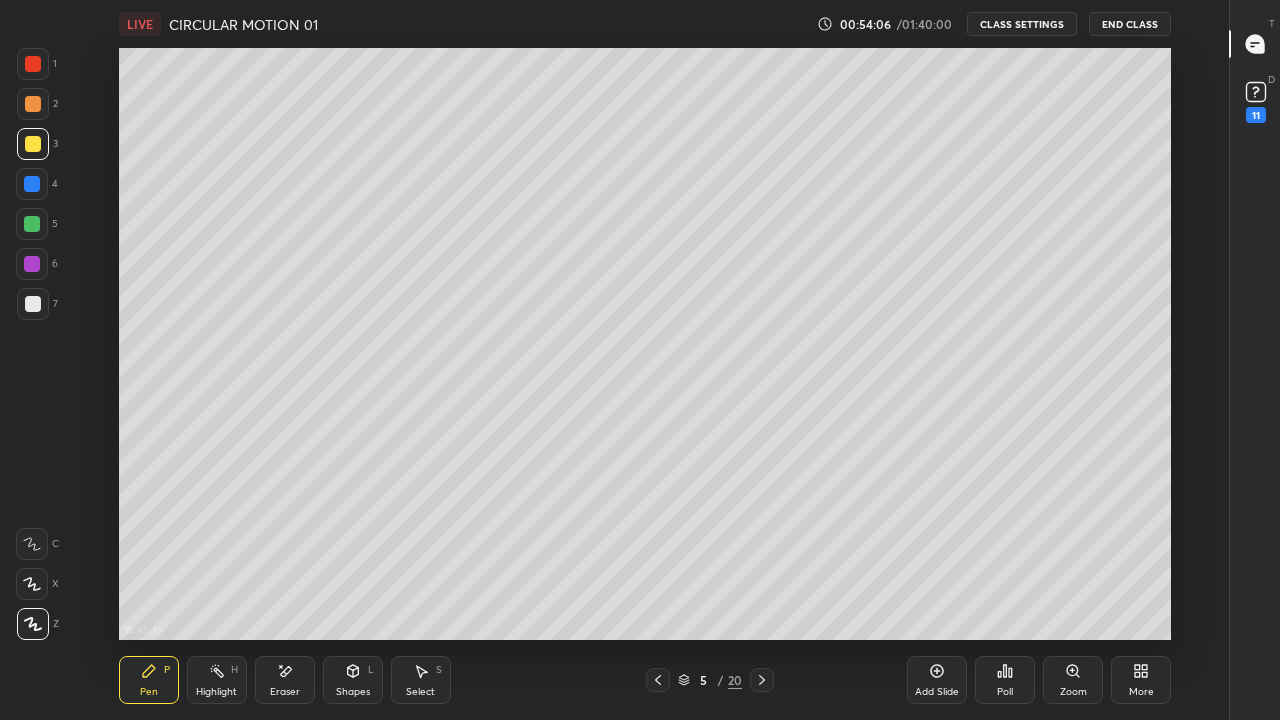 click at bounding box center [33, 304] 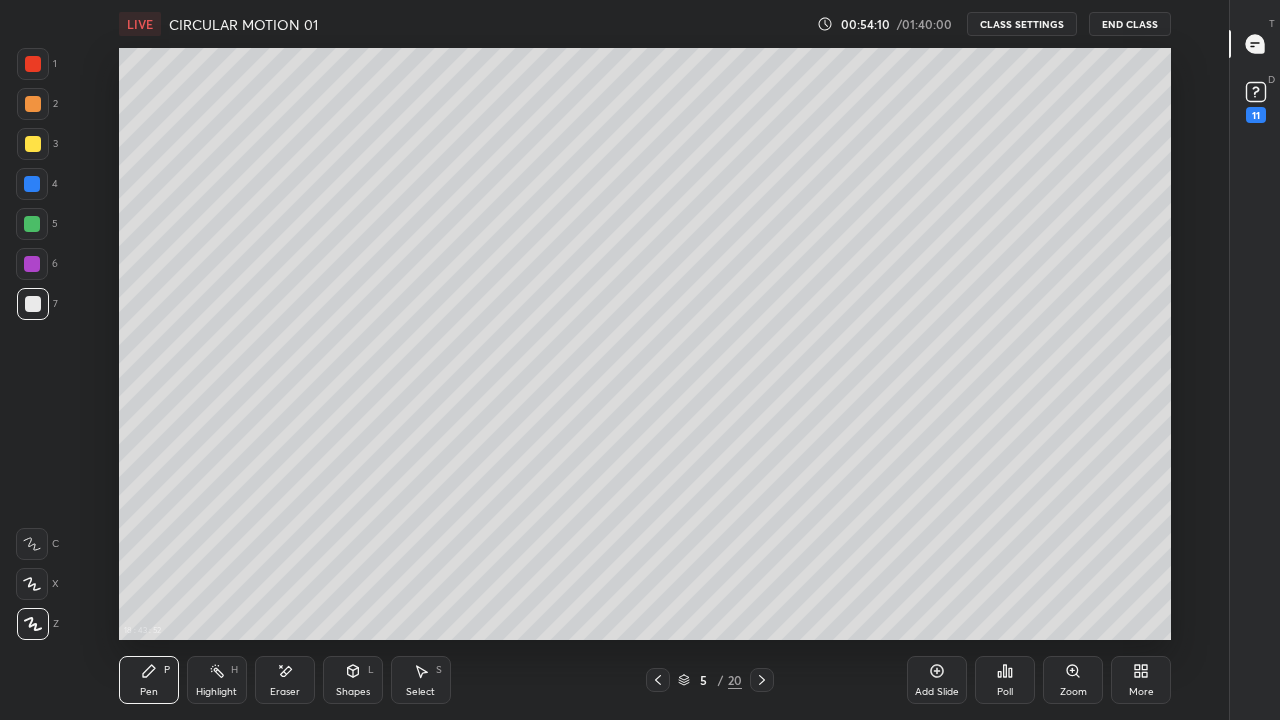 click 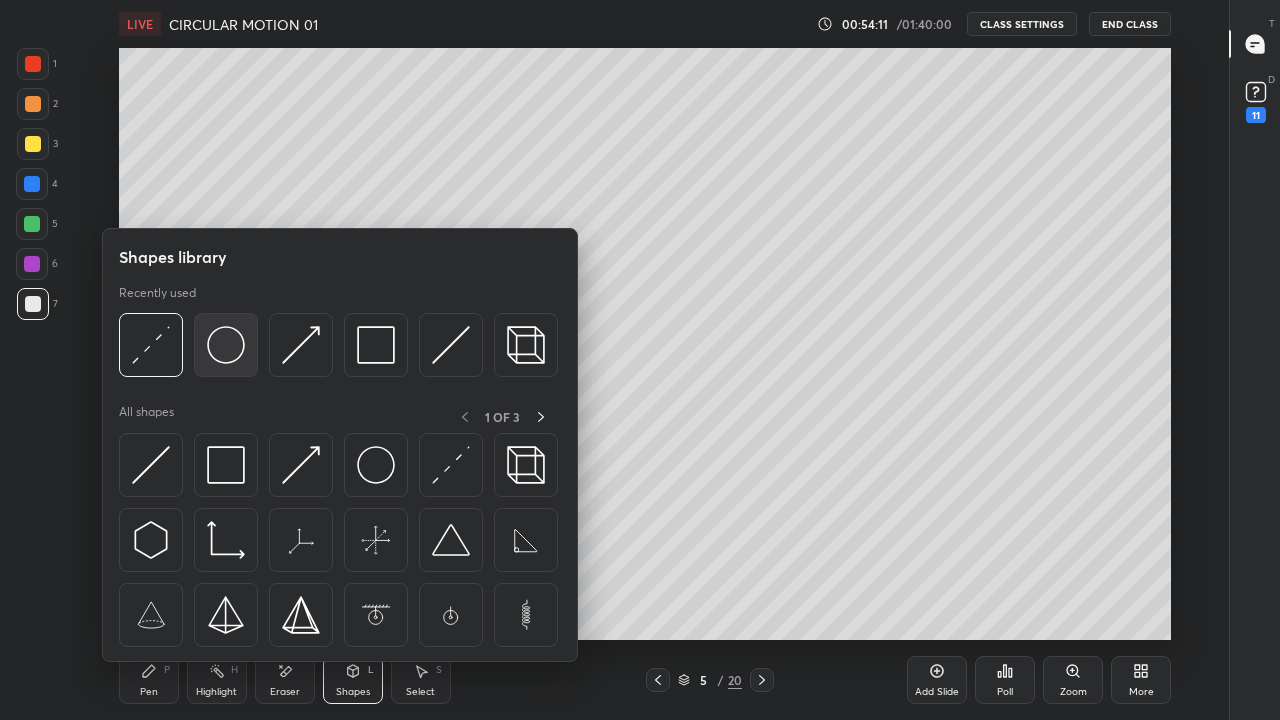 click at bounding box center [226, 345] 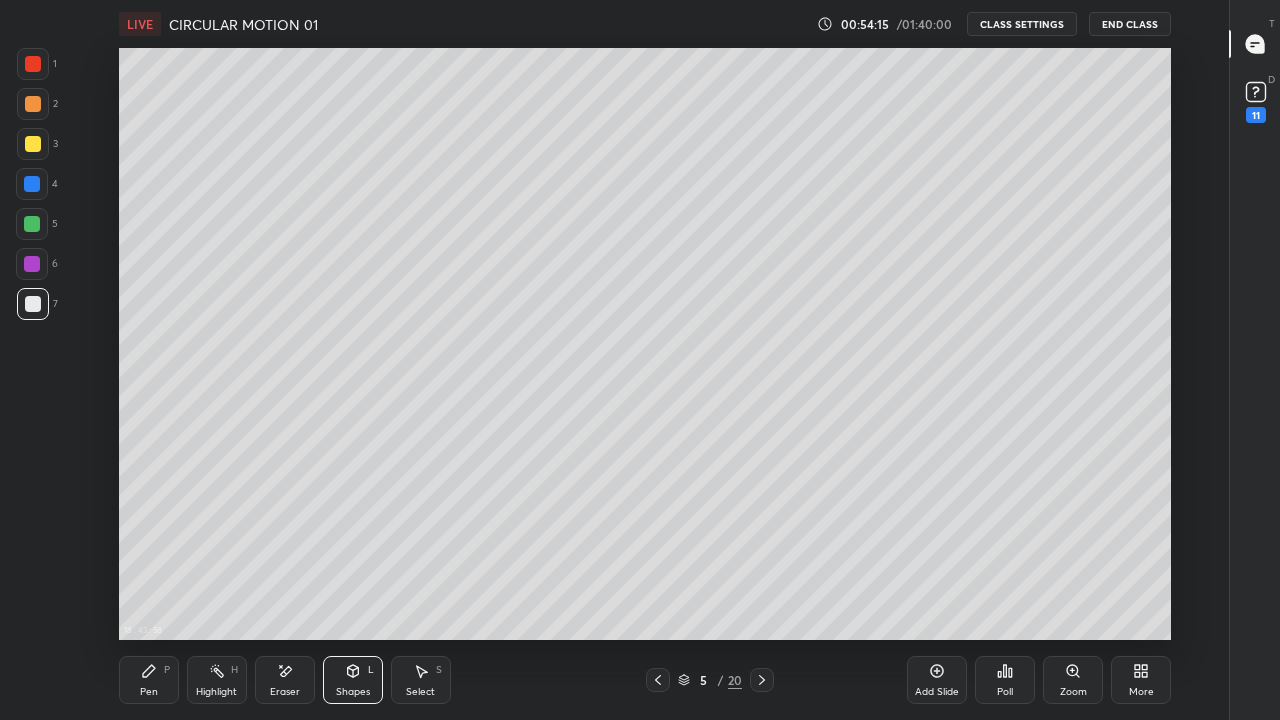 click on "Eraser" at bounding box center [285, 680] 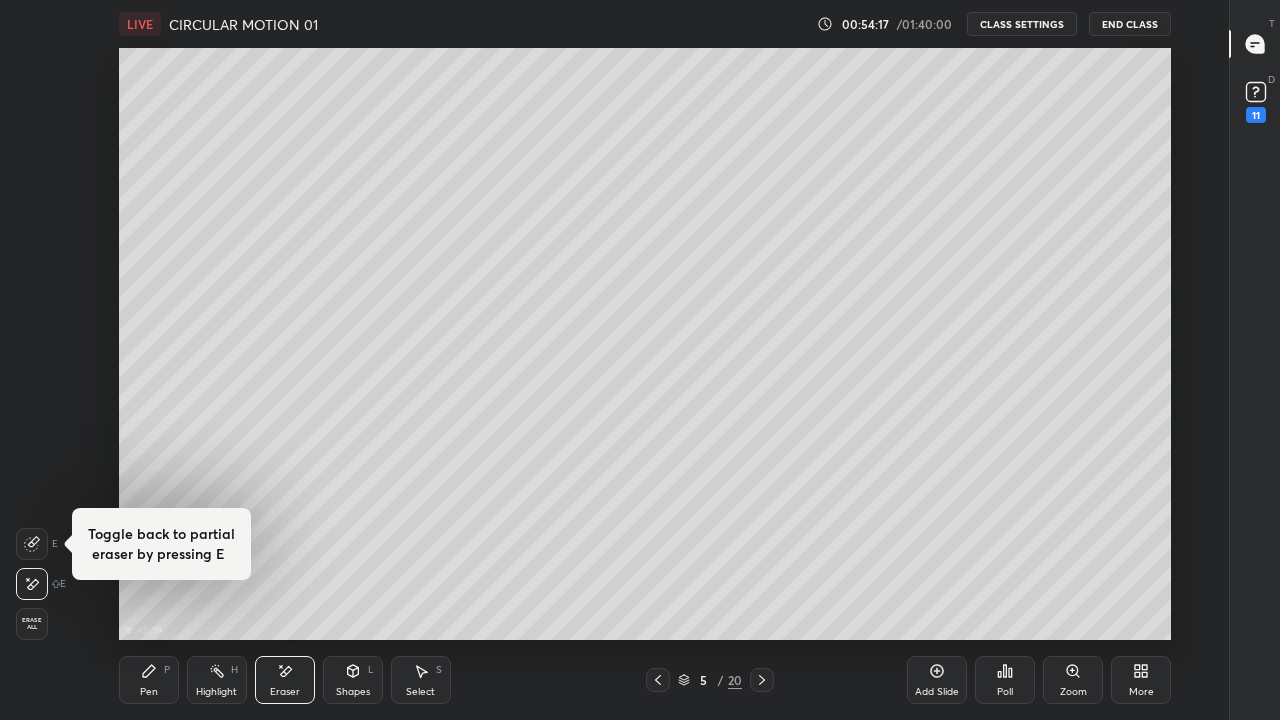click at bounding box center [32, 544] 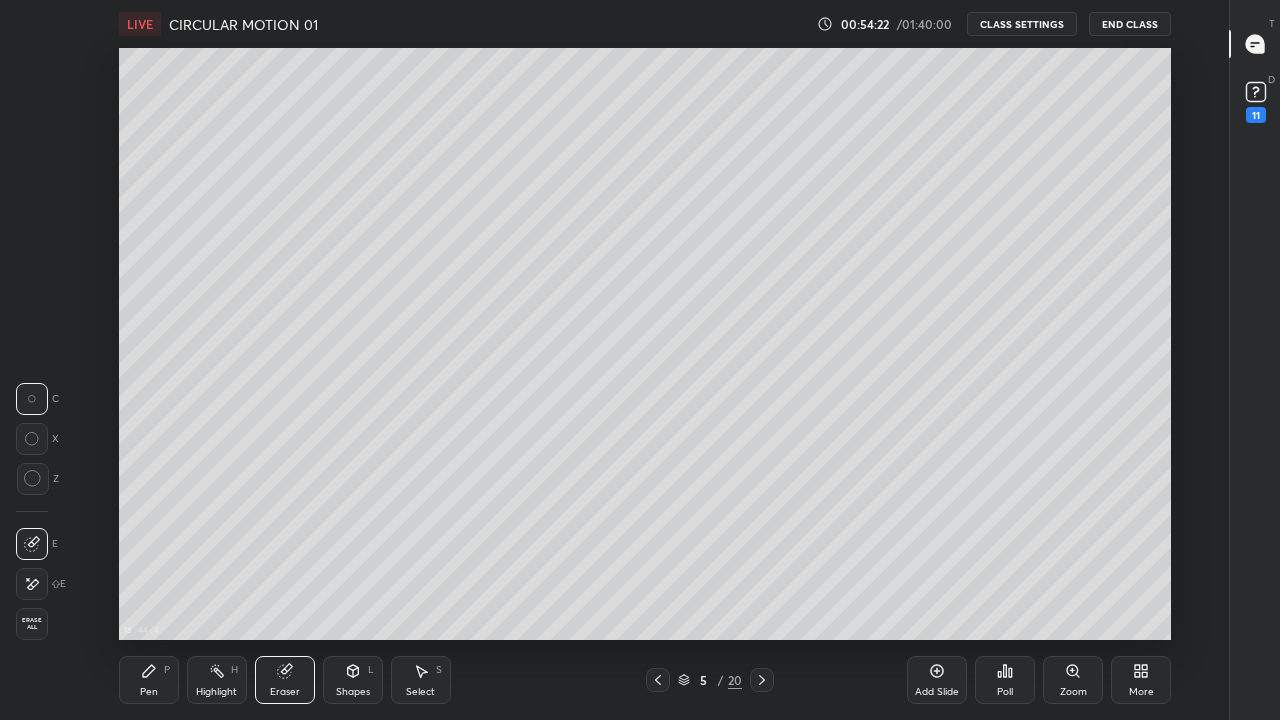 click on "Pen" at bounding box center [149, 692] 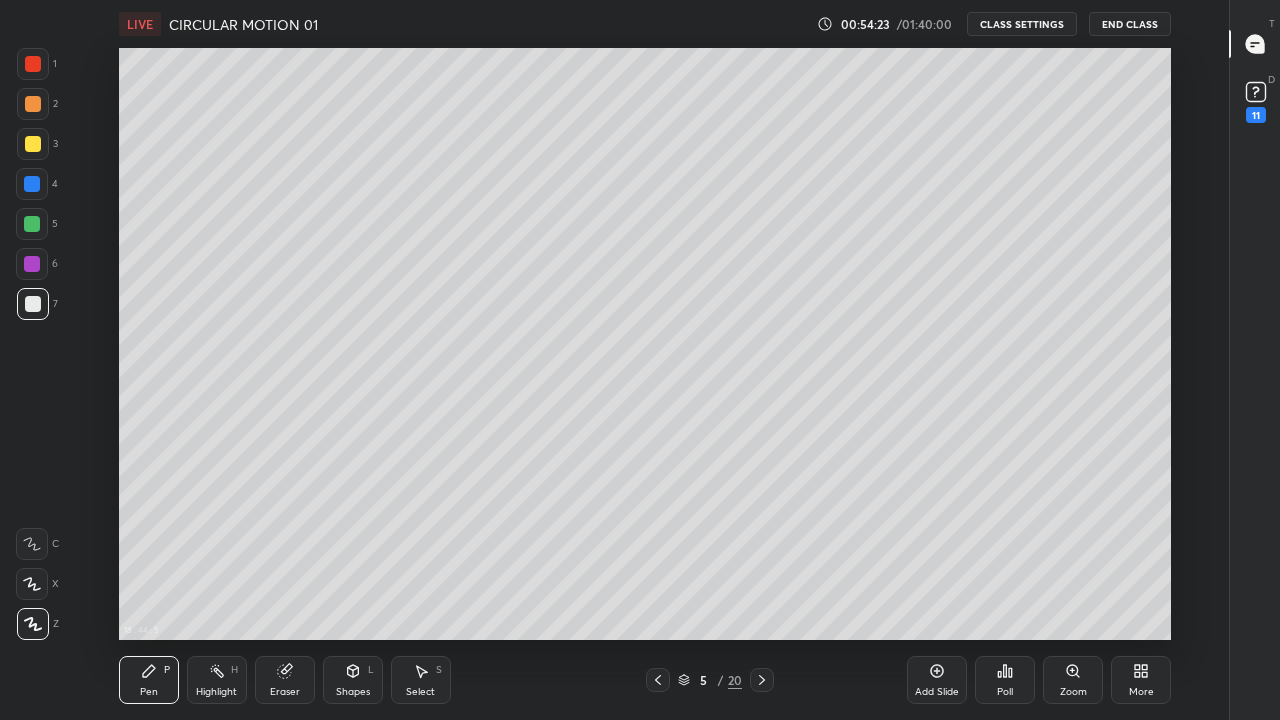 click at bounding box center [33, 144] 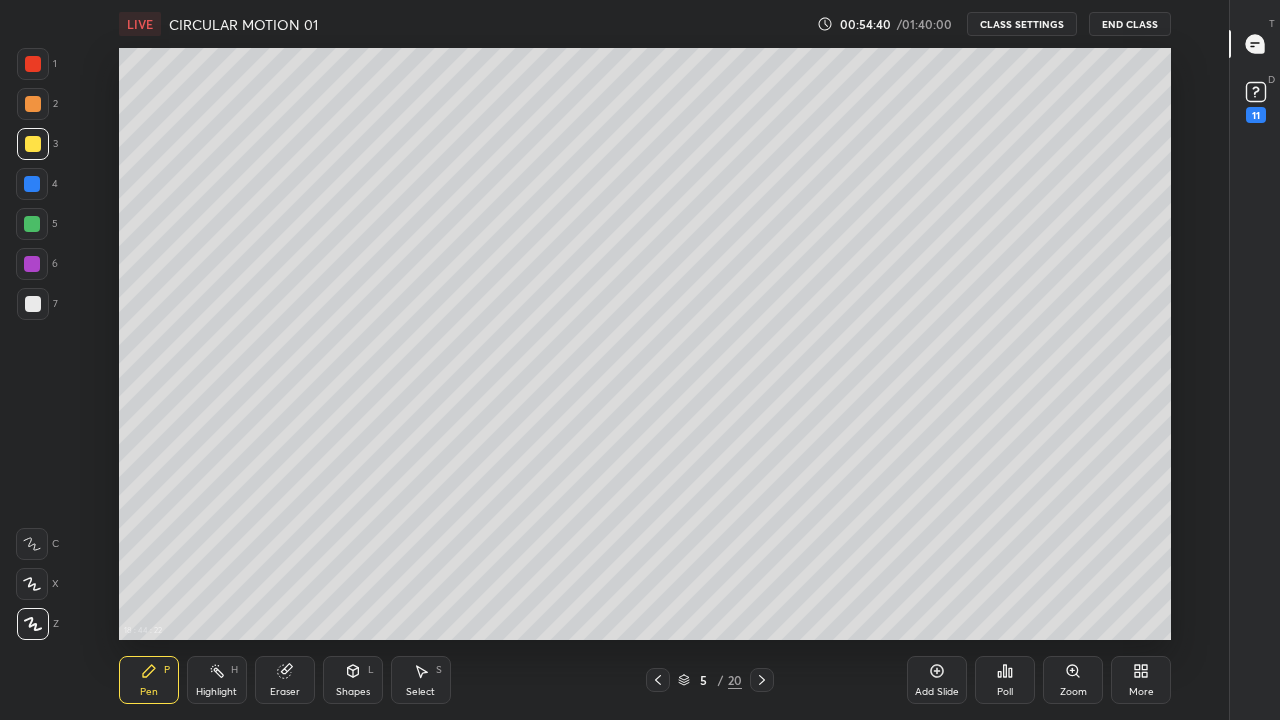 click at bounding box center (32, 184) 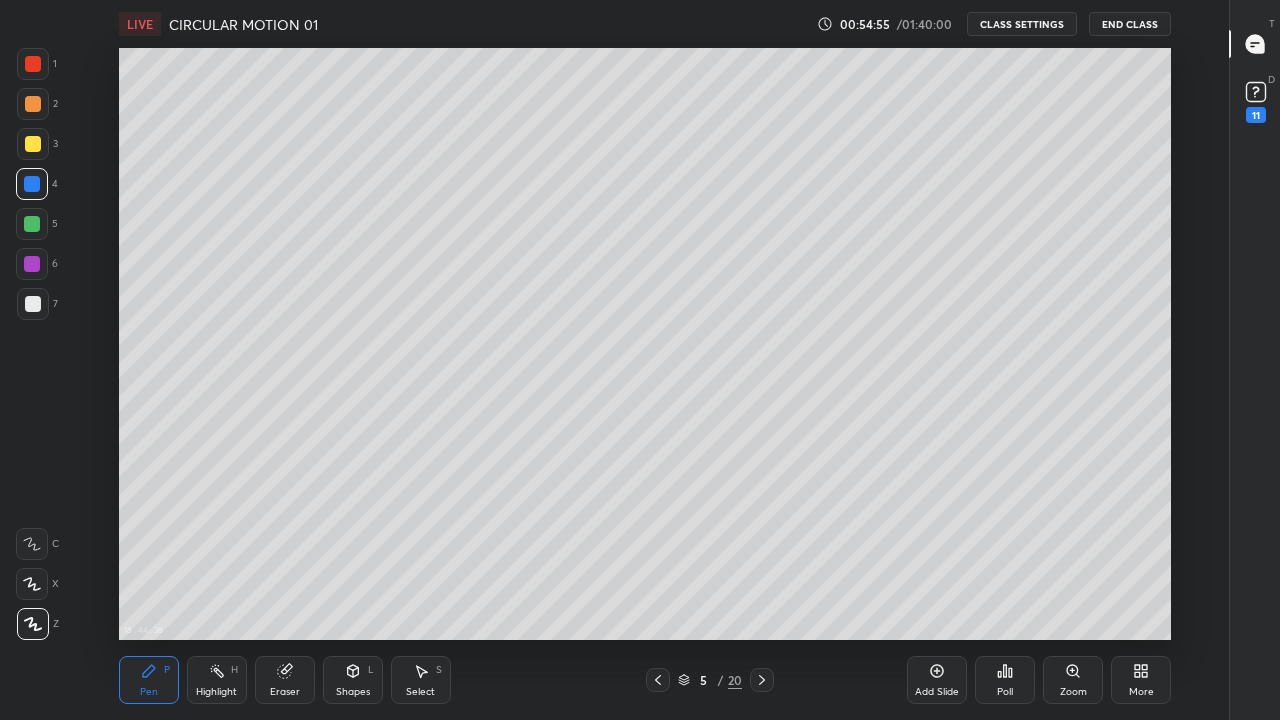 click at bounding box center [33, 304] 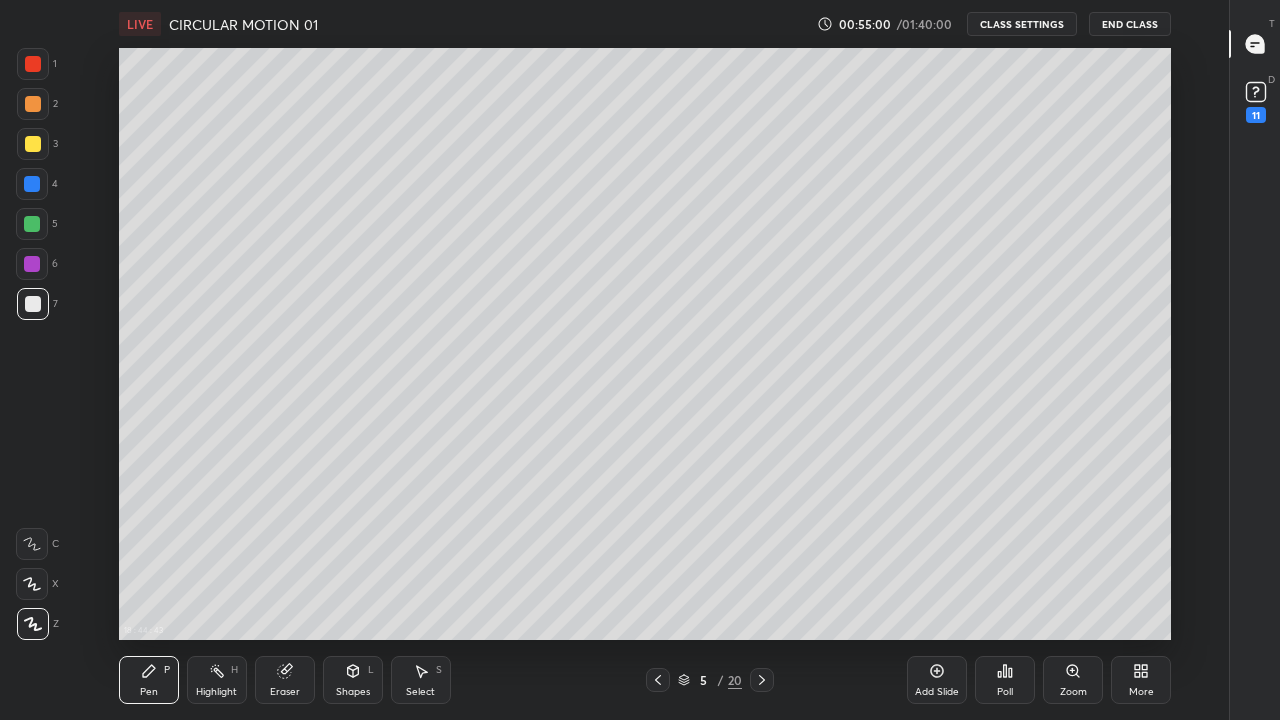 click on "Eraser" at bounding box center (285, 692) 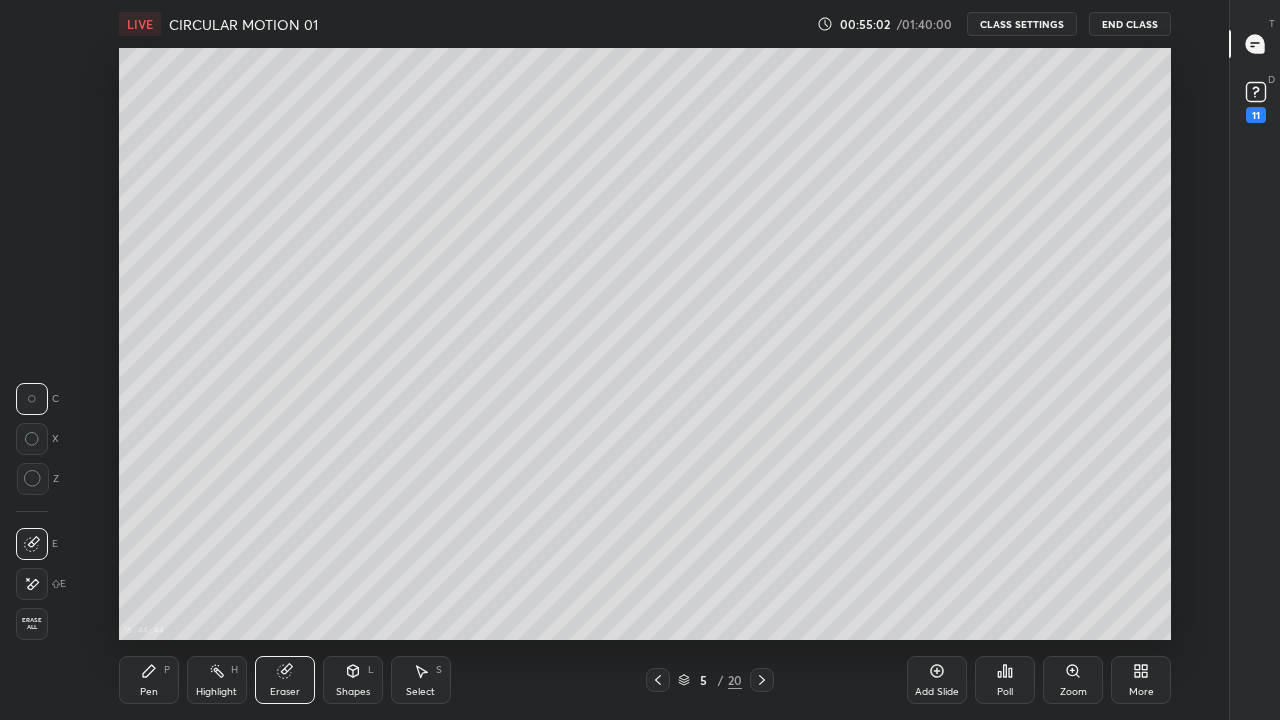 click on "Pen" at bounding box center [149, 692] 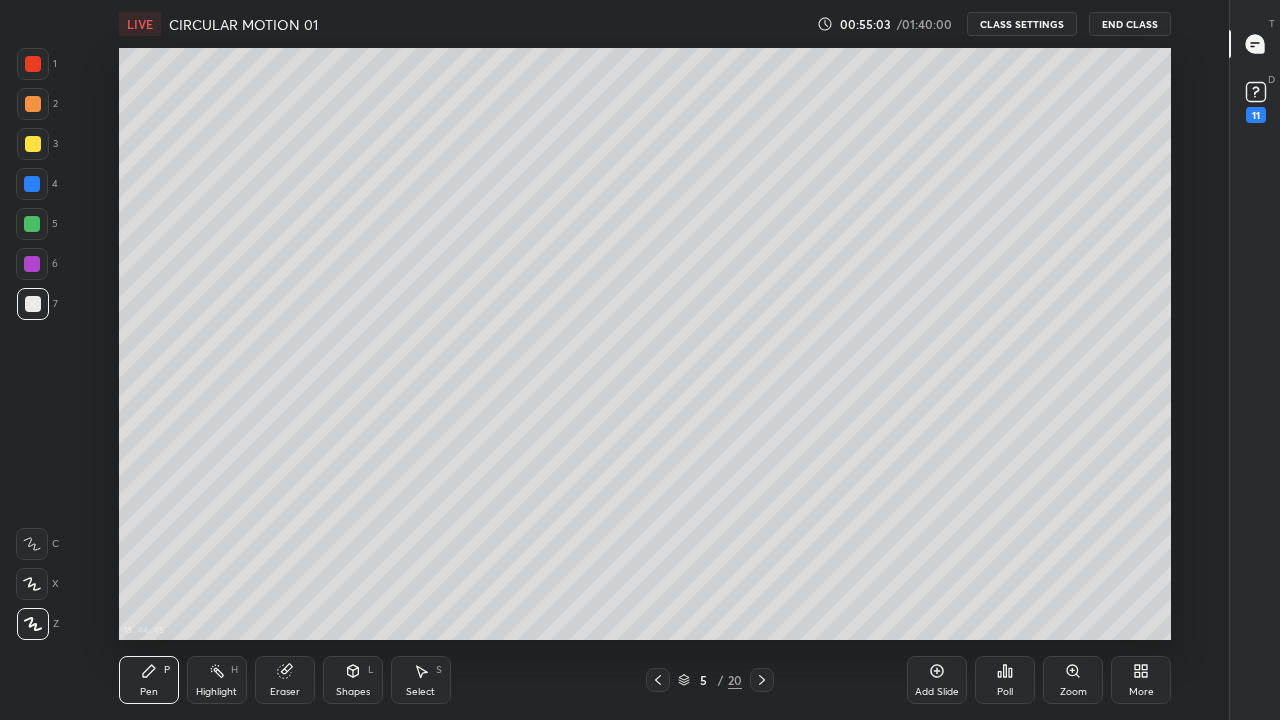 click at bounding box center [33, 304] 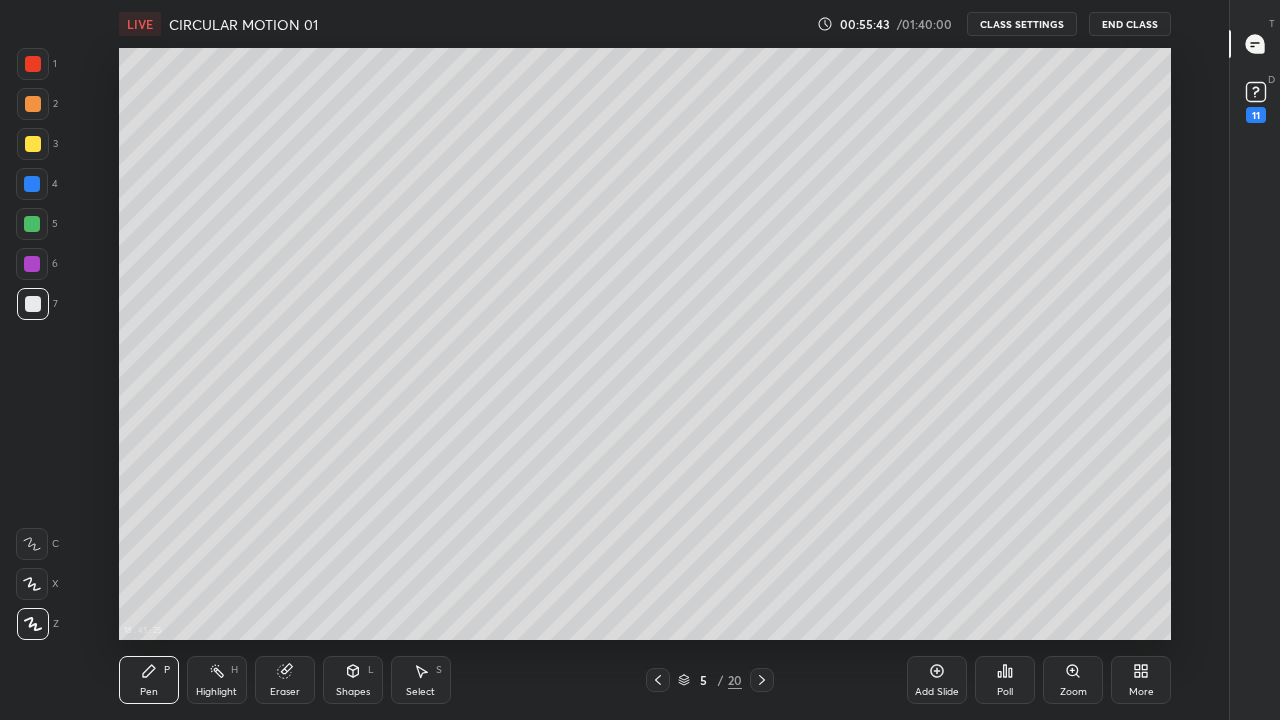 click on "Eraser" at bounding box center (285, 680) 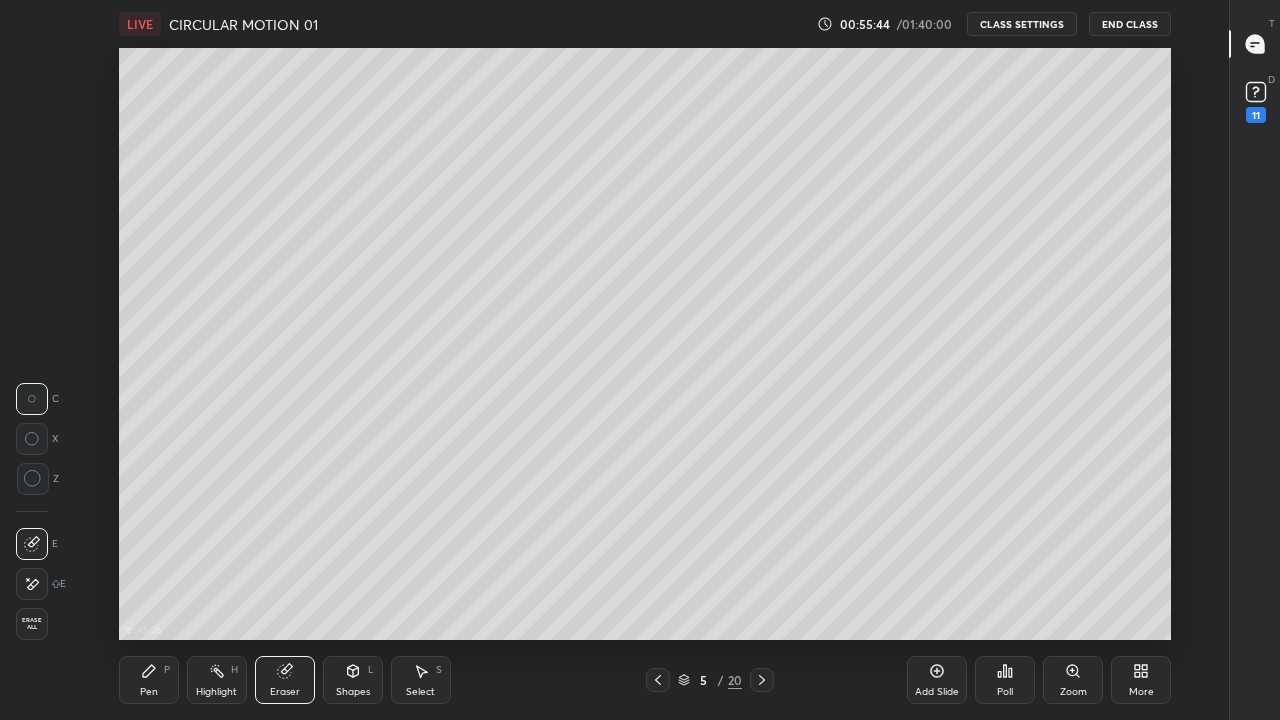 click on "Pen" at bounding box center [149, 692] 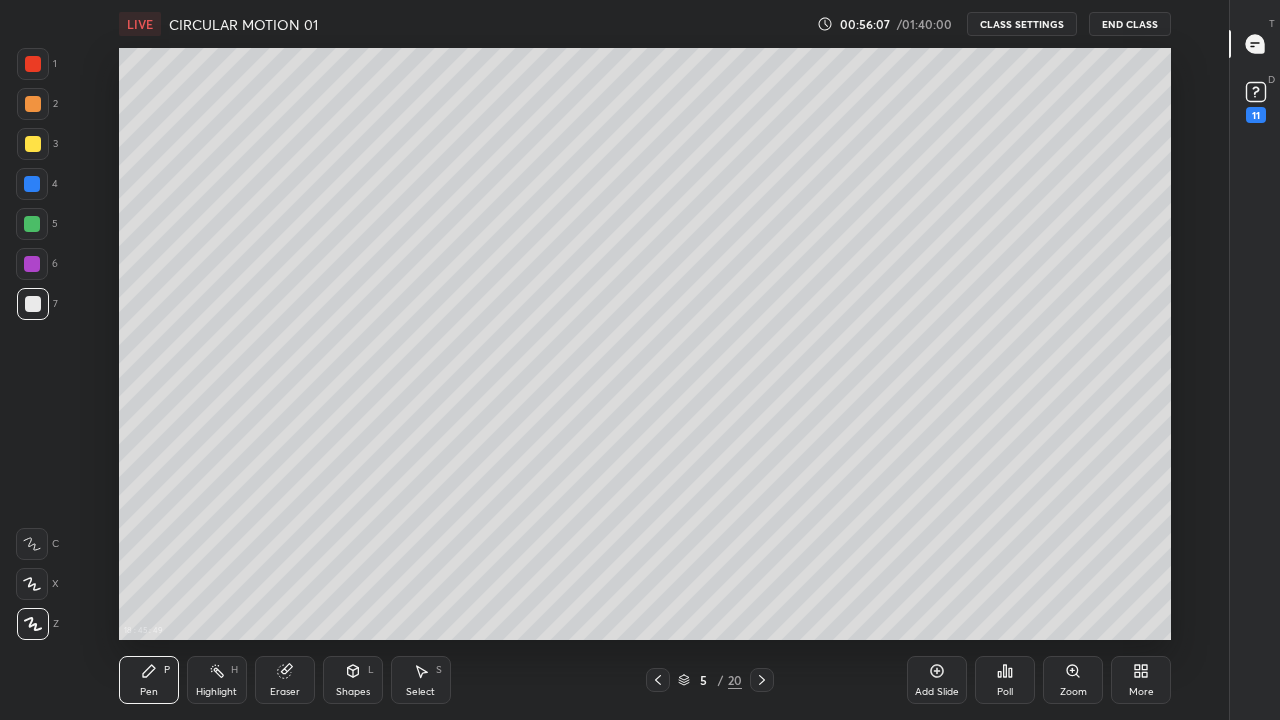 click at bounding box center [33, 144] 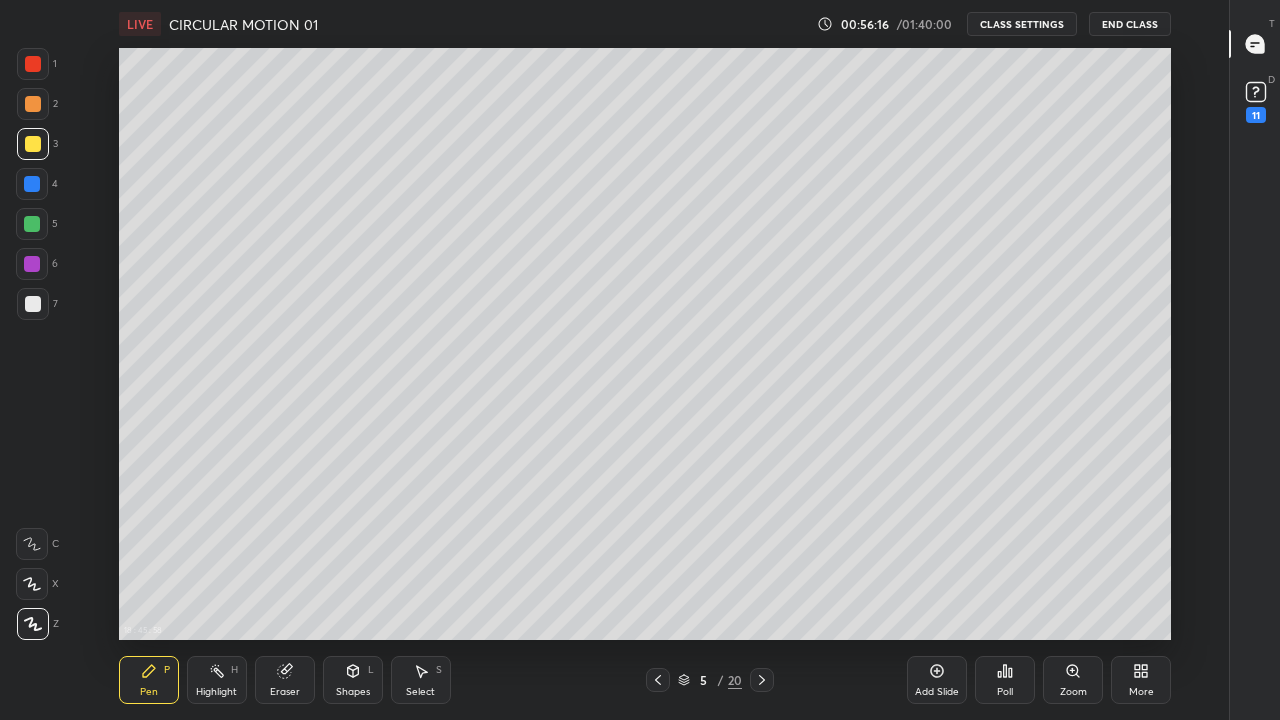 click on "Eraser" at bounding box center (285, 680) 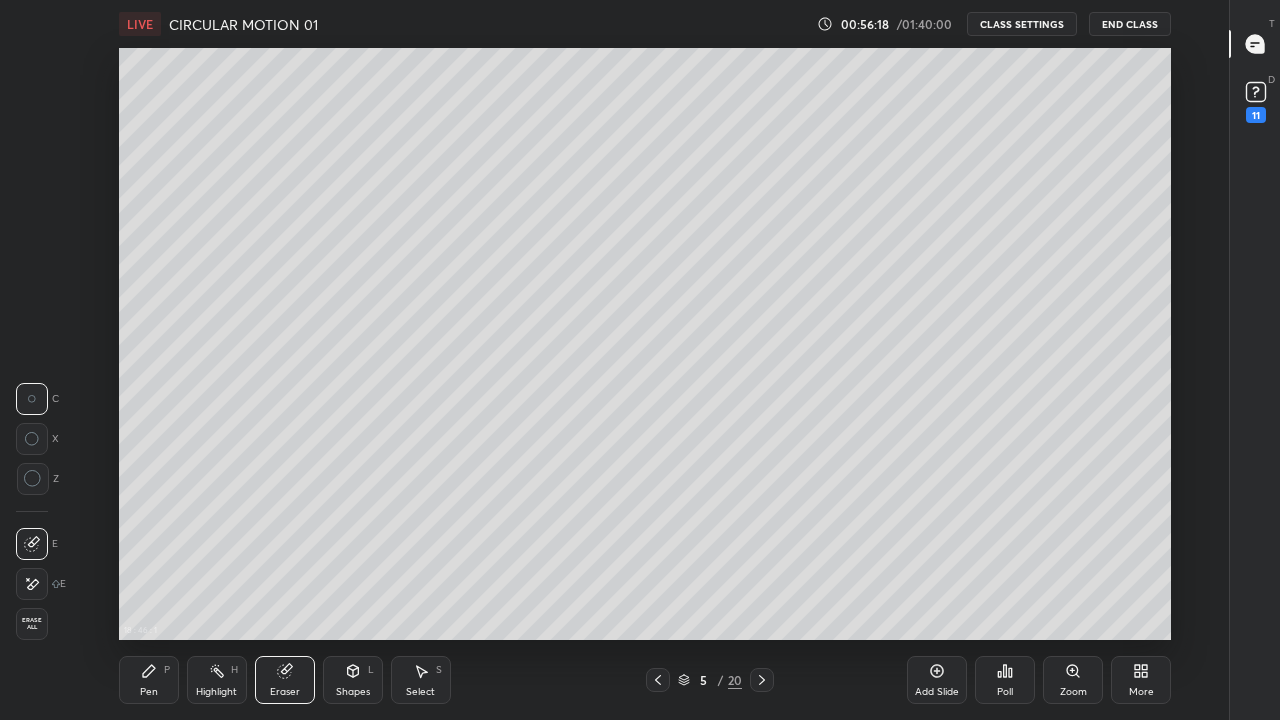 click 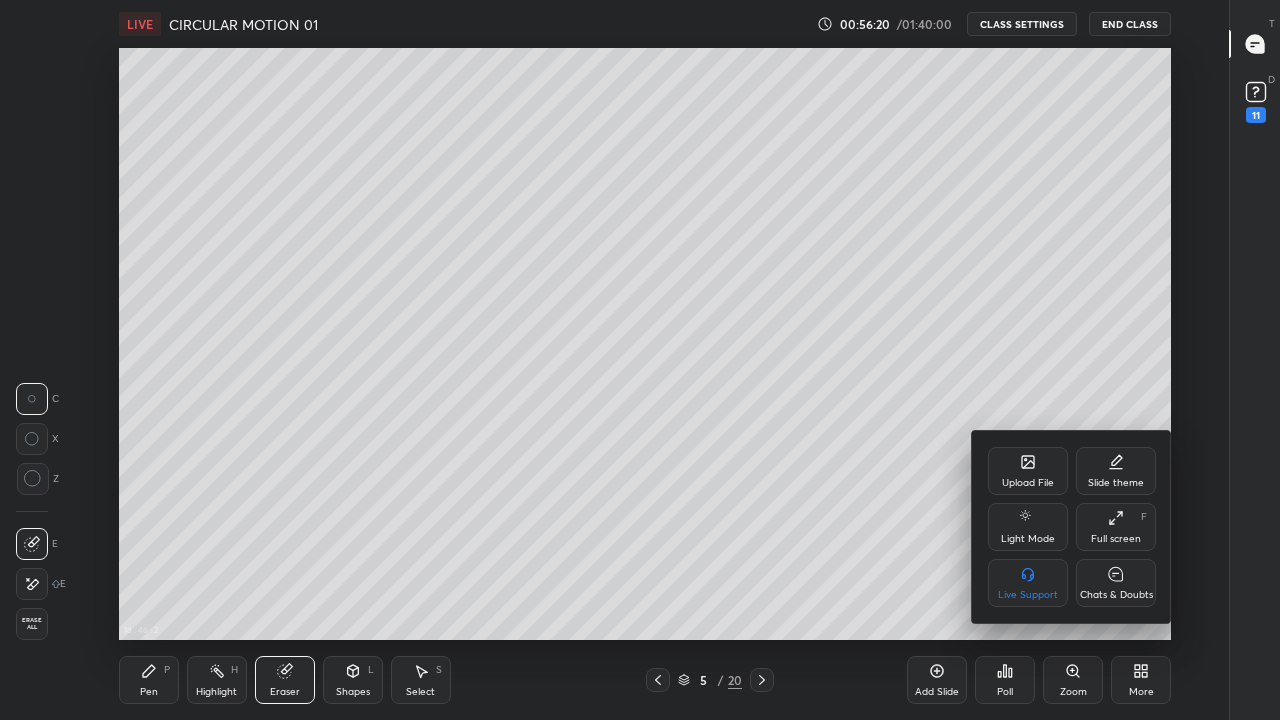 click on "Full screen F" at bounding box center [1116, 527] 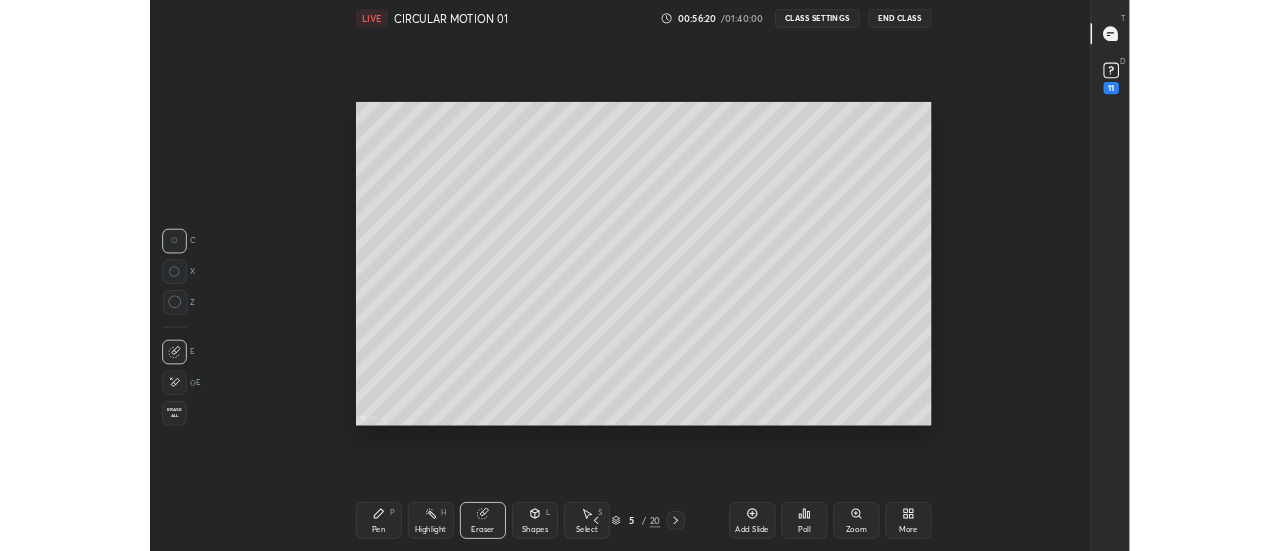 scroll, scrollTop: 423, scrollLeft: 1161, axis: both 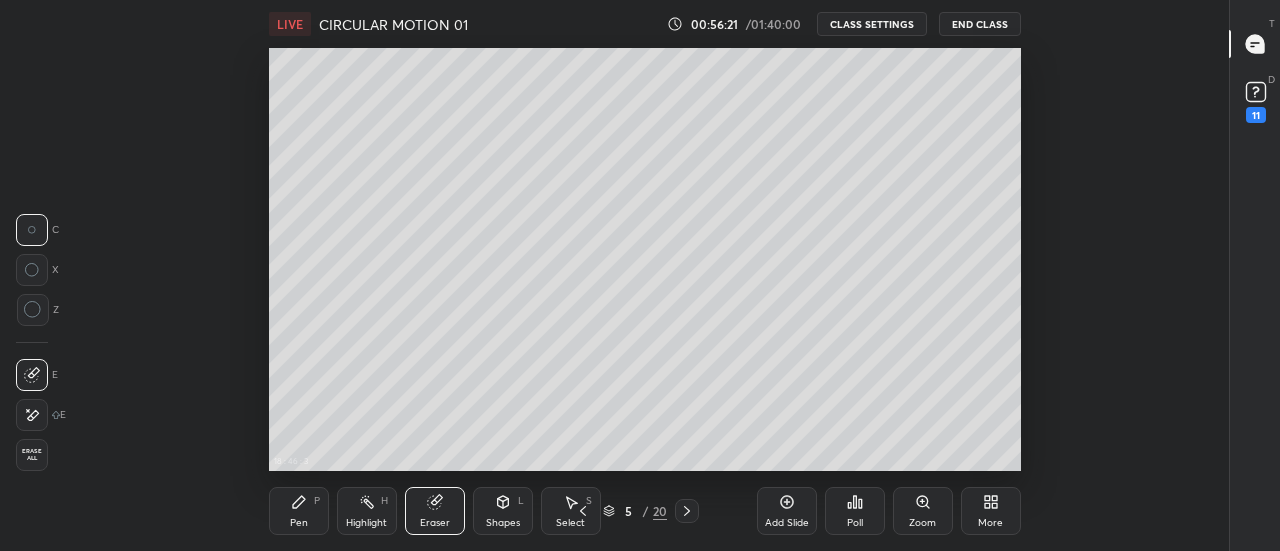 click 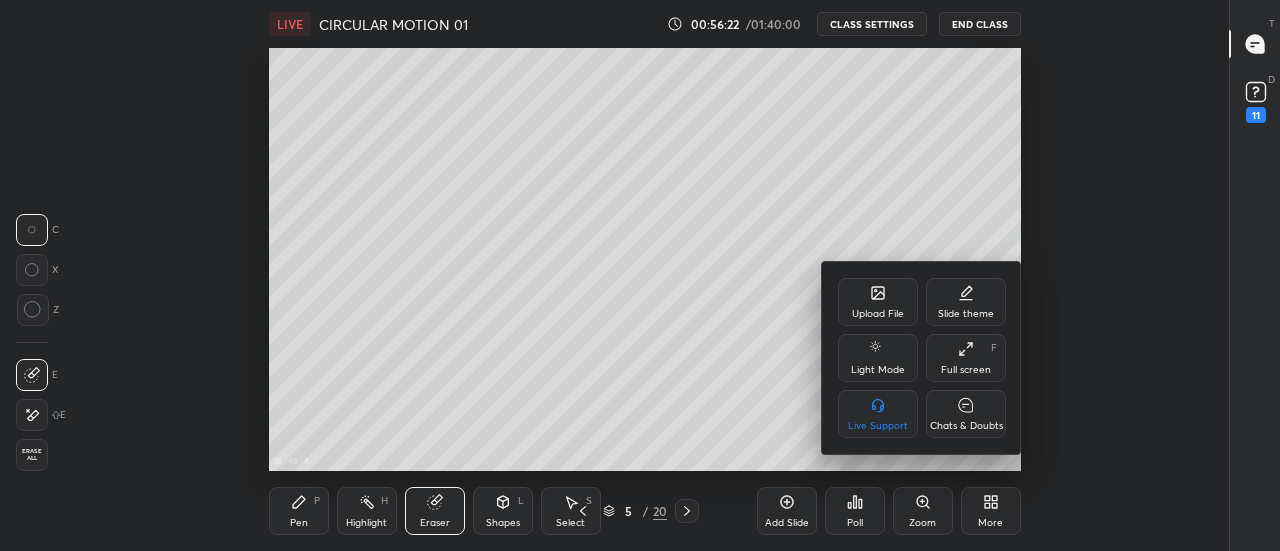 click 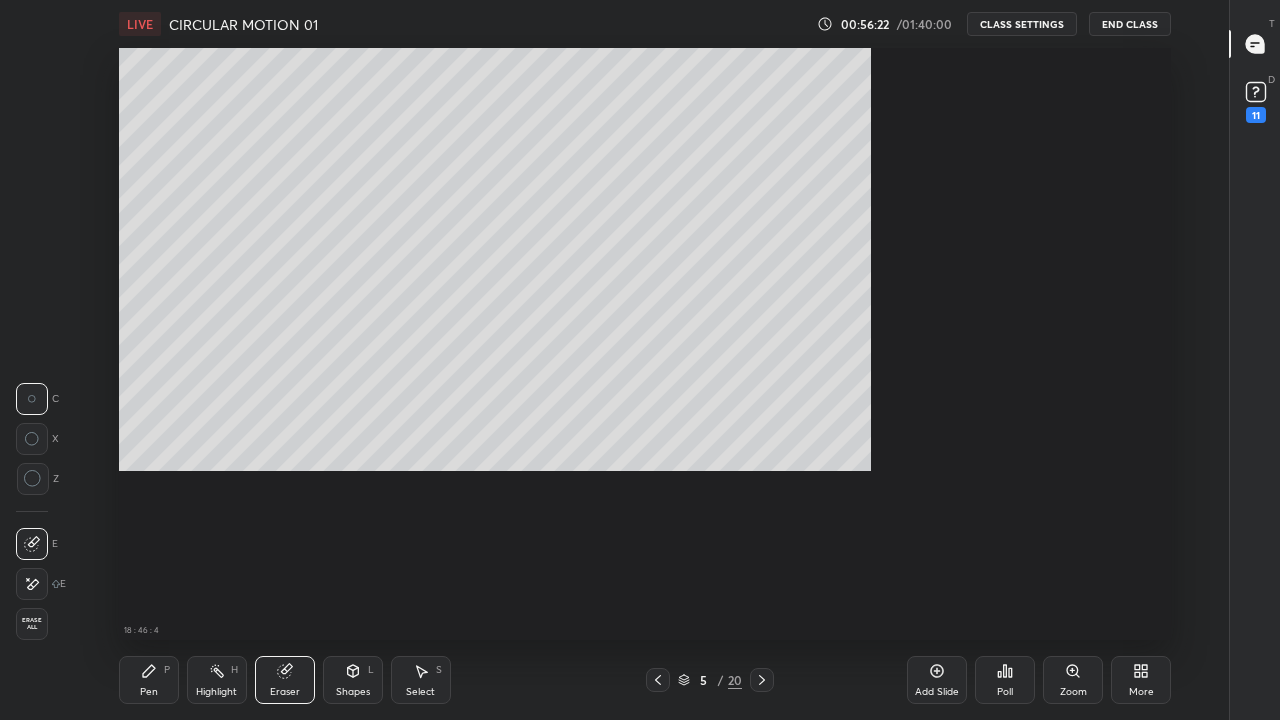 scroll, scrollTop: 99408, scrollLeft: 98838, axis: both 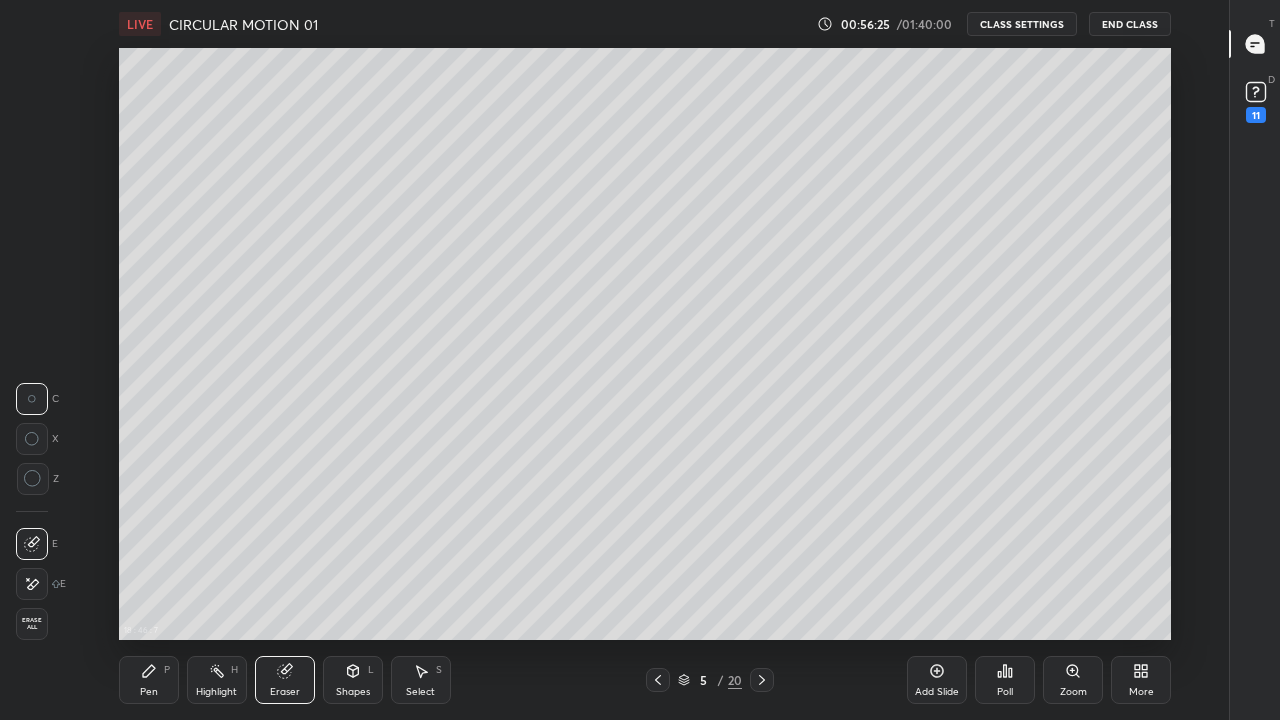 click on "Pen" at bounding box center [149, 692] 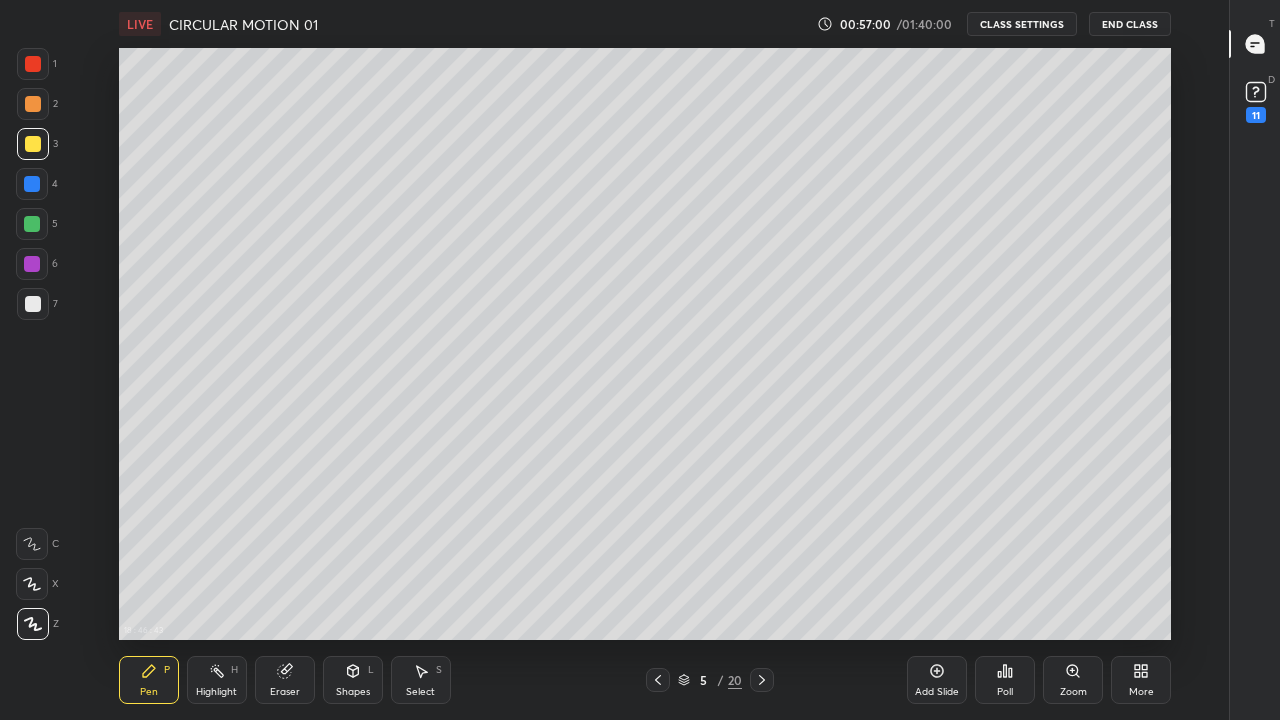 click at bounding box center [32, 224] 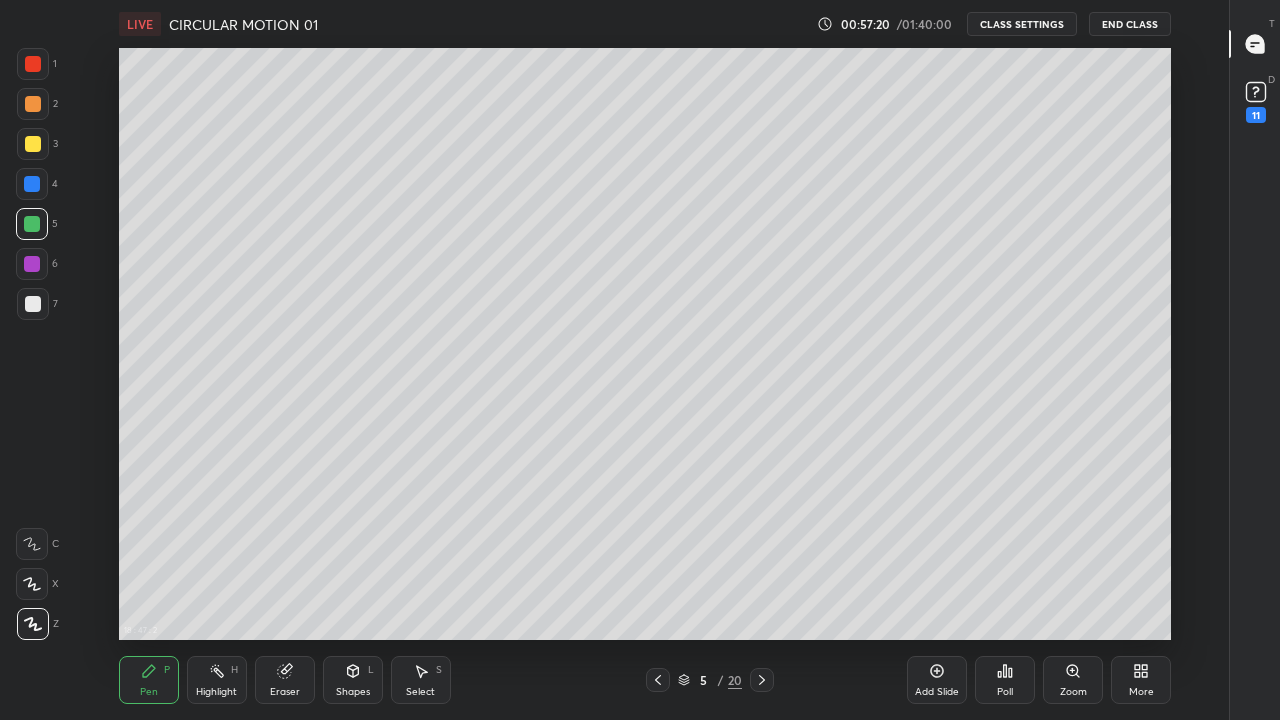click at bounding box center (33, 144) 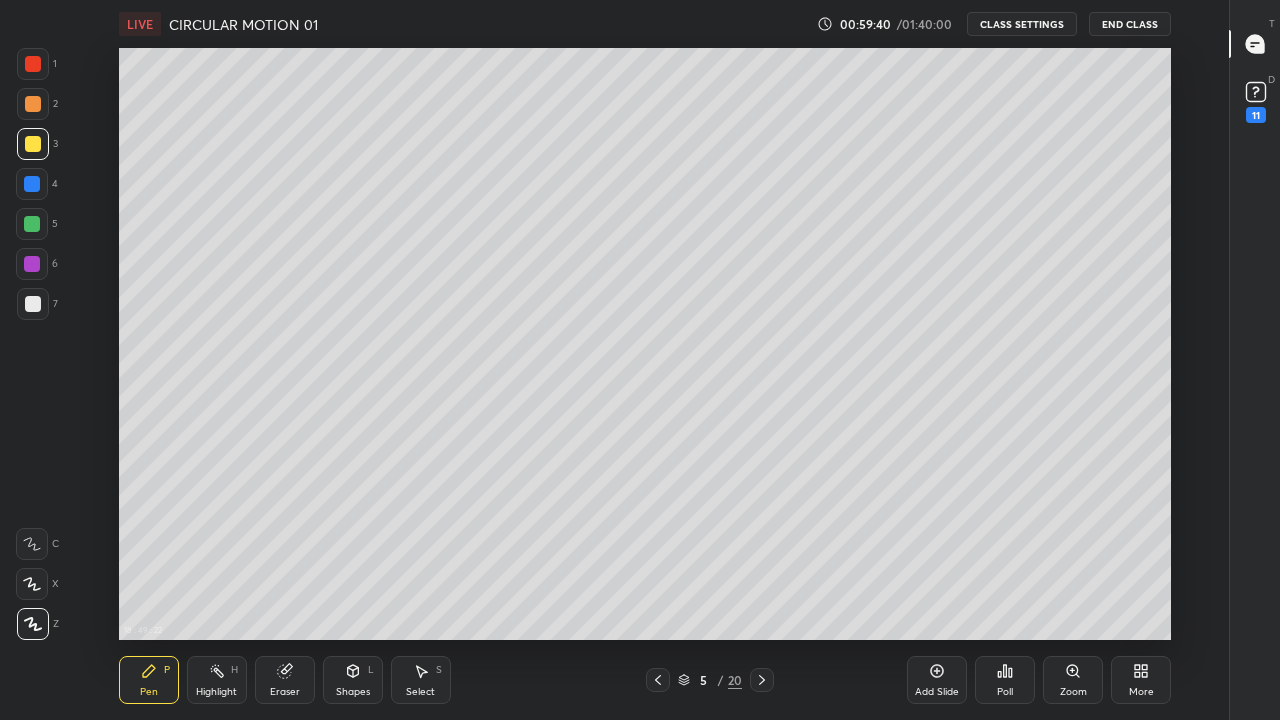 click at bounding box center [33, 304] 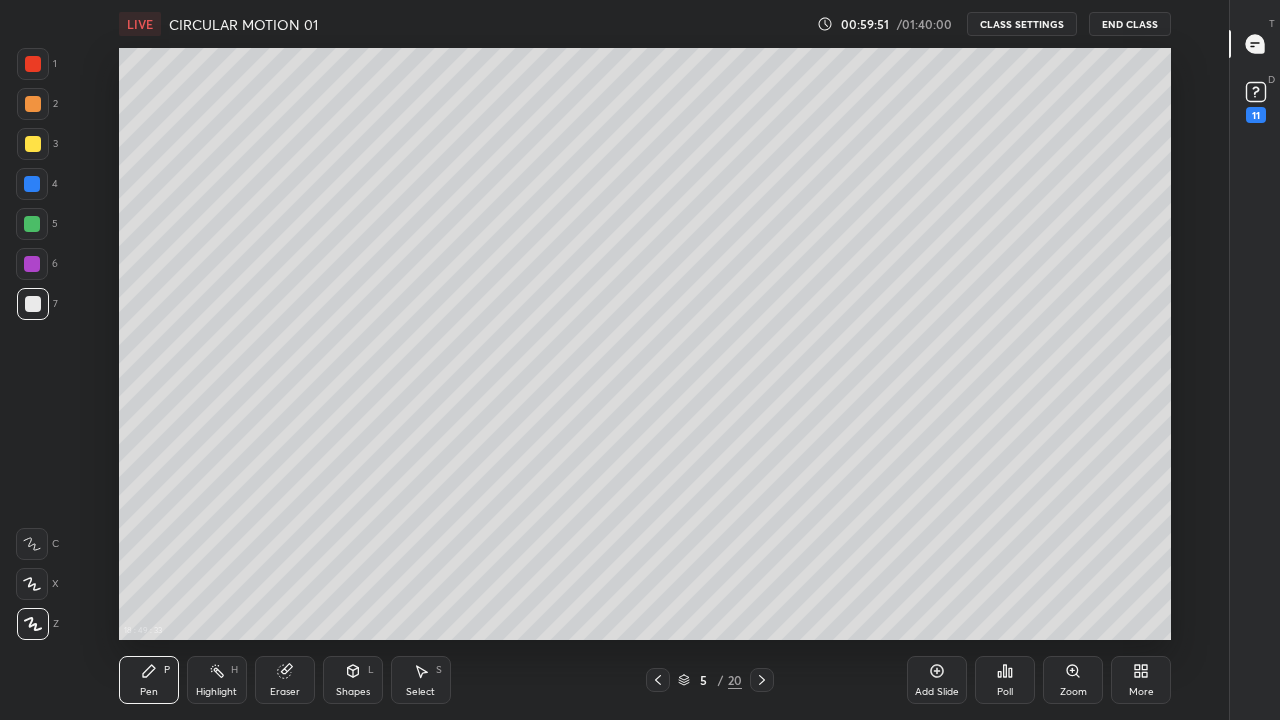 click on "Eraser" at bounding box center [285, 680] 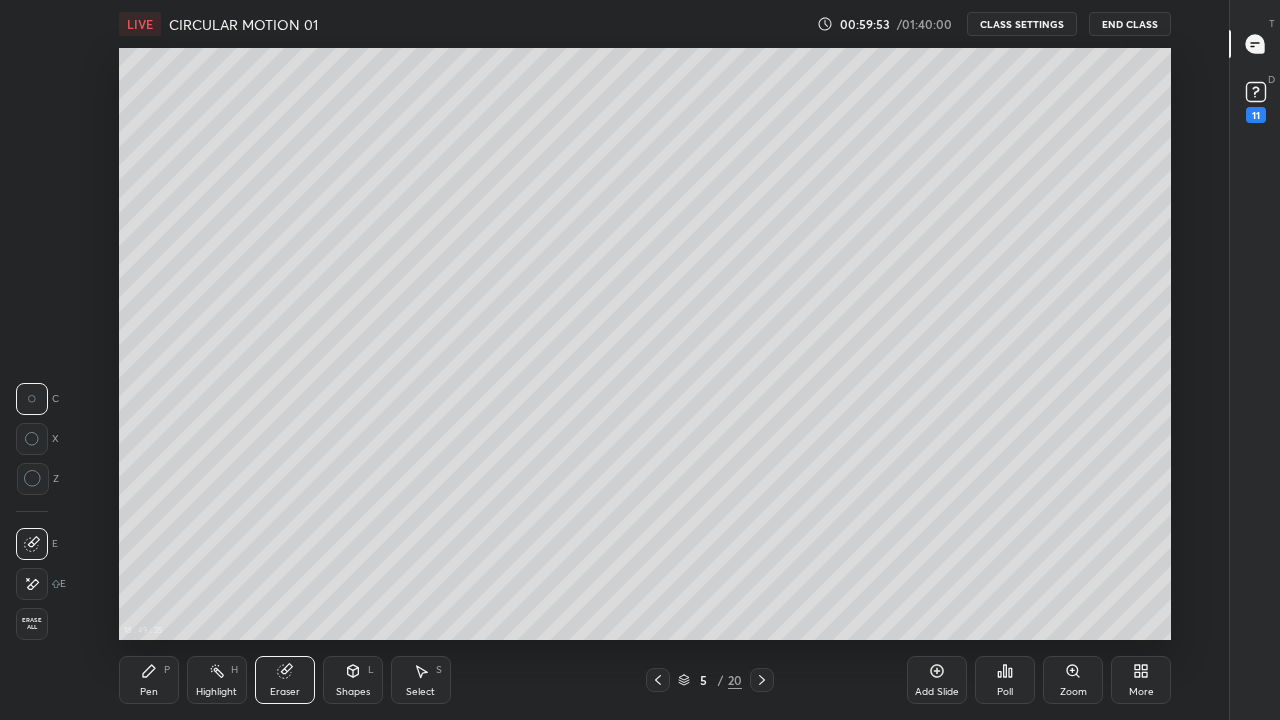 click on "Pen" at bounding box center (149, 692) 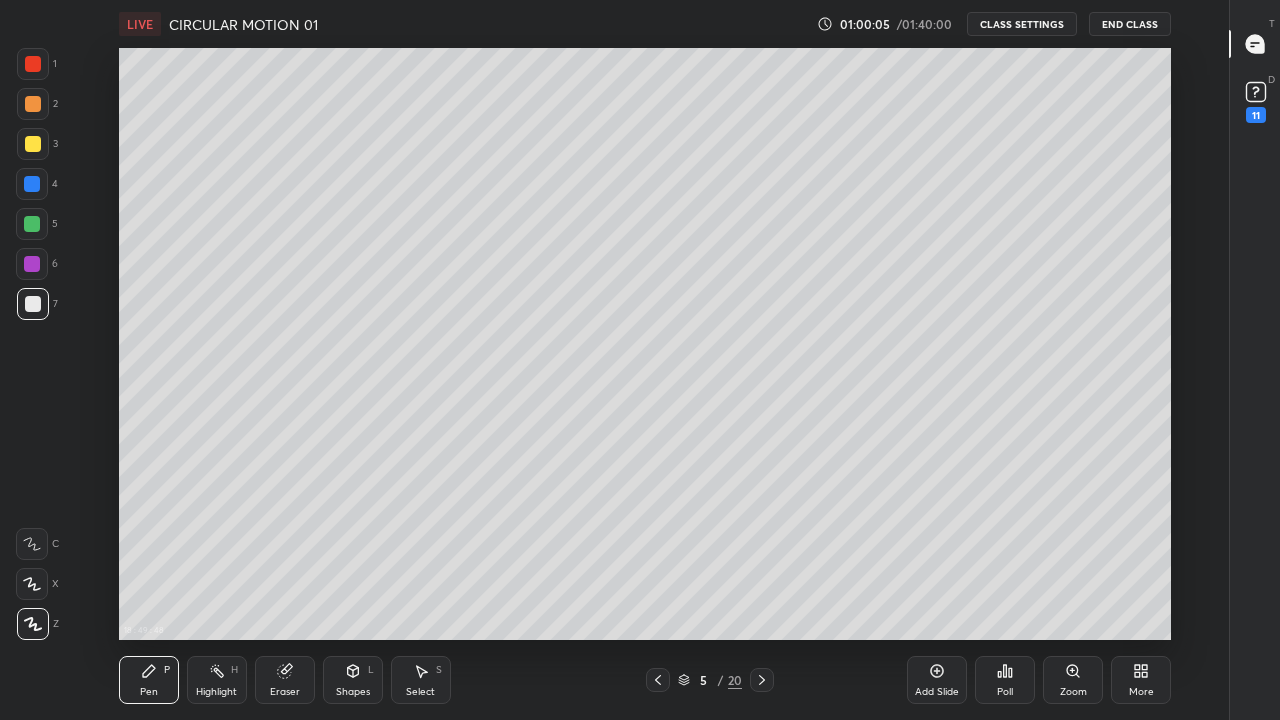 click at bounding box center (33, 144) 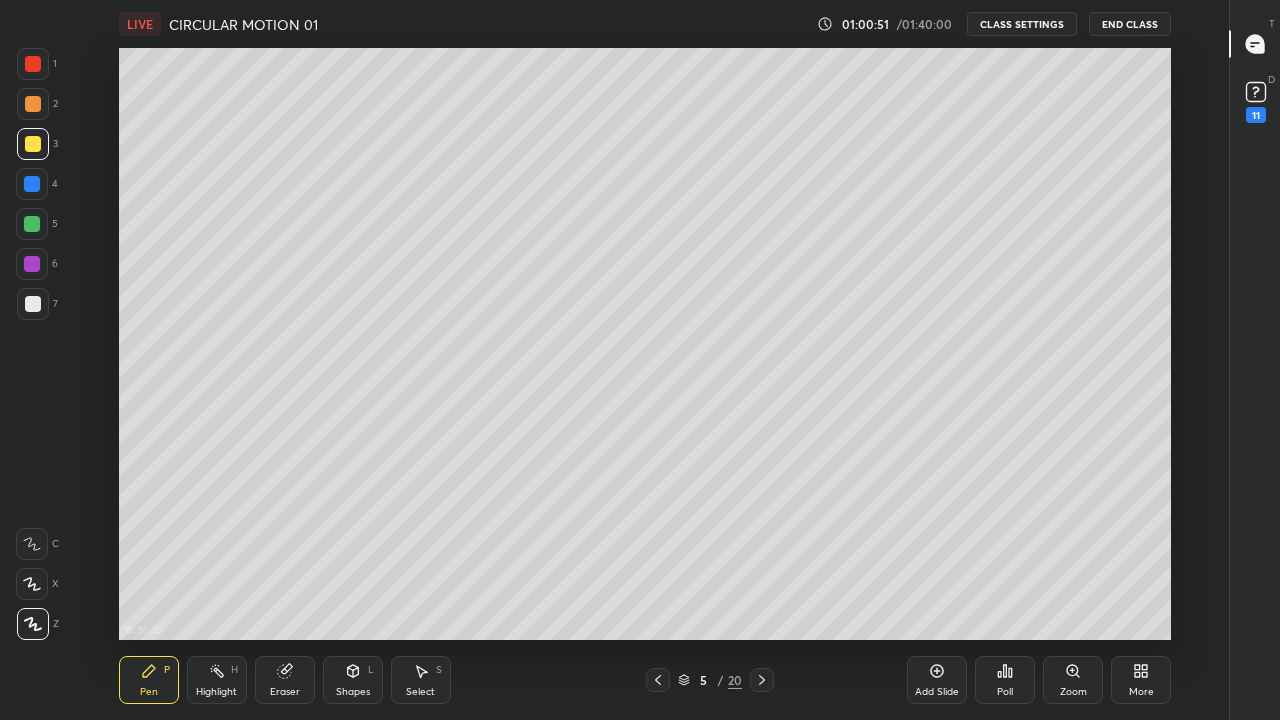 click 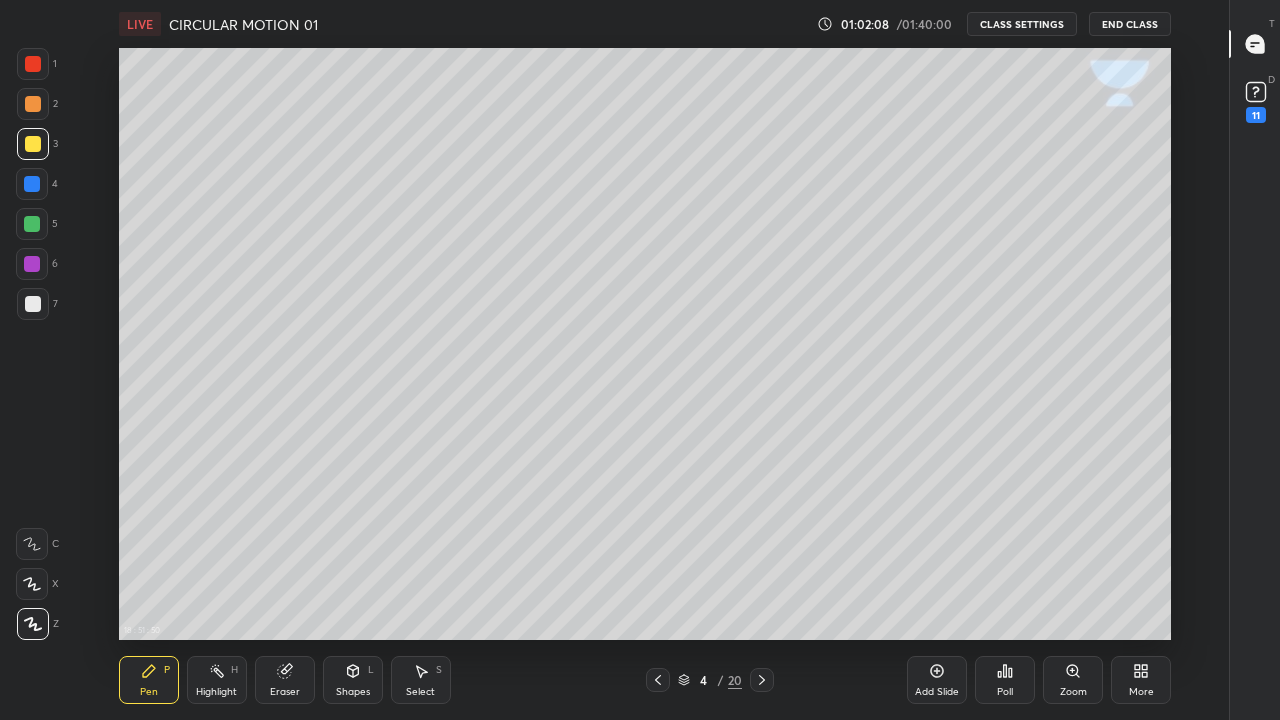click at bounding box center (658, 680) 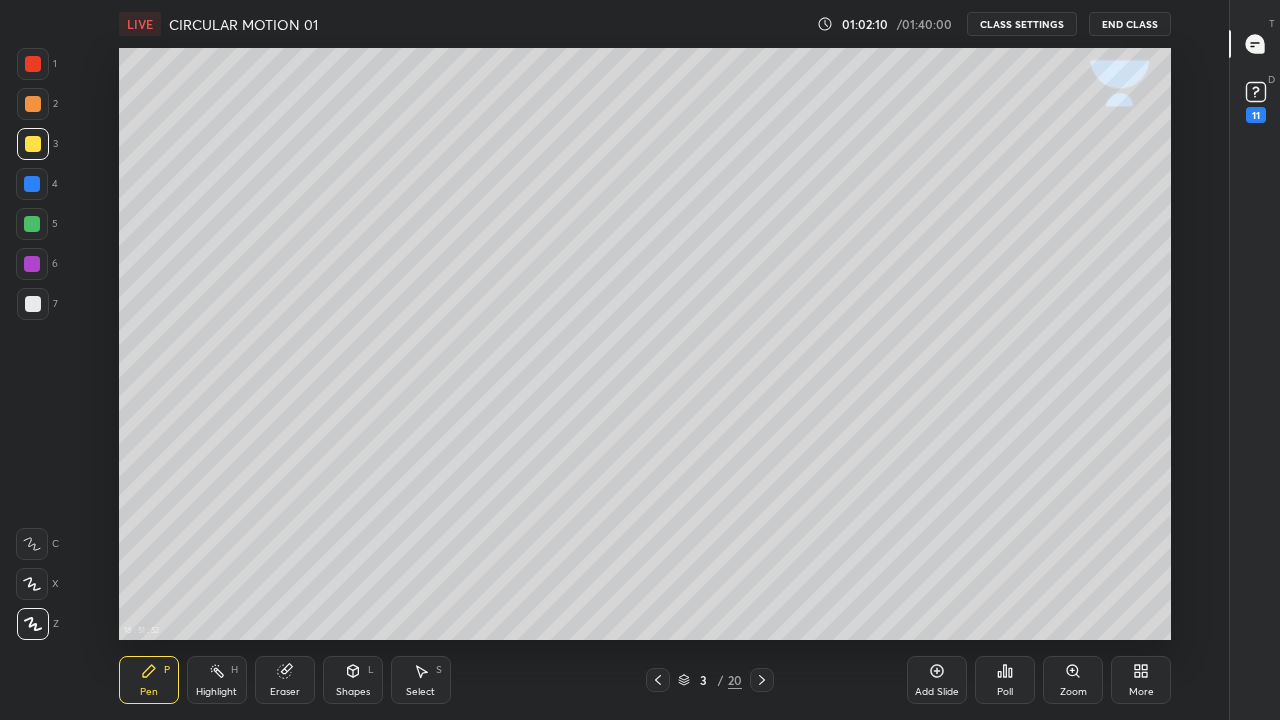 click 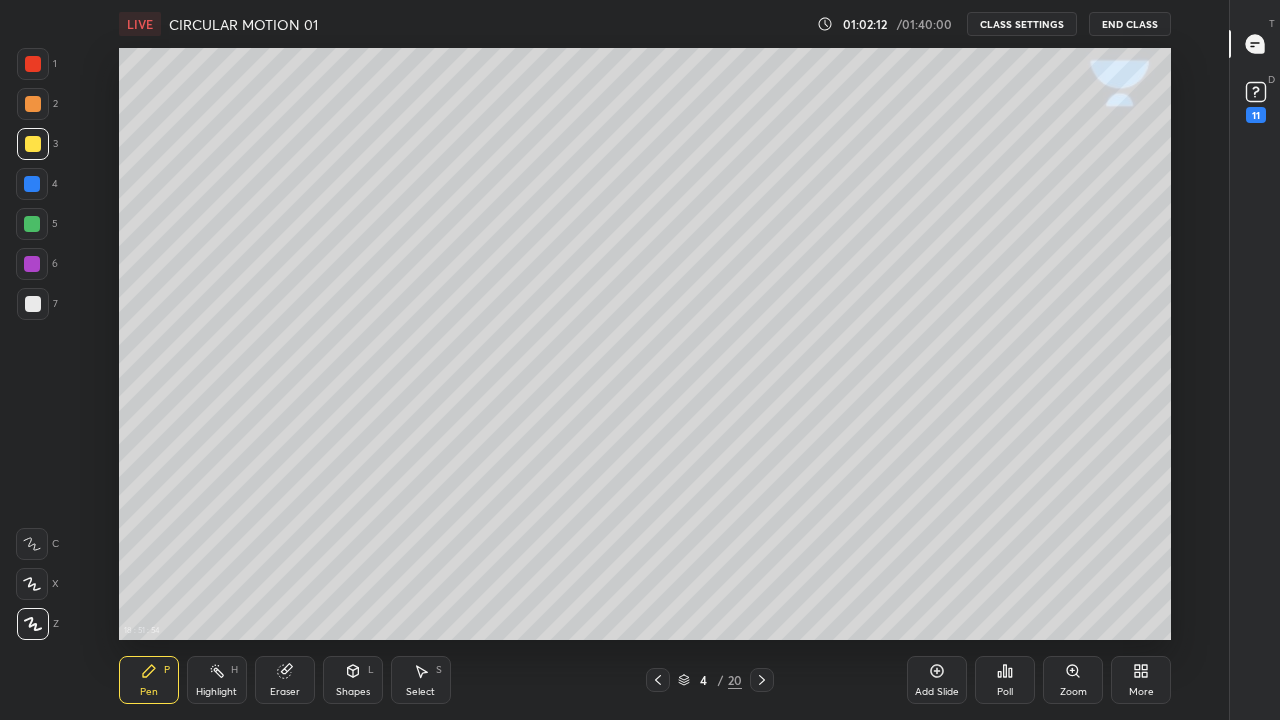 click at bounding box center [762, 680] 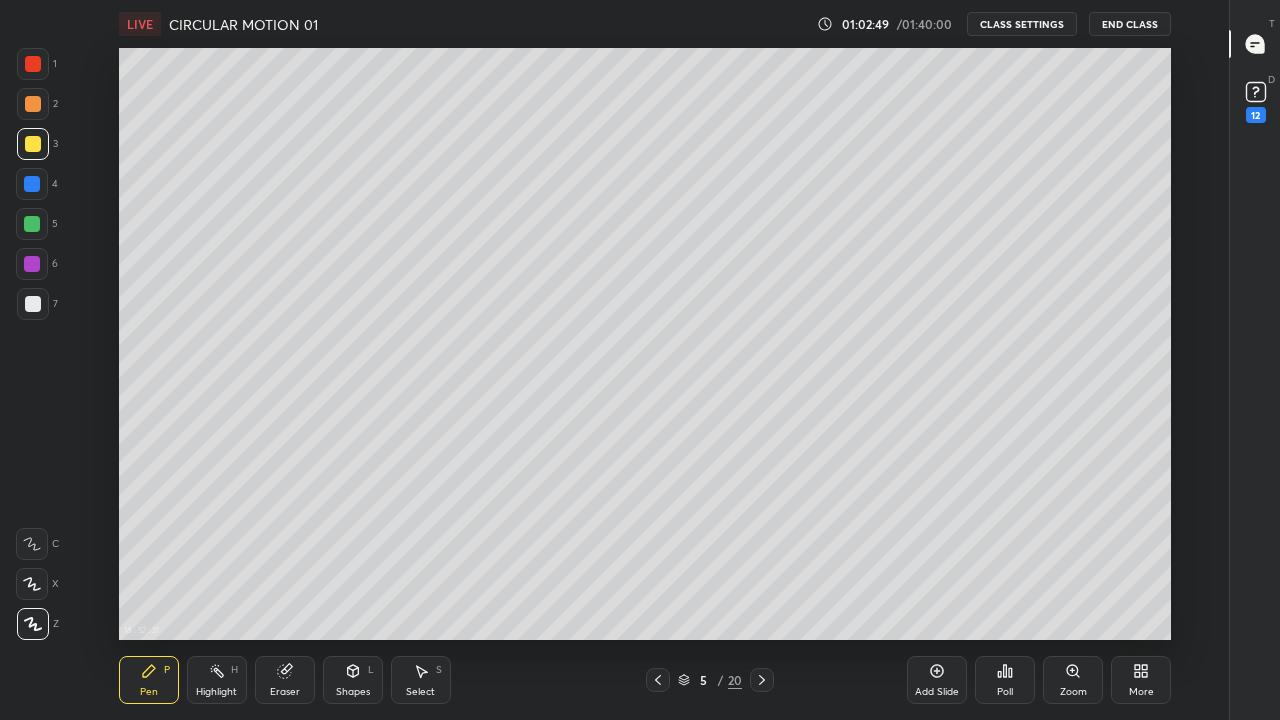 click 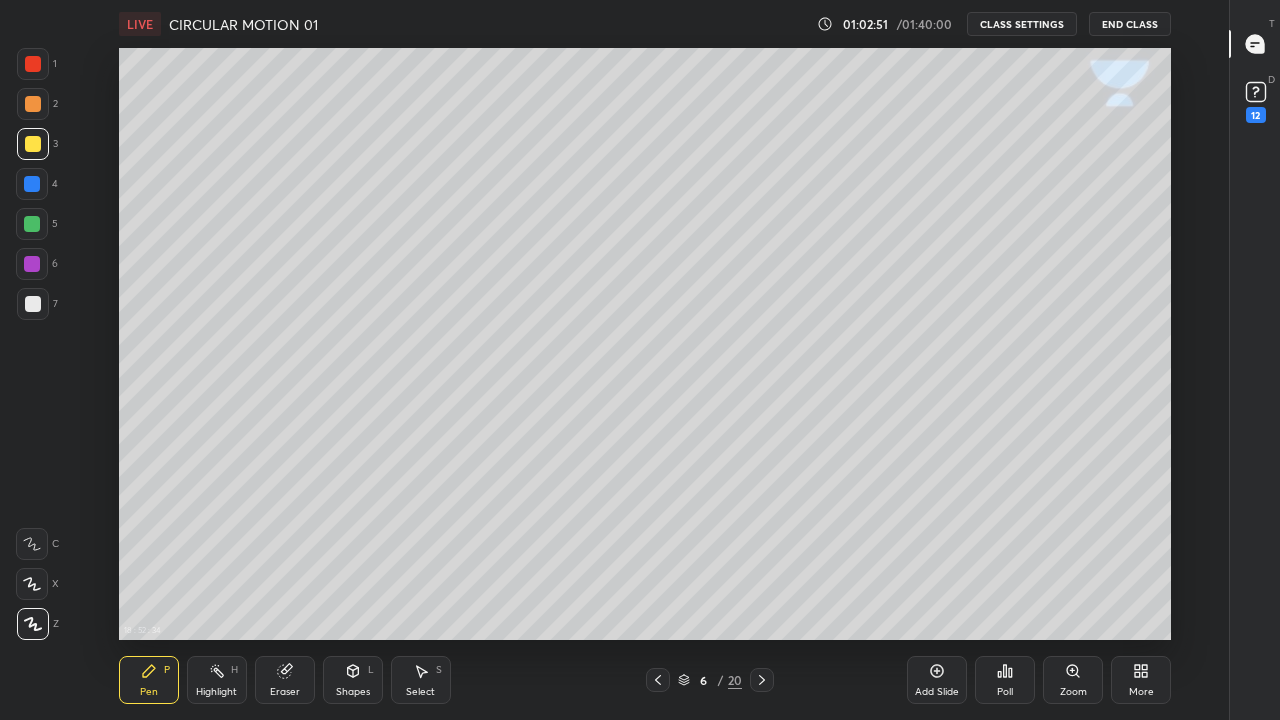 click at bounding box center (33, 304) 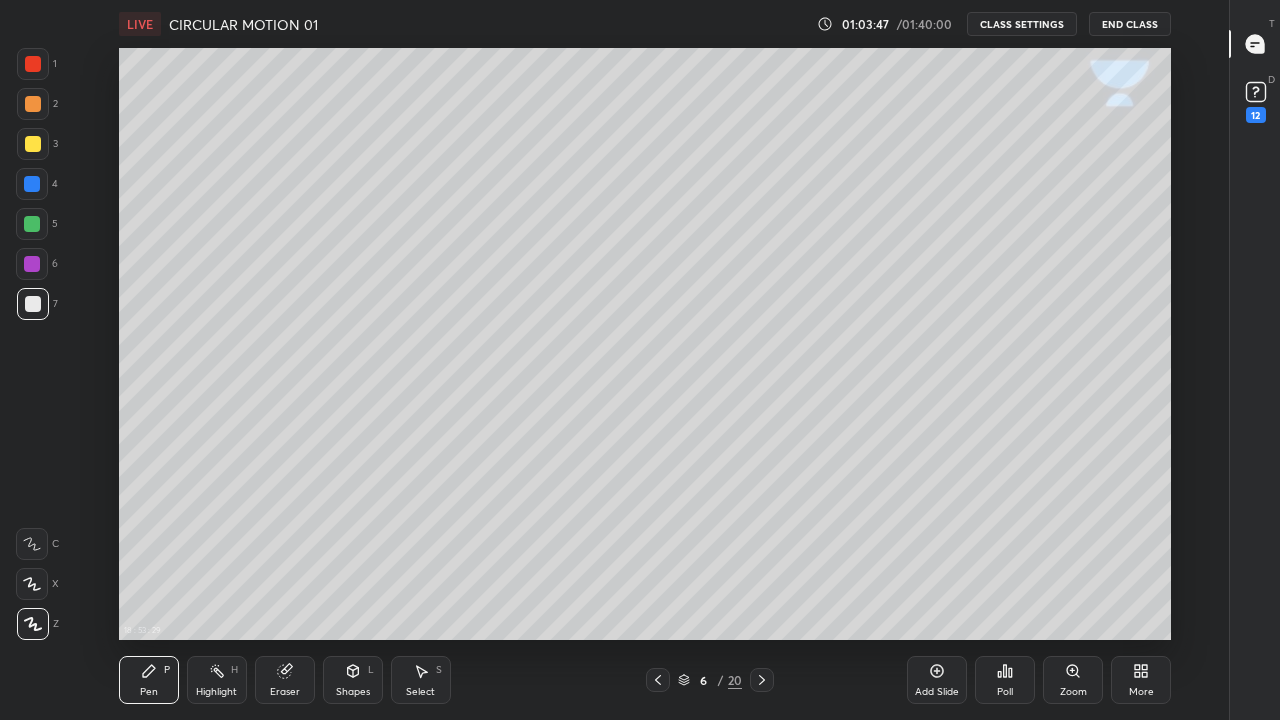 click at bounding box center (33, 144) 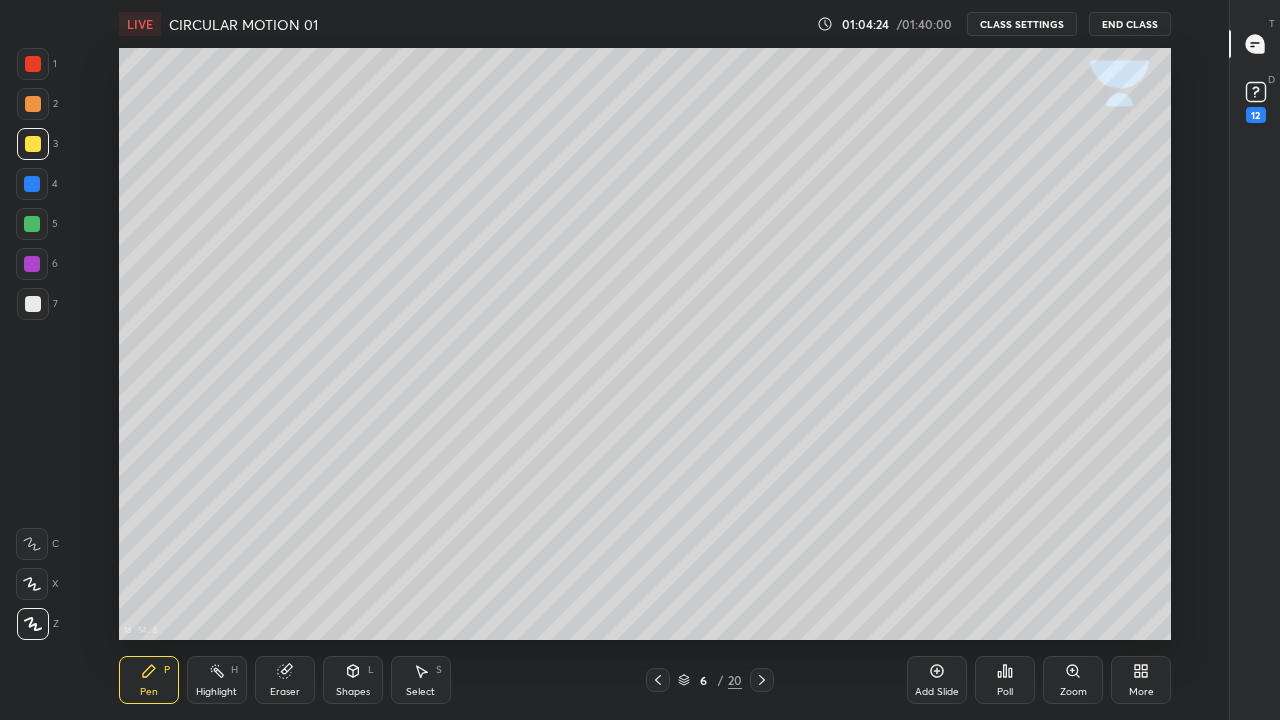click at bounding box center (33, 304) 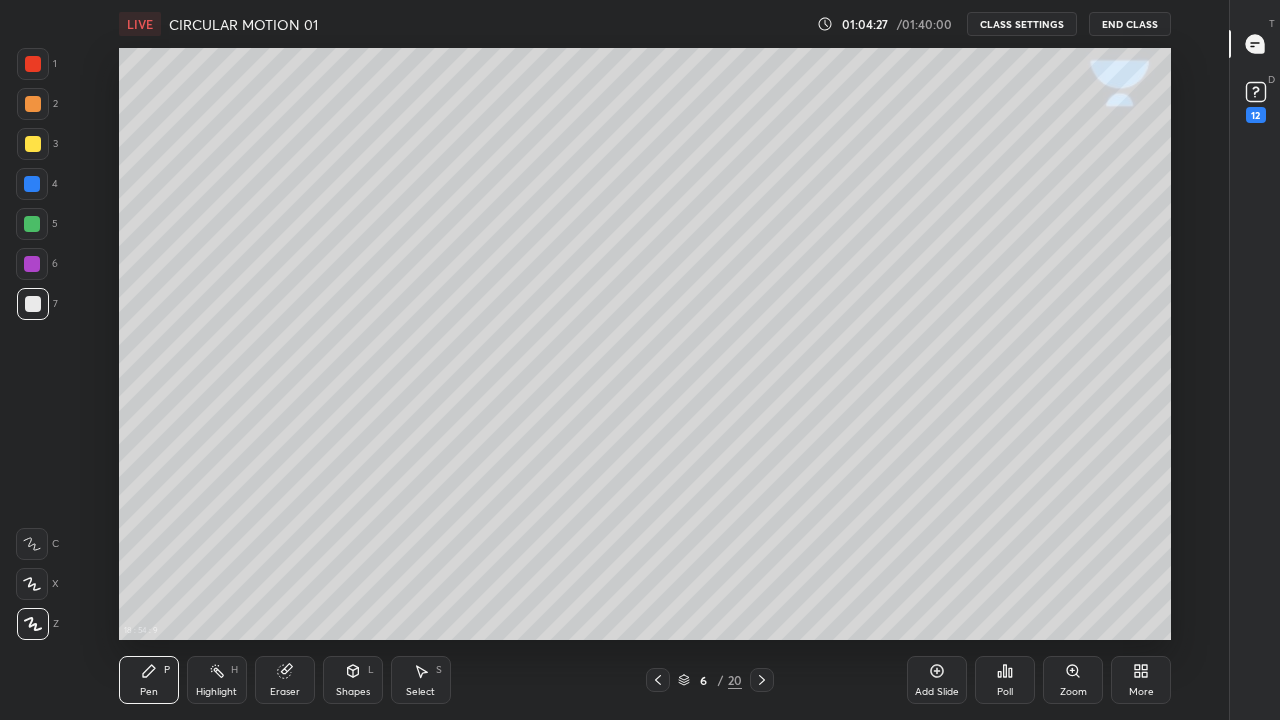 click at bounding box center (33, 144) 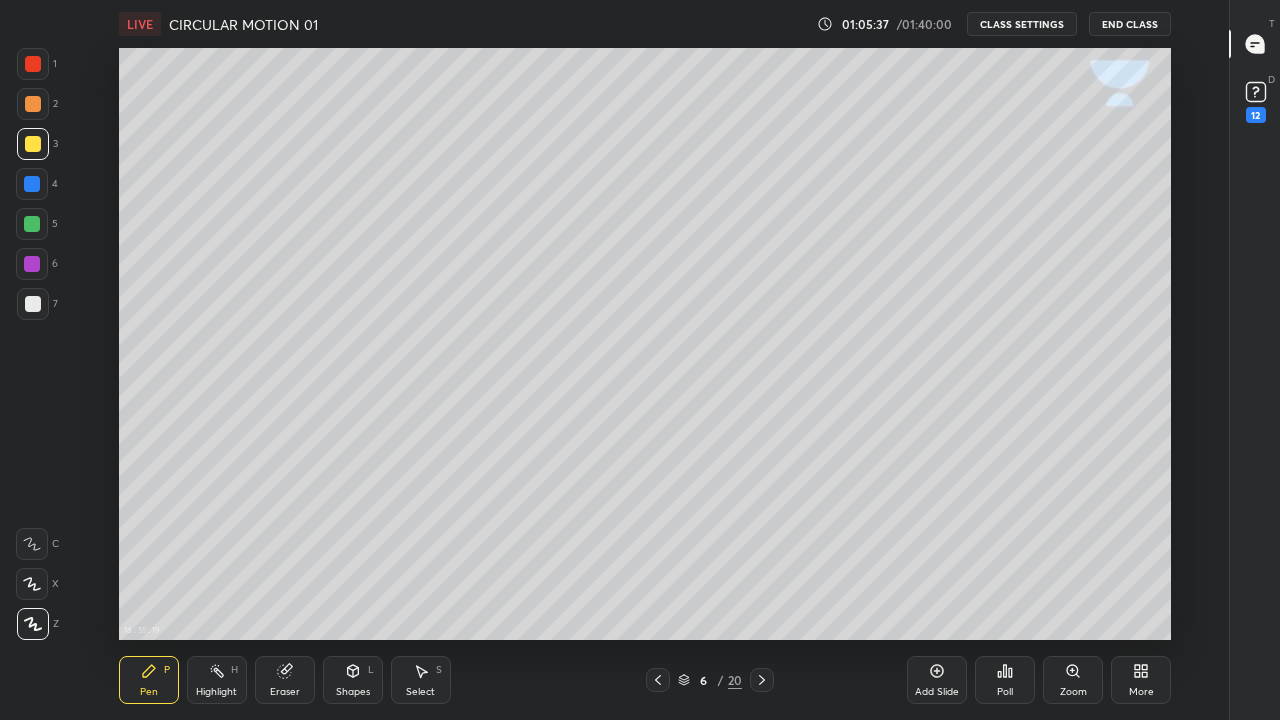 click at bounding box center (33, 304) 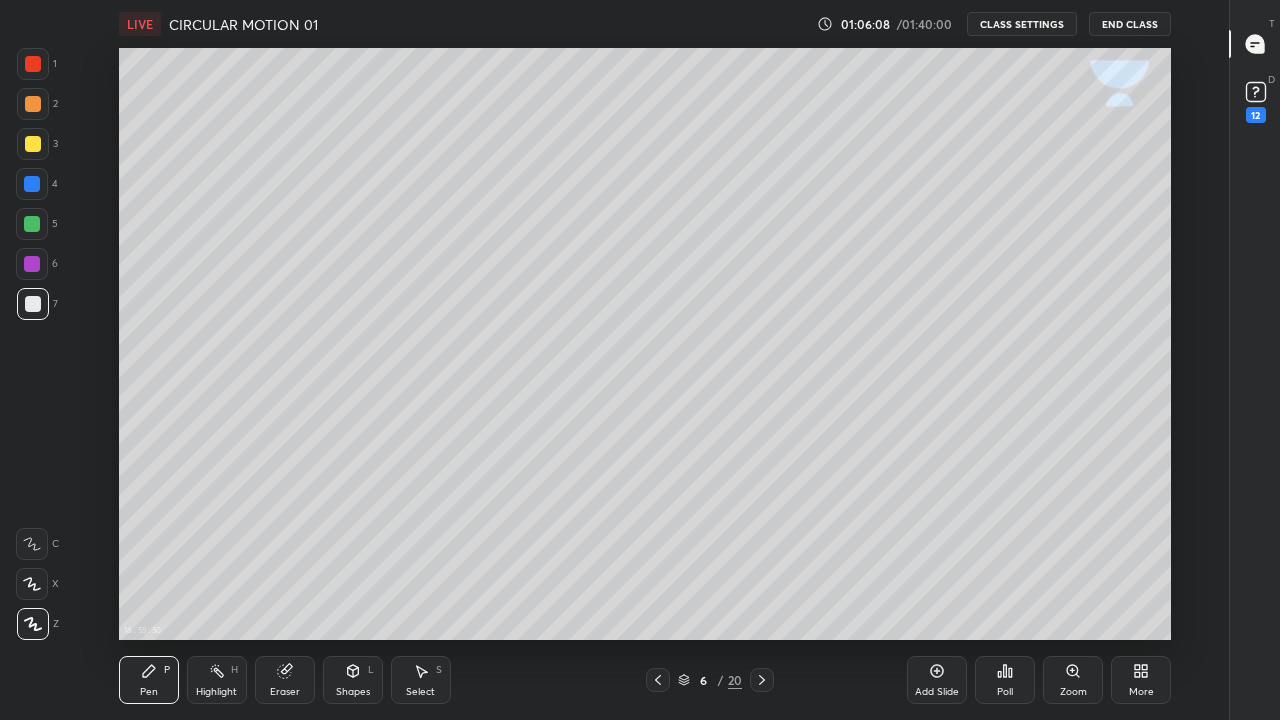 click at bounding box center [33, 144] 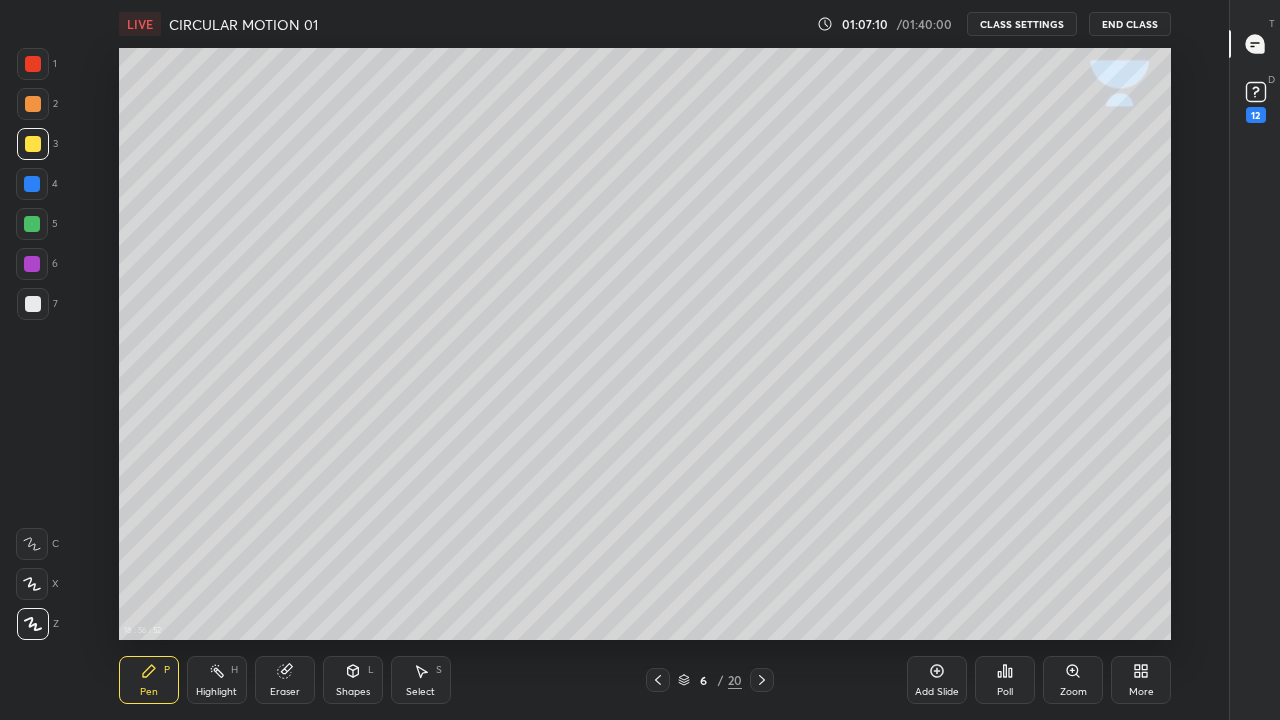 click at bounding box center (33, 304) 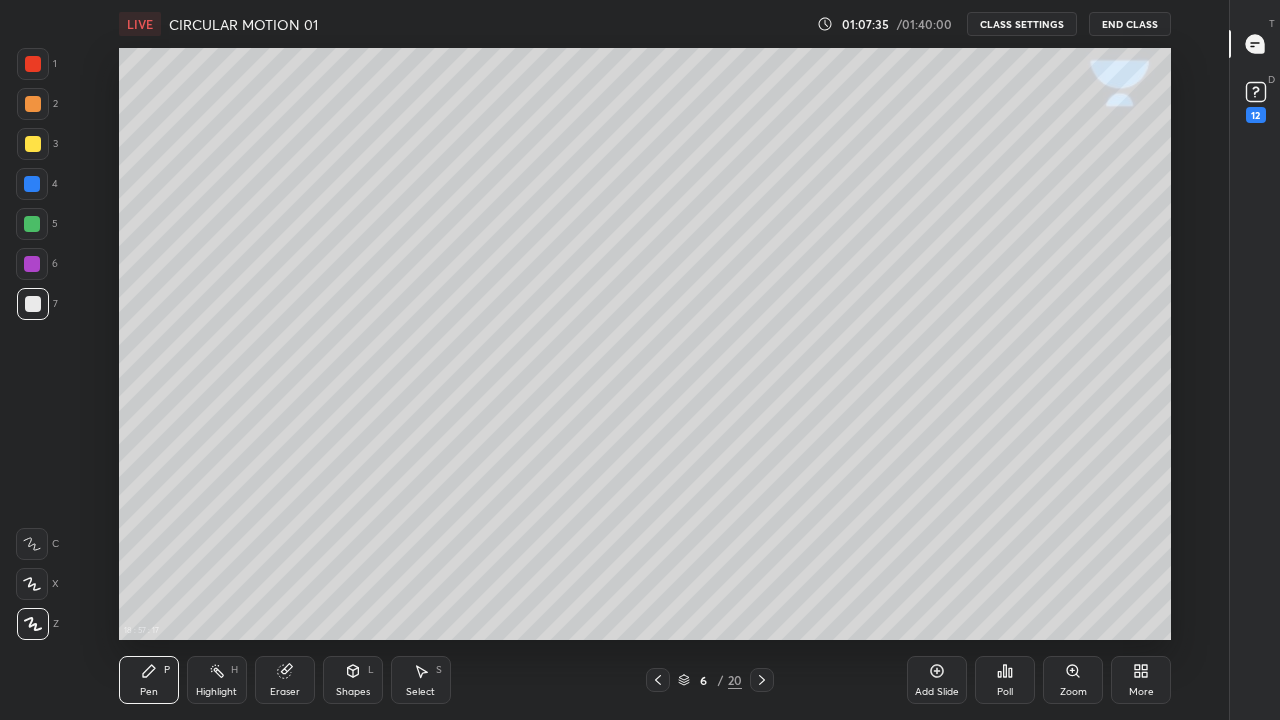 click at bounding box center (33, 144) 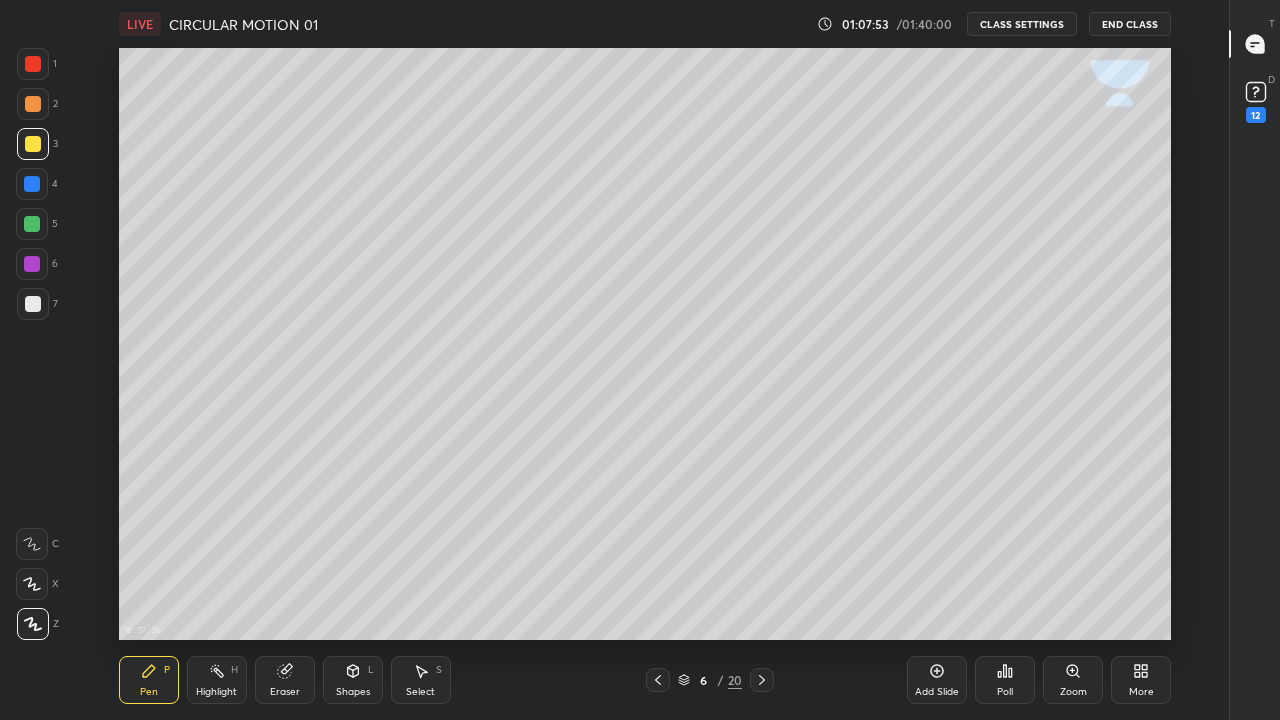 click on "Eraser" at bounding box center [285, 680] 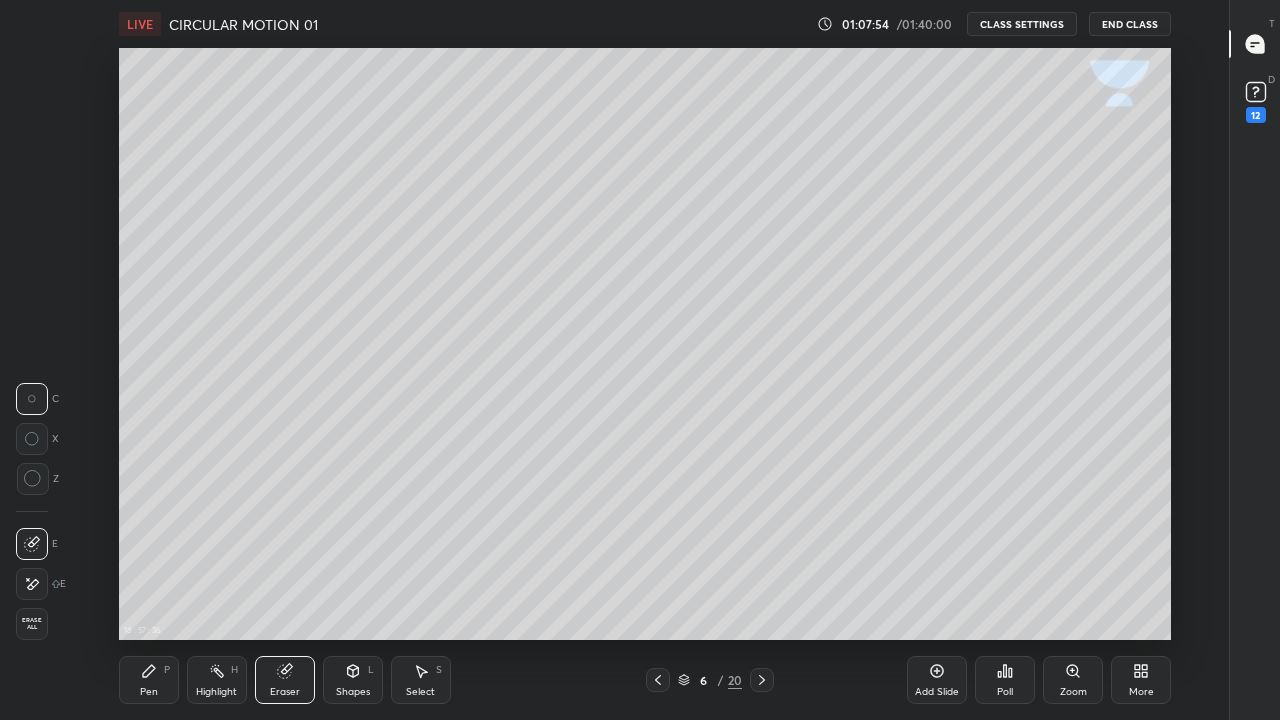 click on "Shapes L" at bounding box center [353, 680] 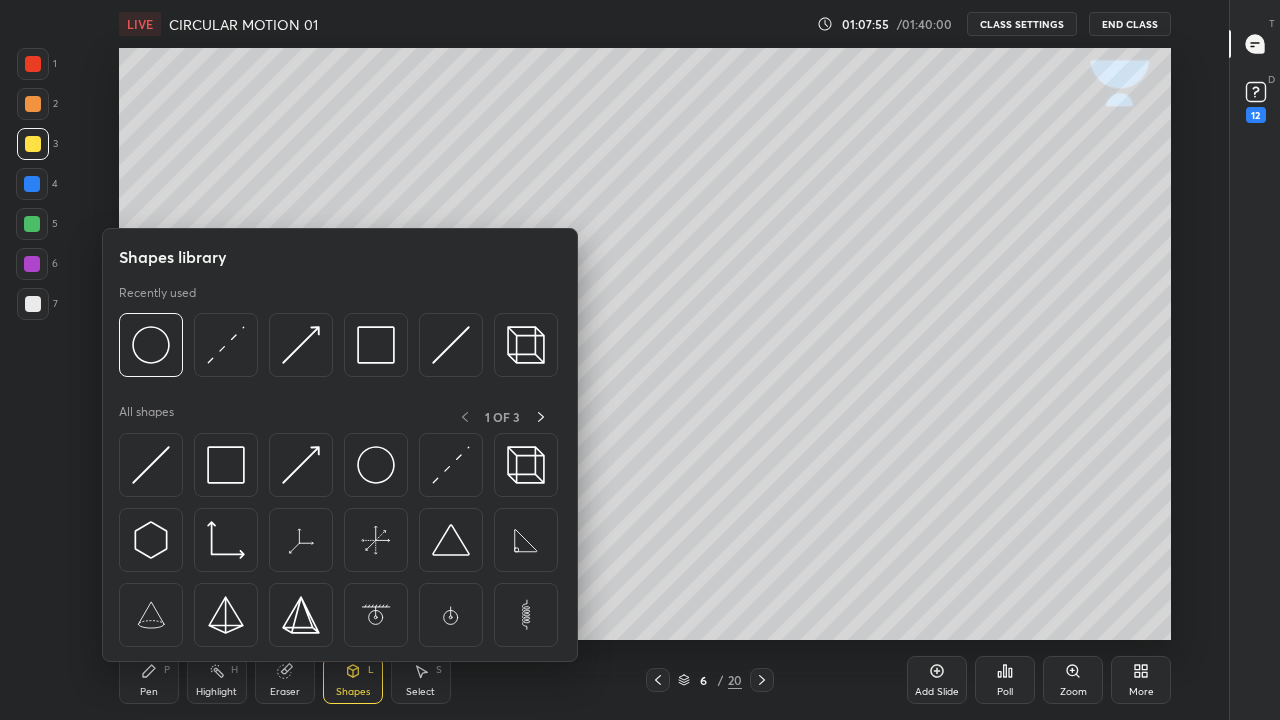 click at bounding box center [226, 345] 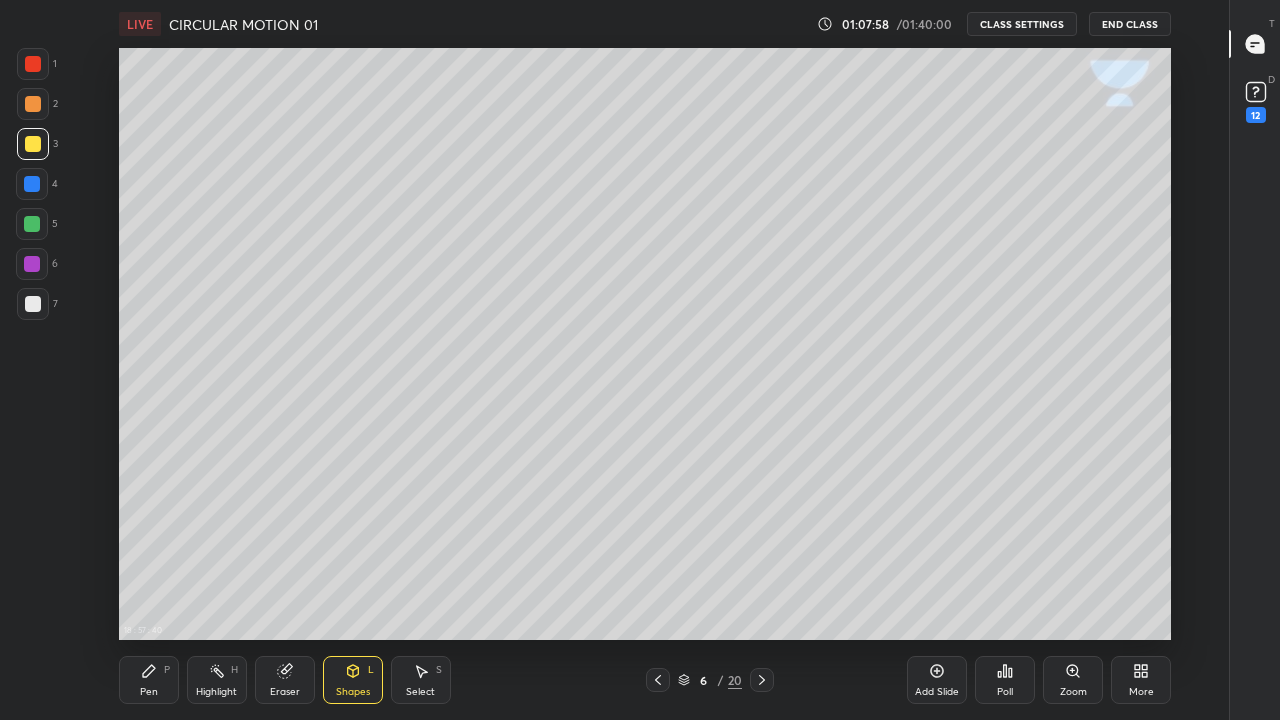 click 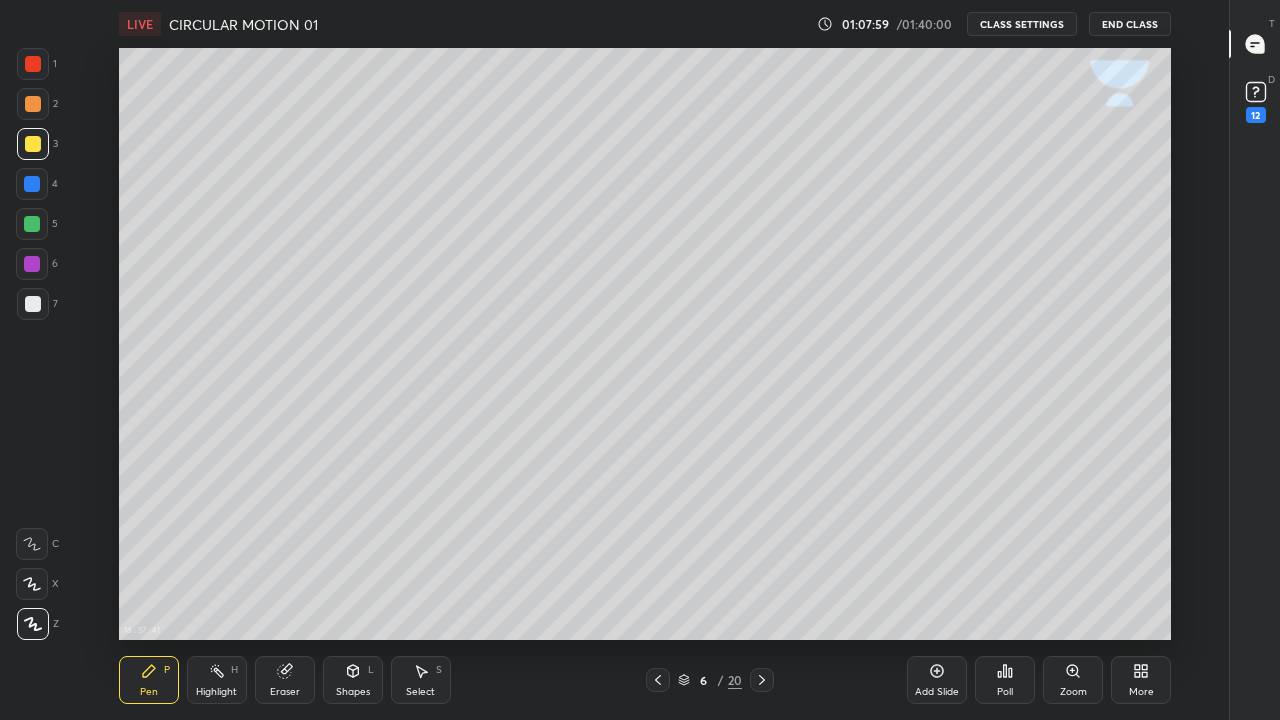 click at bounding box center (33, 304) 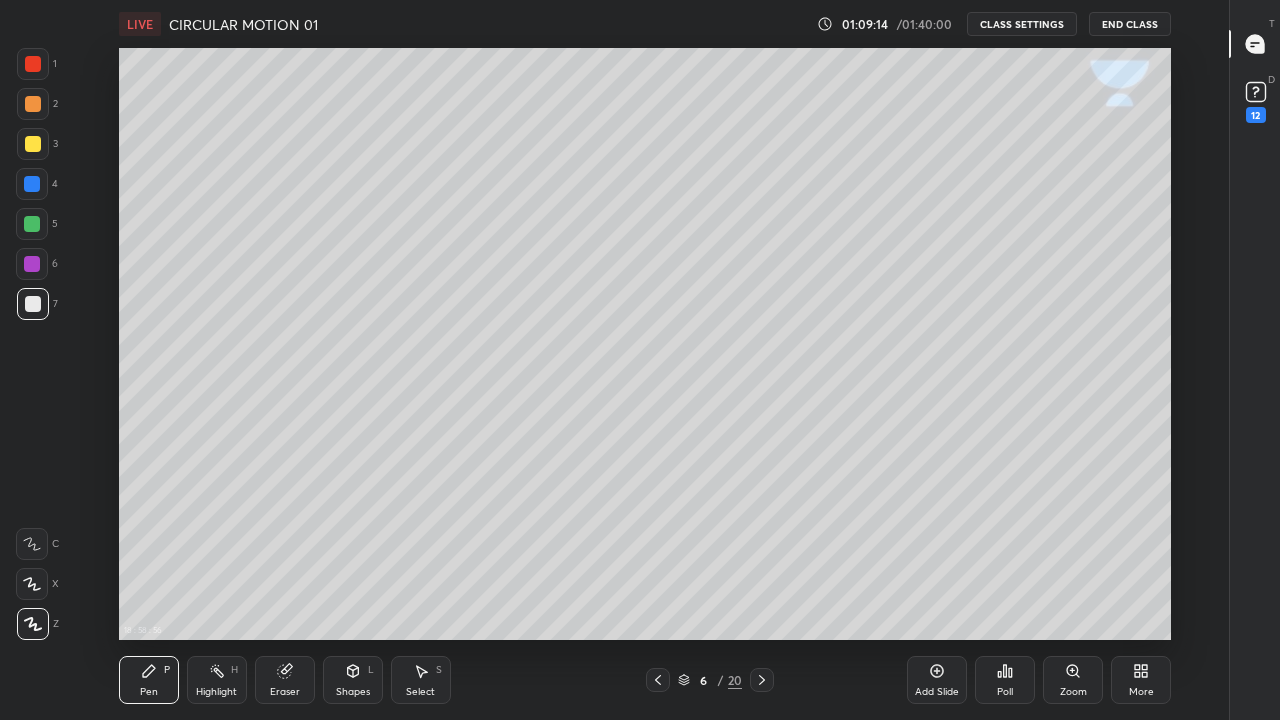 click at bounding box center (33, 144) 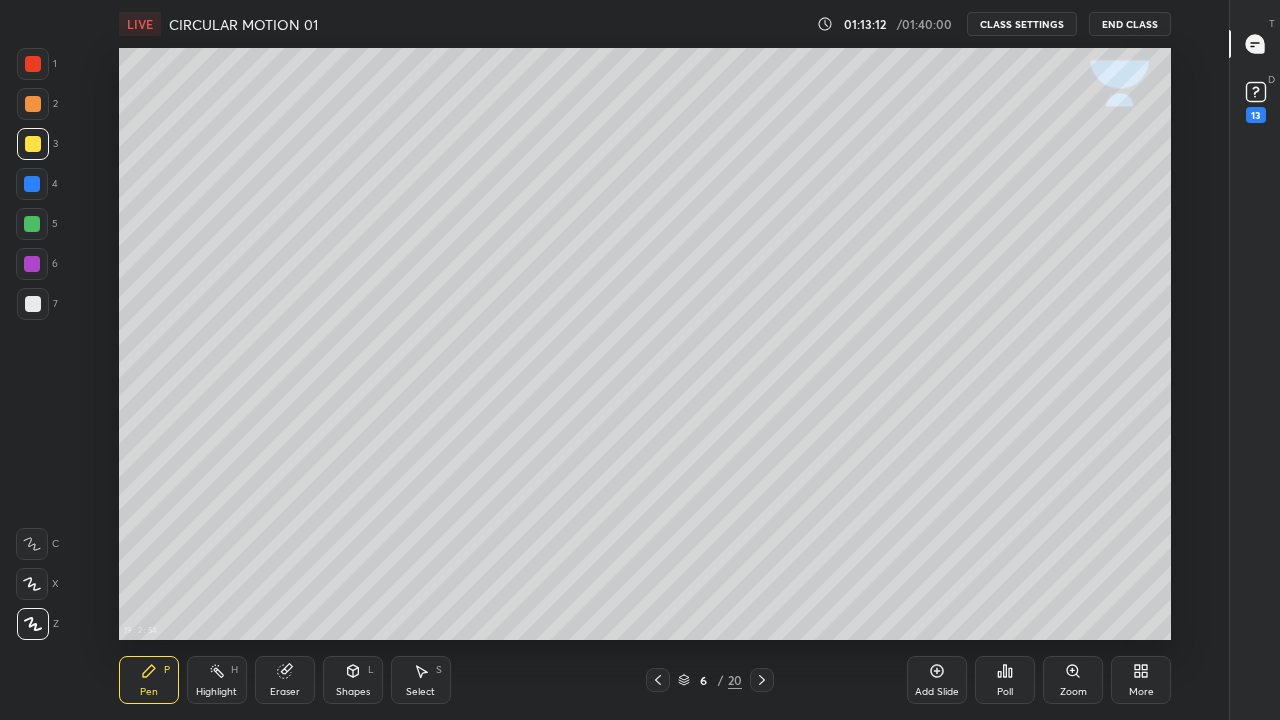 click on "Eraser" at bounding box center (285, 692) 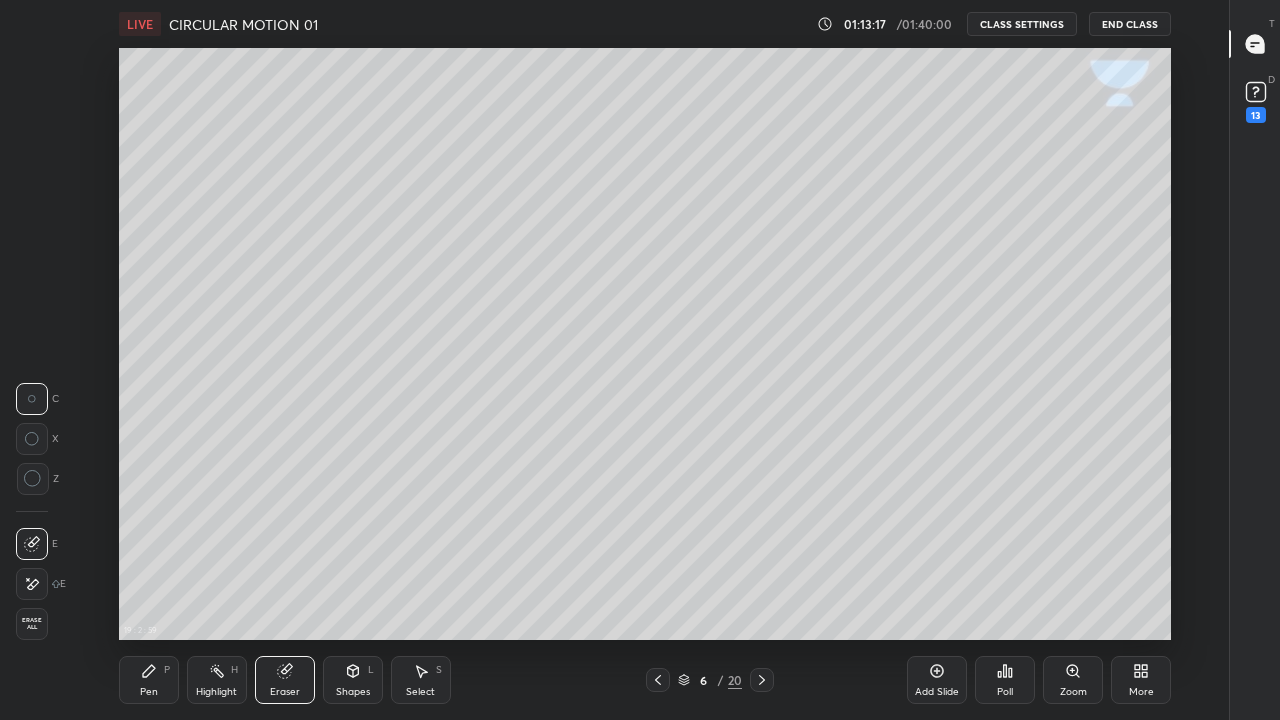 click on "Pen" at bounding box center (149, 692) 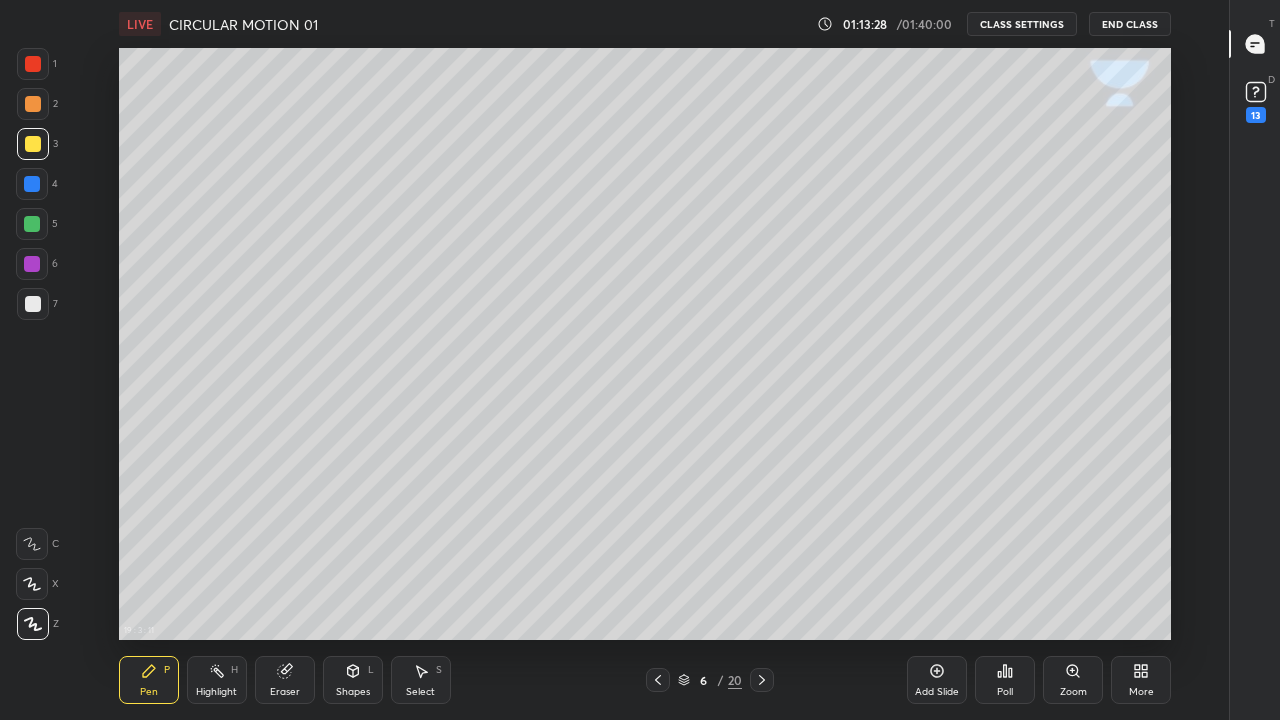 click at bounding box center (33, 304) 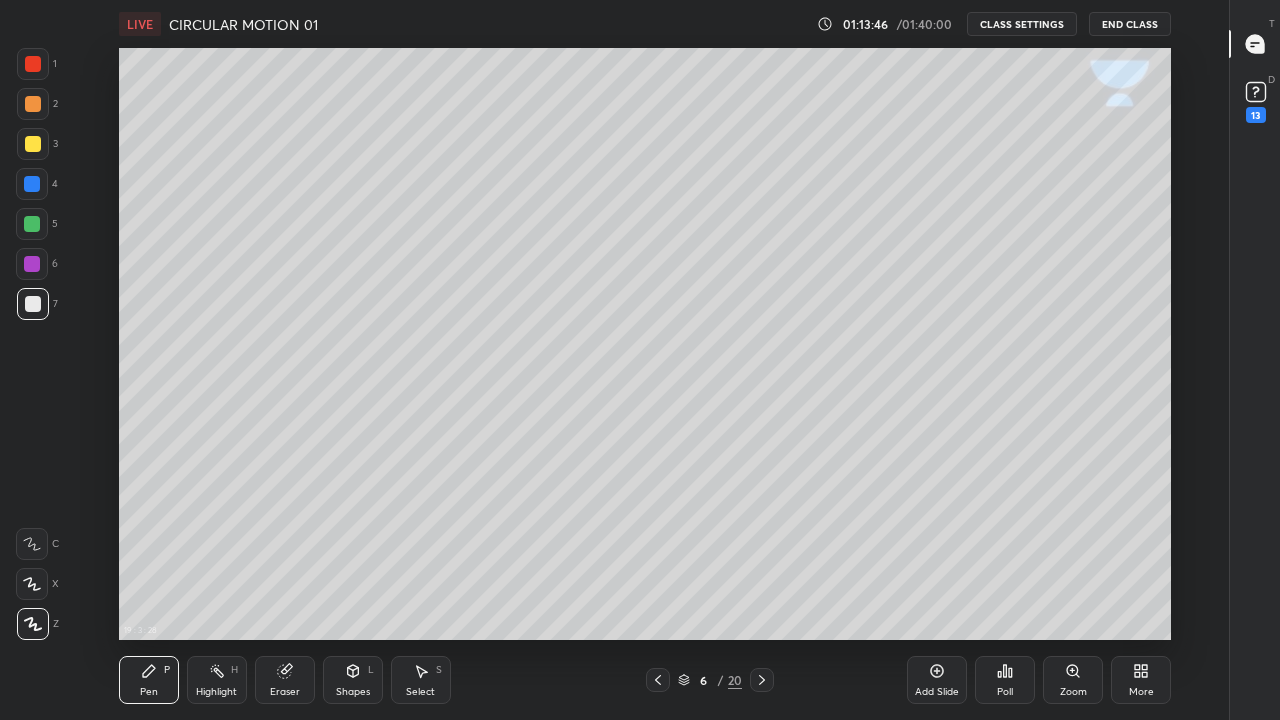 click 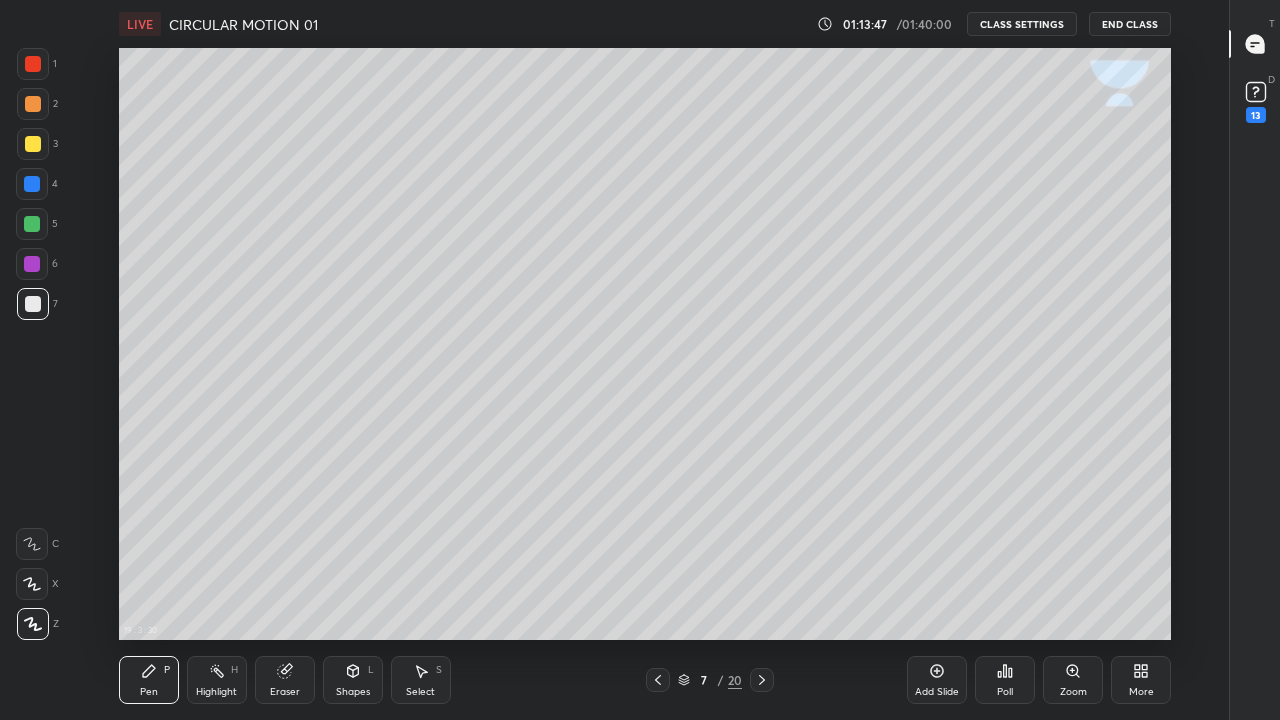 click 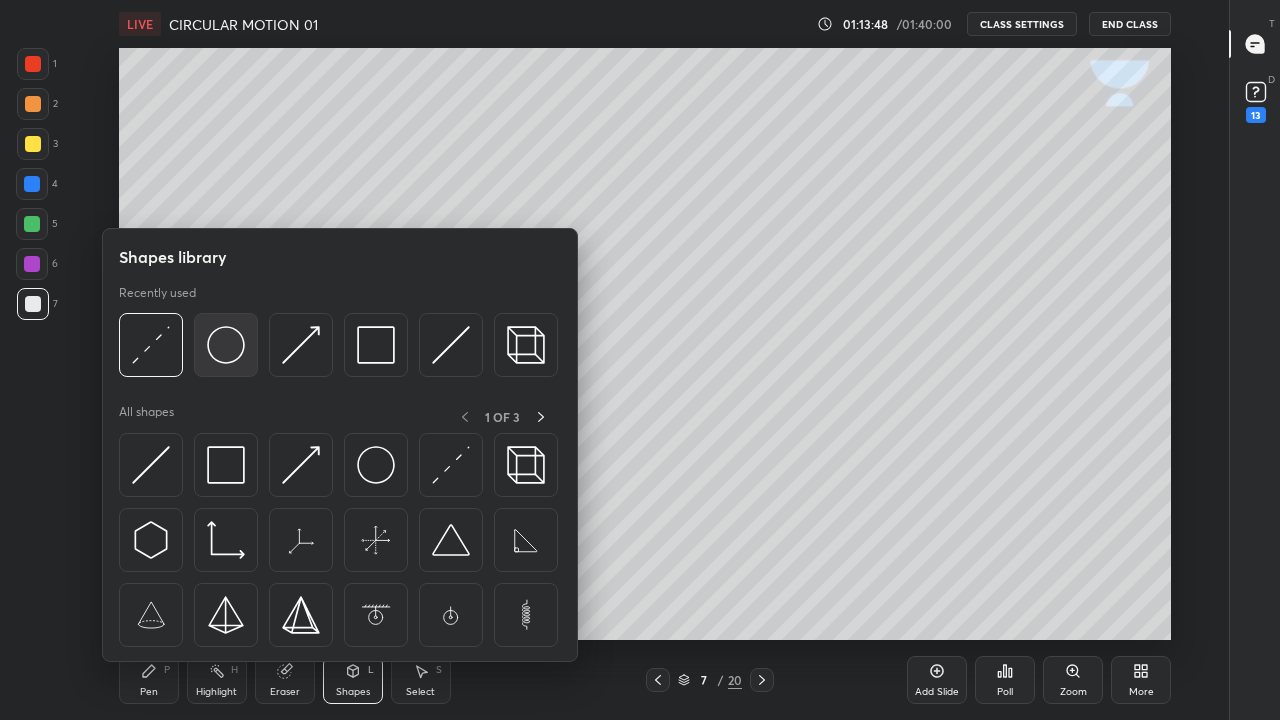 click at bounding box center (226, 345) 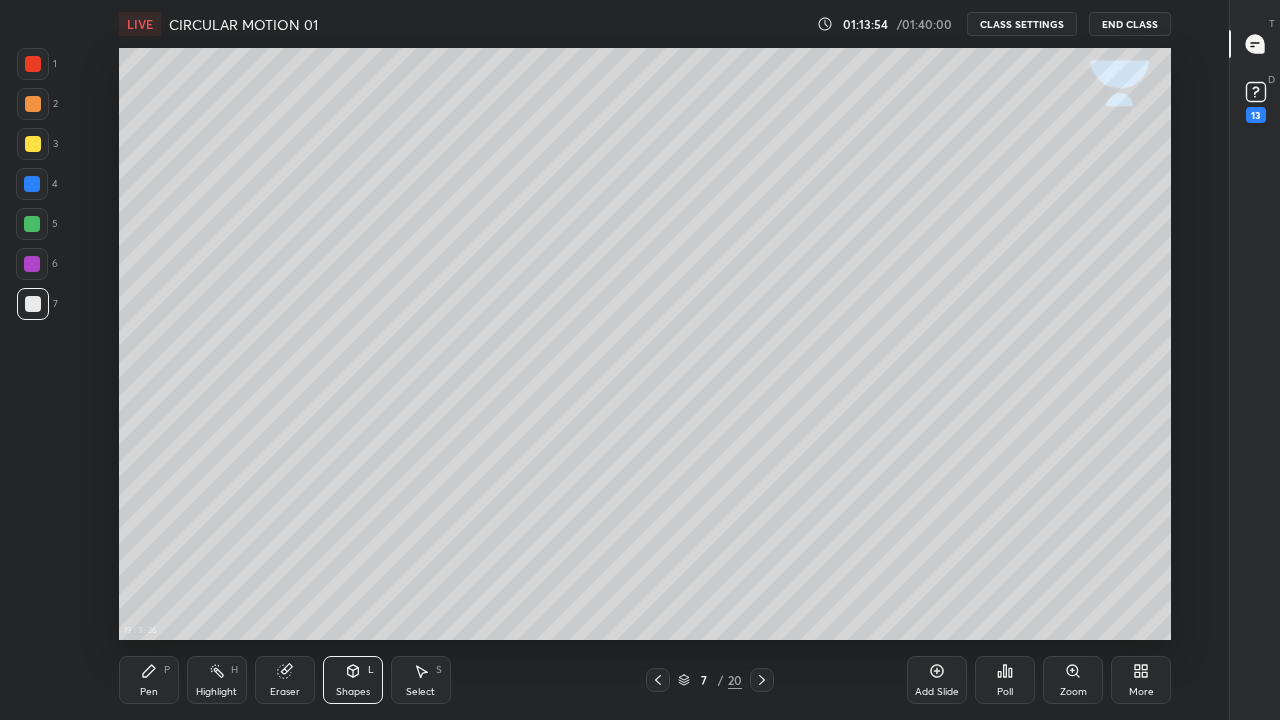 click 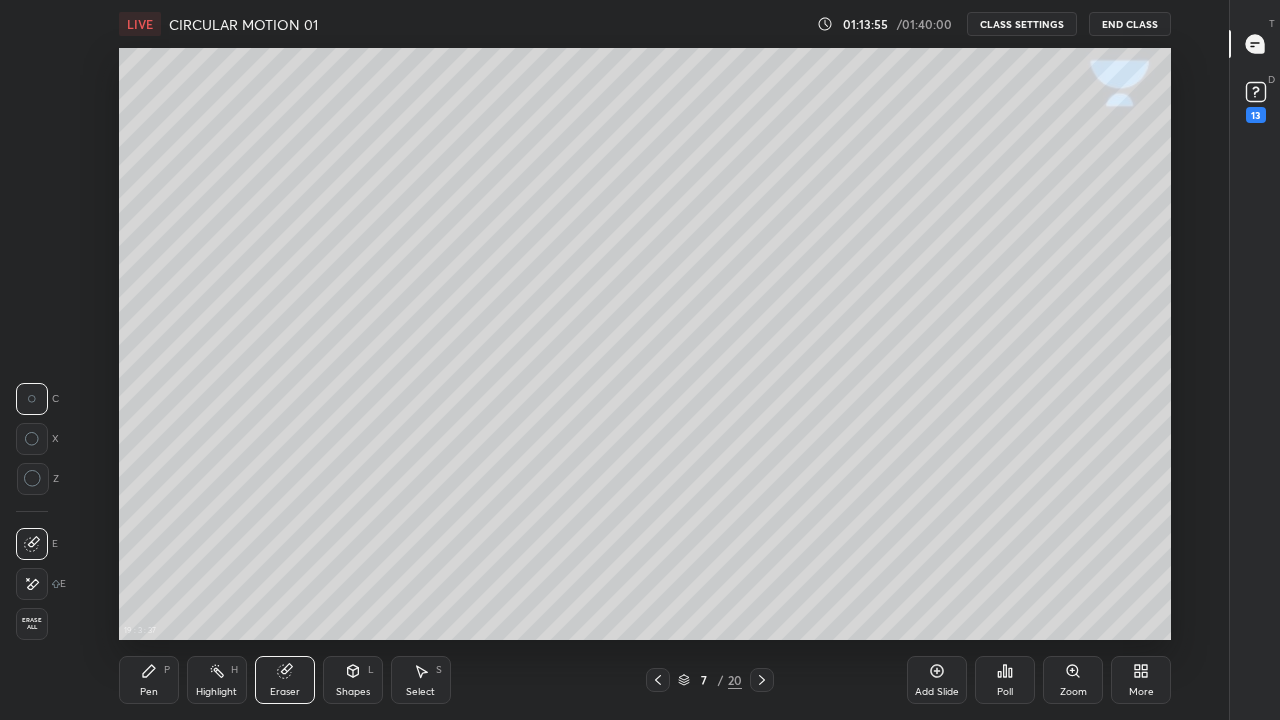 click 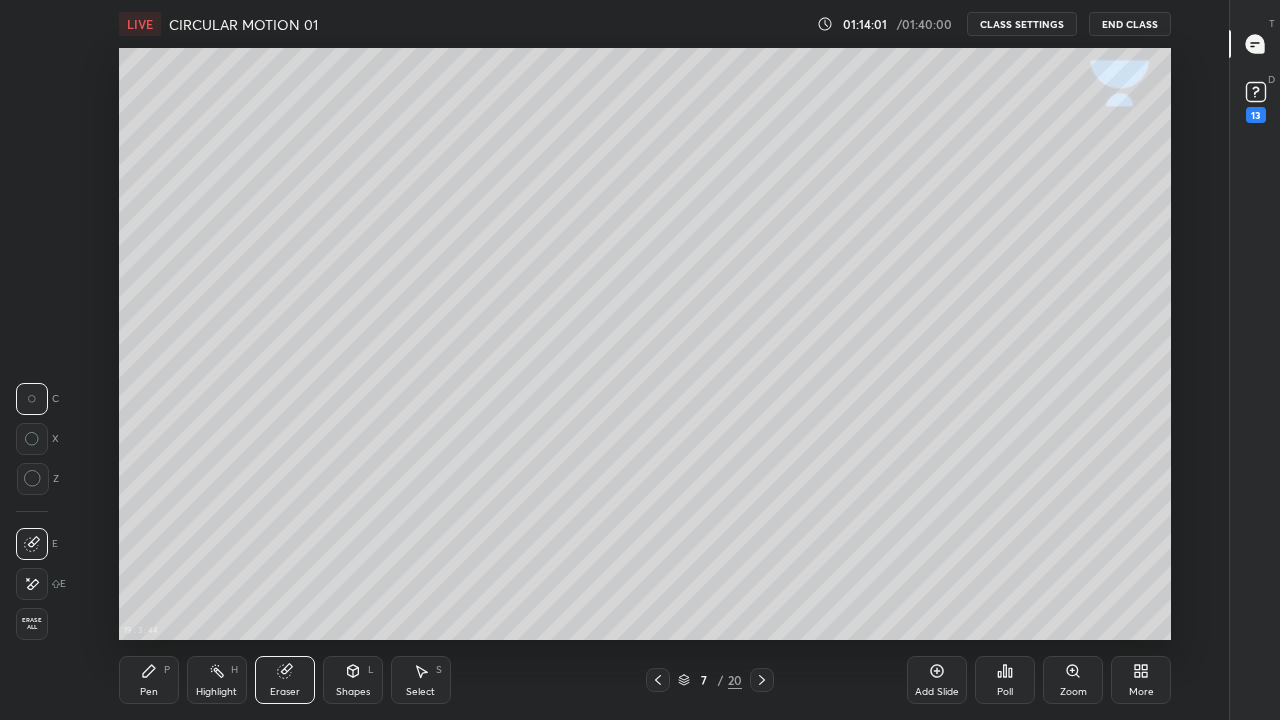 click on "Pen" at bounding box center (149, 692) 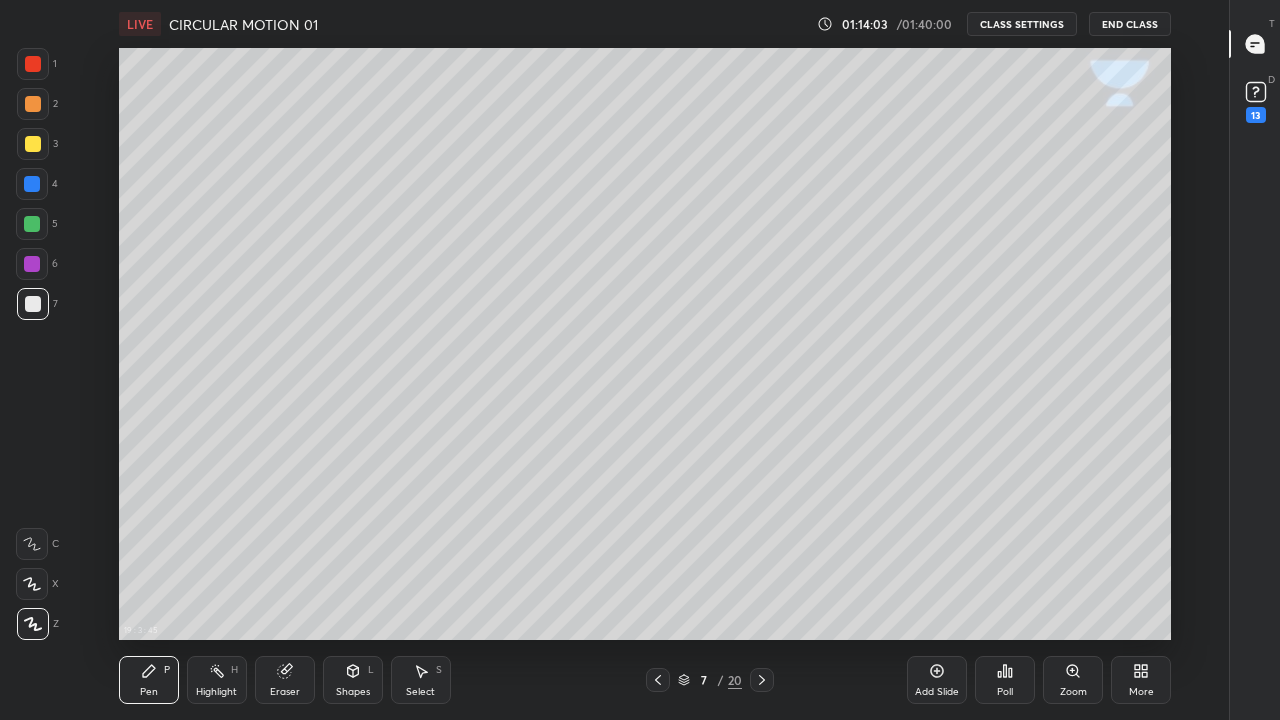 click at bounding box center (33, 144) 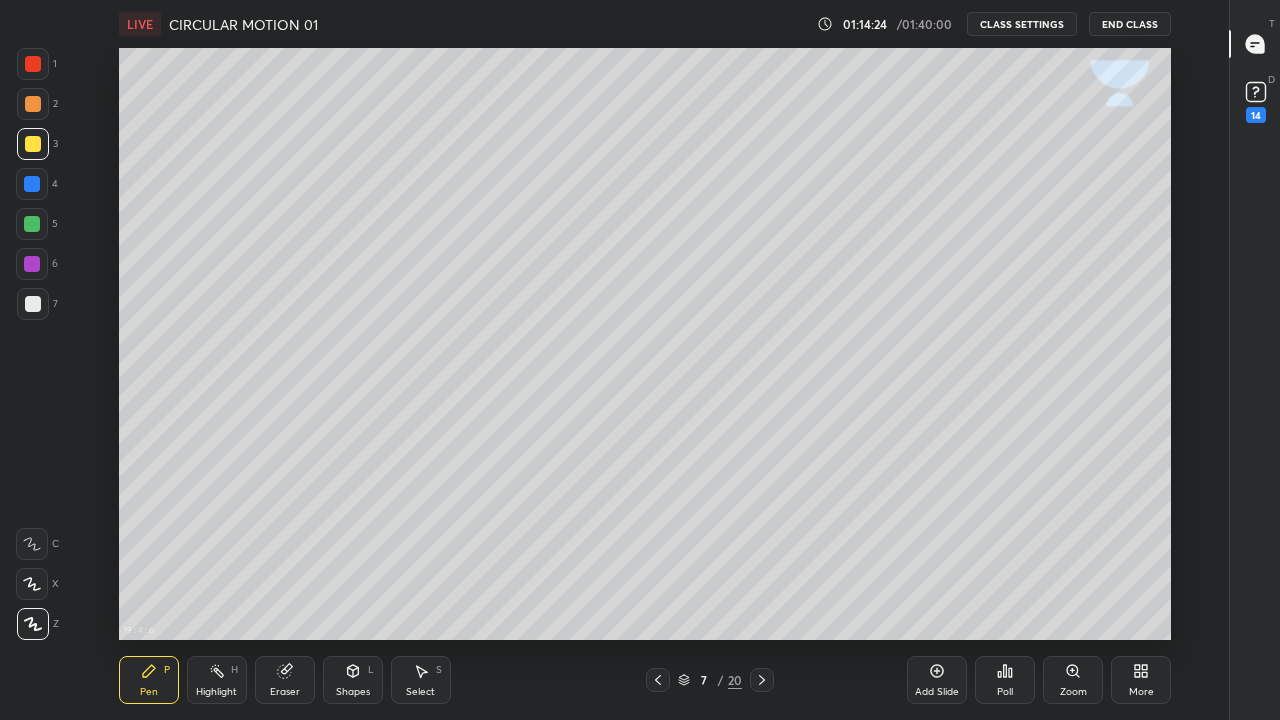 click on "Shapes L" at bounding box center [353, 680] 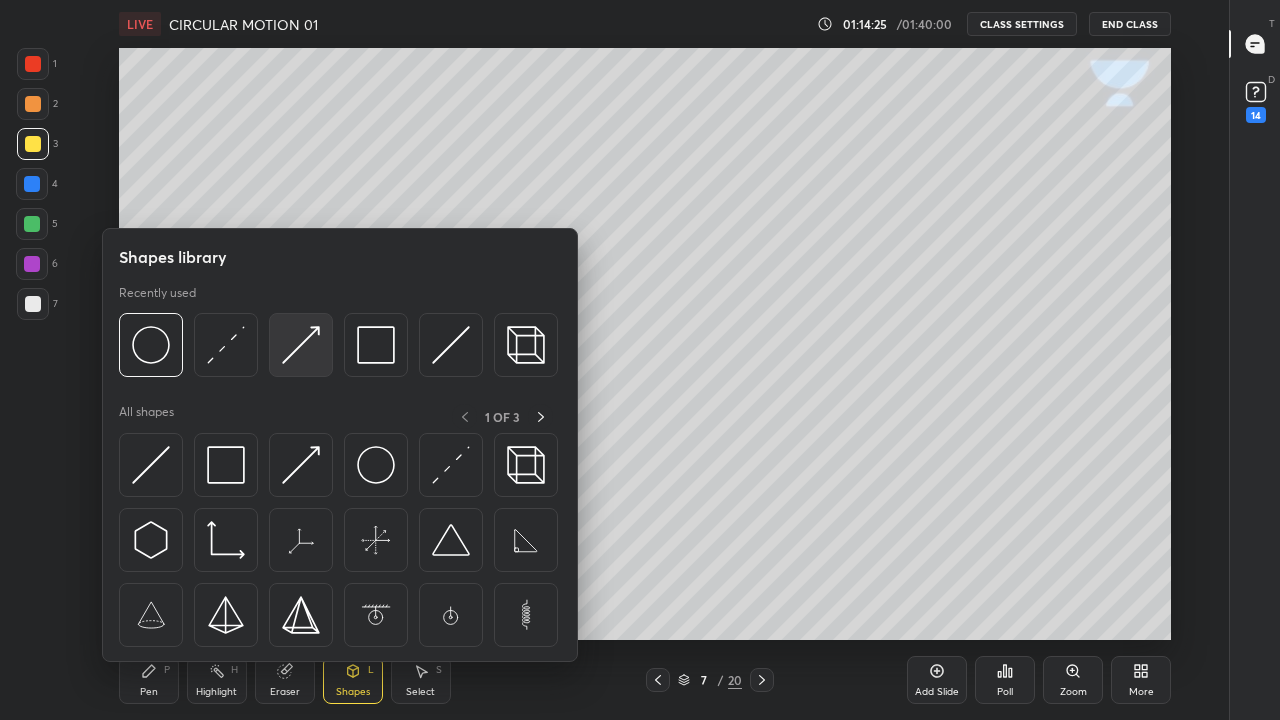 click at bounding box center (301, 345) 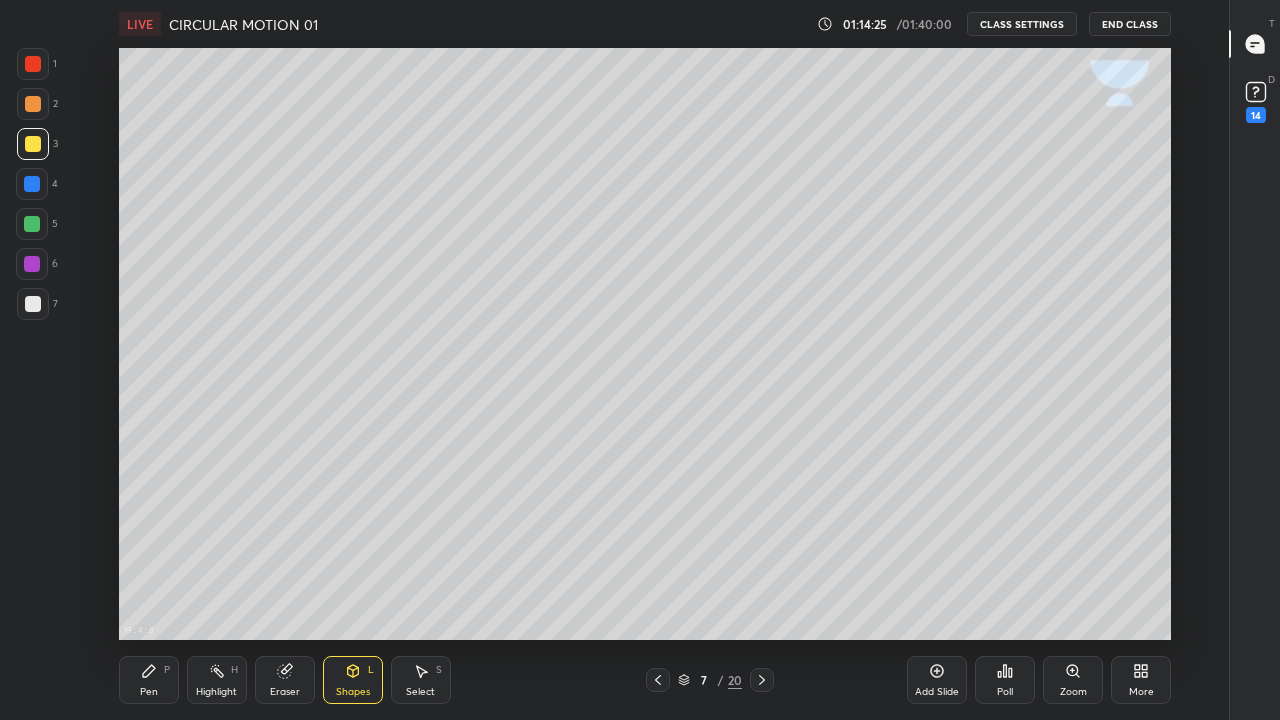 click 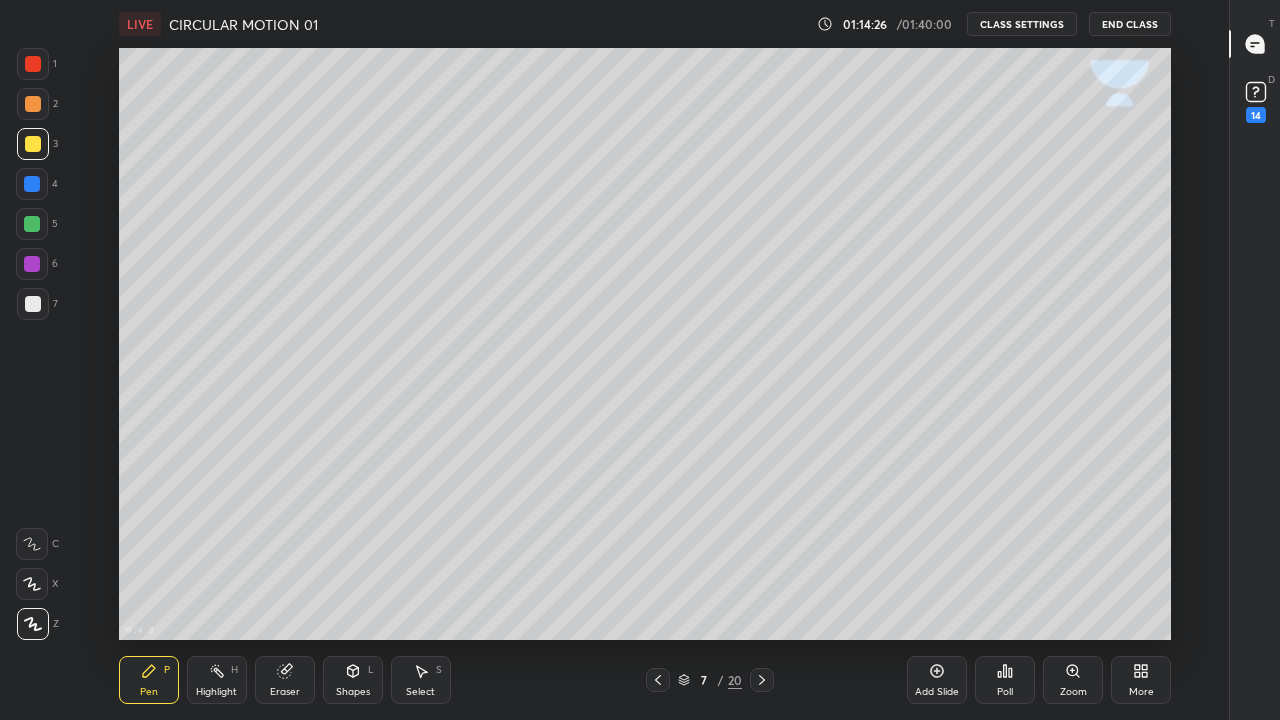 click 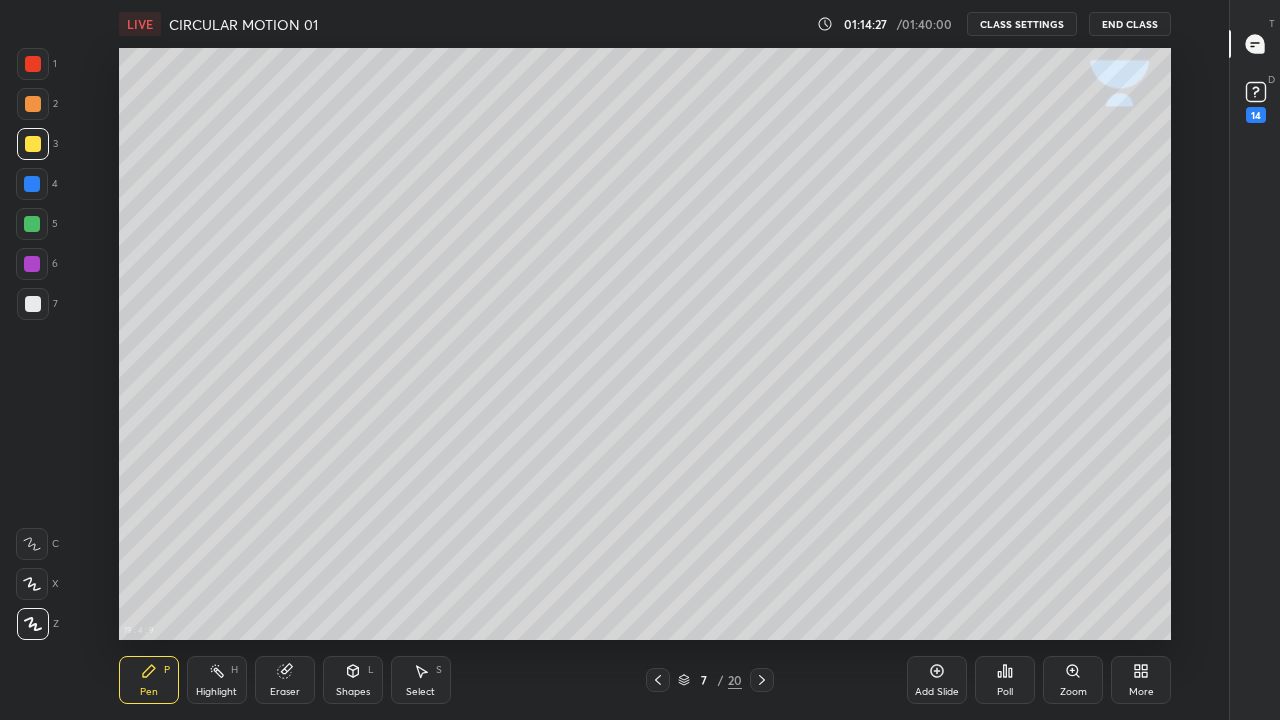 click 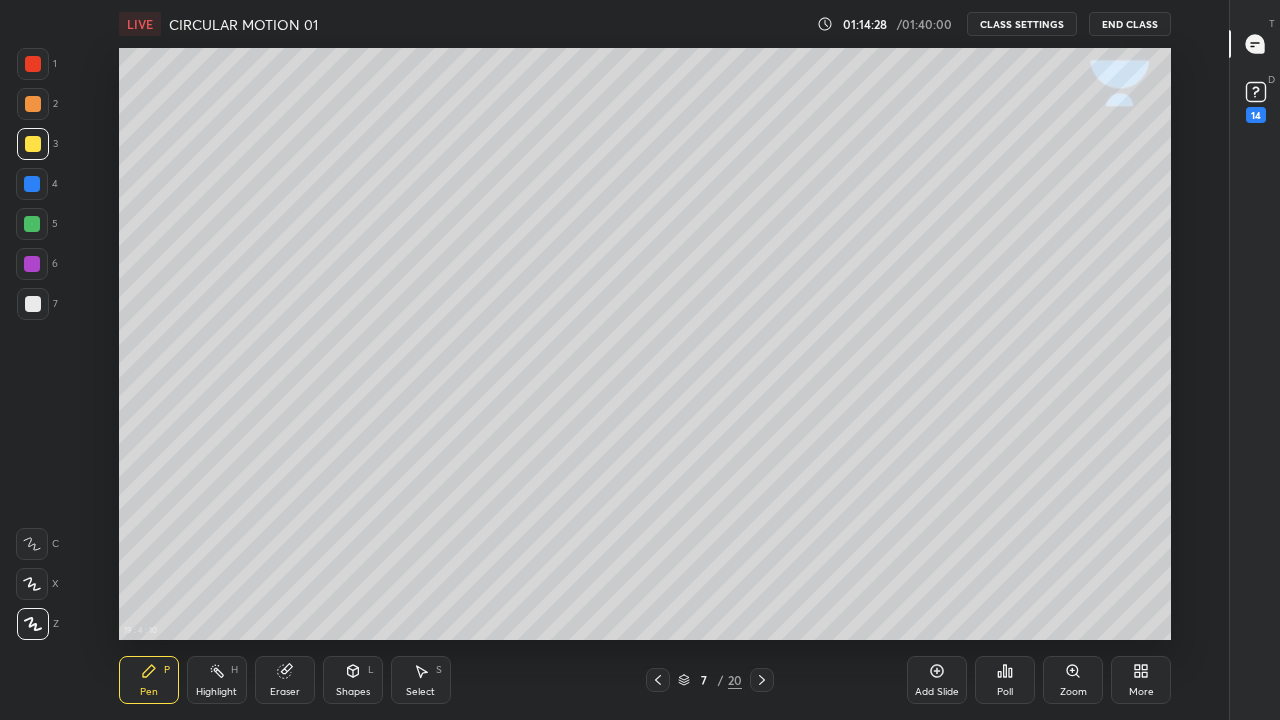 click at bounding box center [33, 624] 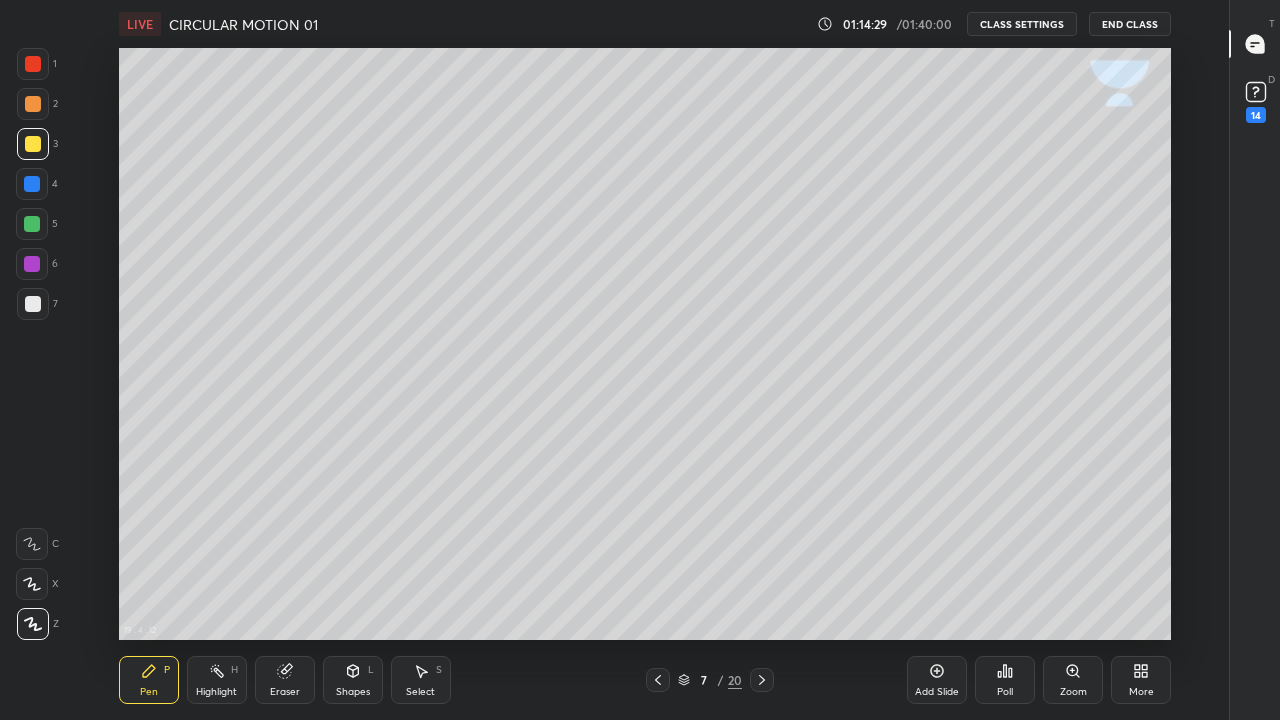 click at bounding box center (32, 184) 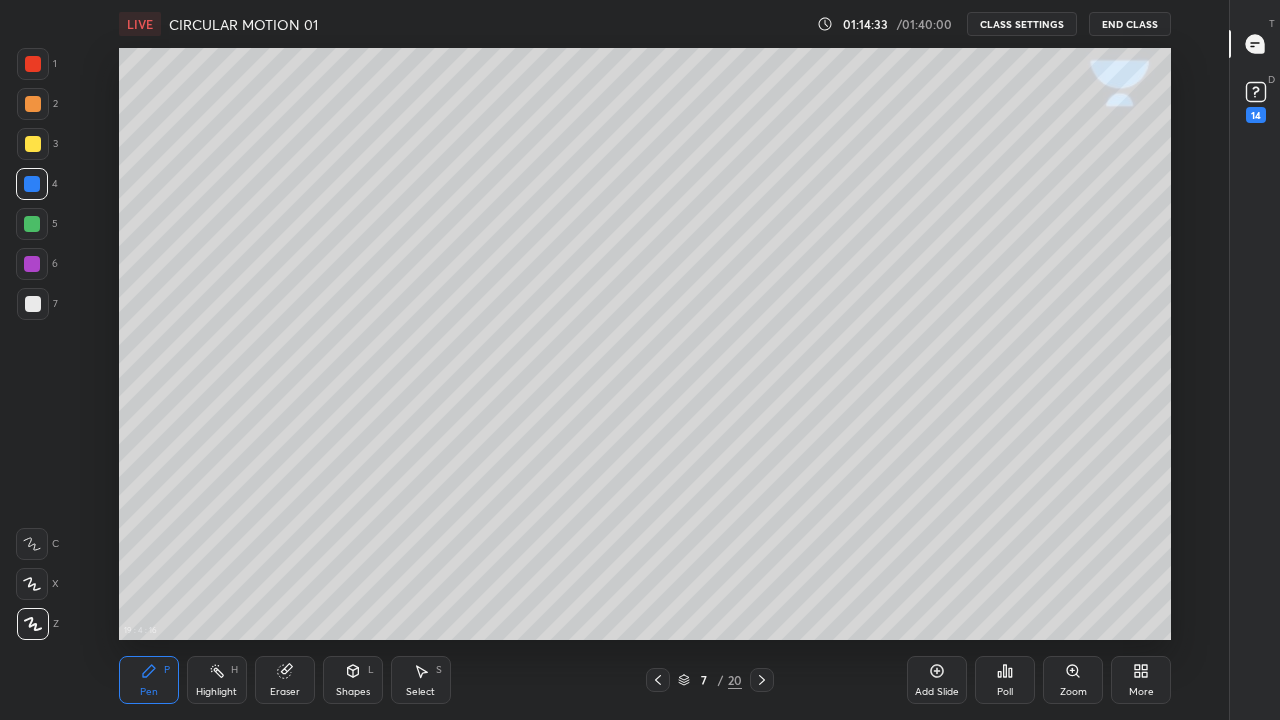 click on "Eraser" at bounding box center [285, 680] 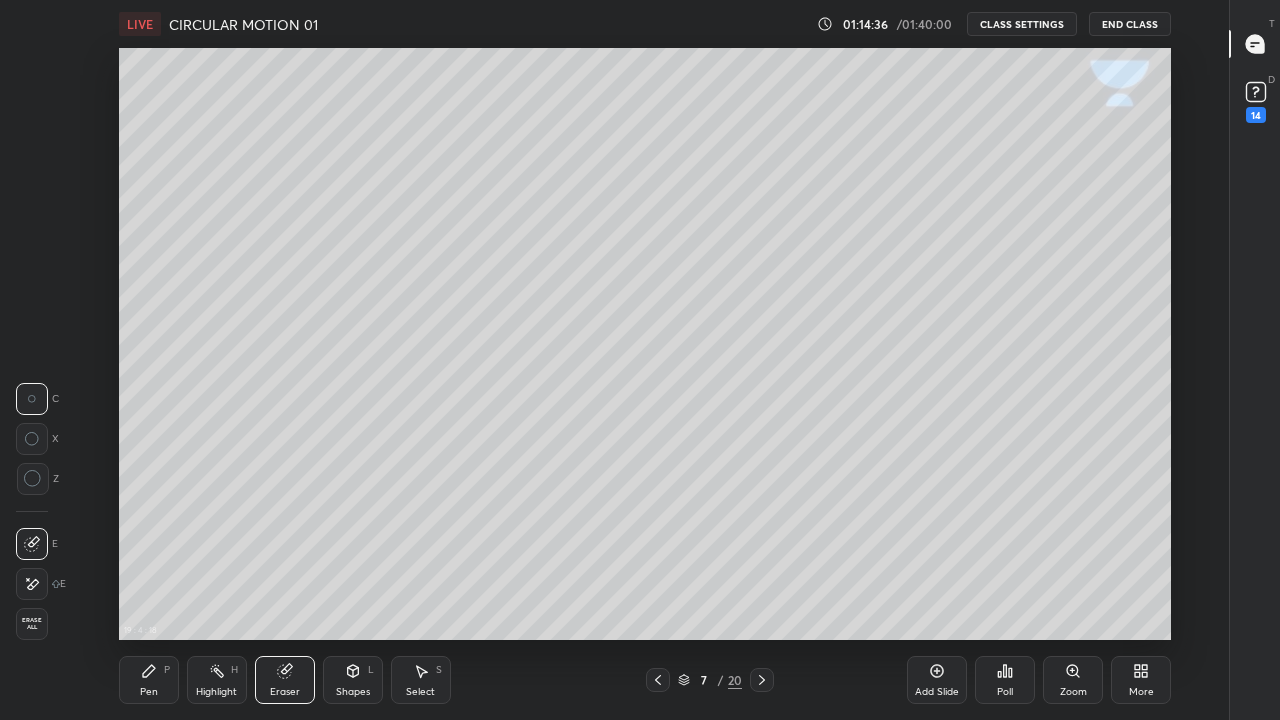 click on "Shapes L" at bounding box center [353, 680] 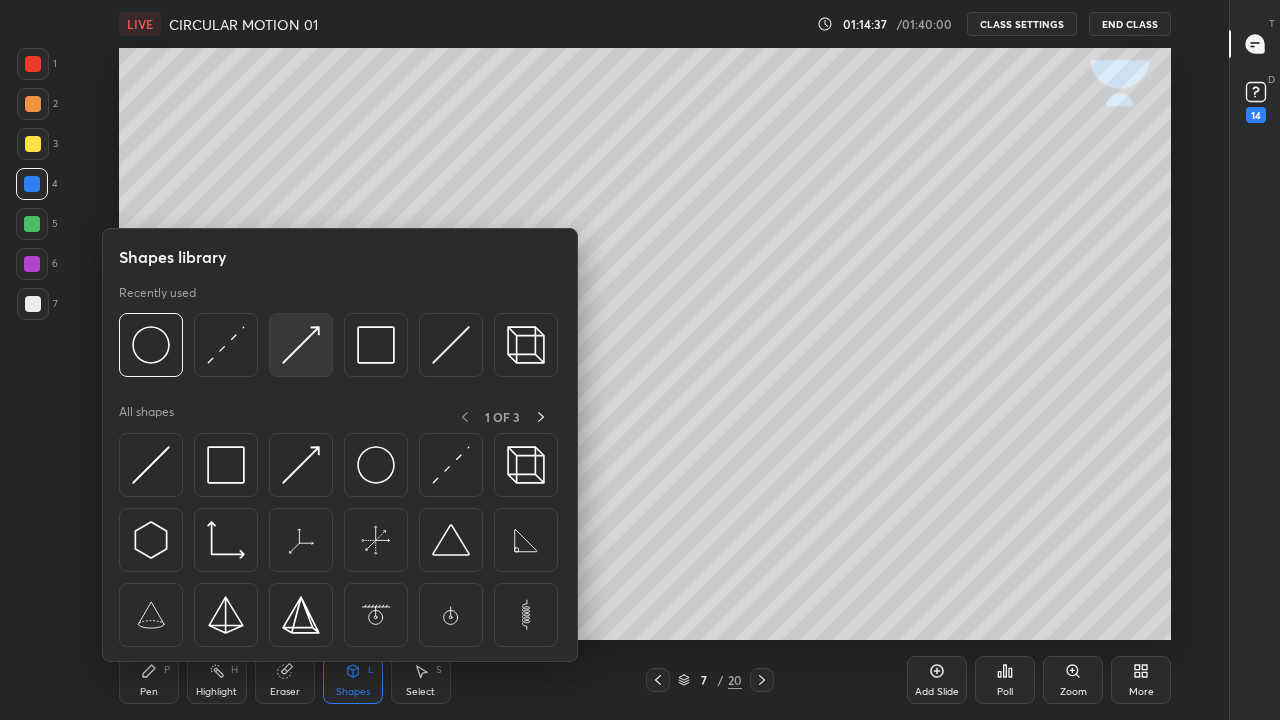 click at bounding box center (301, 345) 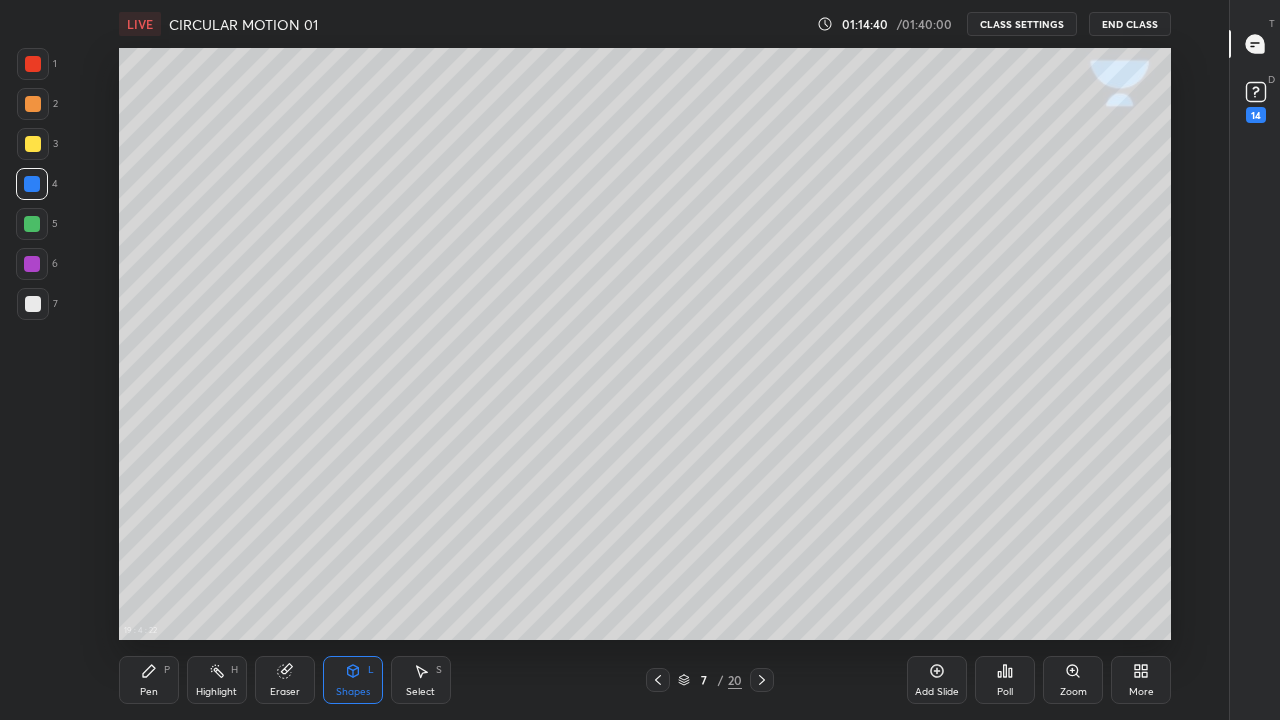 click on "Pen P" at bounding box center (149, 680) 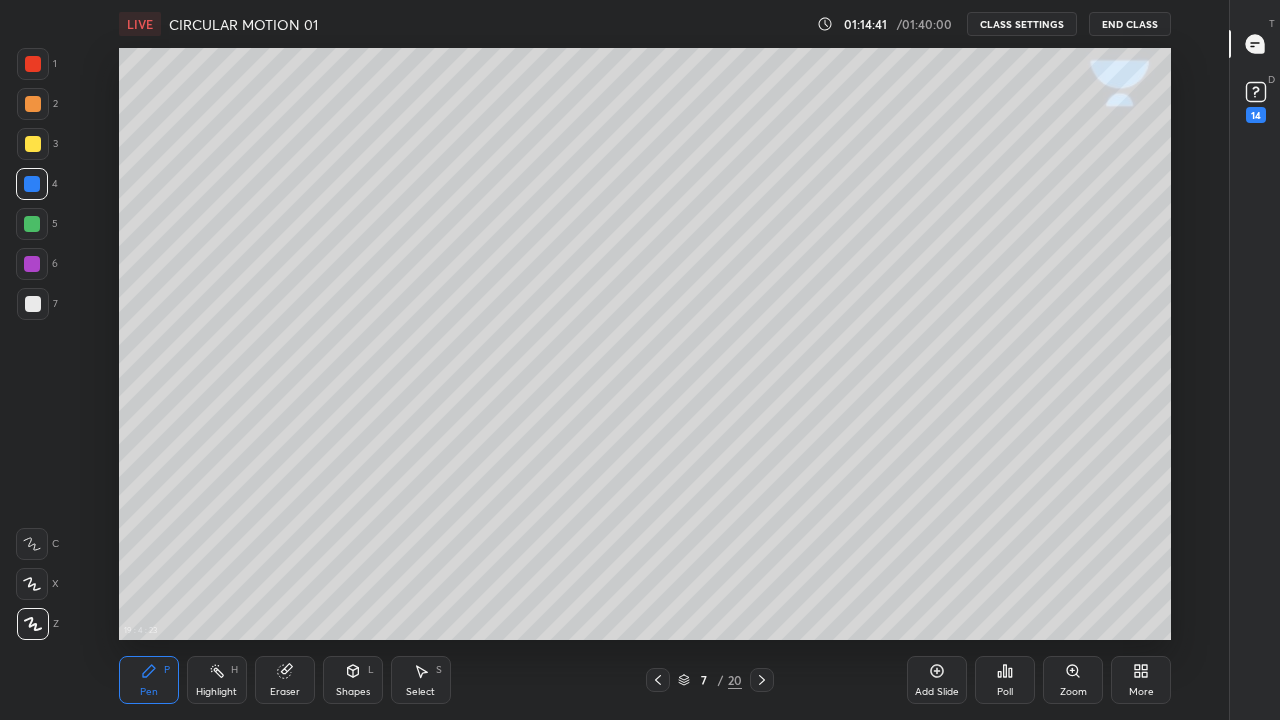 click at bounding box center (33, 304) 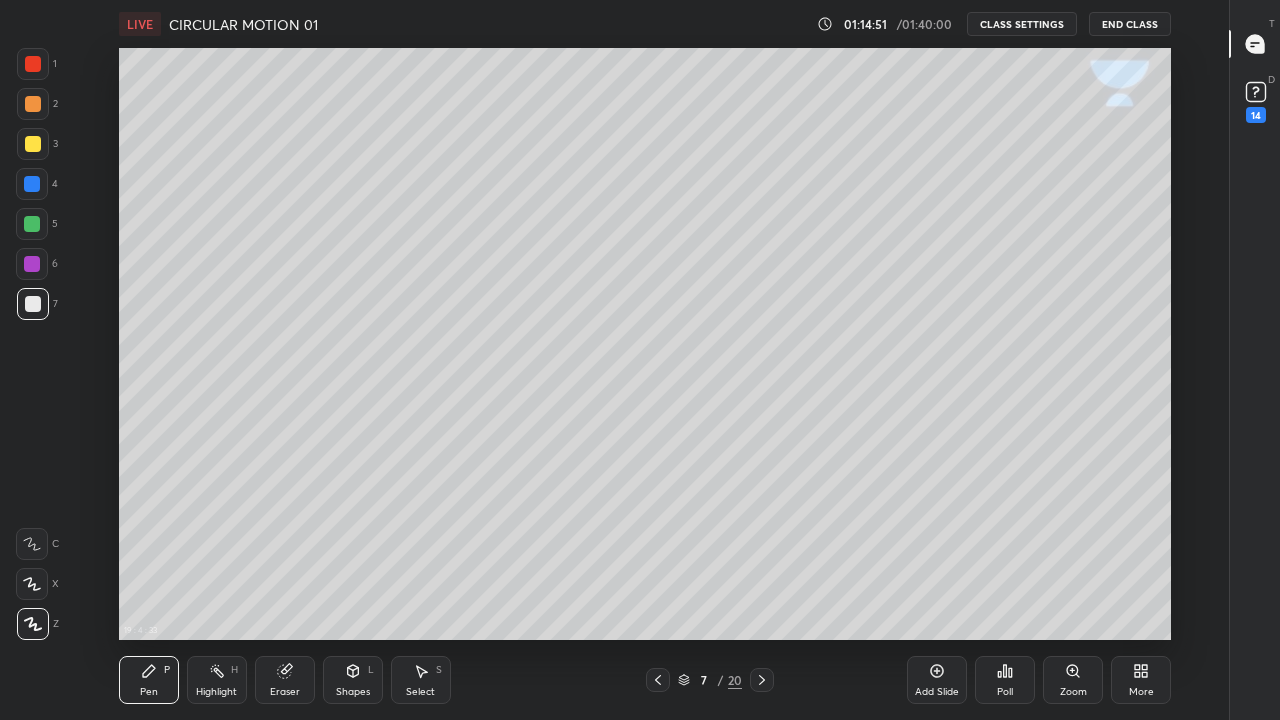 click on "Select S" at bounding box center [421, 680] 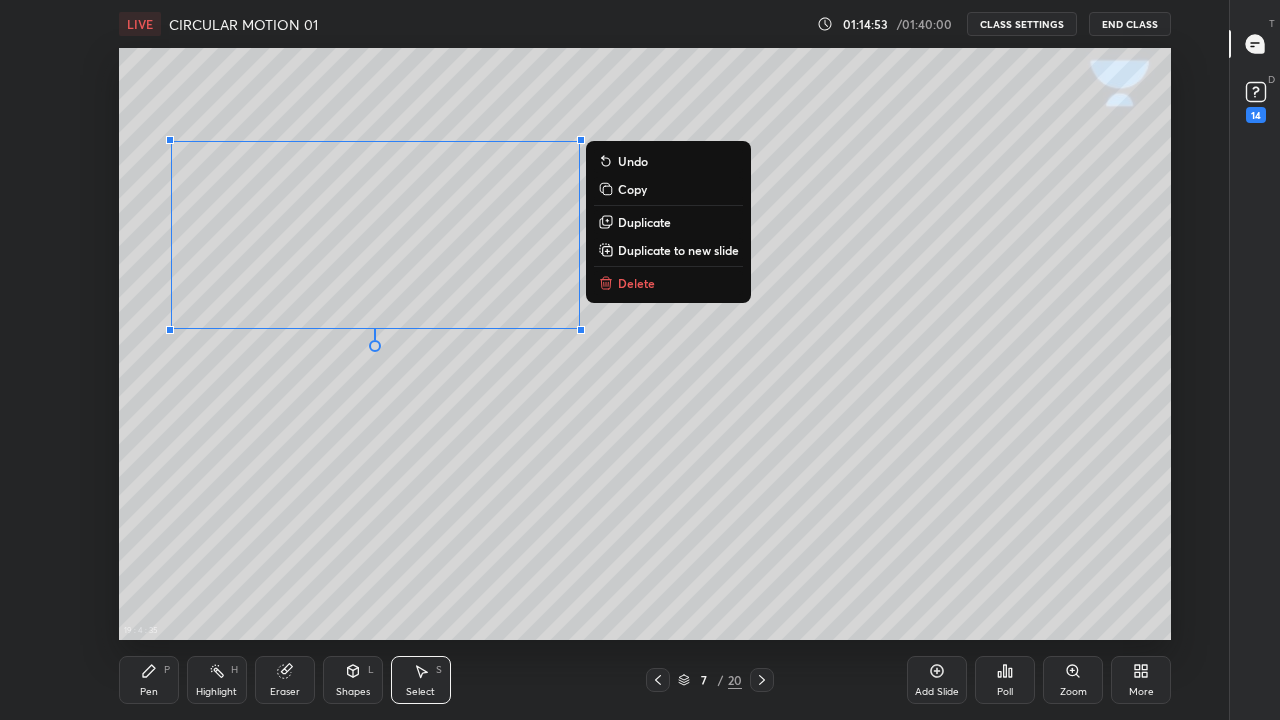click on "0 ° Undo Copy Duplicate Duplicate to new slide Delete" at bounding box center (645, 344) 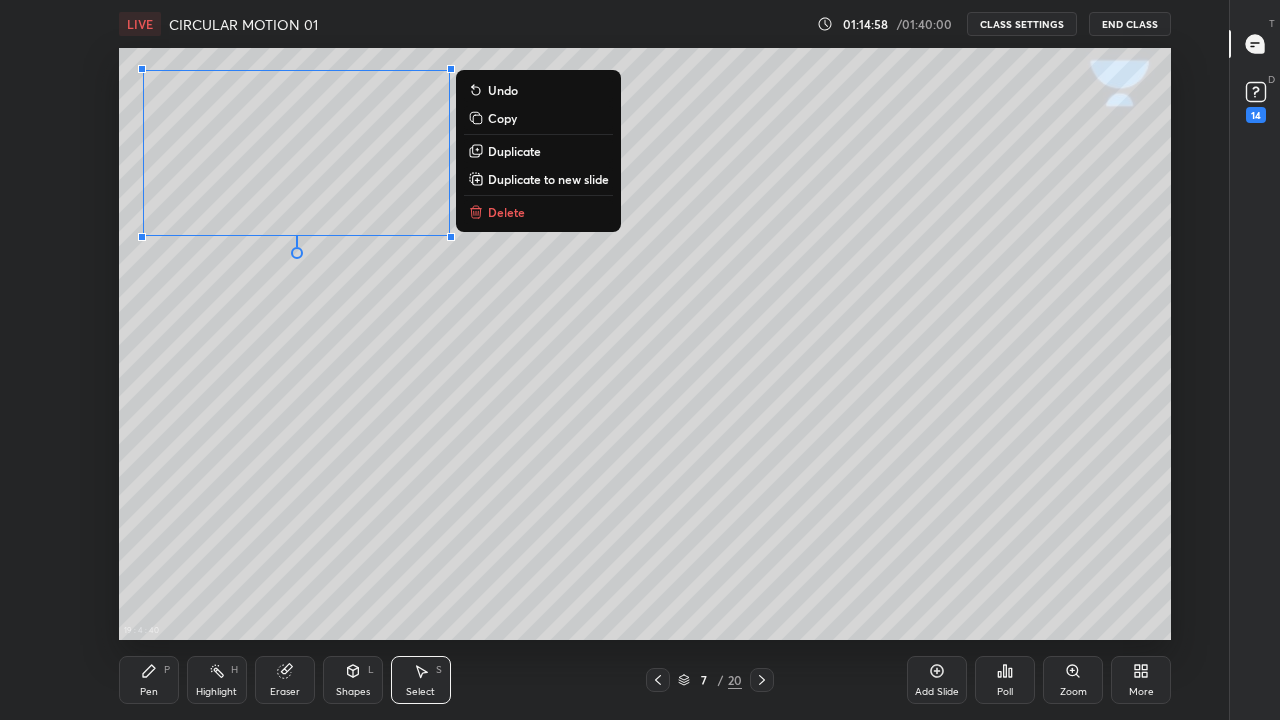 click on "0 ° Undo Copy Duplicate Duplicate to new slide Delete" at bounding box center [645, 344] 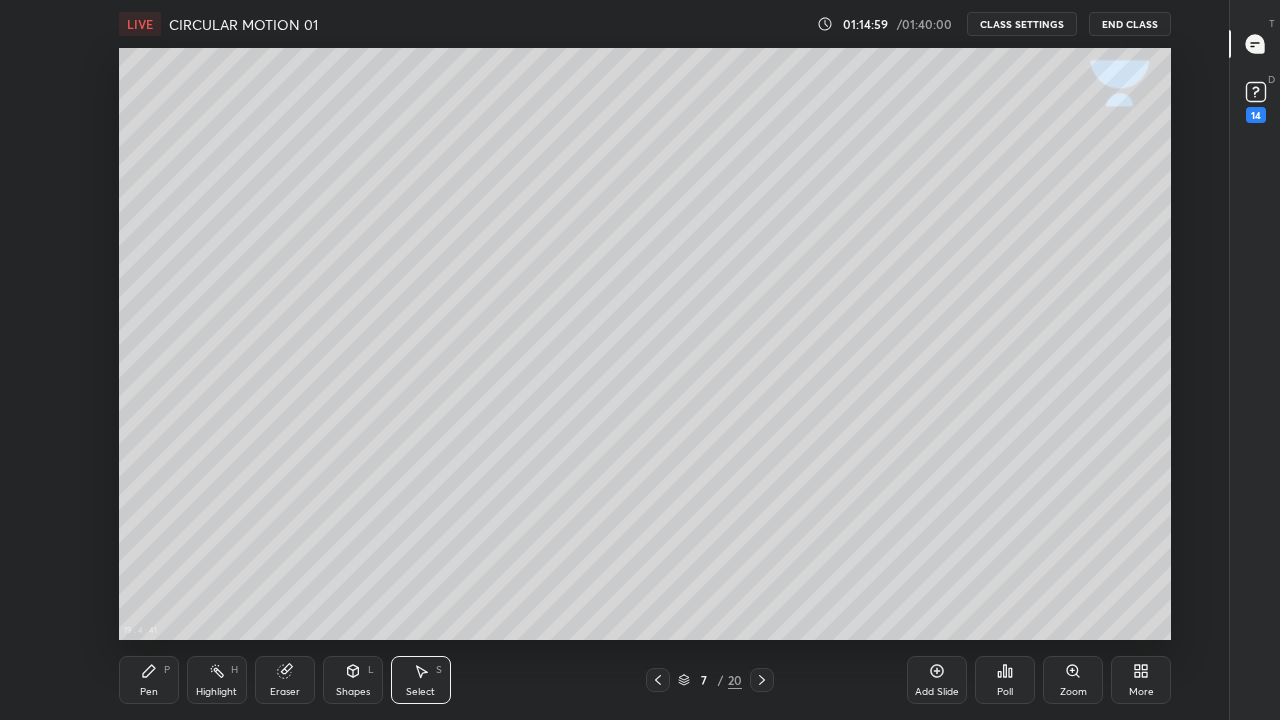 click on "Shapes L" at bounding box center (353, 680) 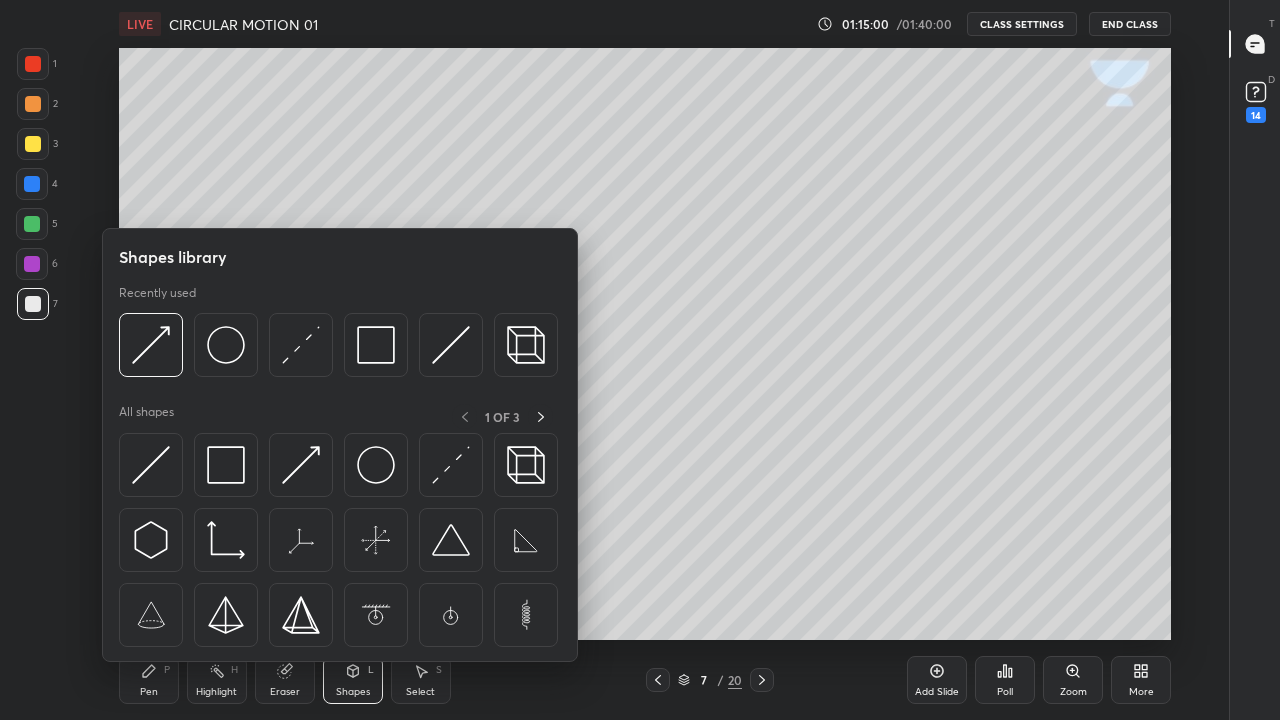 click at bounding box center [226, 345] 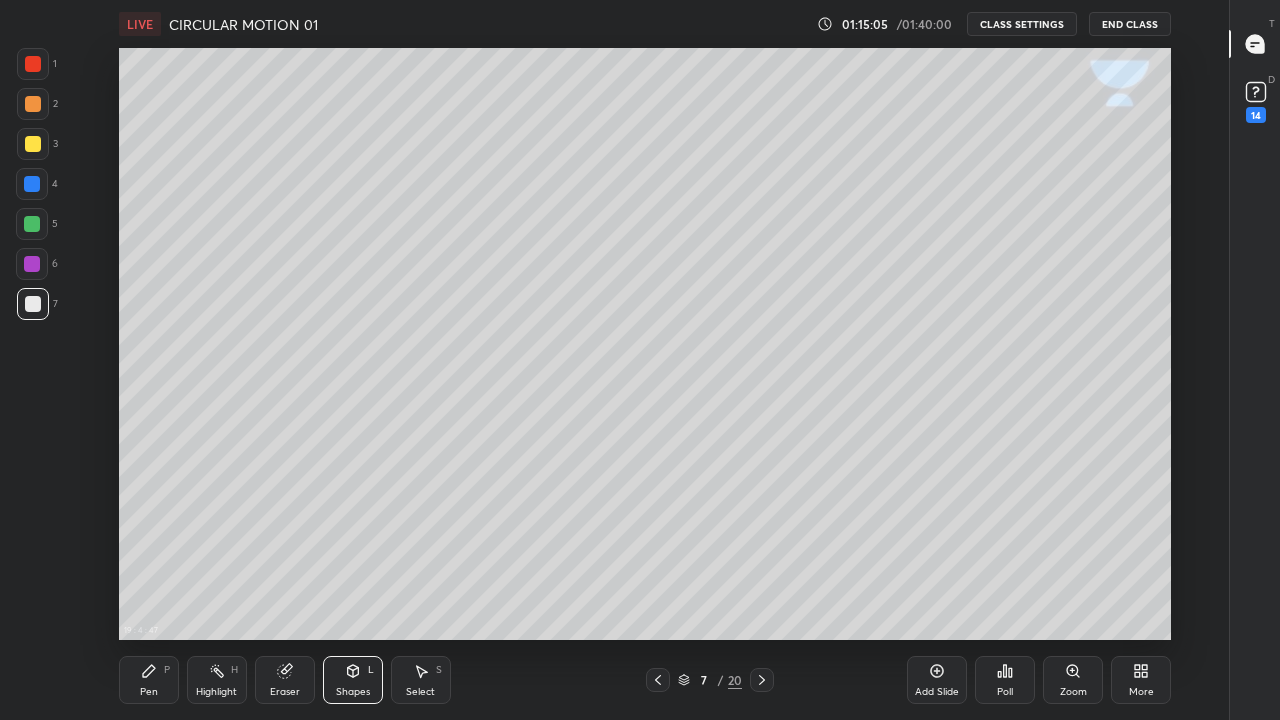 click on "Eraser" at bounding box center (285, 680) 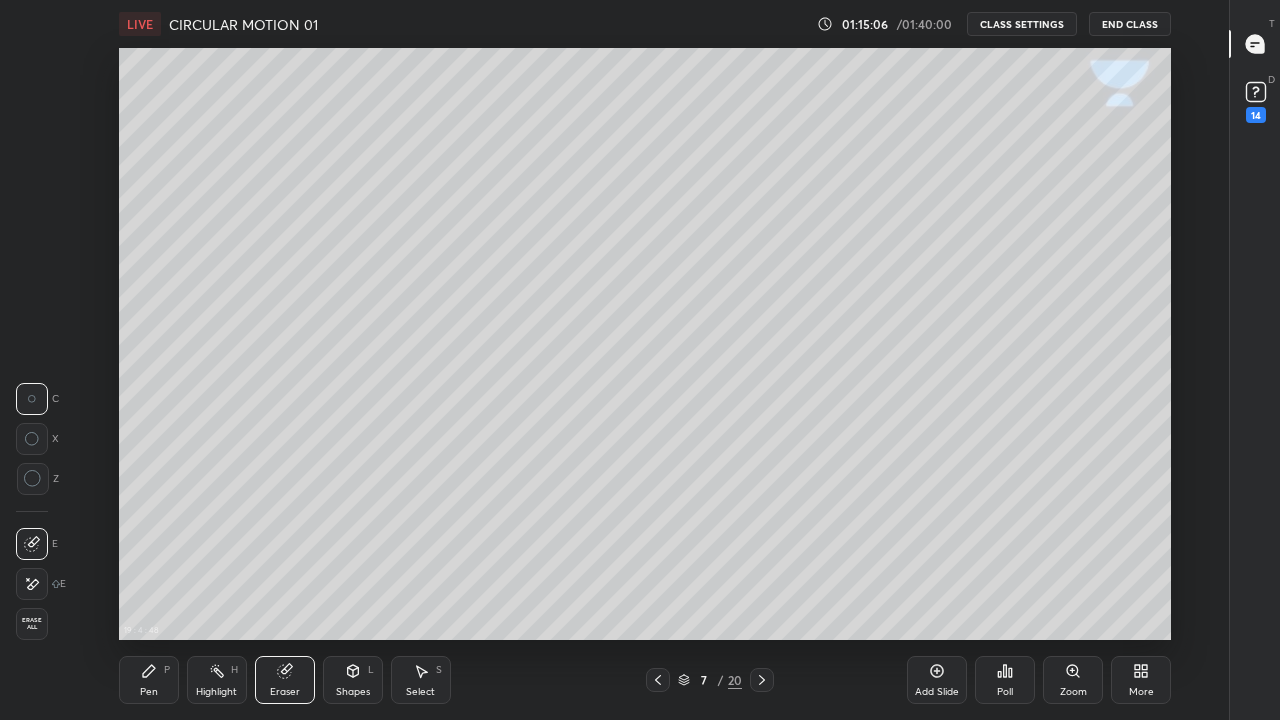 click 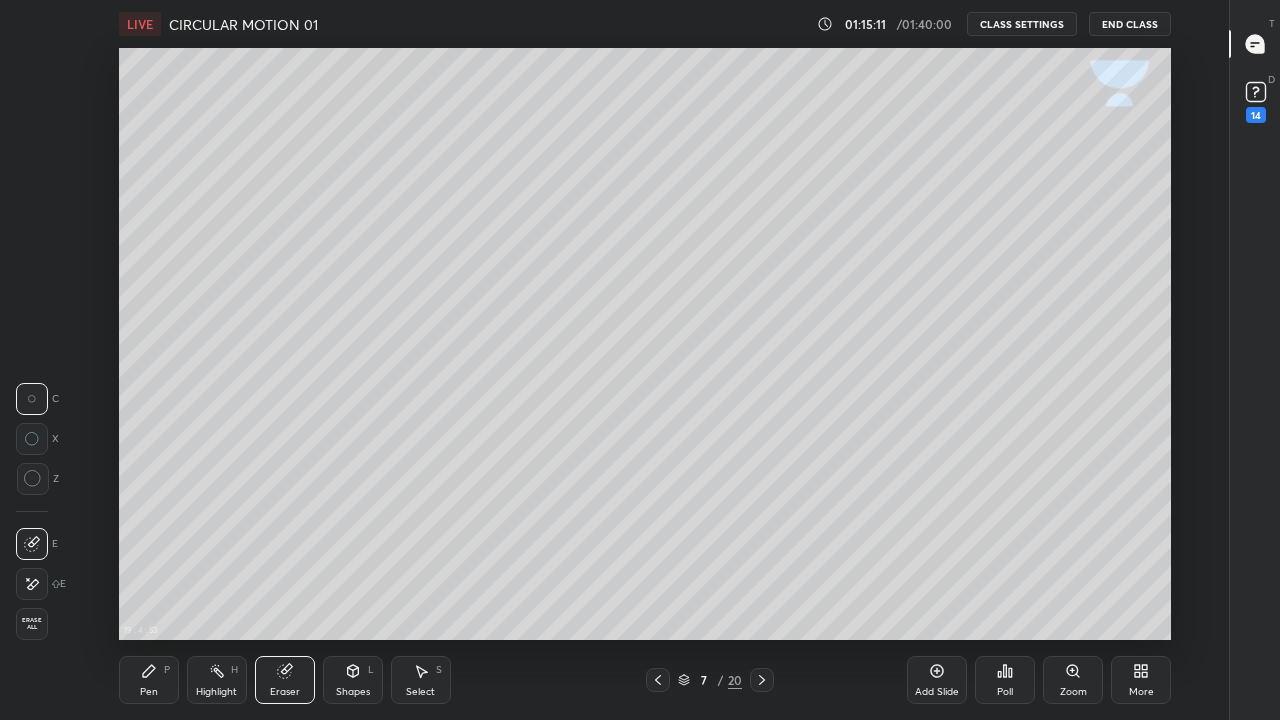 click on "Pen P" at bounding box center [149, 680] 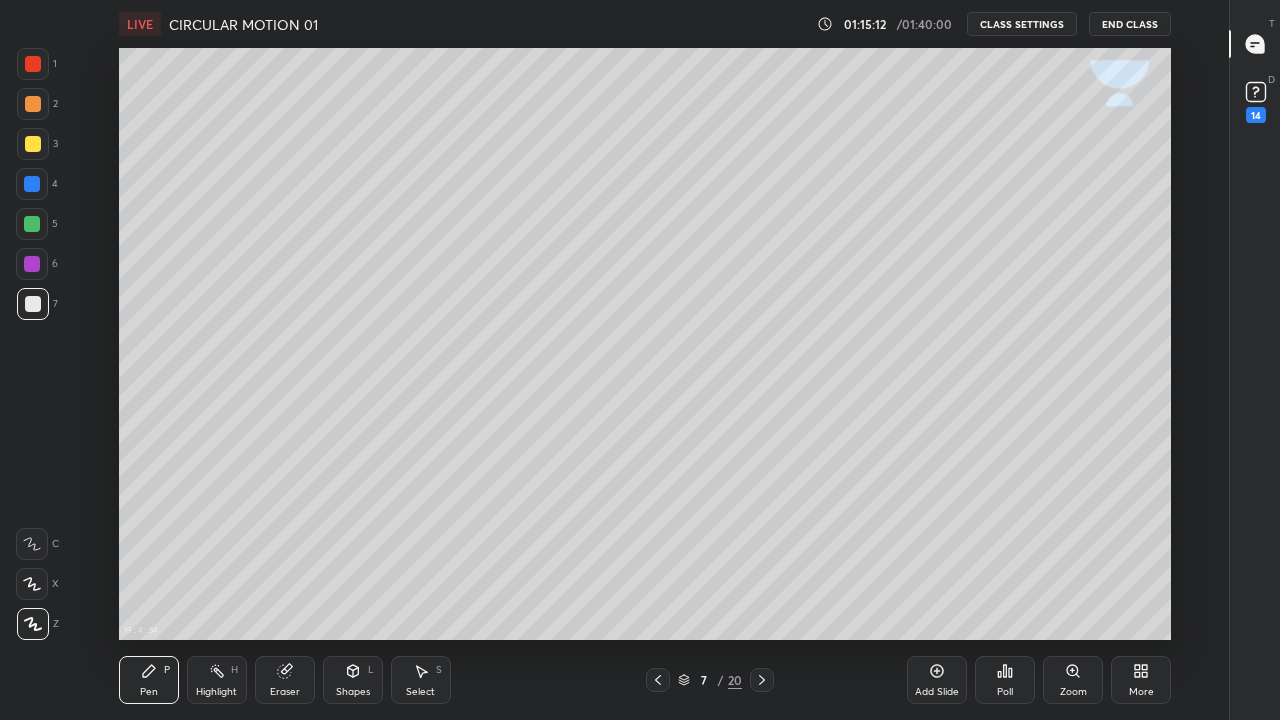 click at bounding box center (33, 144) 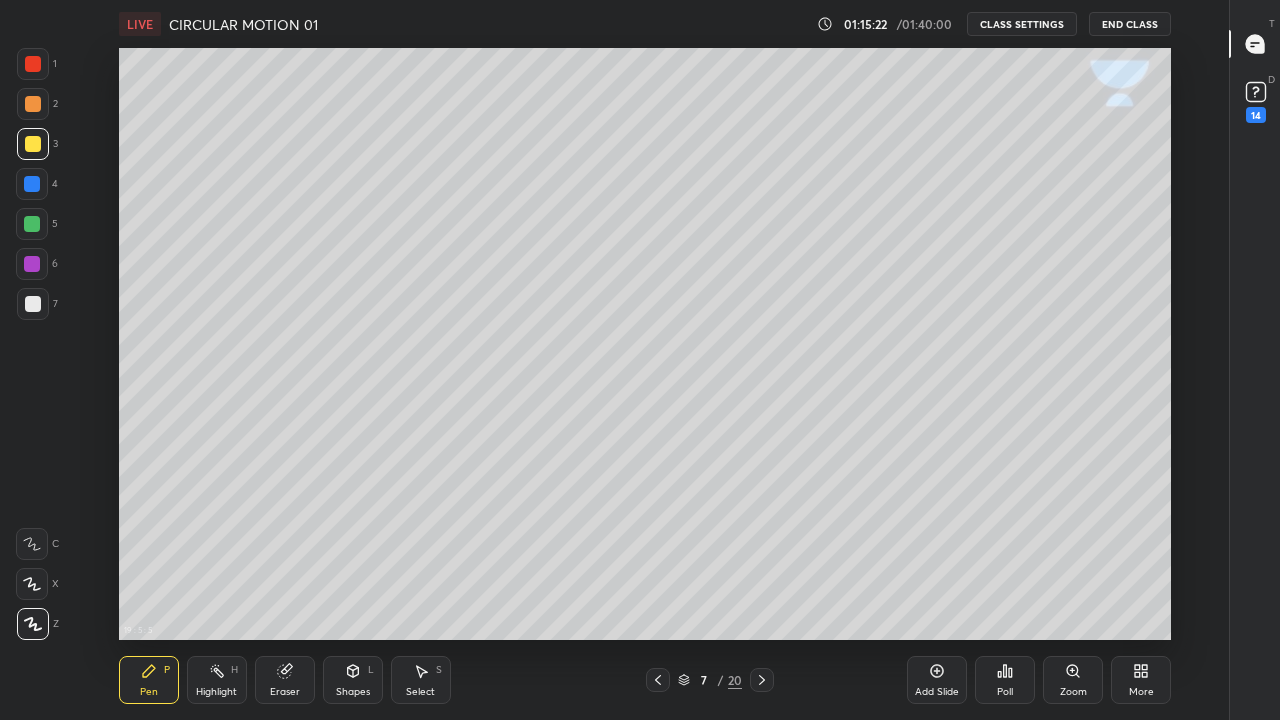 click 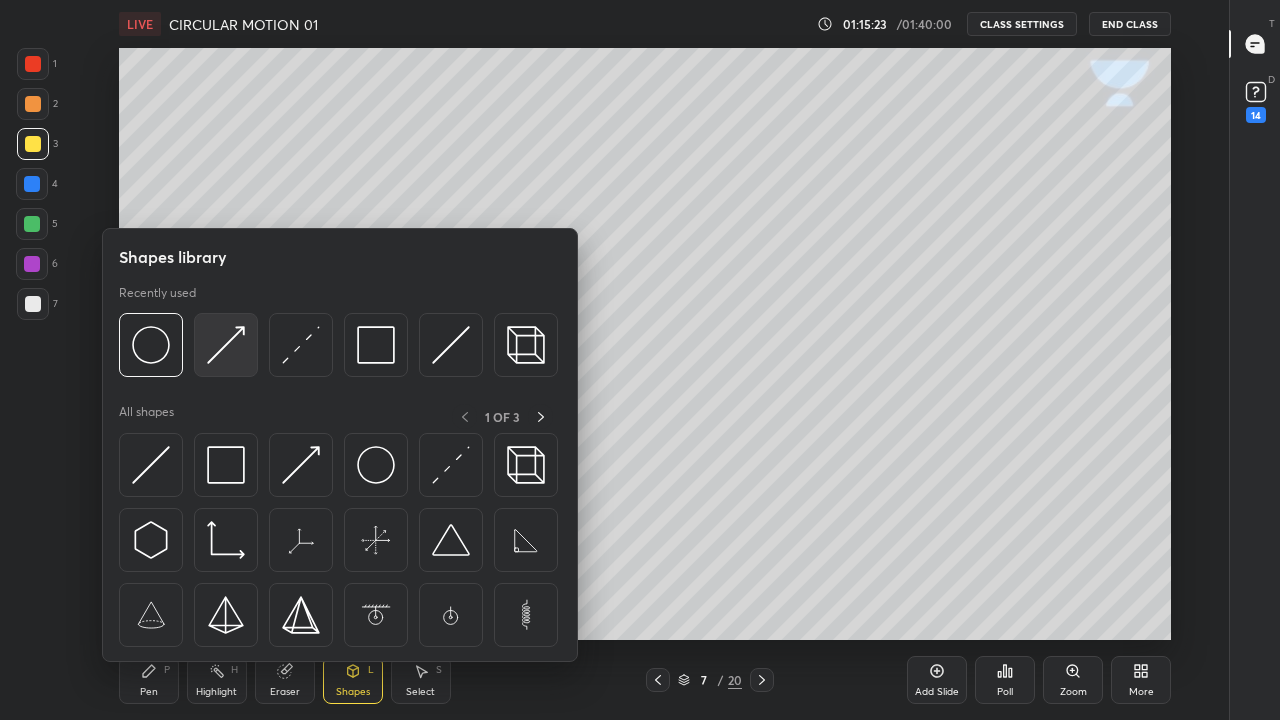 click at bounding box center [226, 345] 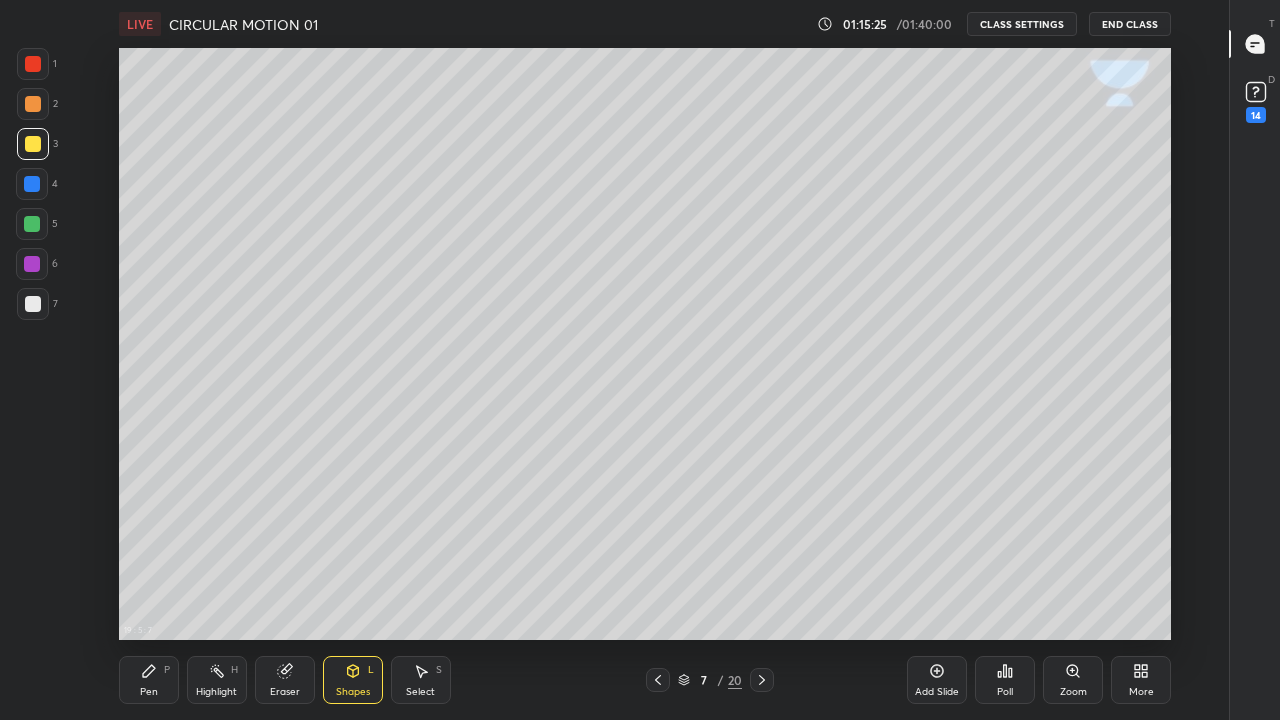 click at bounding box center (32, 184) 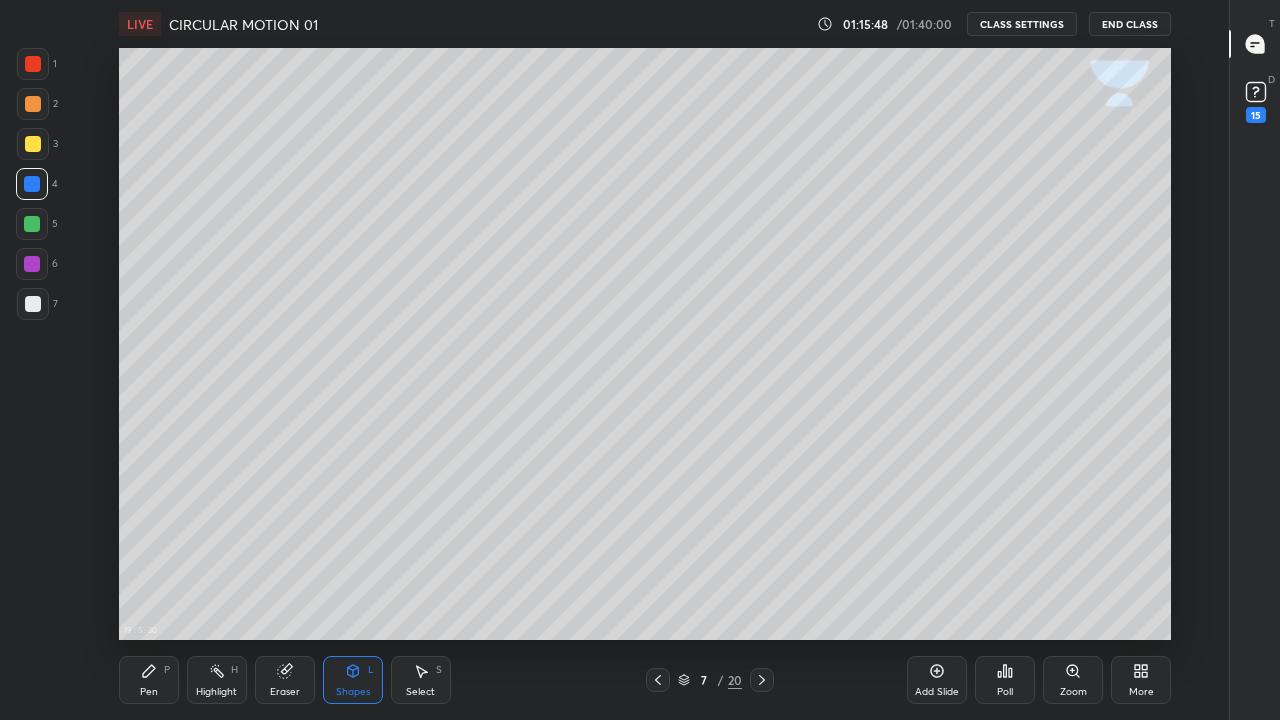 click 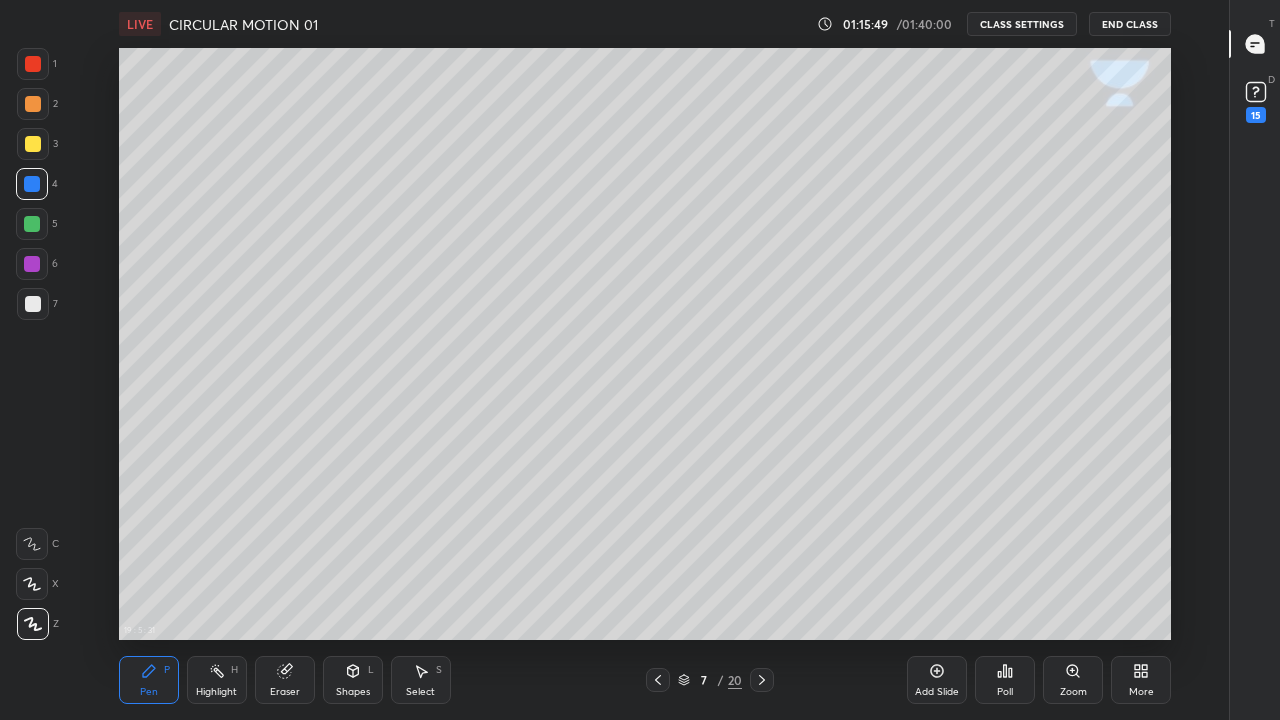 click at bounding box center [33, 304] 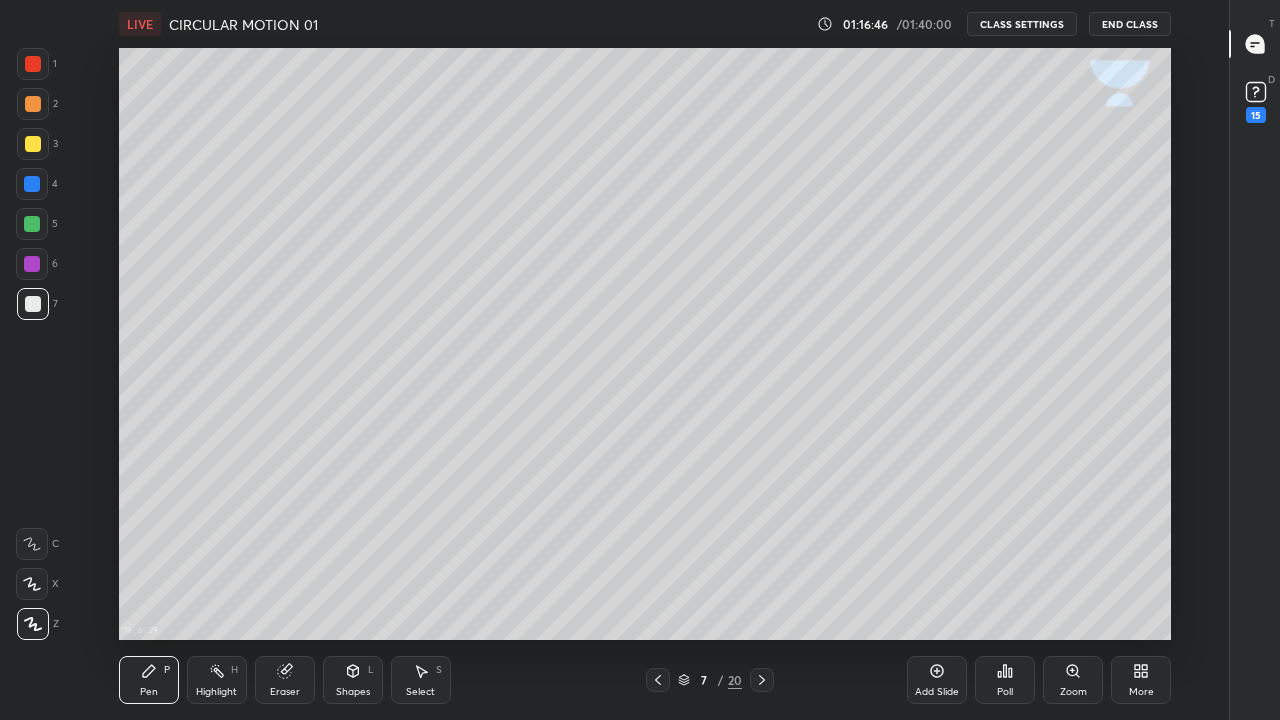 click 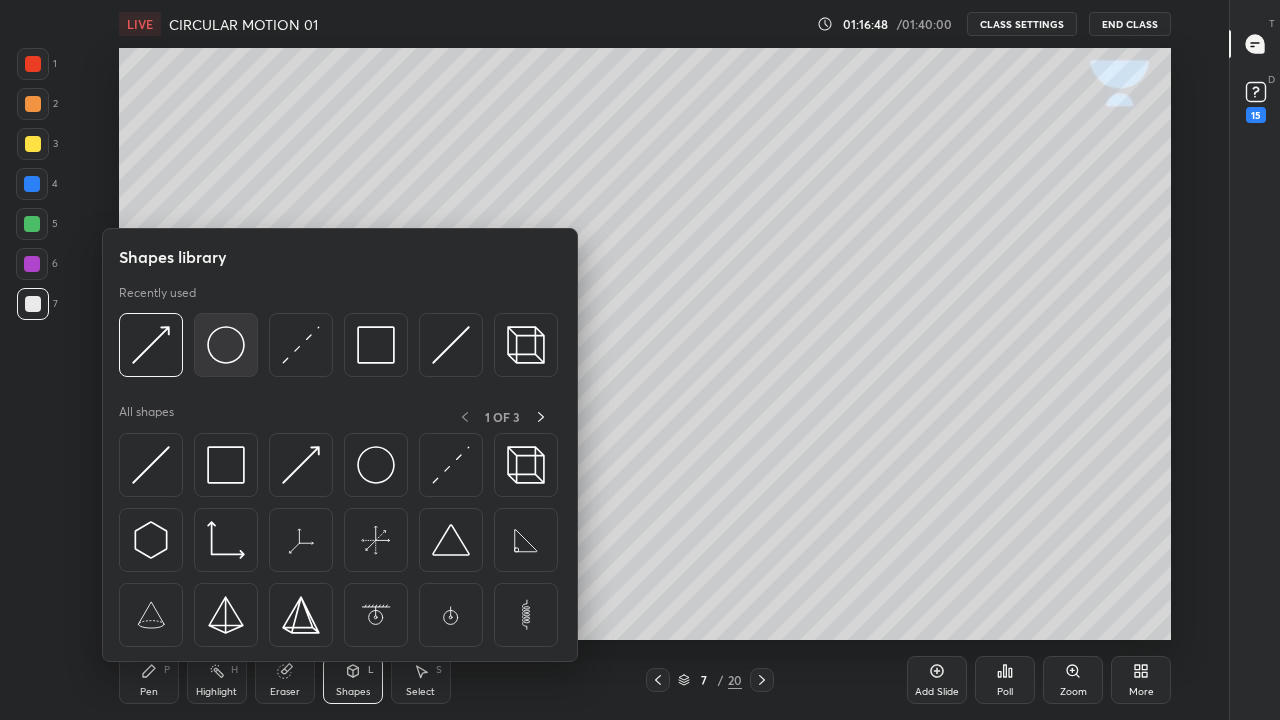 click at bounding box center [226, 345] 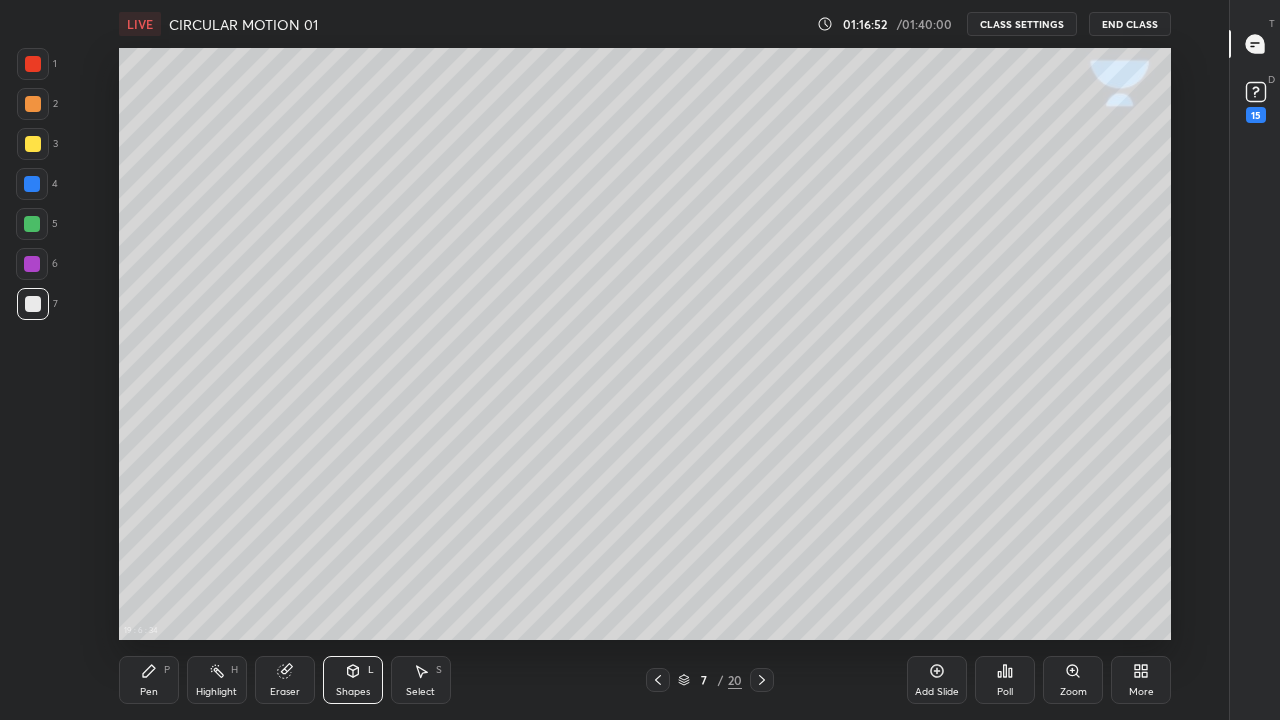 click 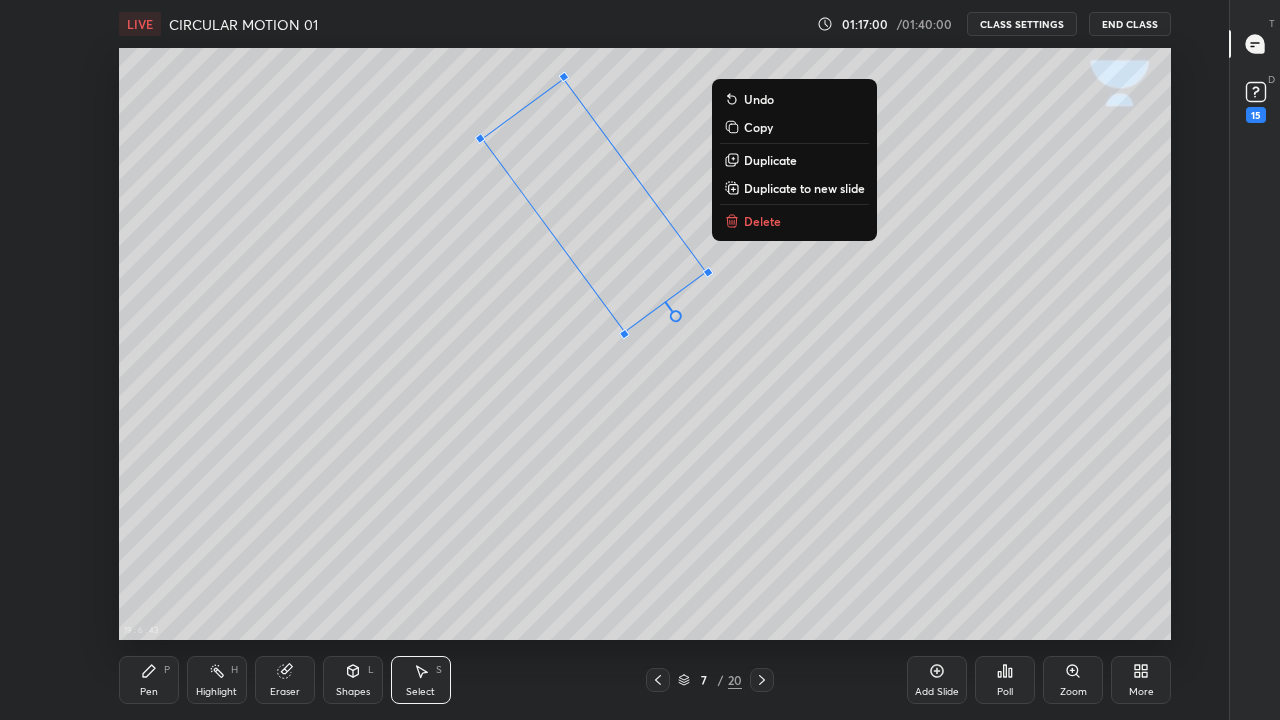 click on "36 ° Undo Copy Duplicate Duplicate to new slide Delete" at bounding box center [645, 344] 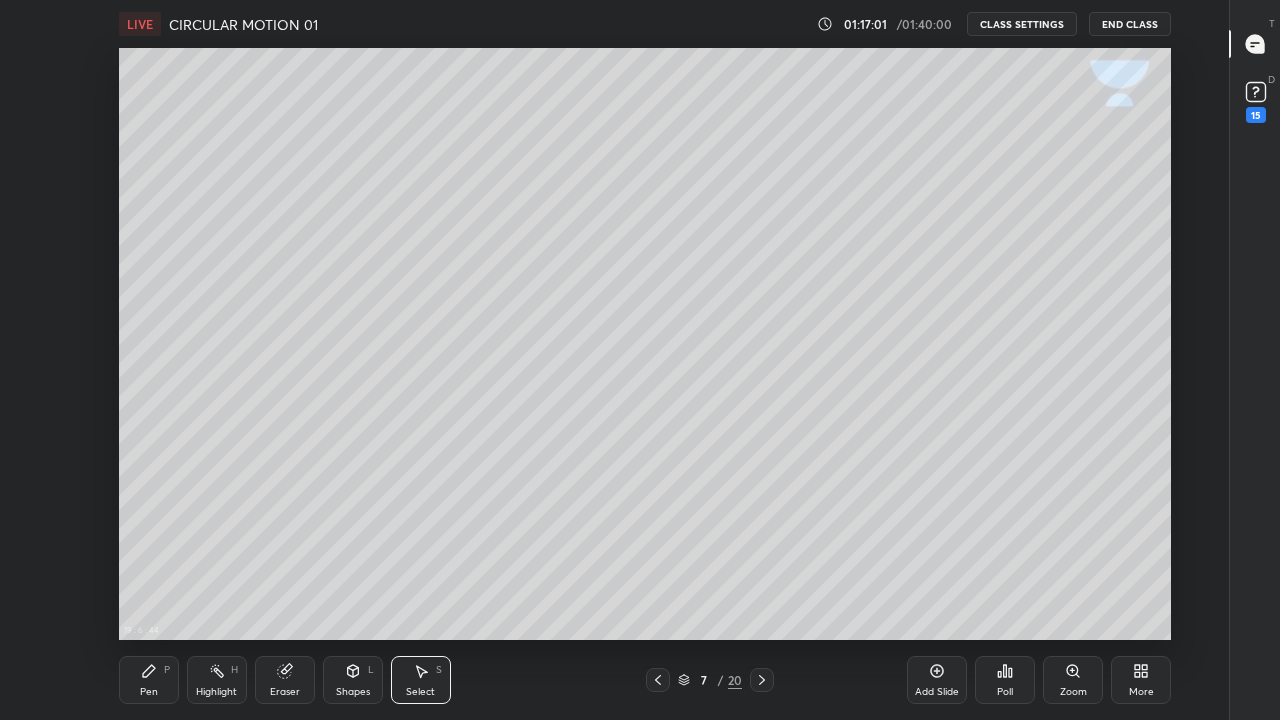 click on "Eraser" at bounding box center [285, 680] 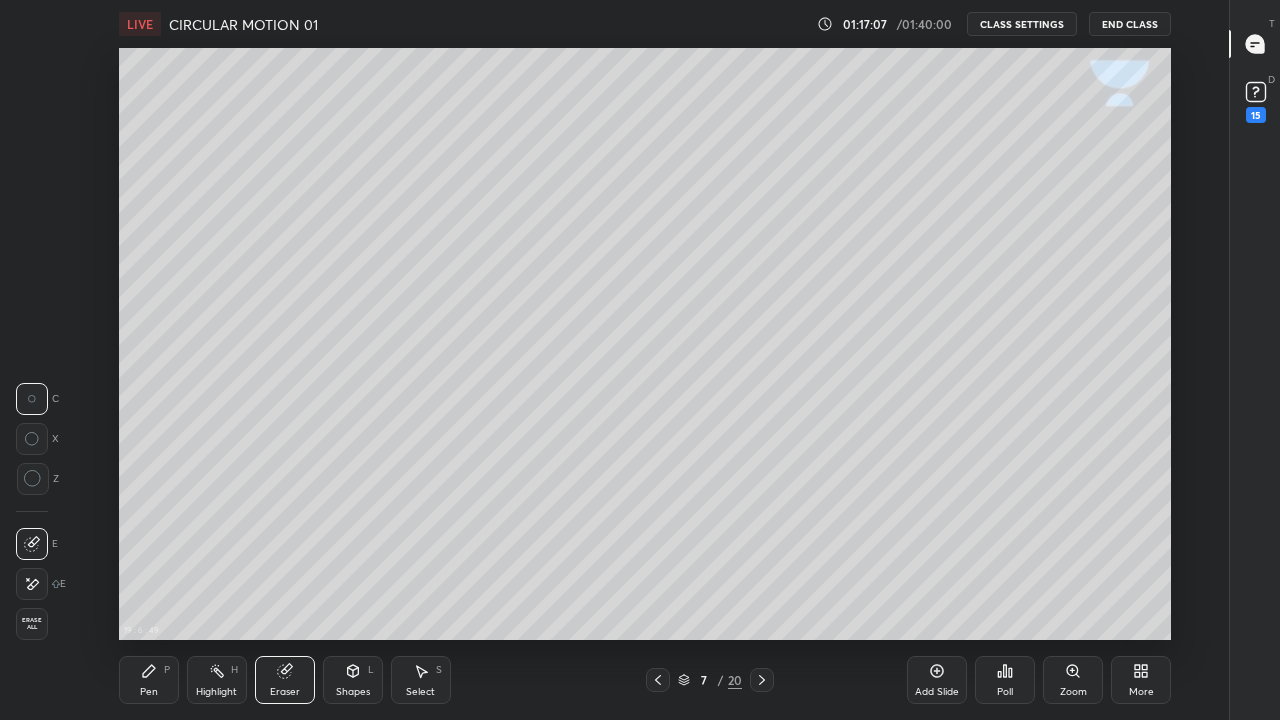 click 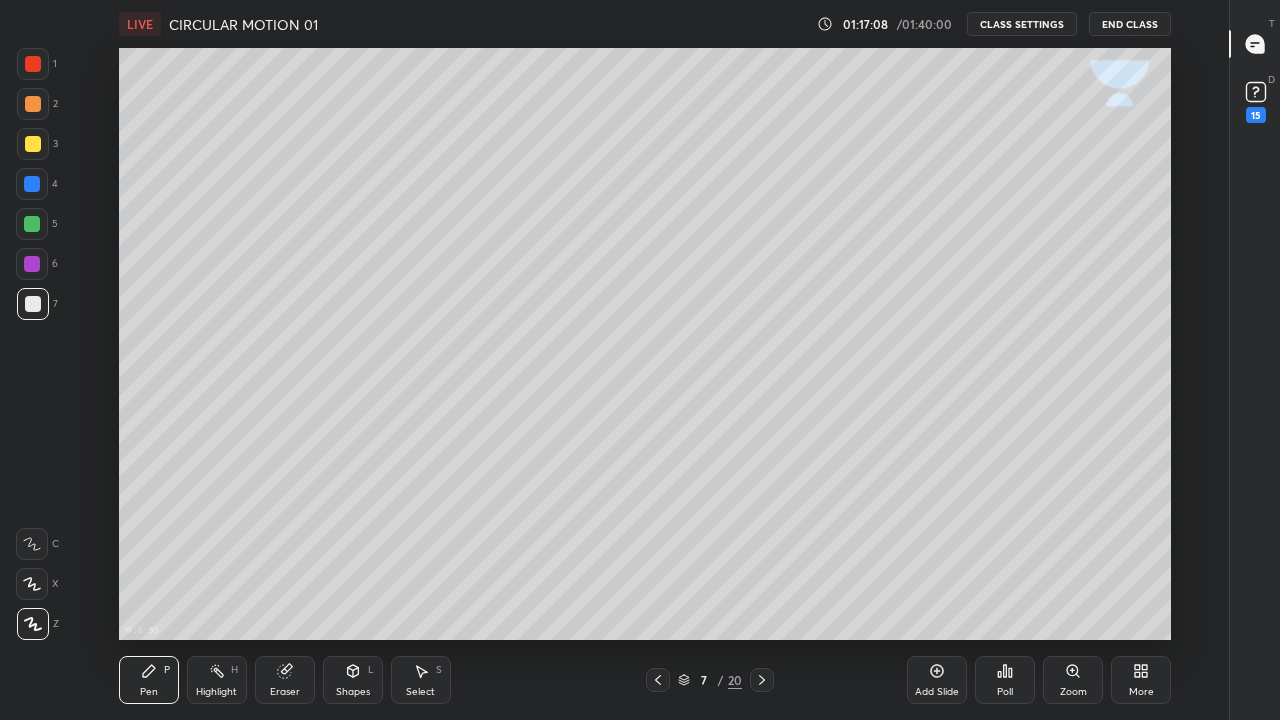 click at bounding box center (33, 144) 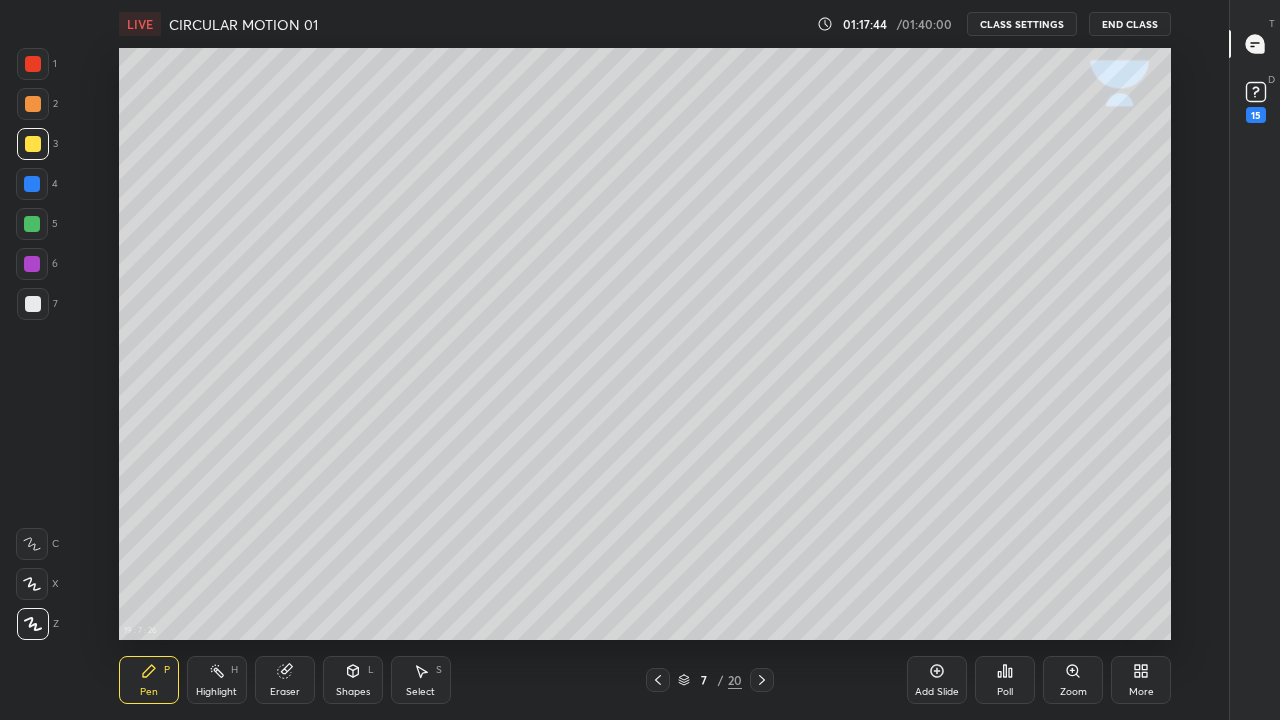 click 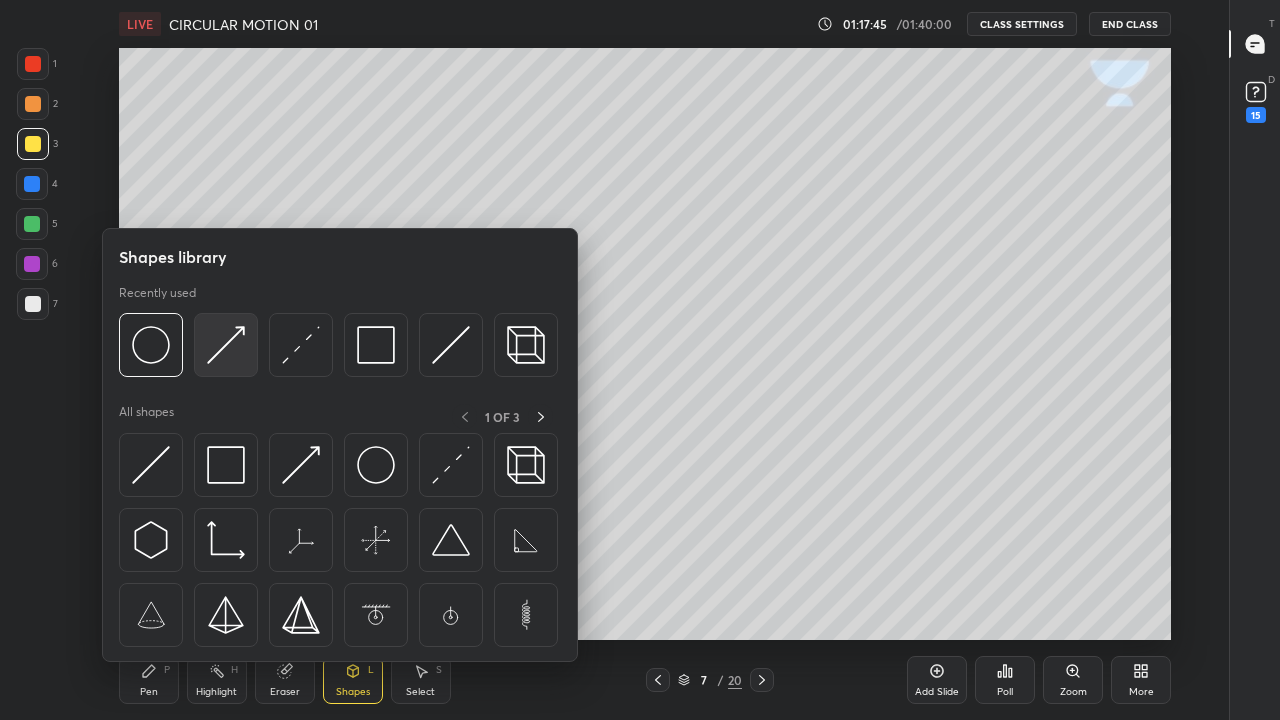 click at bounding box center (226, 345) 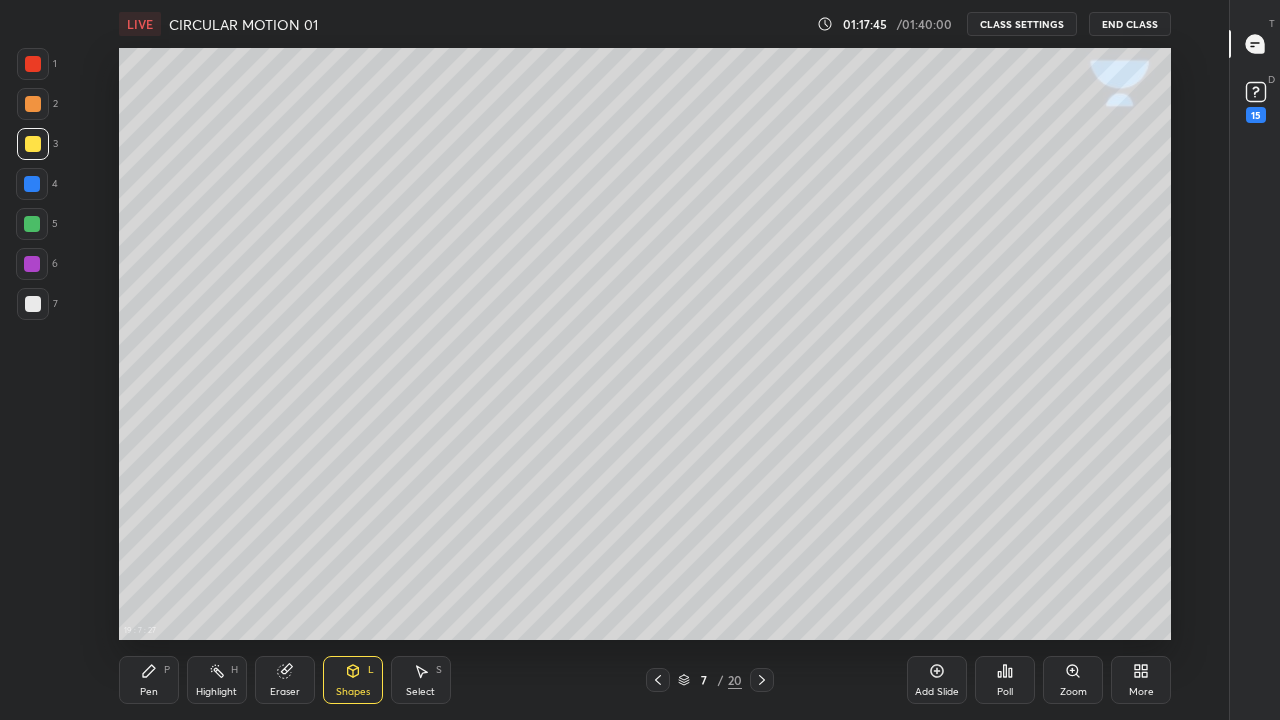 click at bounding box center [32, 184] 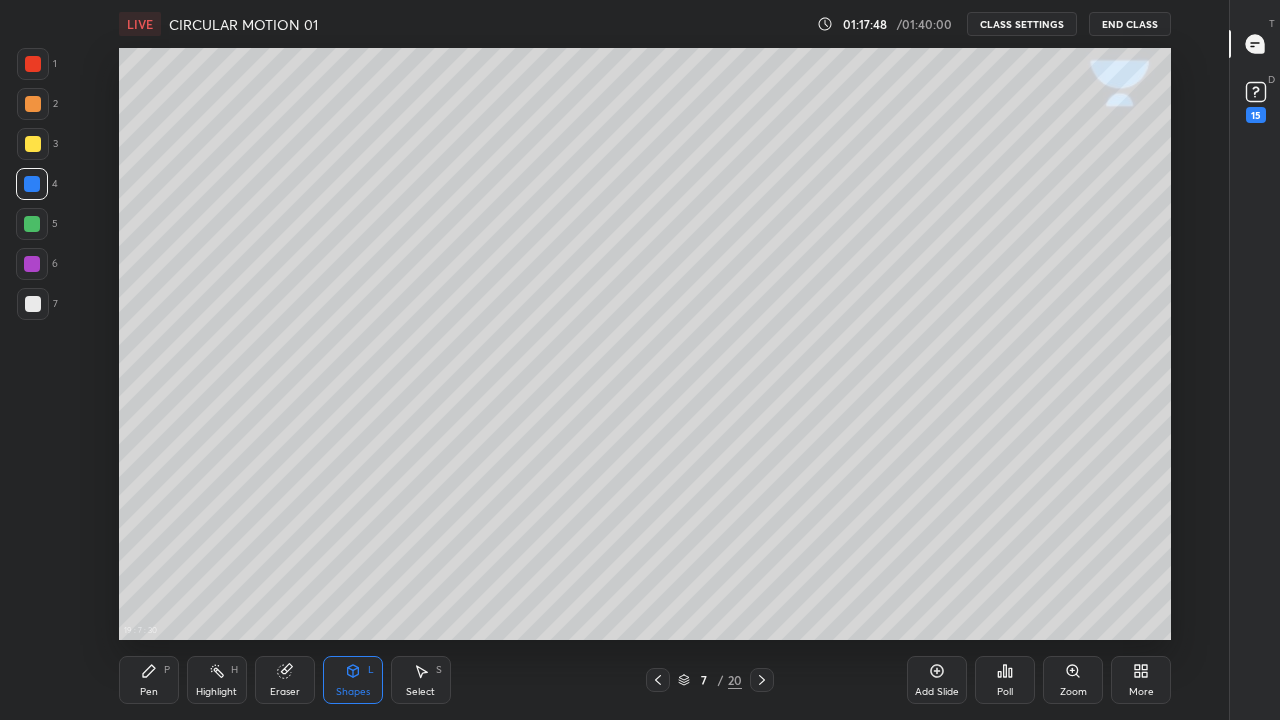 click on "Pen P" at bounding box center (149, 680) 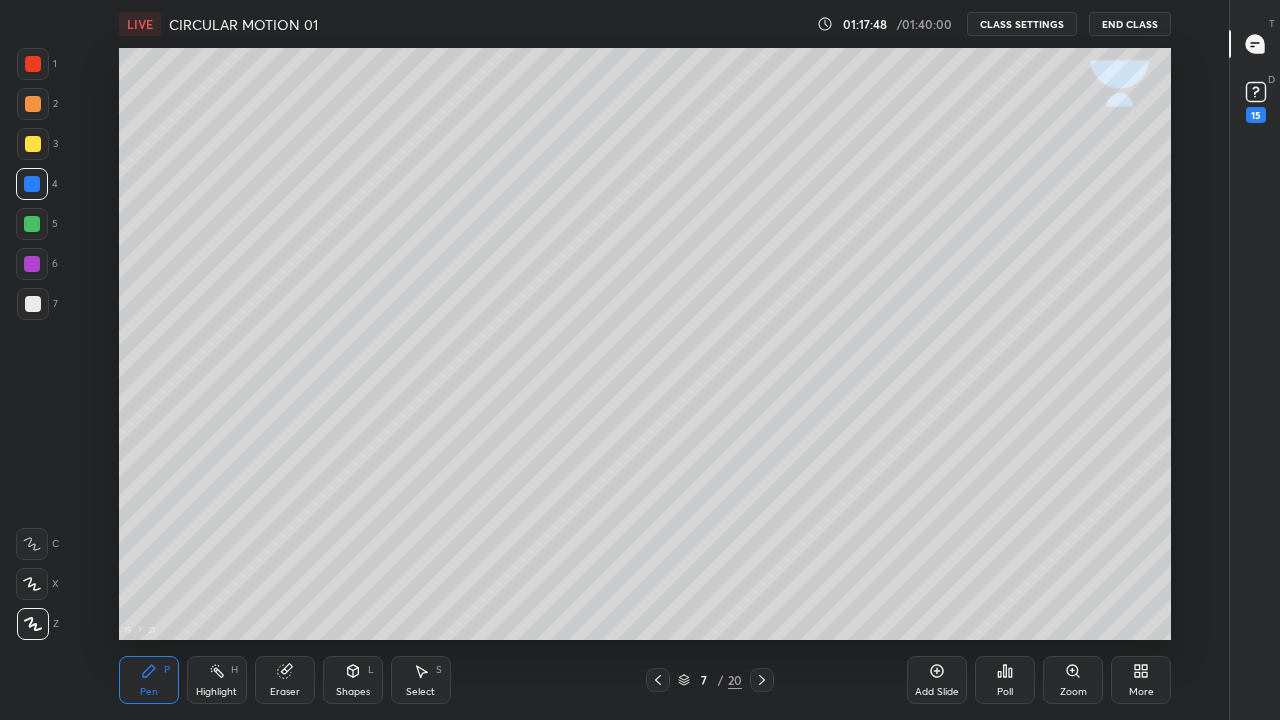 click at bounding box center (33, 304) 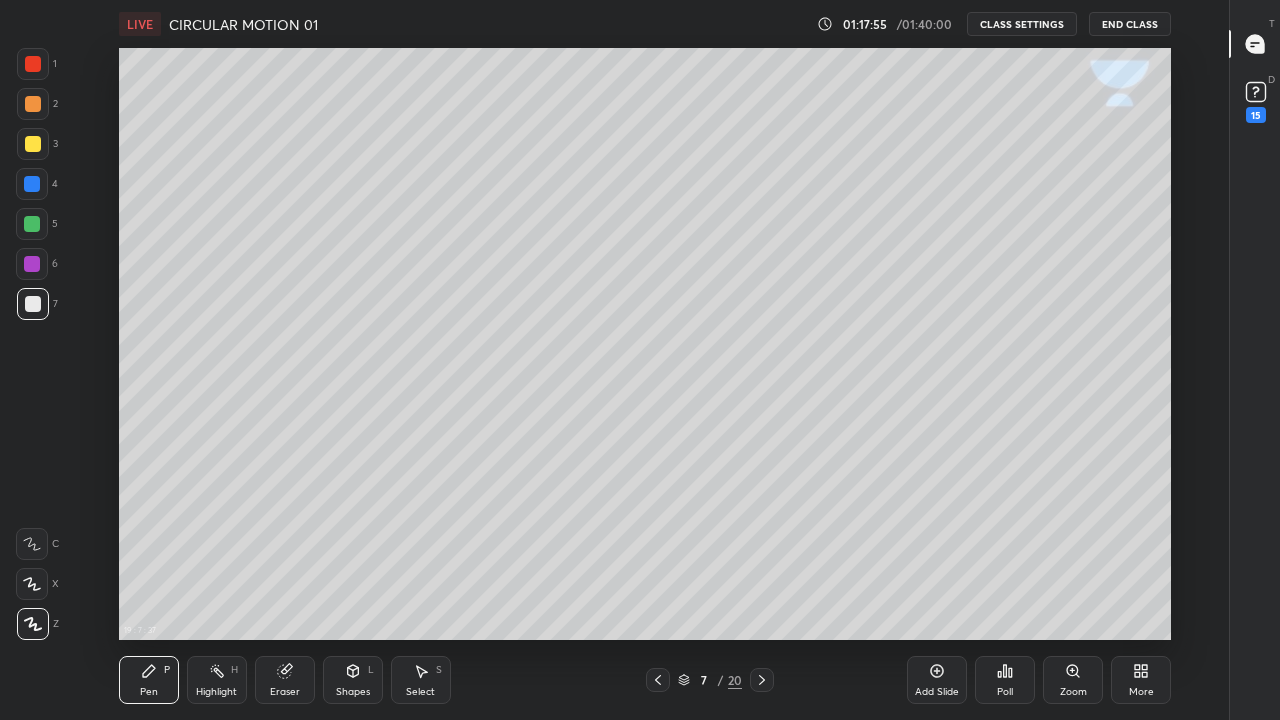 click 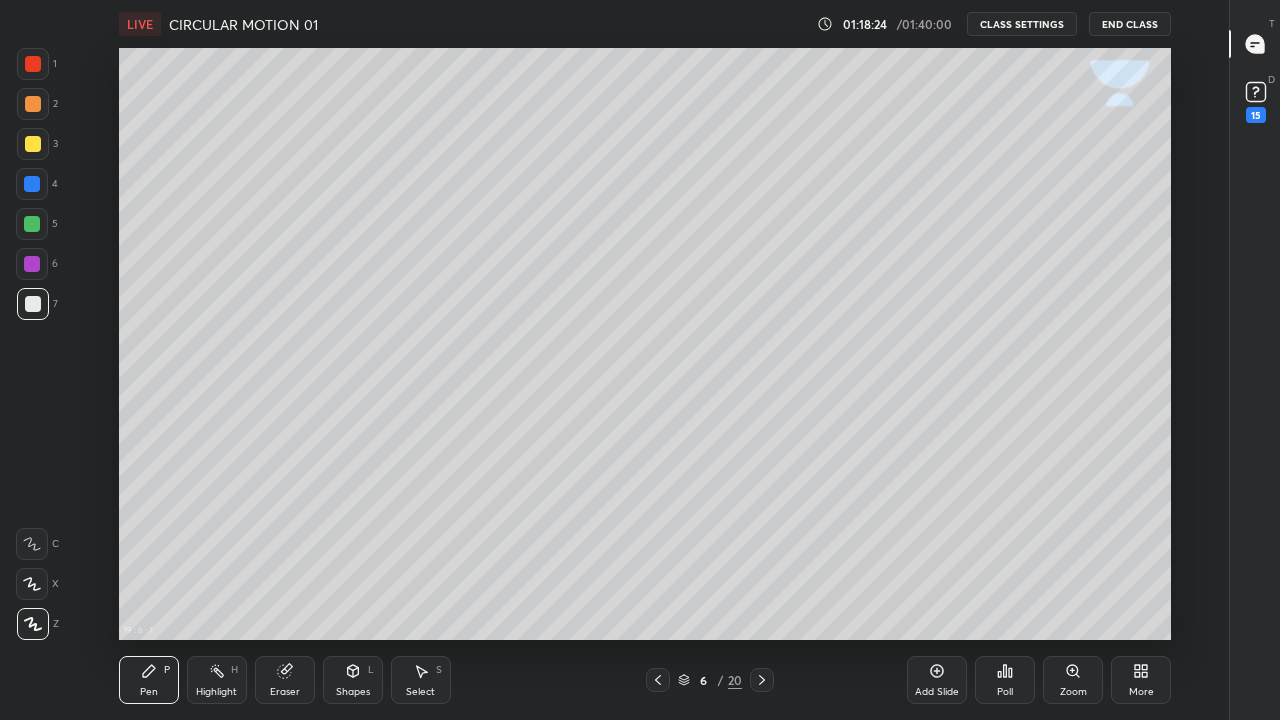 click 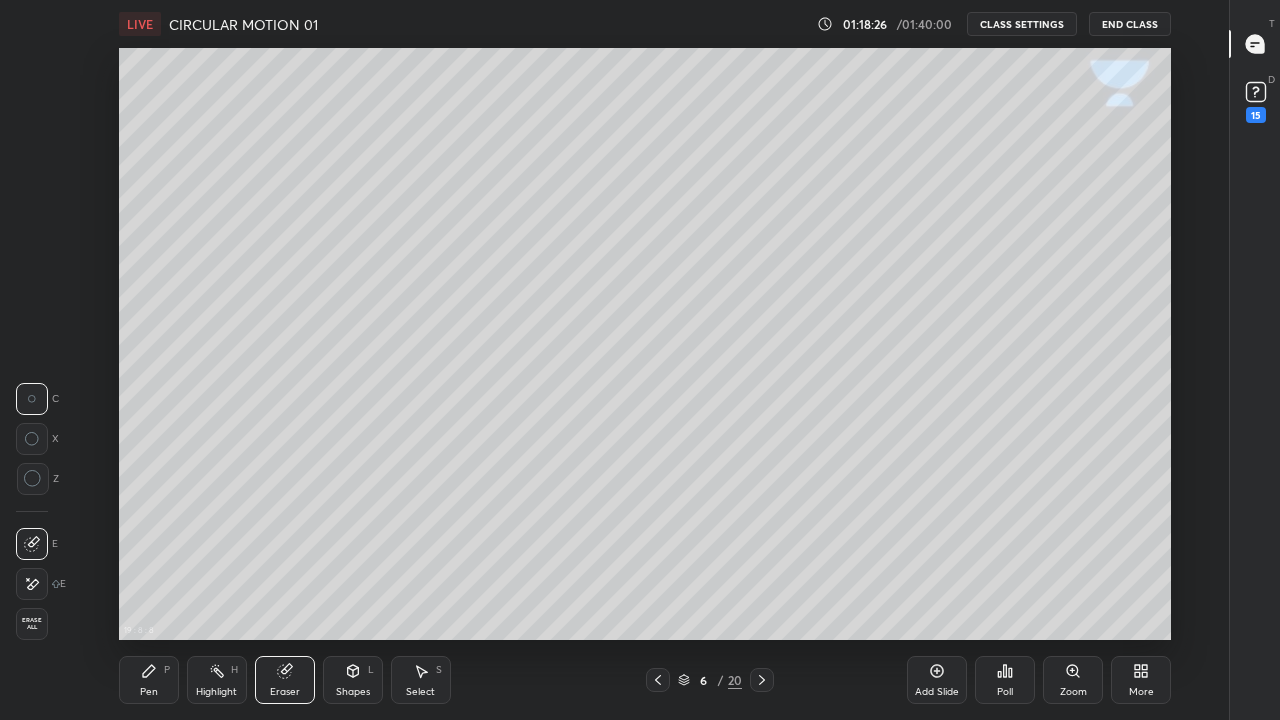click 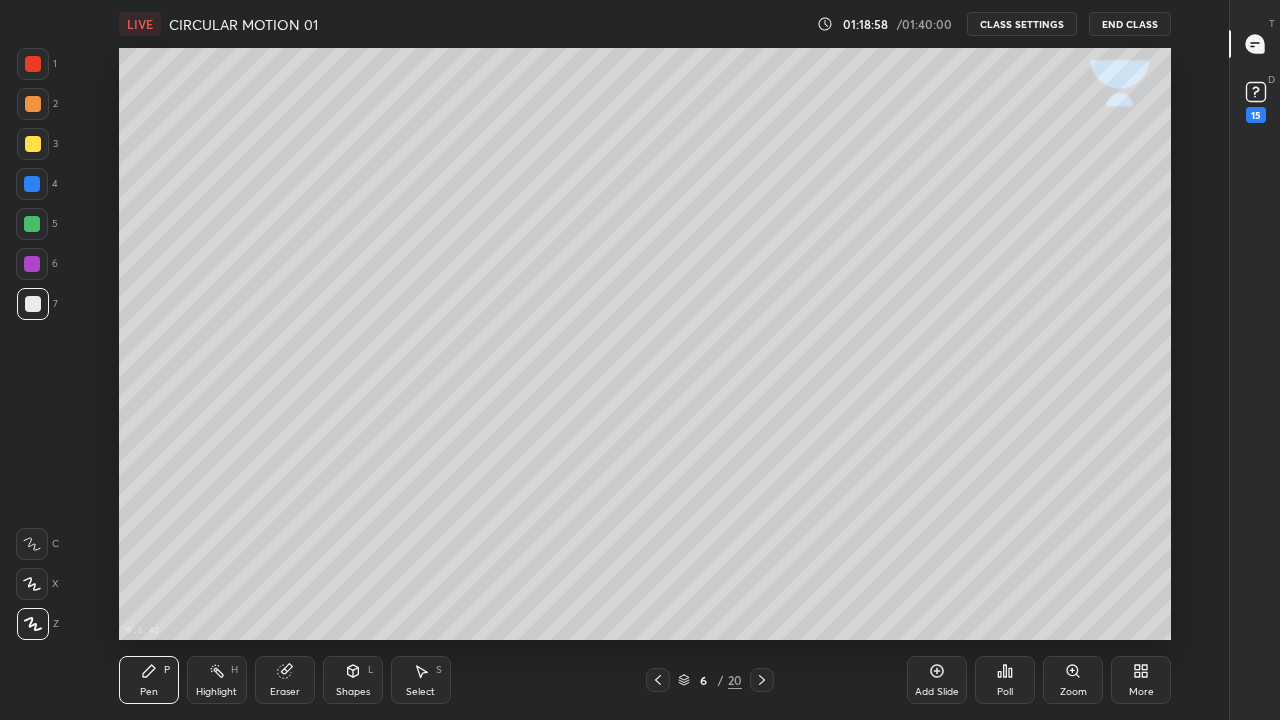 click 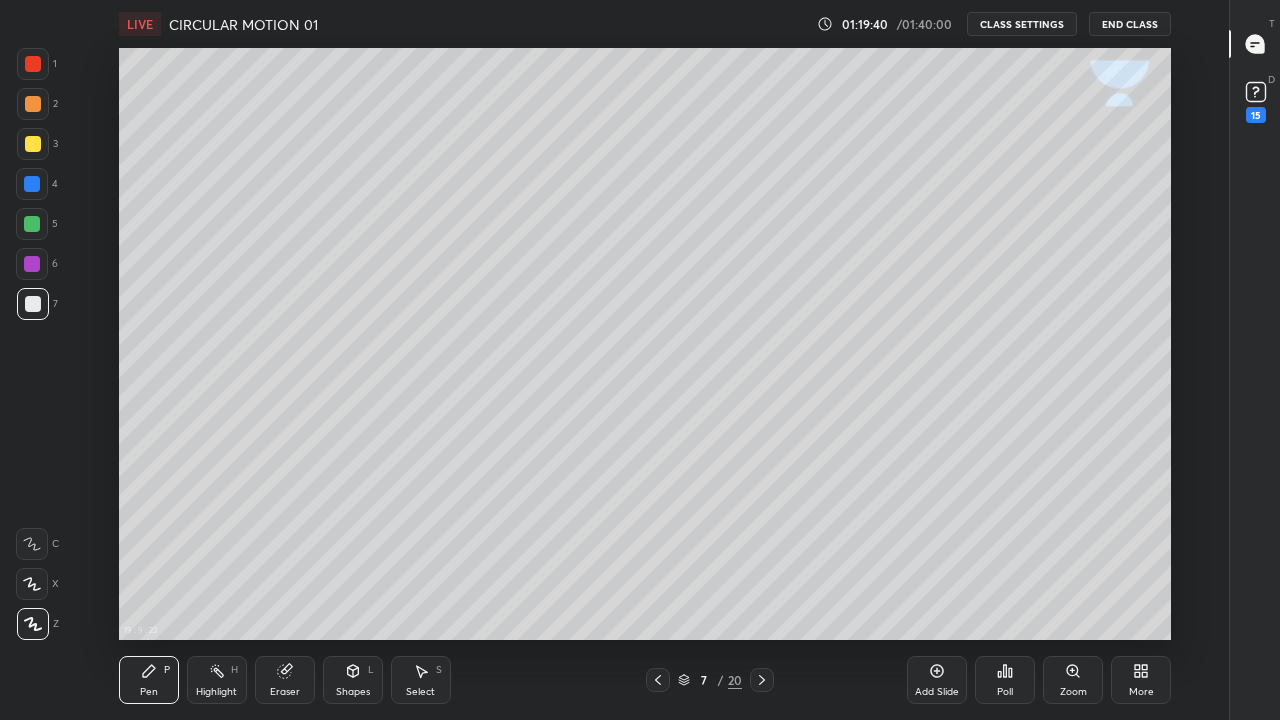 click 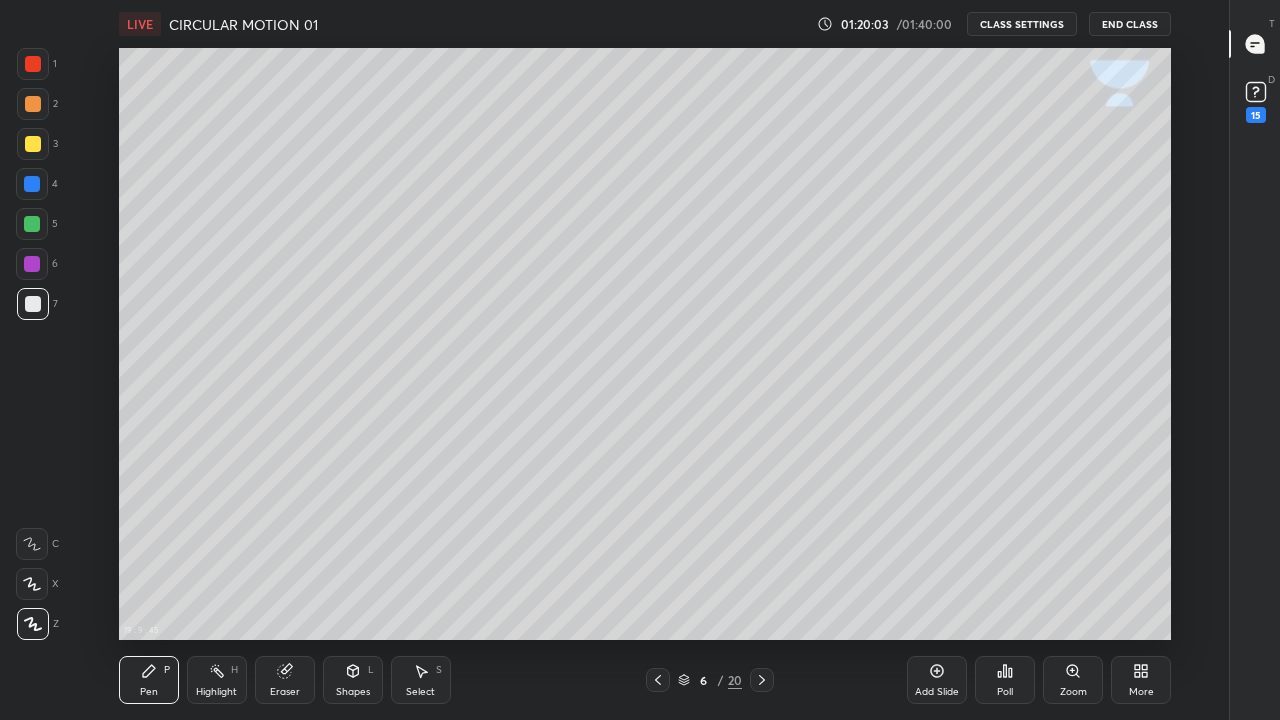 click 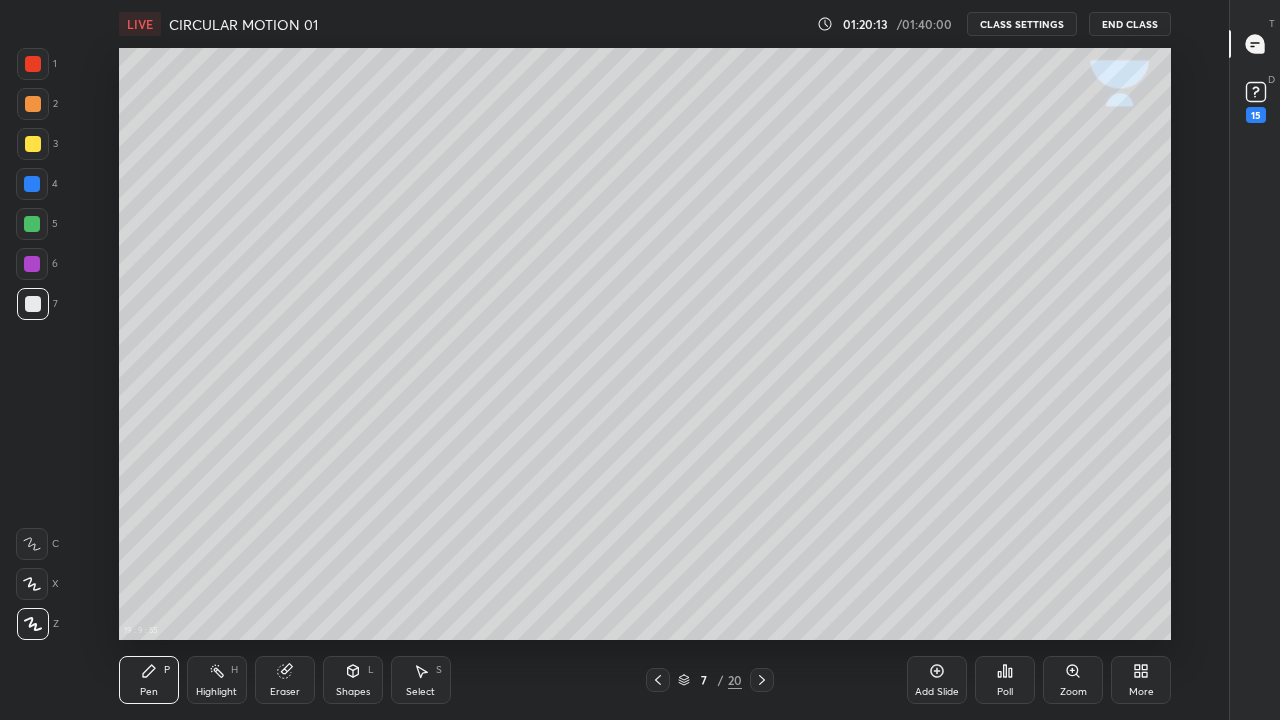 click 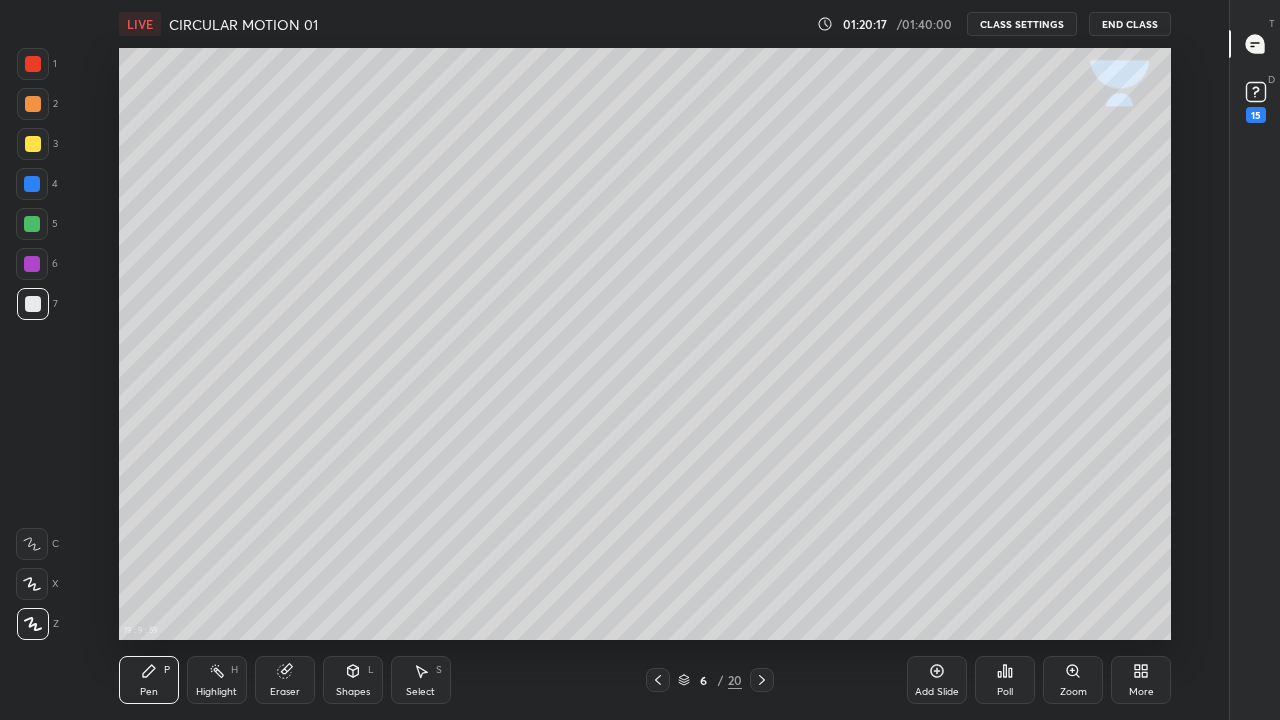 click at bounding box center (33, 144) 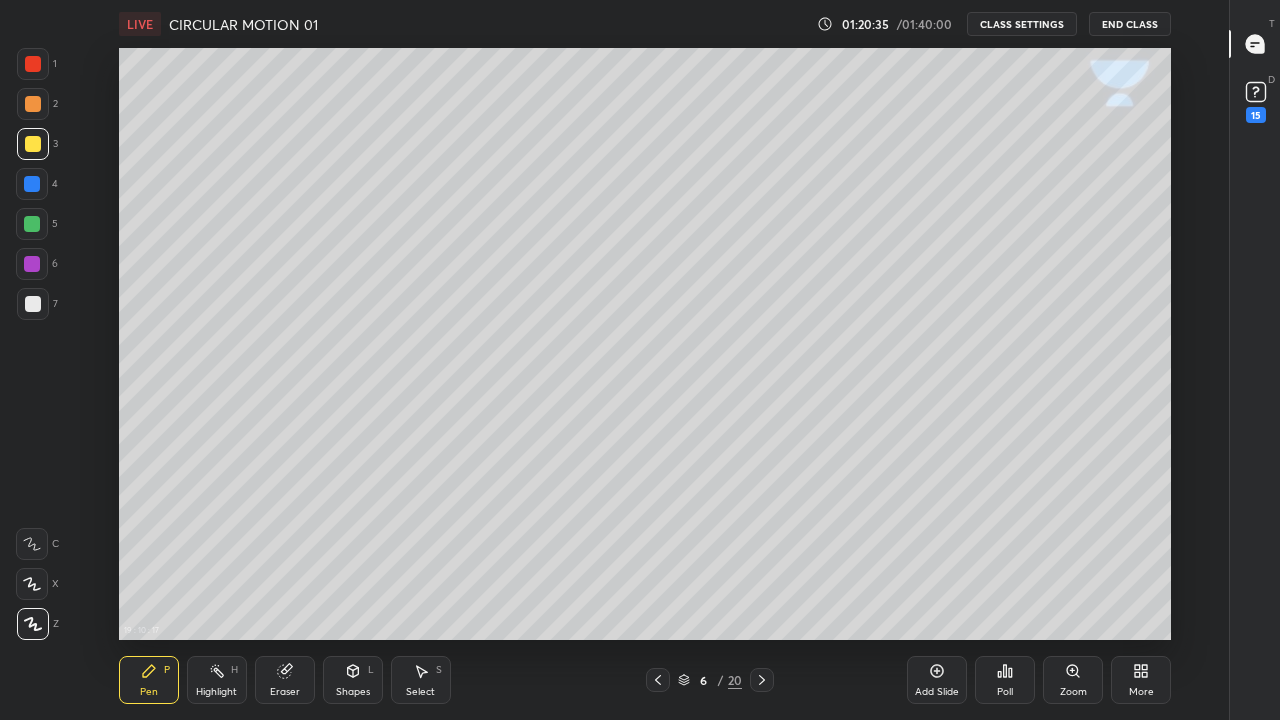 click 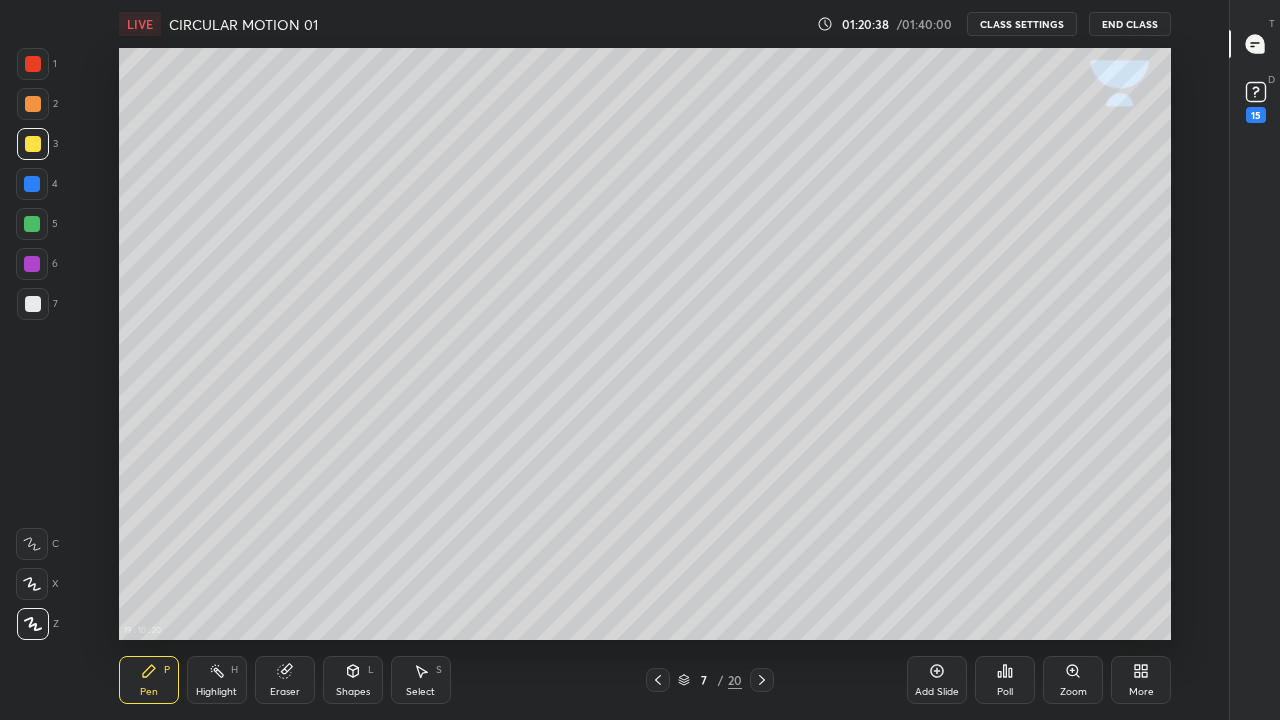 click on "Shapes L" at bounding box center [353, 680] 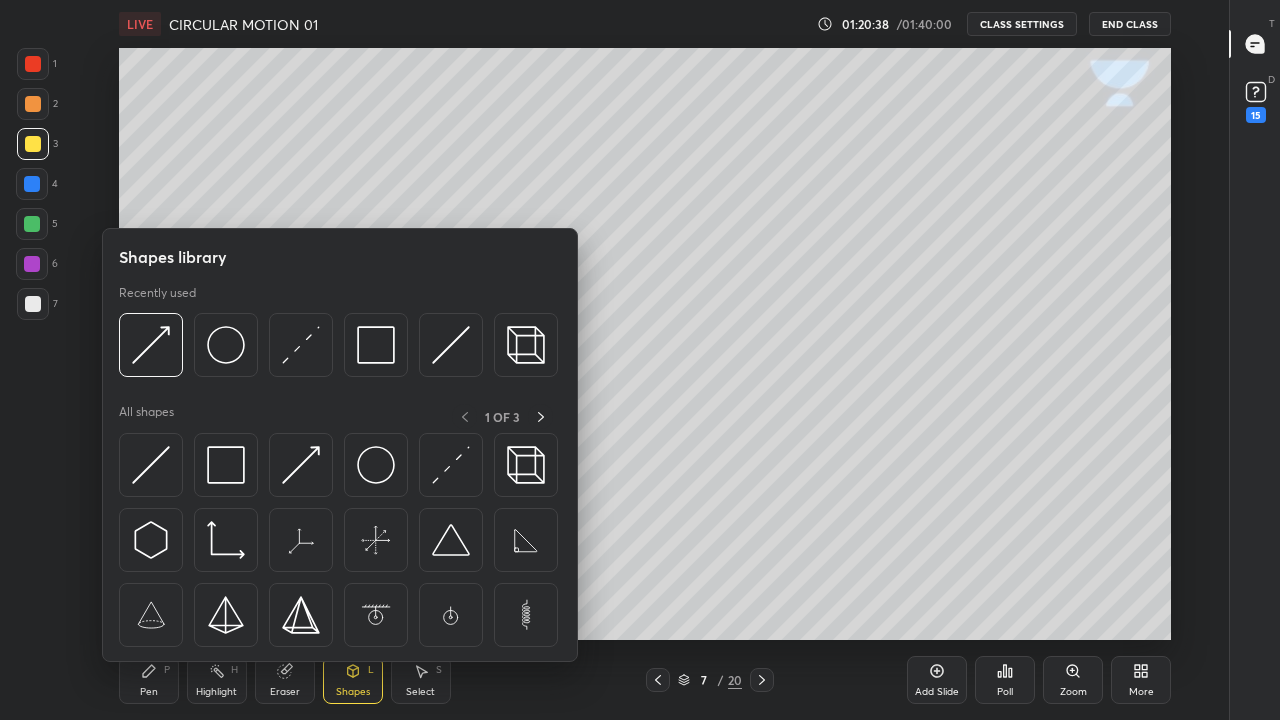 click at bounding box center [301, 345] 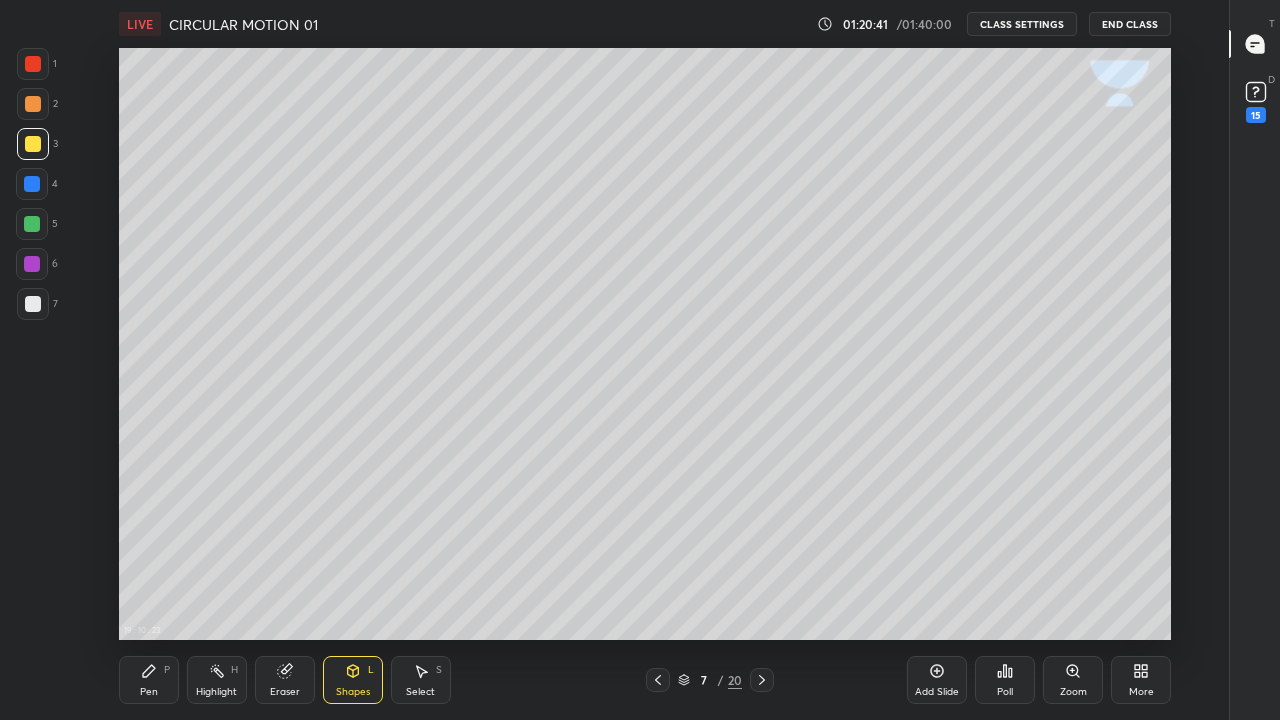 click on "Pen P" at bounding box center (149, 680) 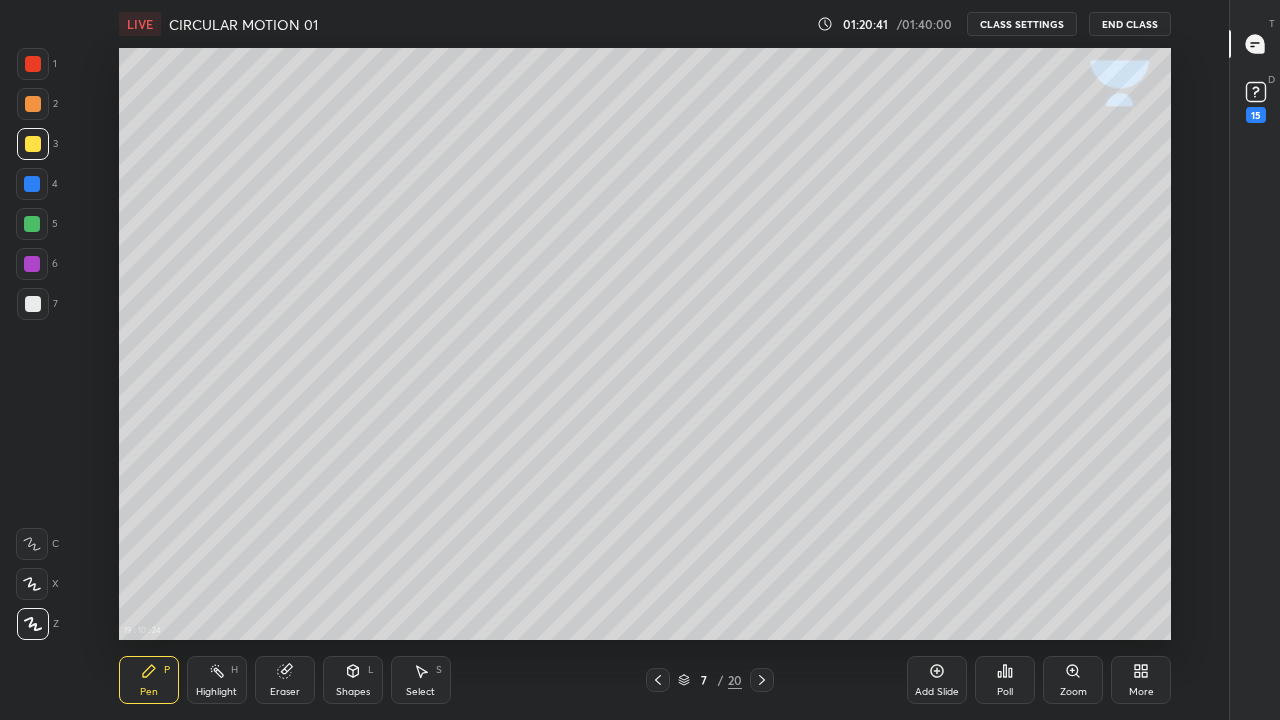 click at bounding box center [33, 304] 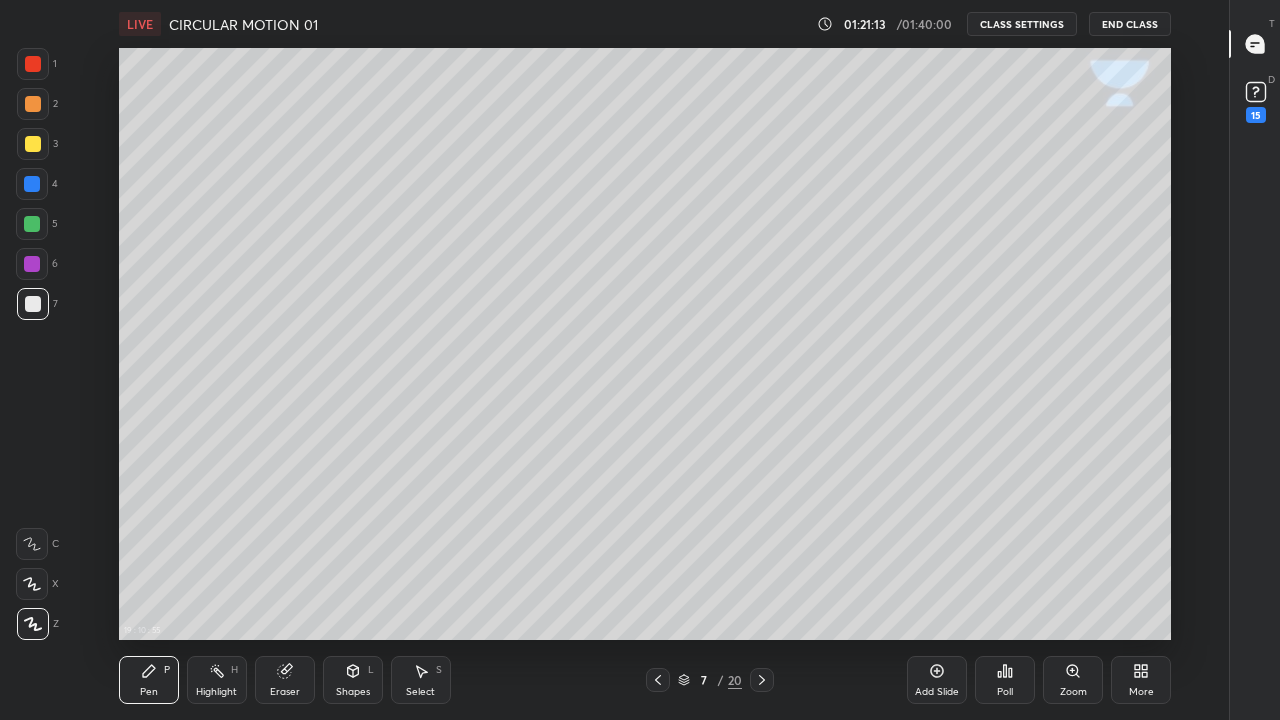 click on "Eraser" at bounding box center [285, 692] 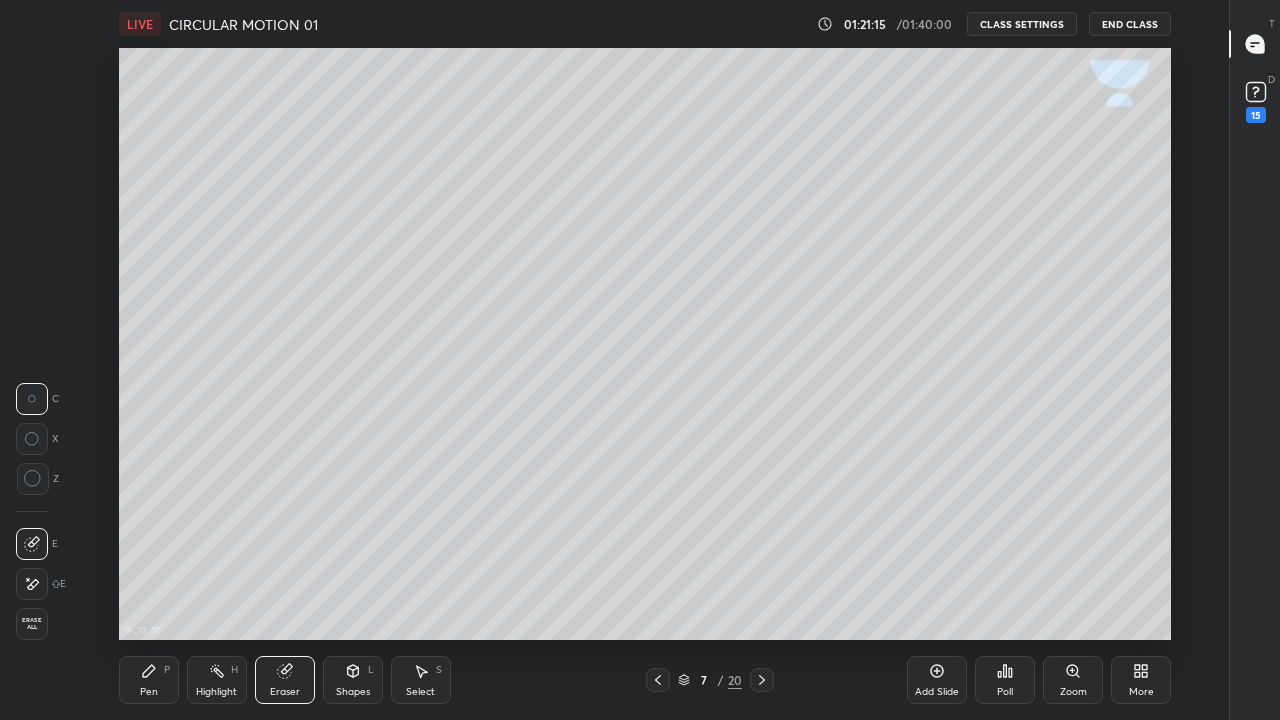 click 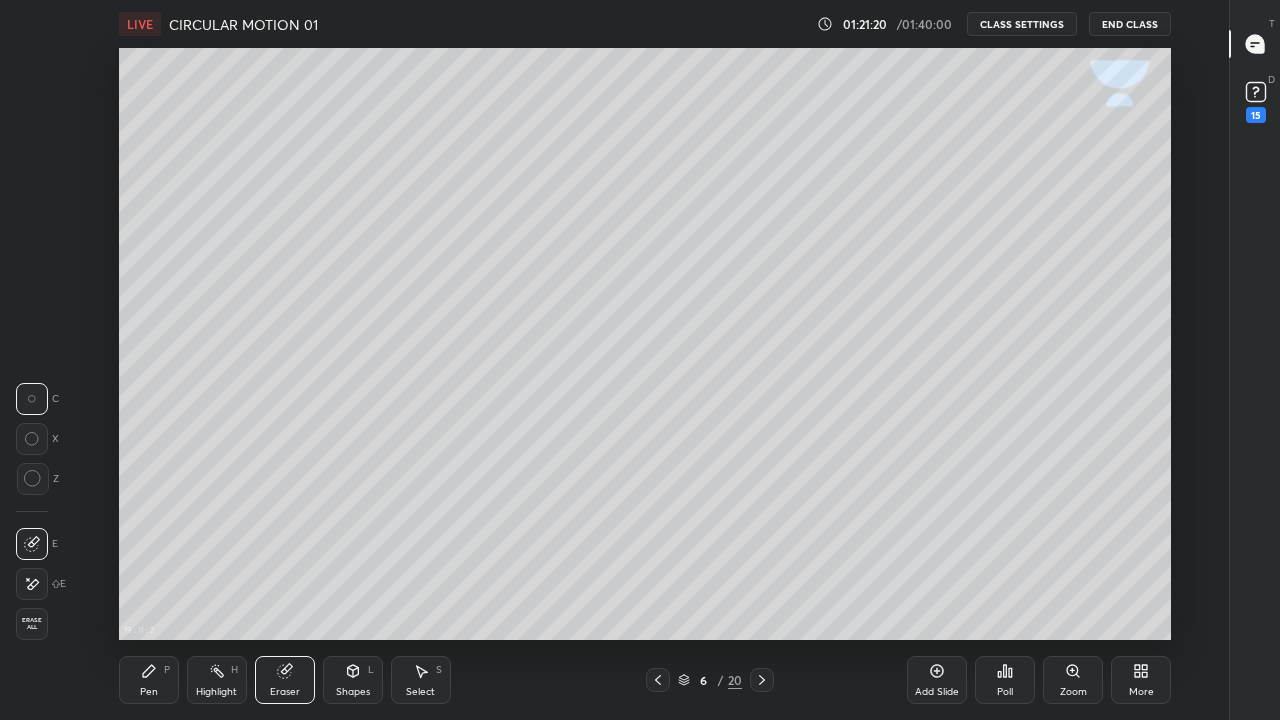 click 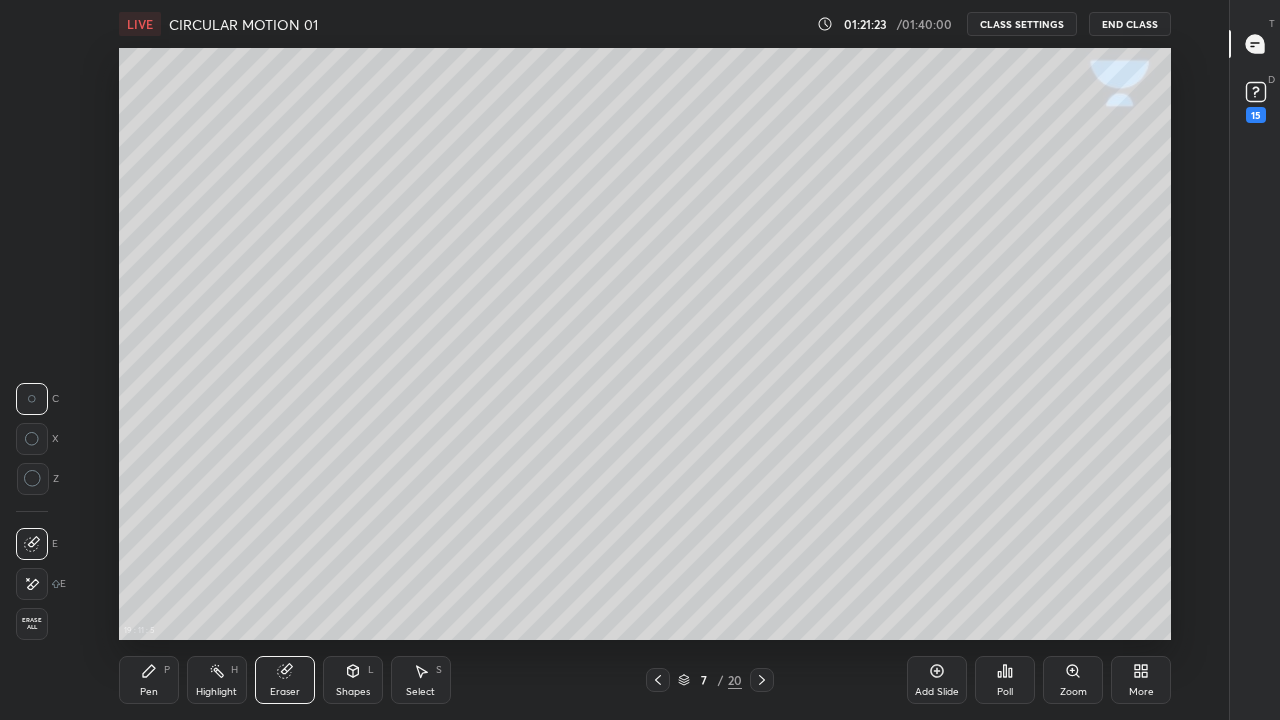 click on "Pen" at bounding box center [149, 692] 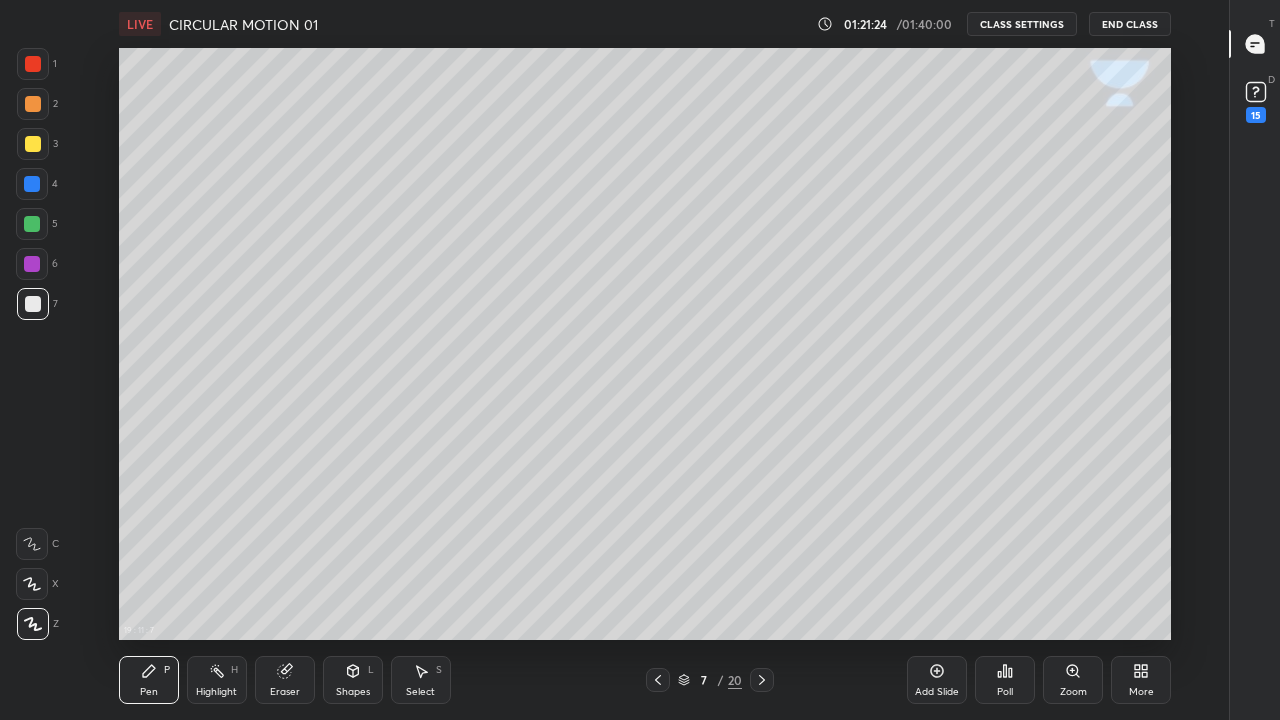 click 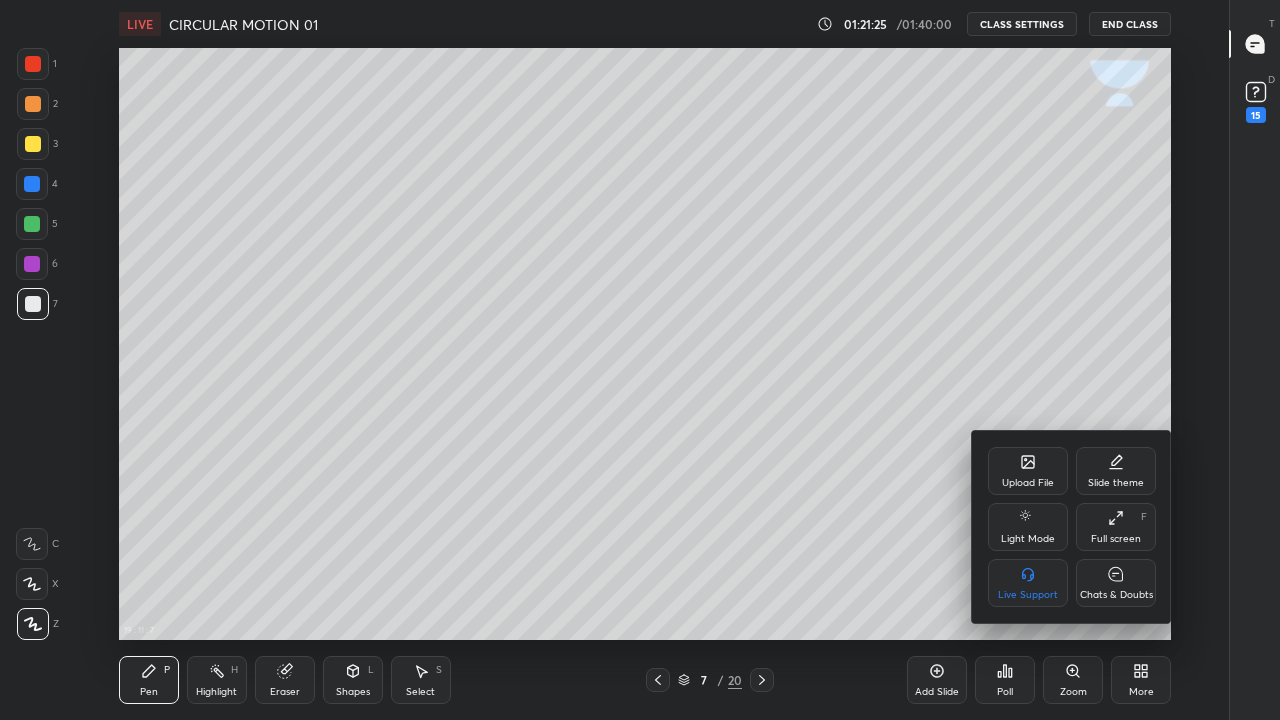 click on "Chats & Doubts" at bounding box center (1116, 583) 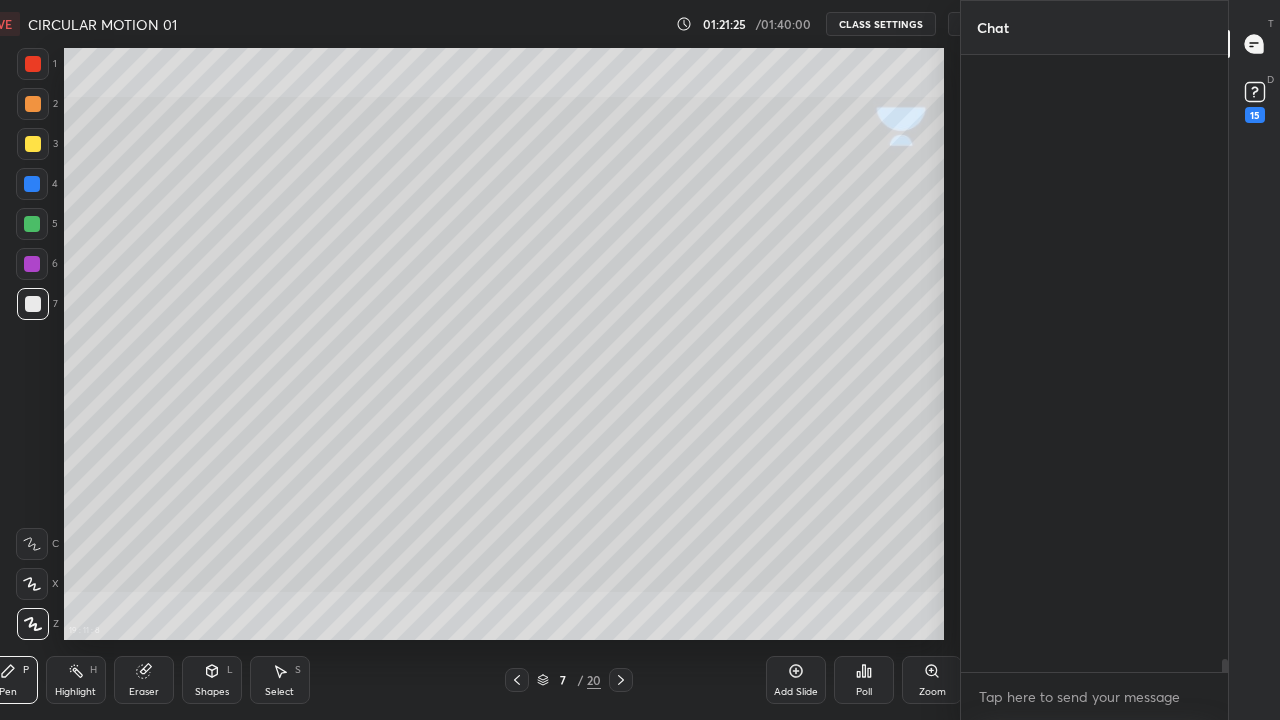 scroll, scrollTop: 592, scrollLeft: 1109, axis: both 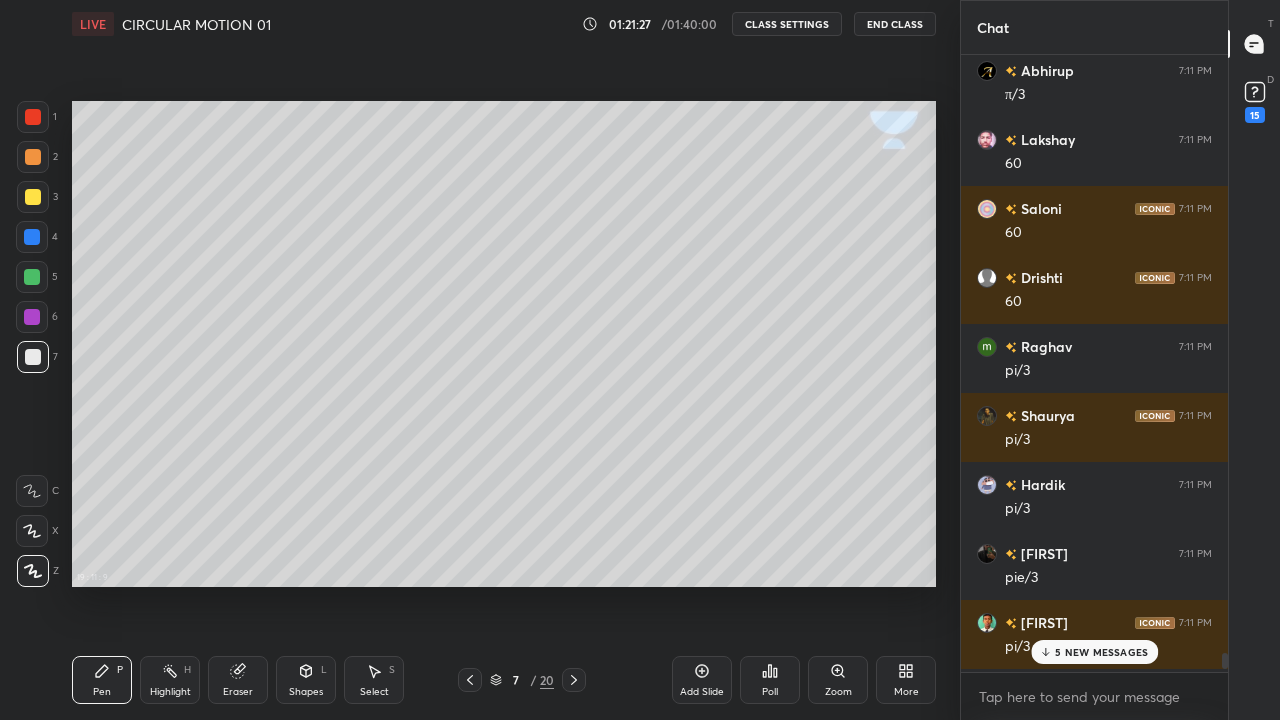 click 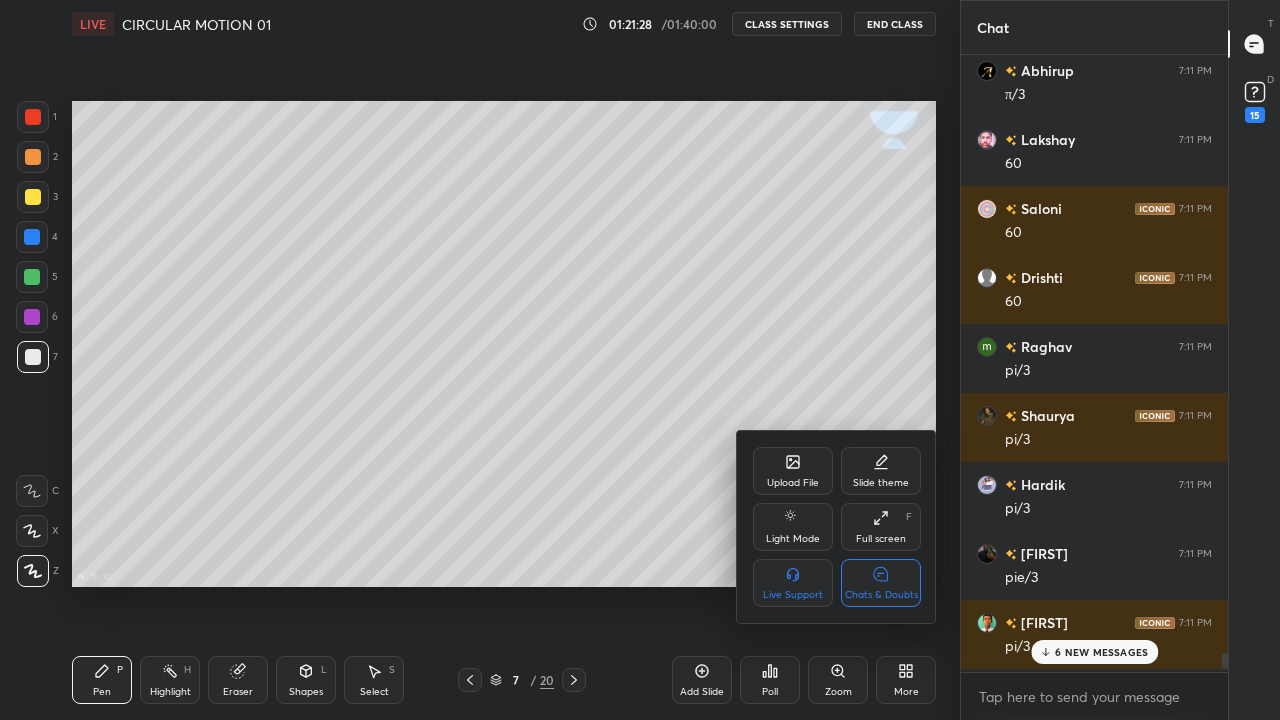 click on "Full screen F" at bounding box center (881, 527) 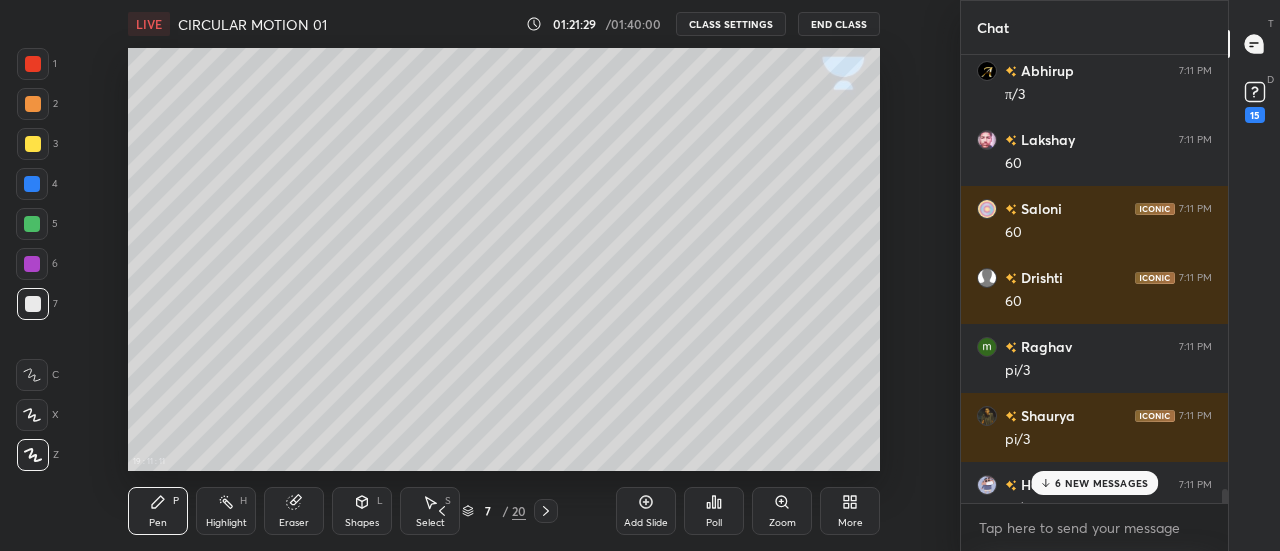 scroll, scrollTop: 423, scrollLeft: 880, axis: both 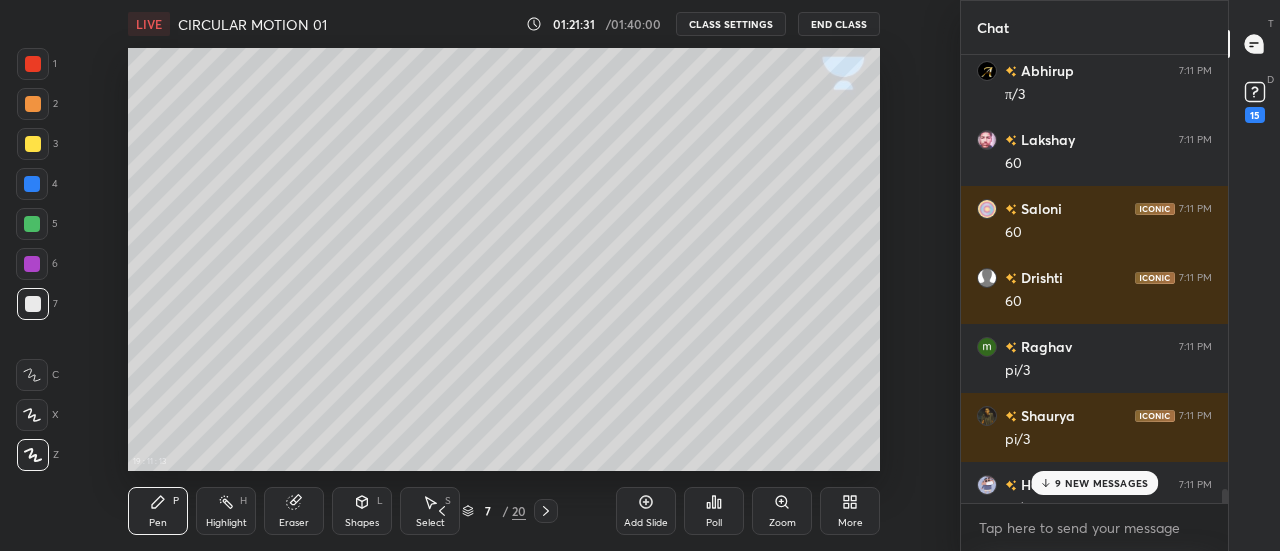 click on "More" at bounding box center (850, 511) 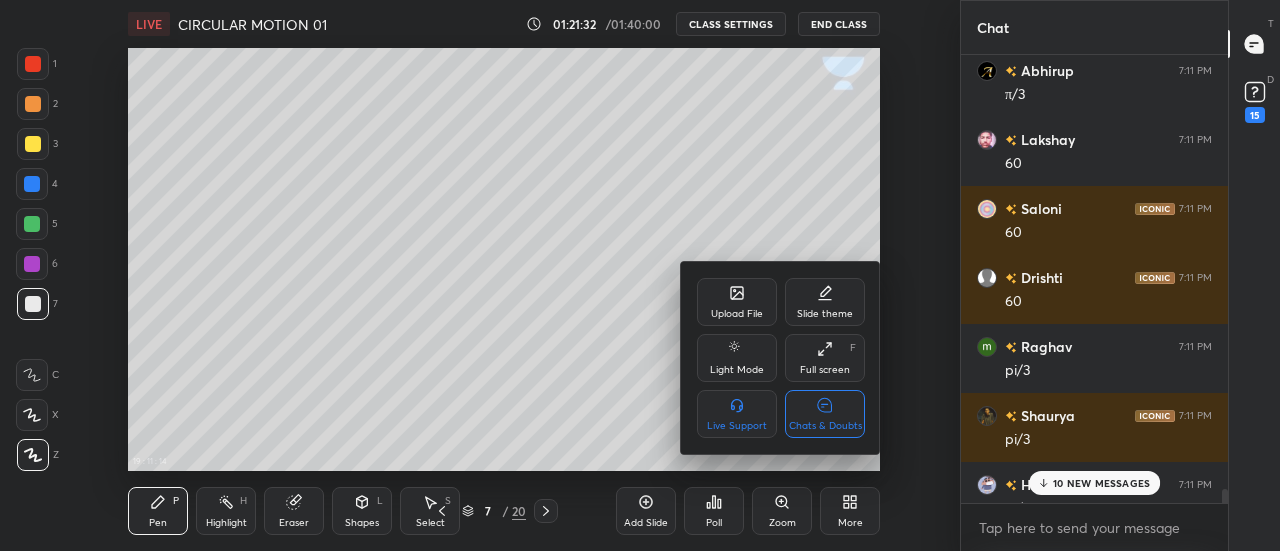 click on "Full screen F" at bounding box center [825, 358] 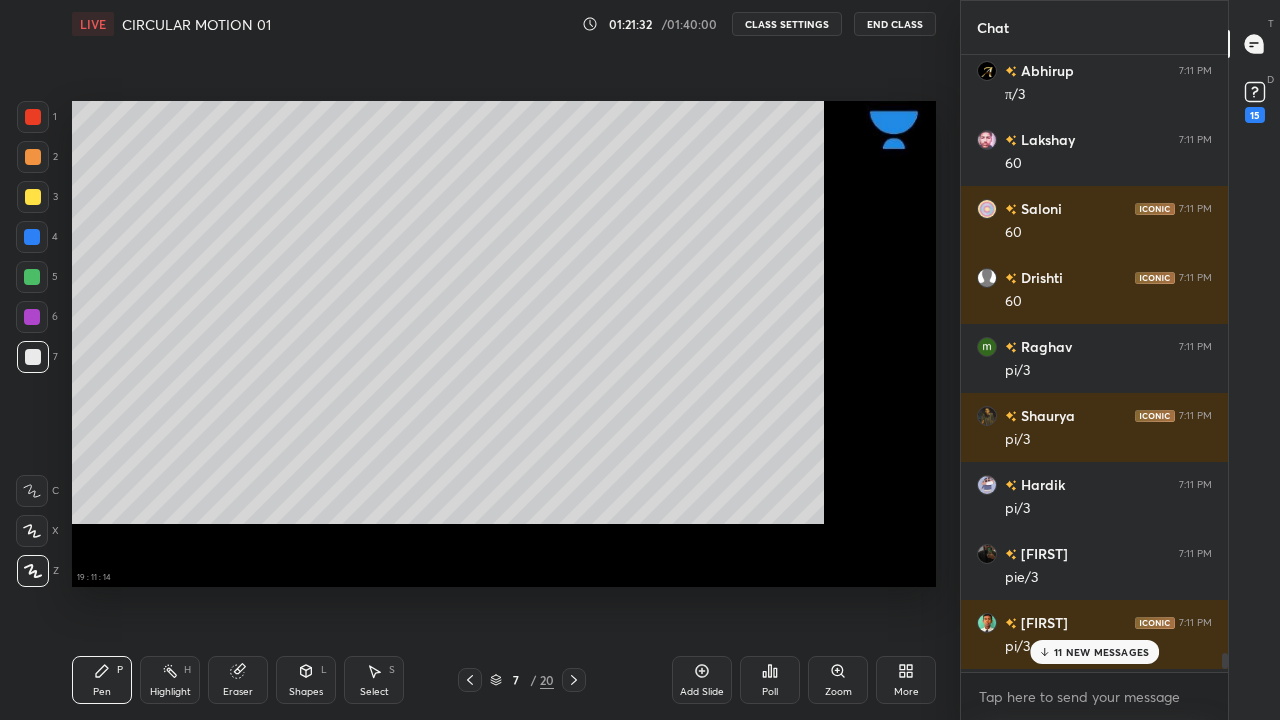 scroll, scrollTop: 99408, scrollLeft: 99120, axis: both 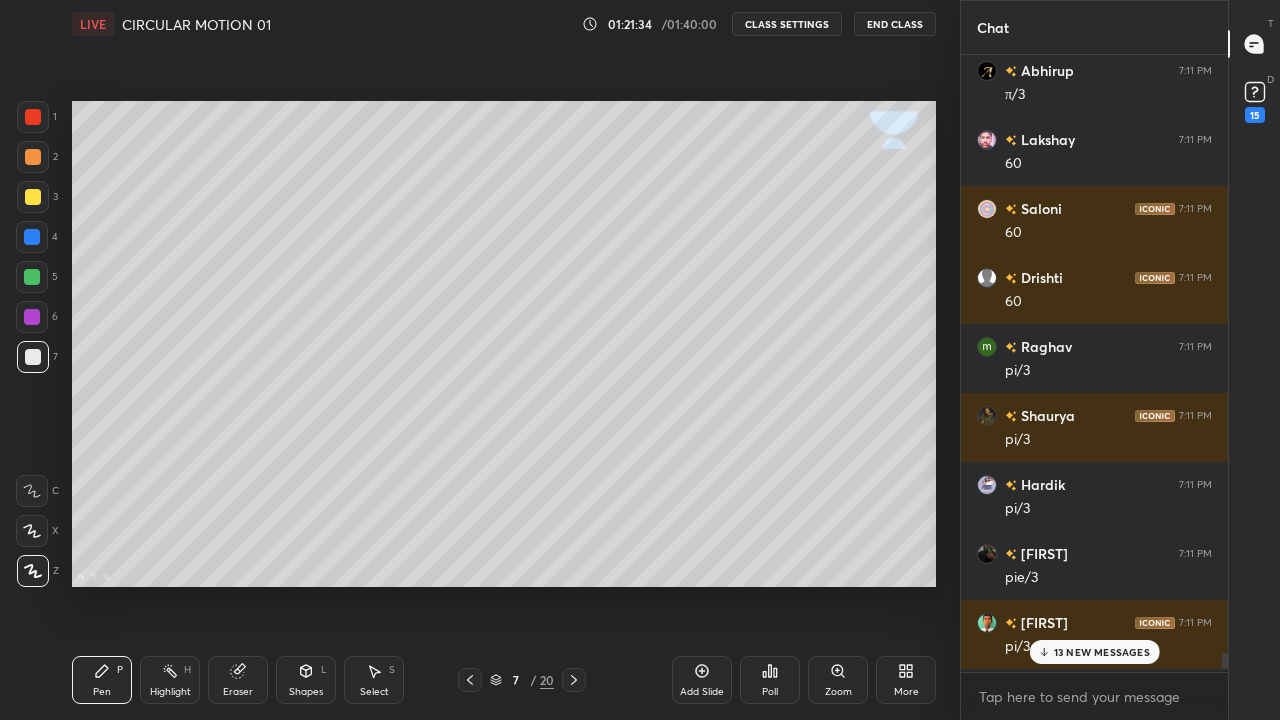 click on "More" at bounding box center (906, 680) 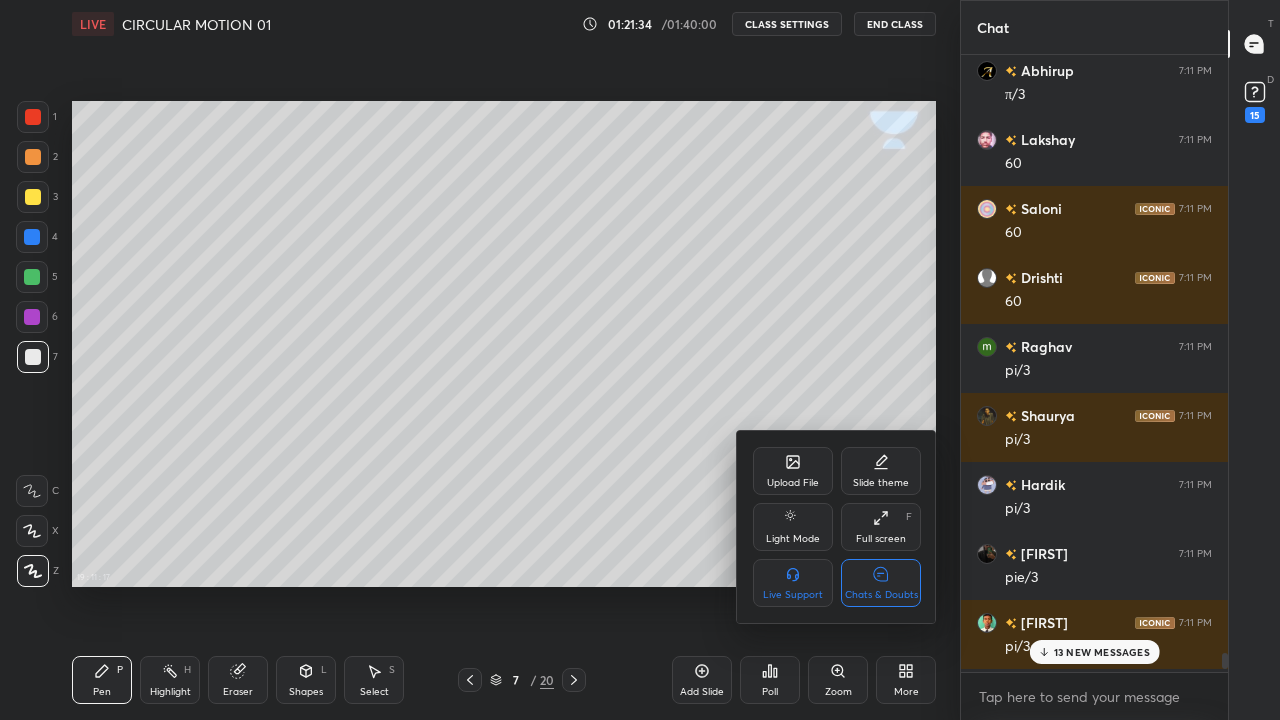 click 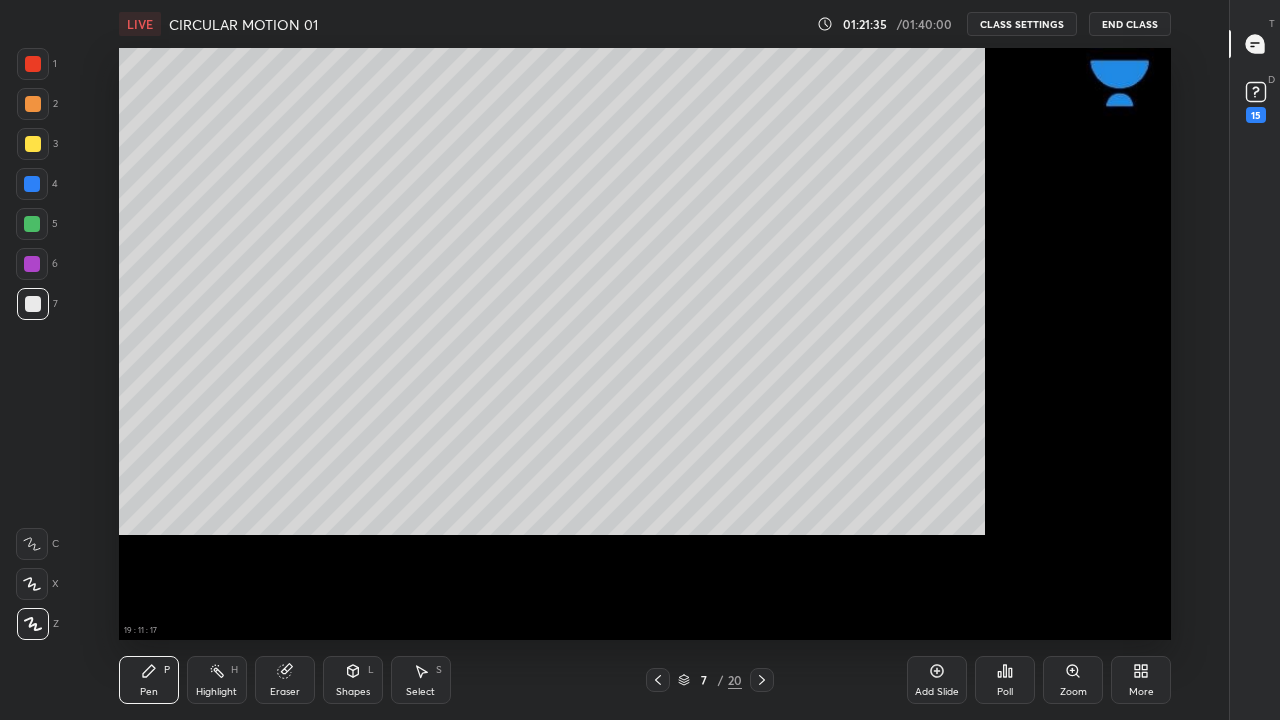 scroll, scrollTop: 7, scrollLeft: 1, axis: both 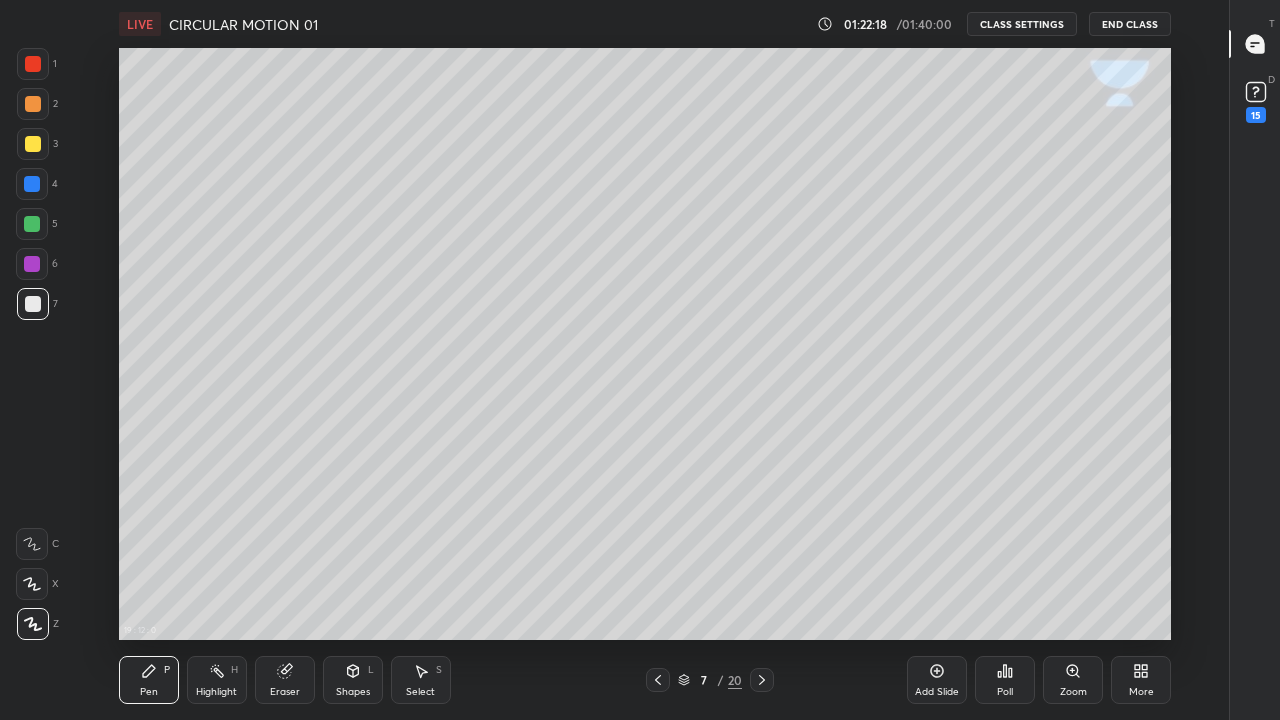 click 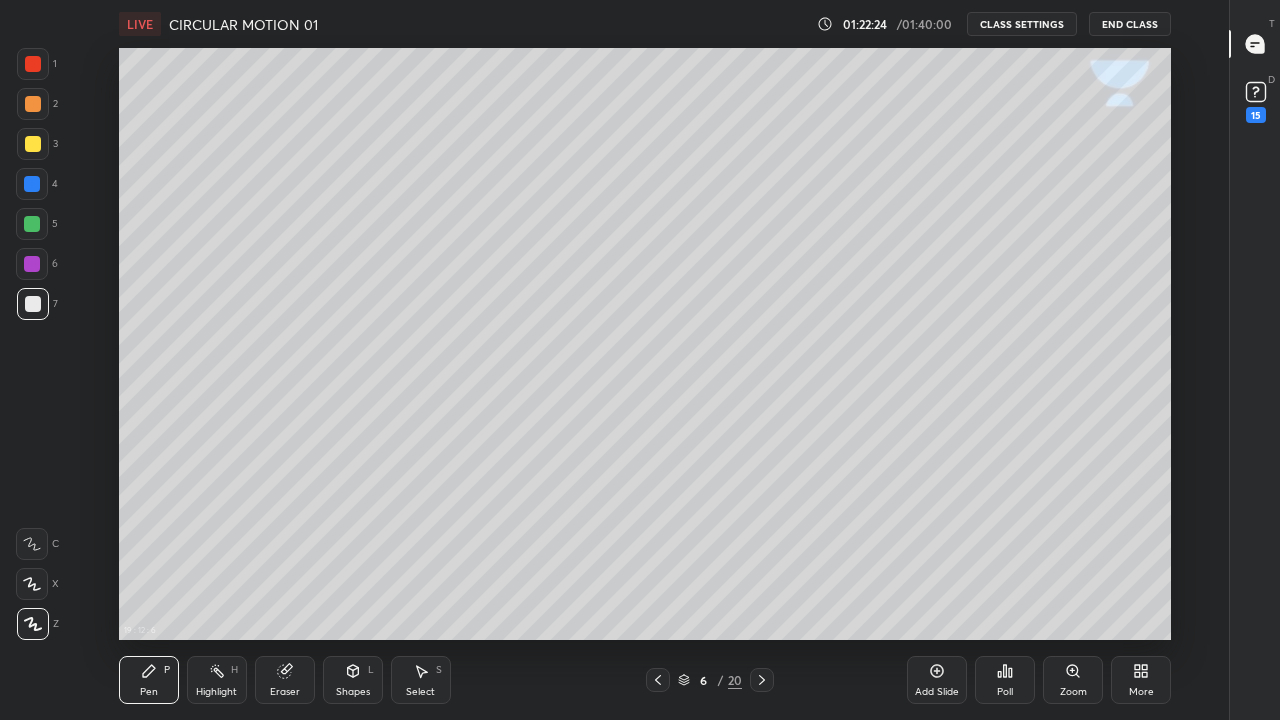 click 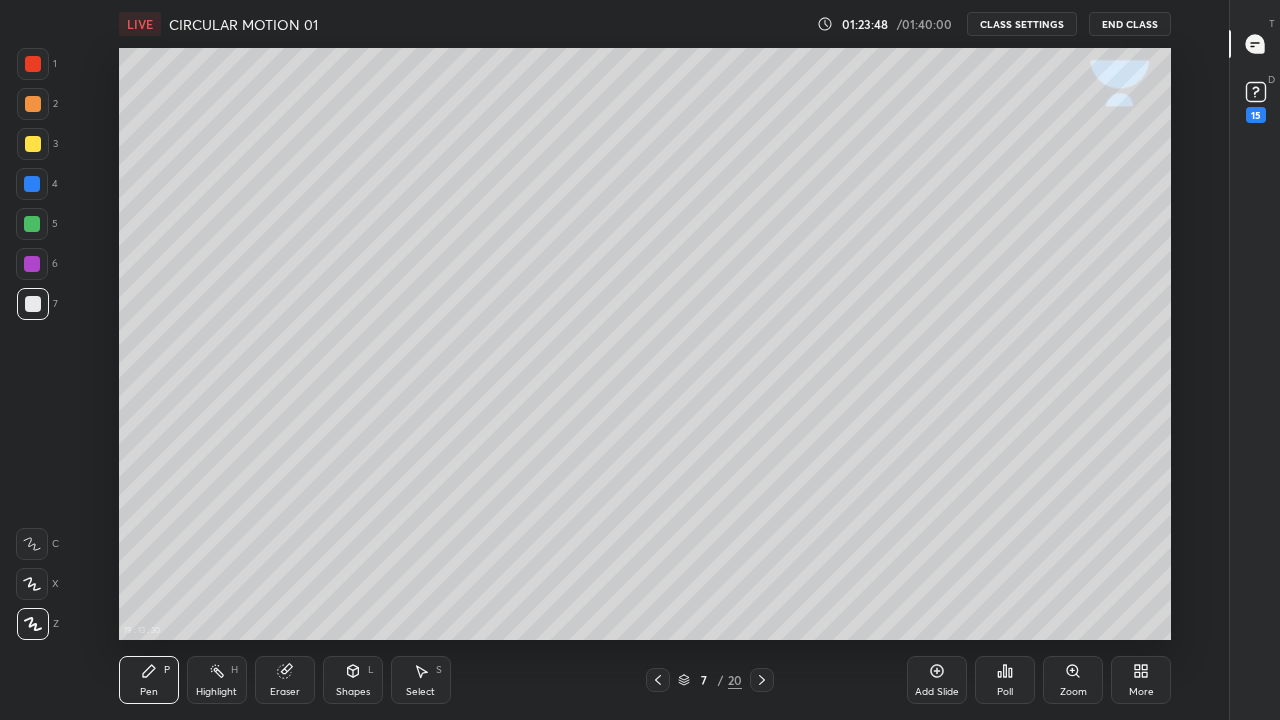 click at bounding box center (33, 144) 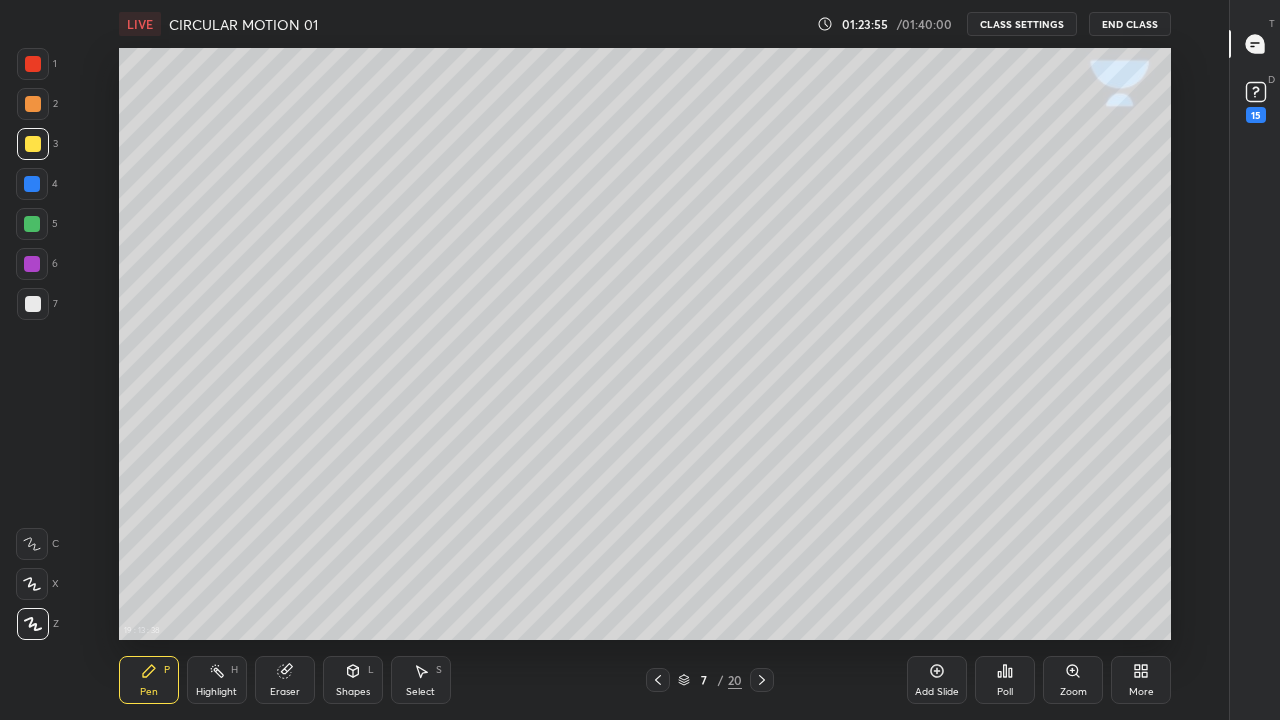 click on "Eraser" at bounding box center [285, 680] 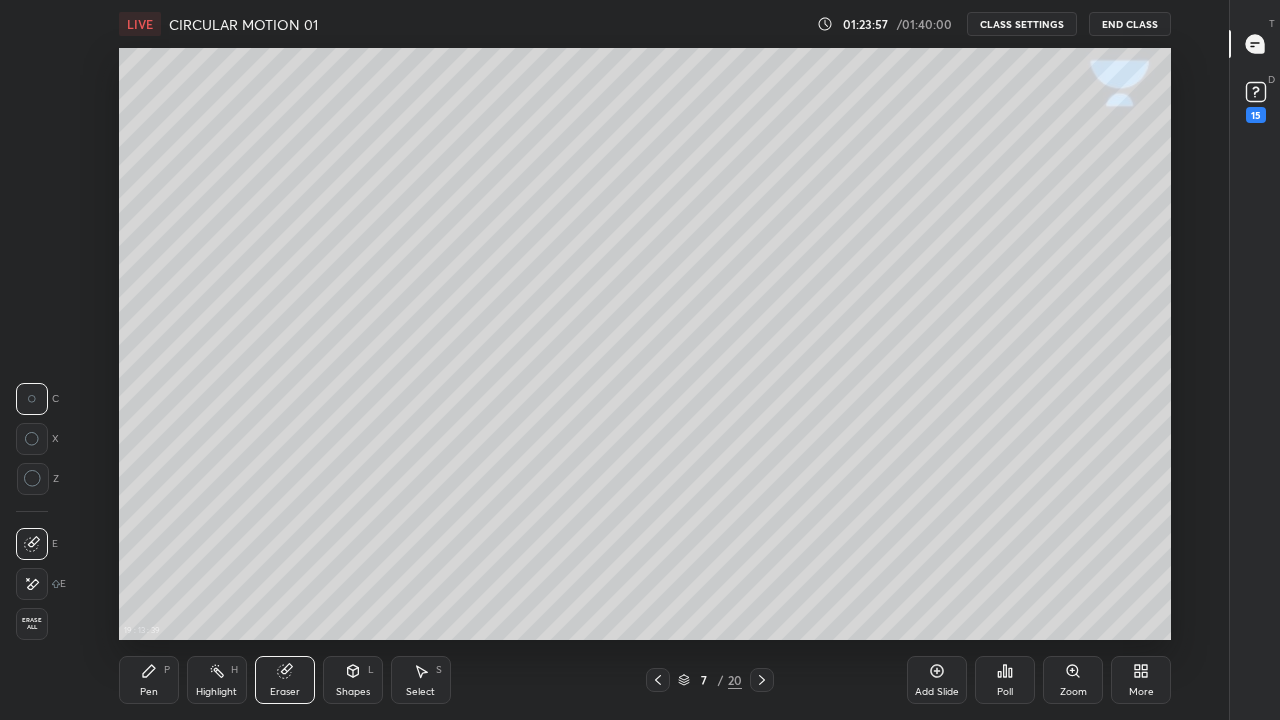 click on "Pen" at bounding box center [149, 692] 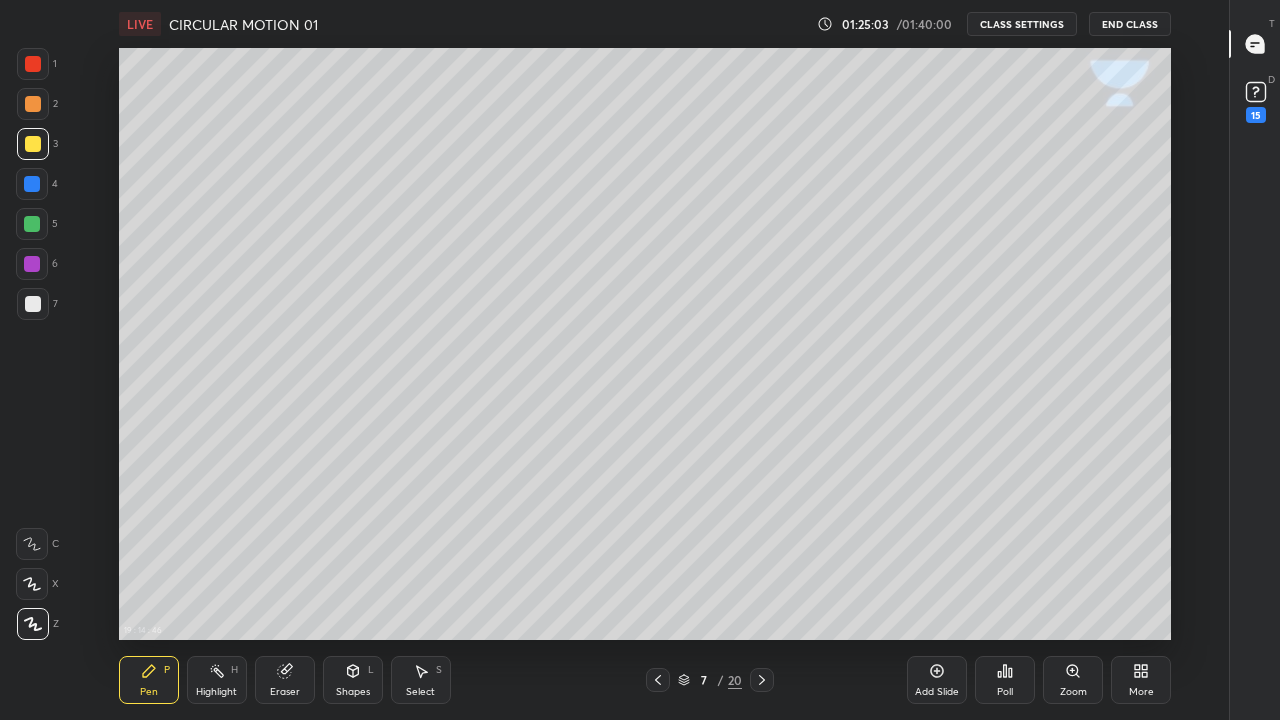 click 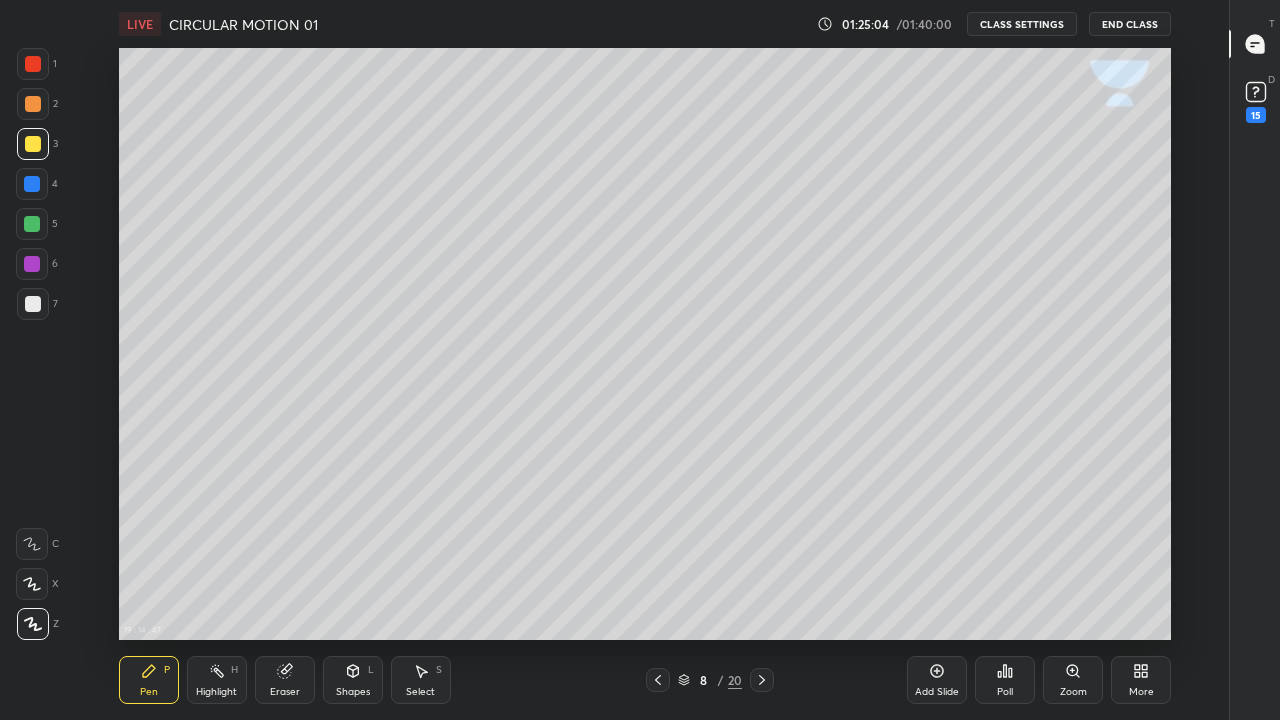 click on "Shapes L" at bounding box center [353, 680] 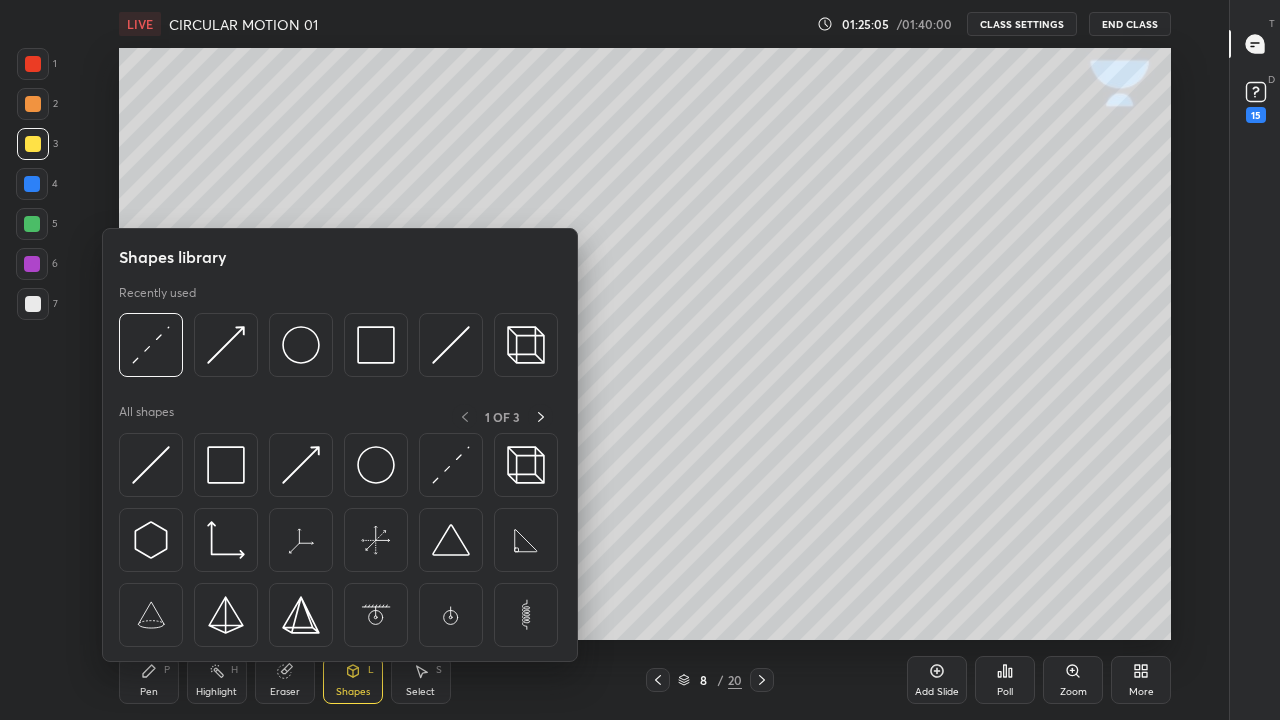click at bounding box center [301, 345] 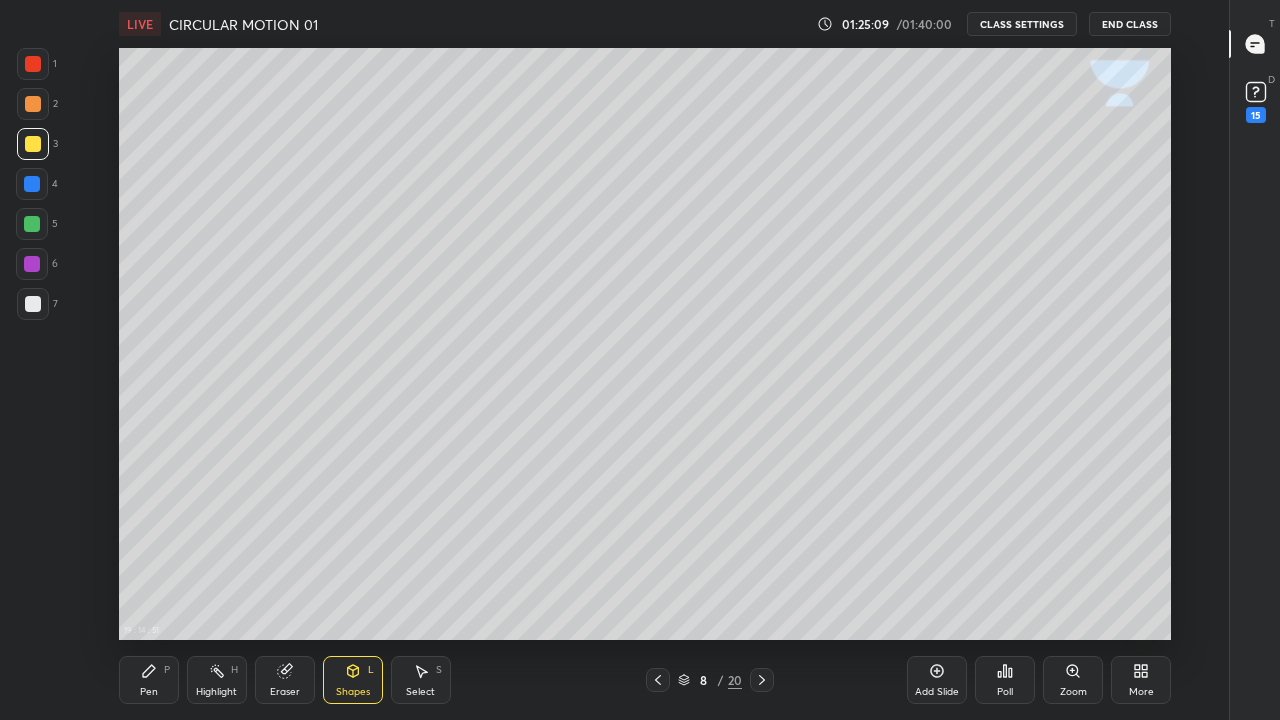 click 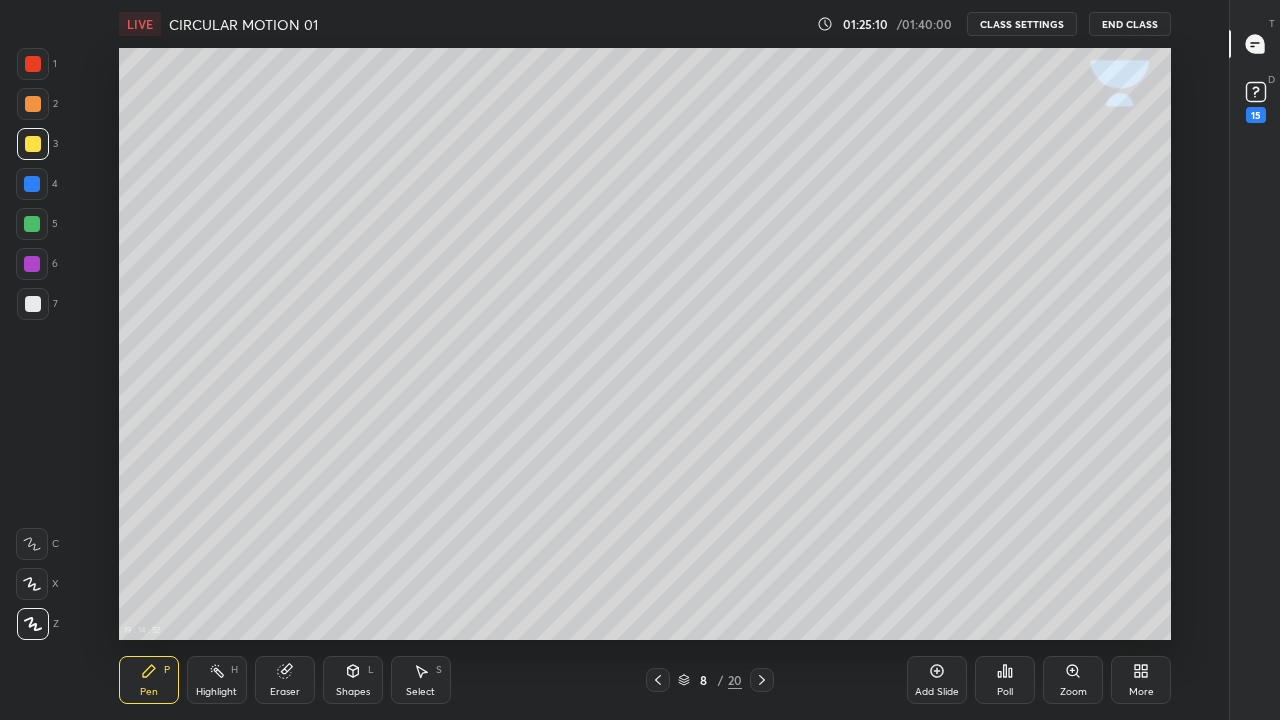 click at bounding box center [33, 304] 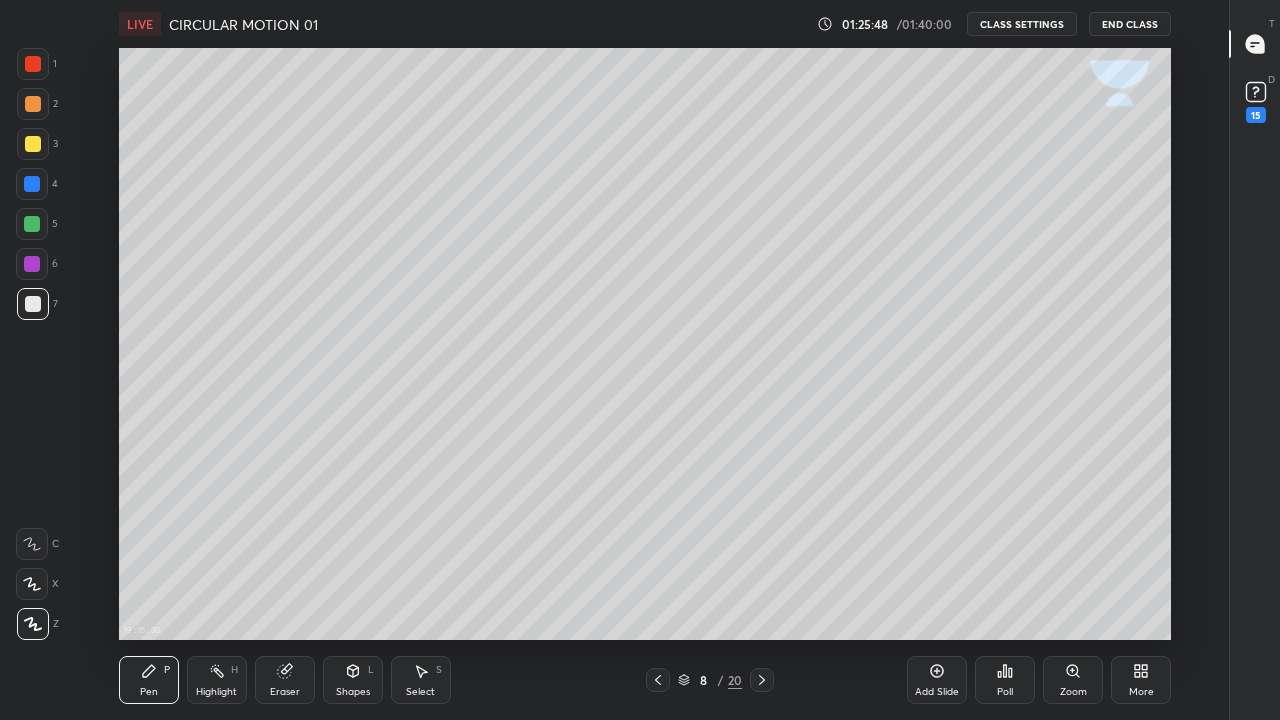 click 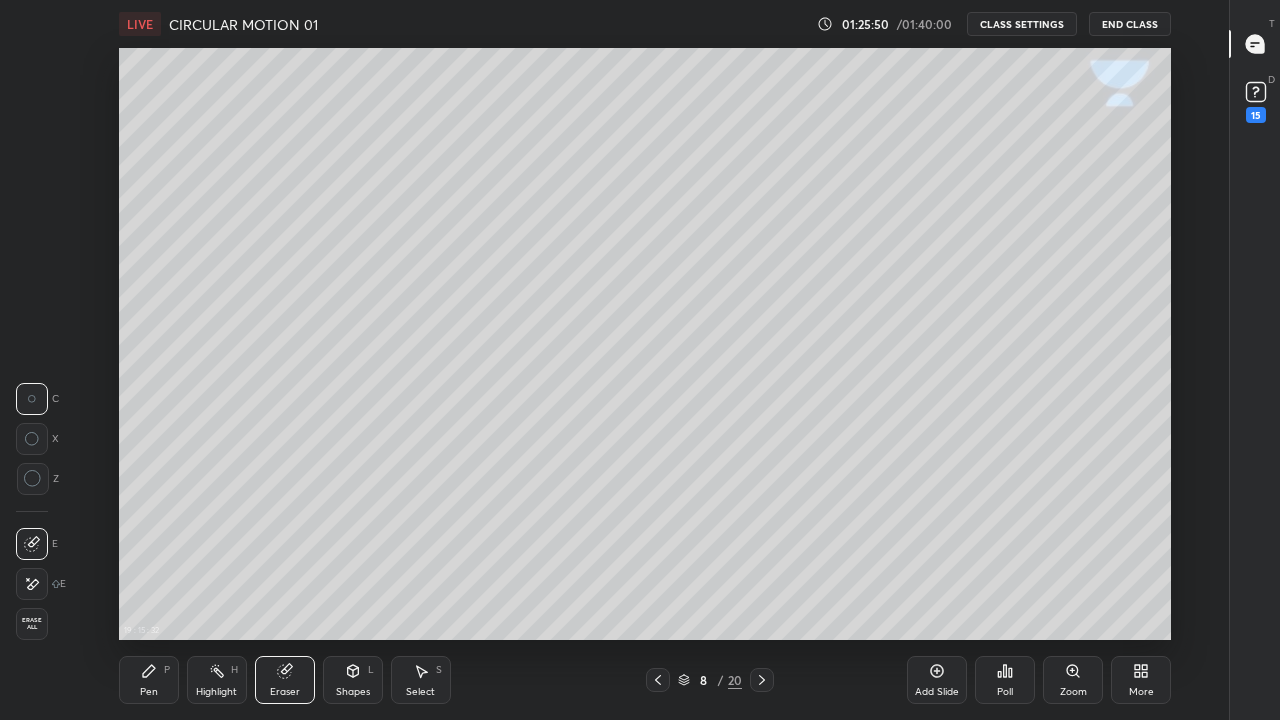 click 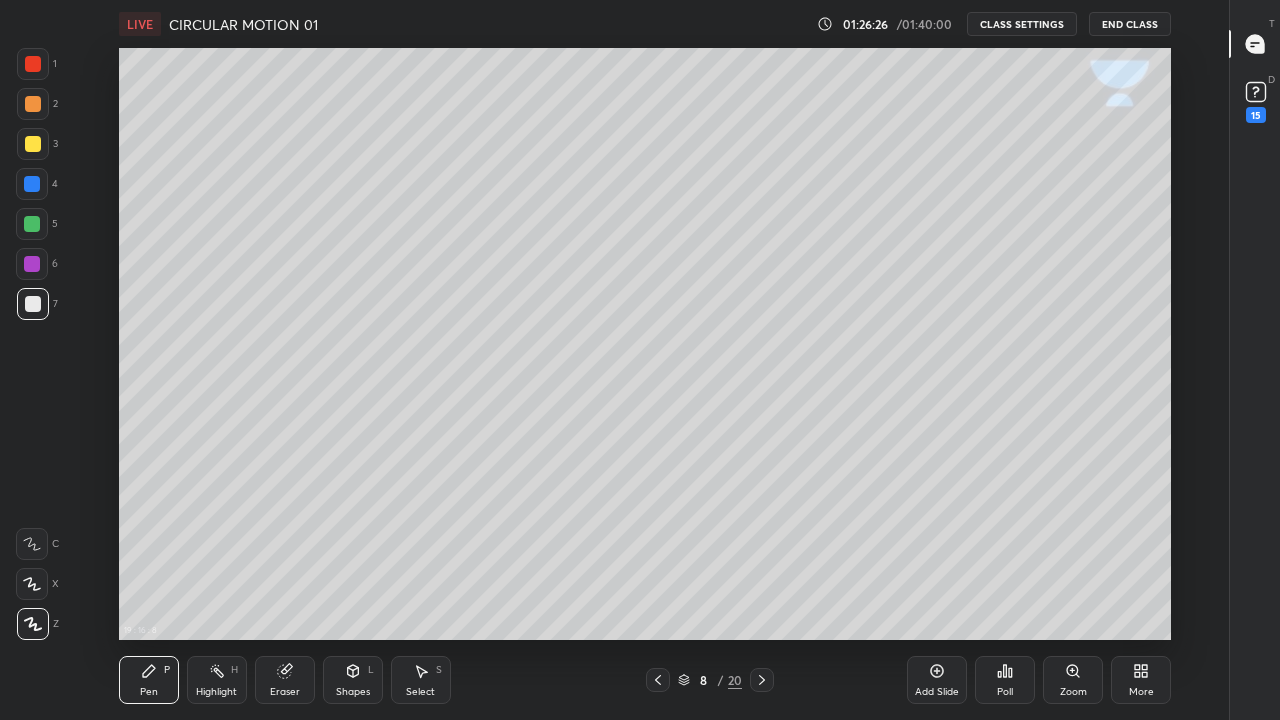 click at bounding box center [33, 144] 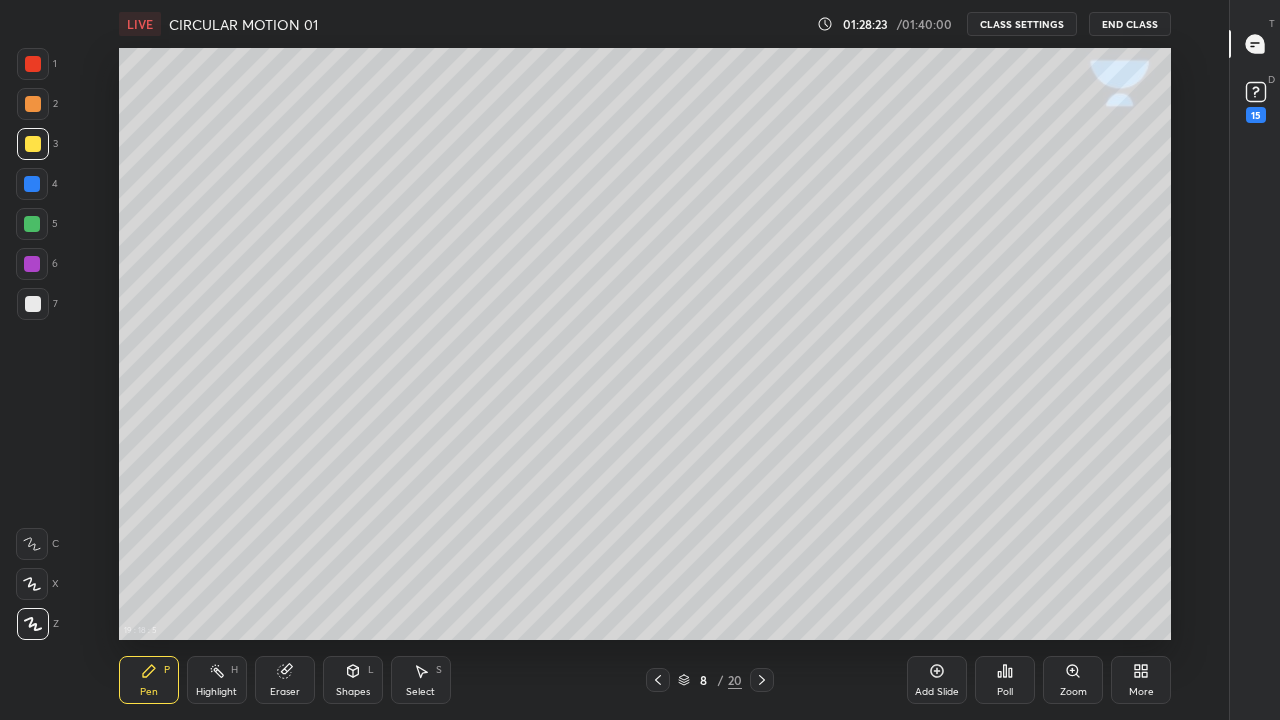 click 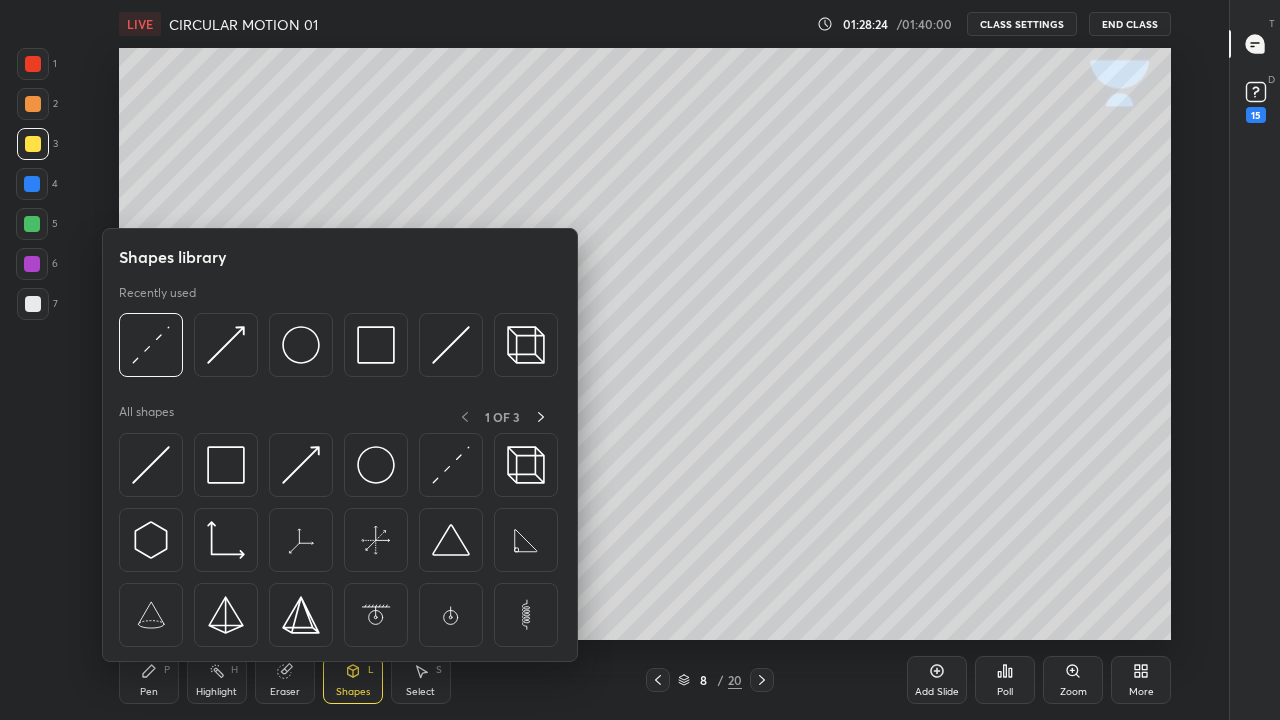 click at bounding box center [151, 345] 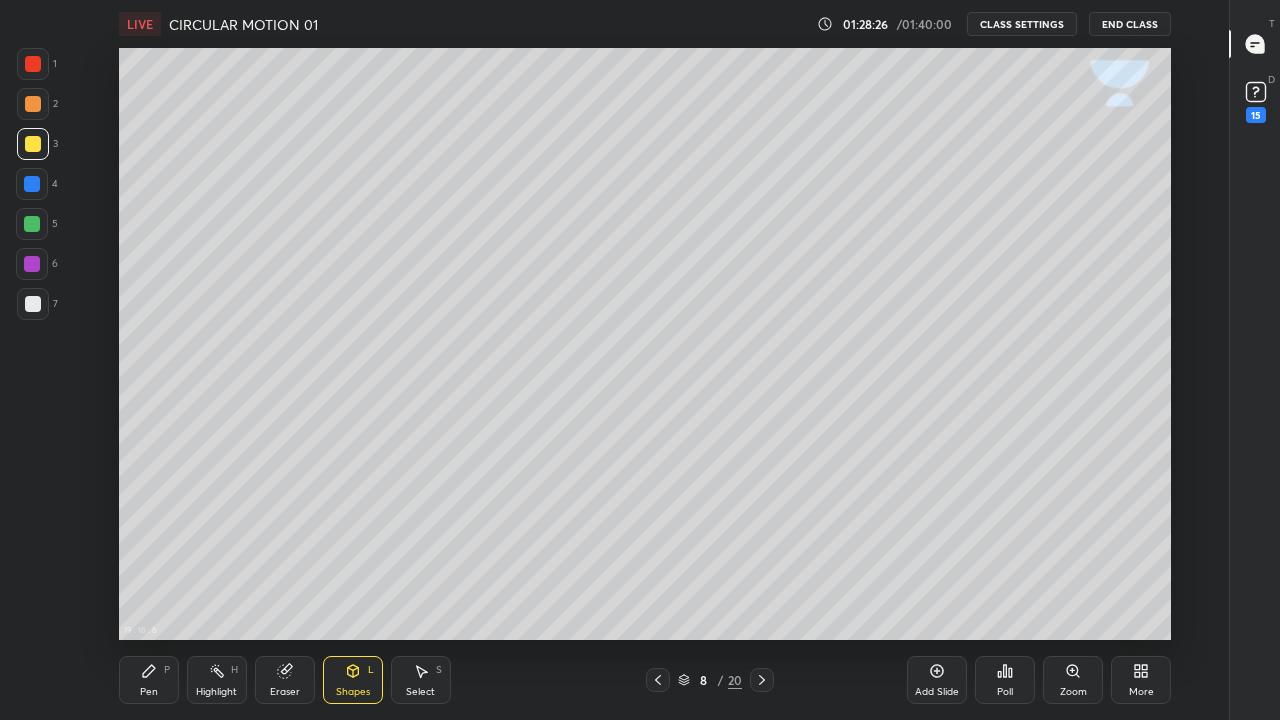 click 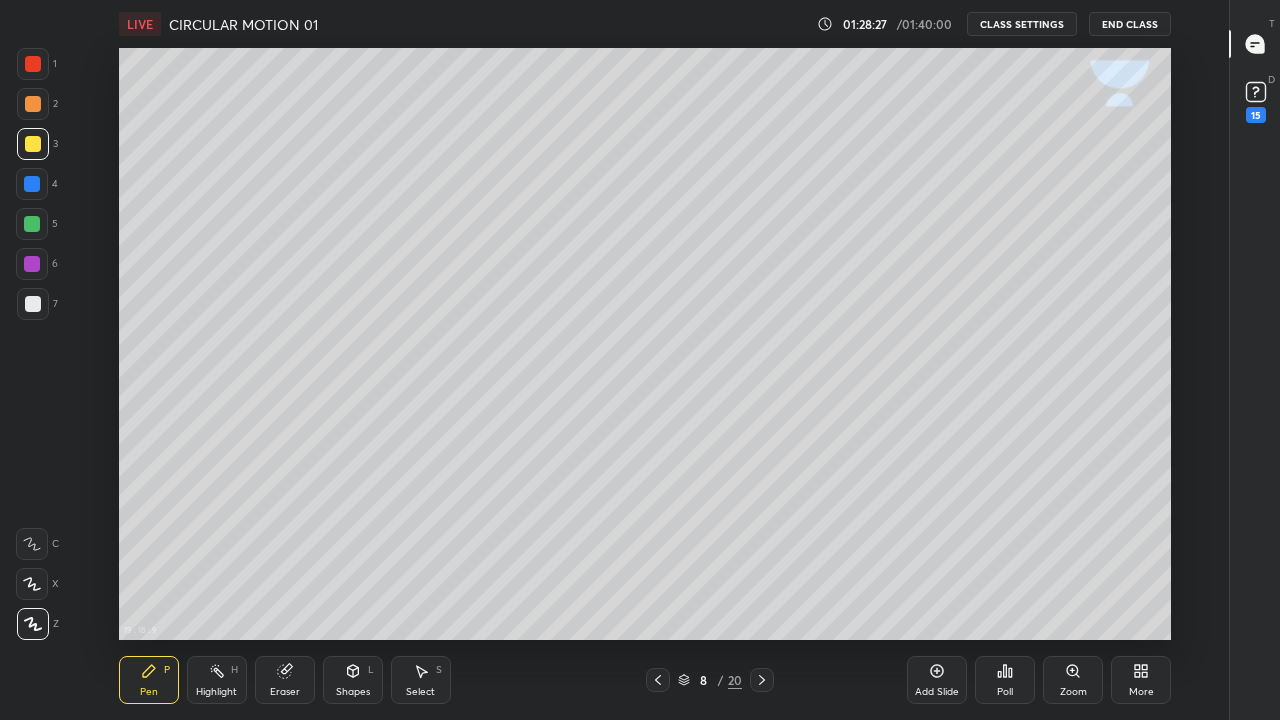 click at bounding box center [33, 304] 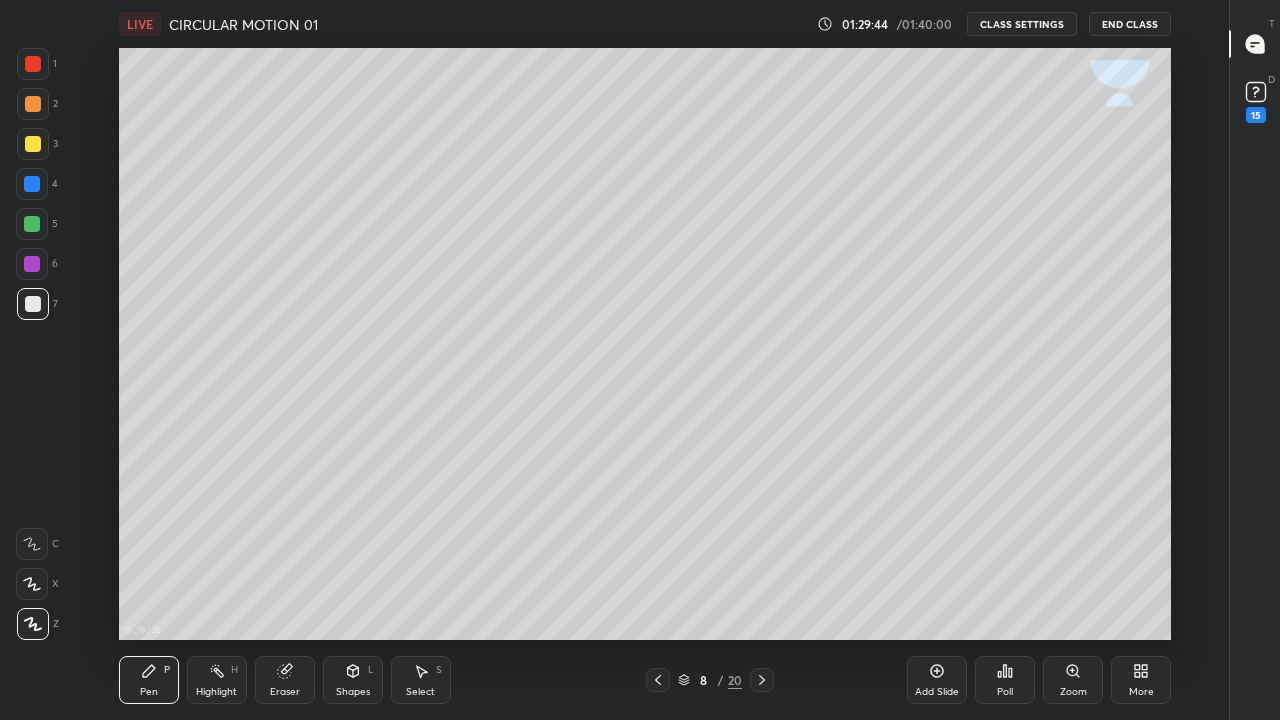 click at bounding box center (33, 144) 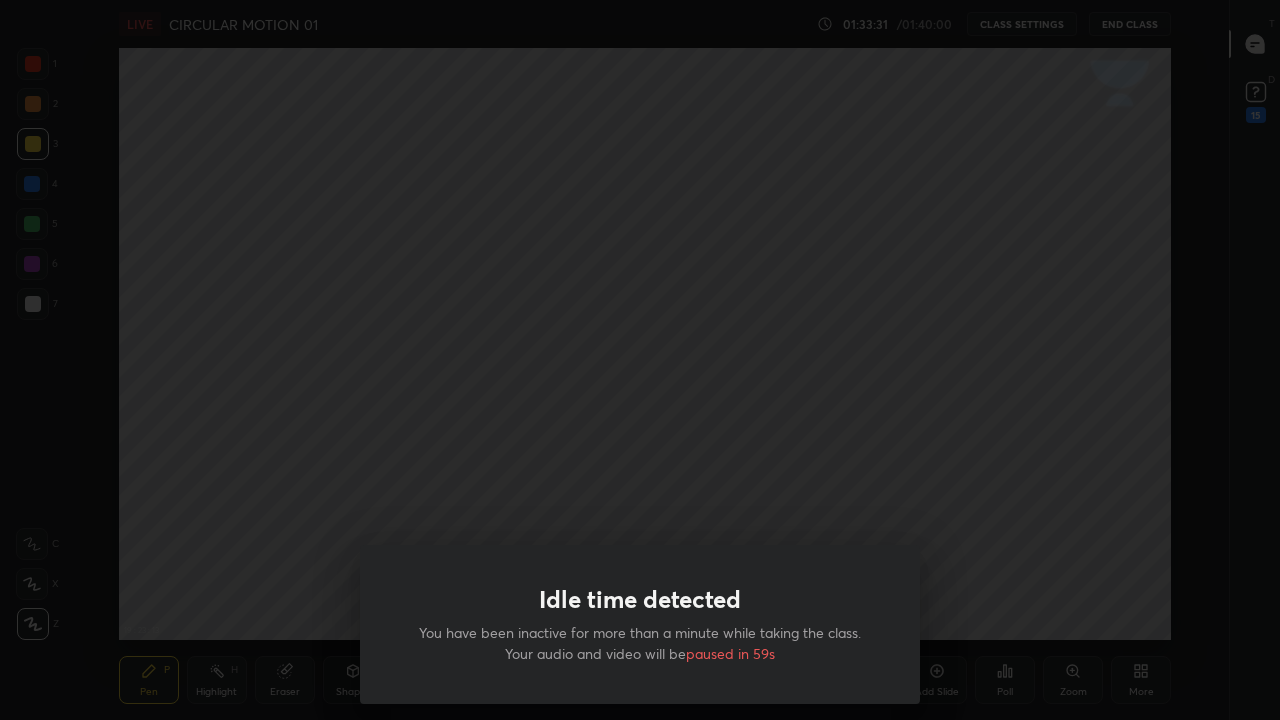 click on "Idle time detected You have been inactive for more than a minute while taking the class. Your audio and video will be  paused in 59s" at bounding box center [640, 360] 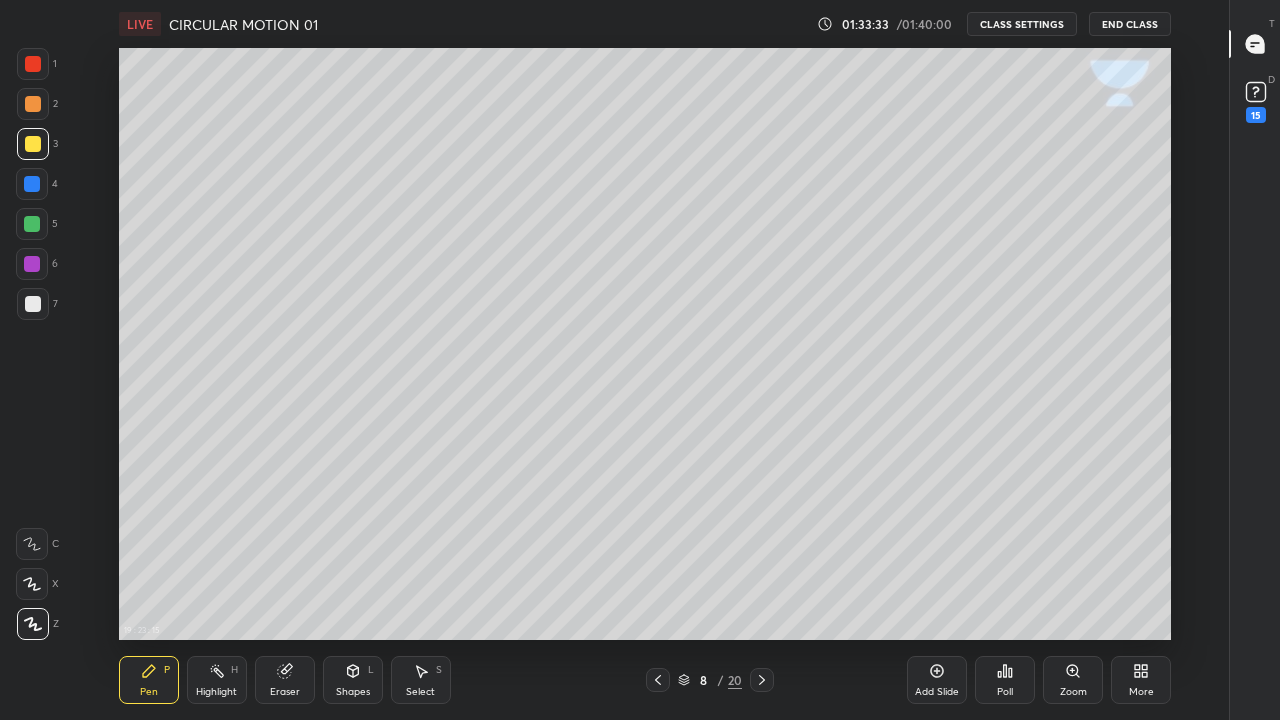 click 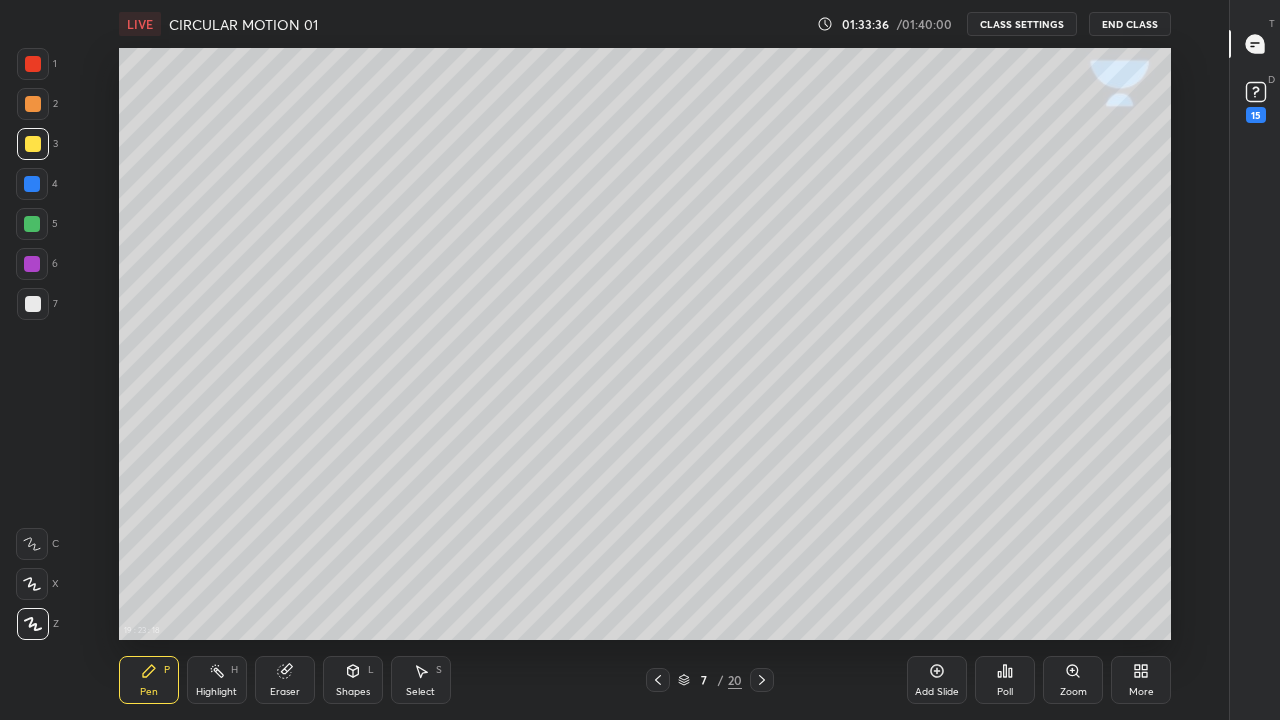 click 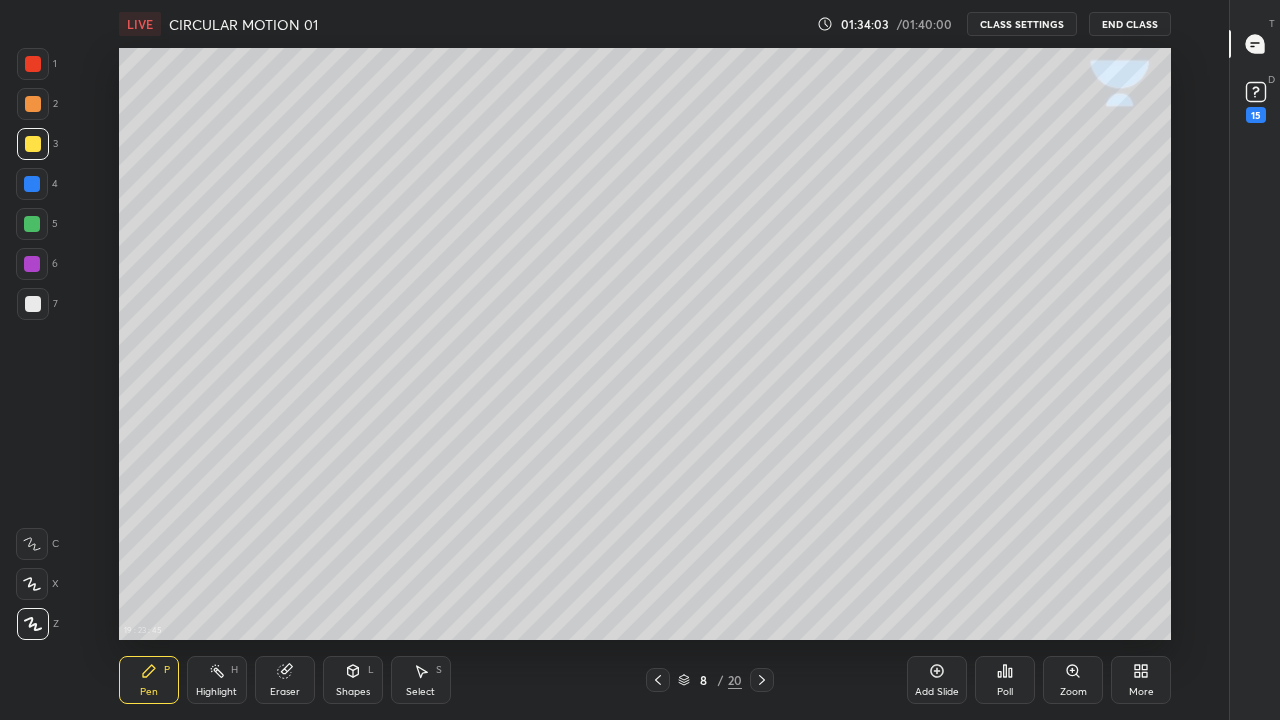 click at bounding box center [762, 680] 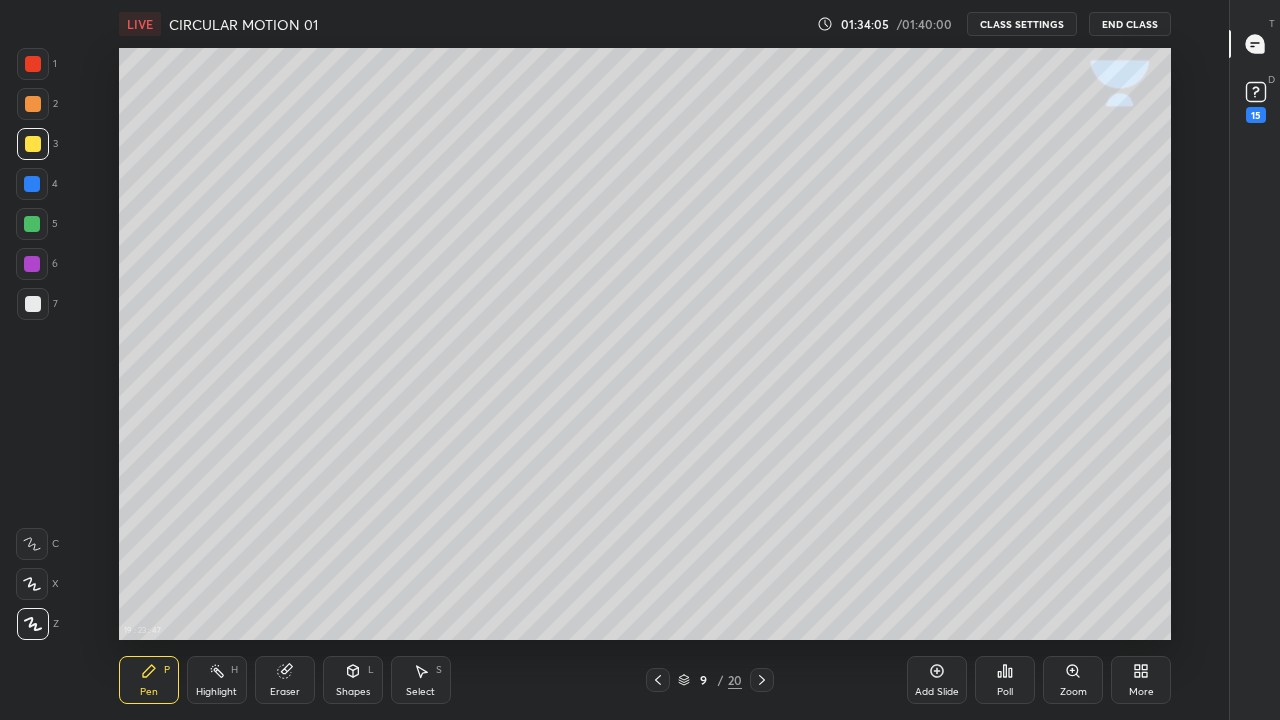 click at bounding box center (33, 144) 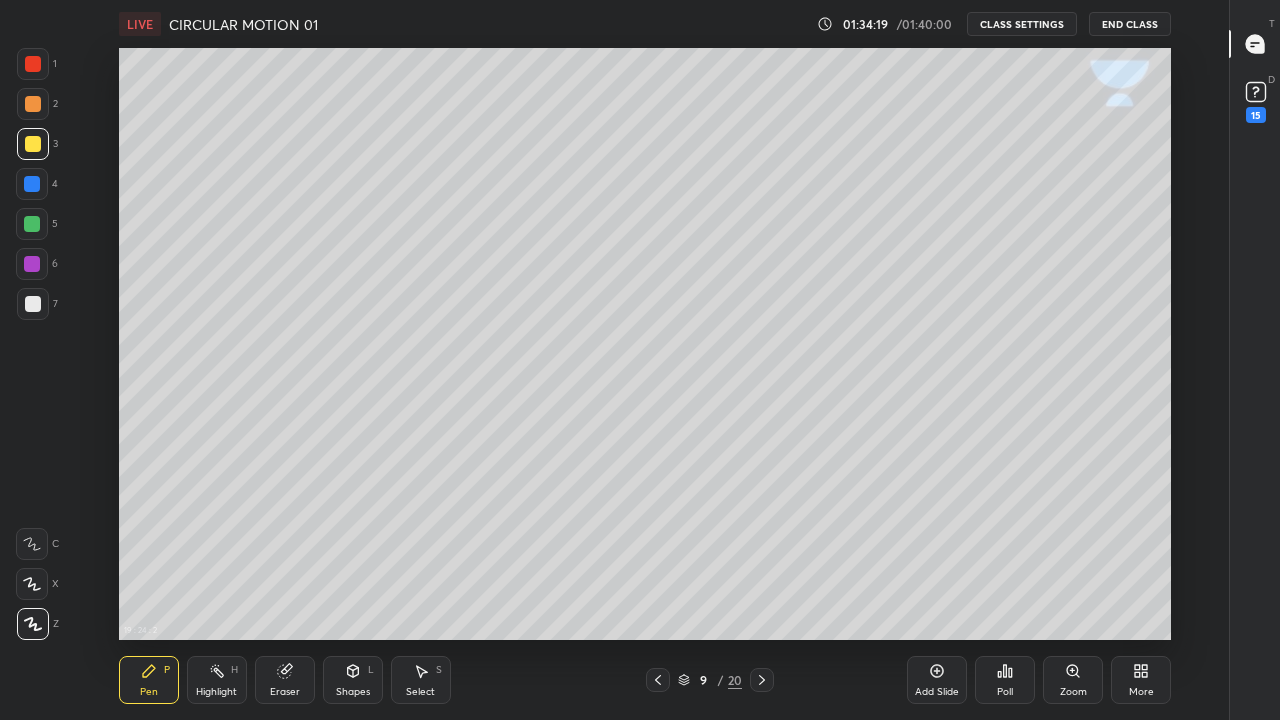 click at bounding box center [33, 304] 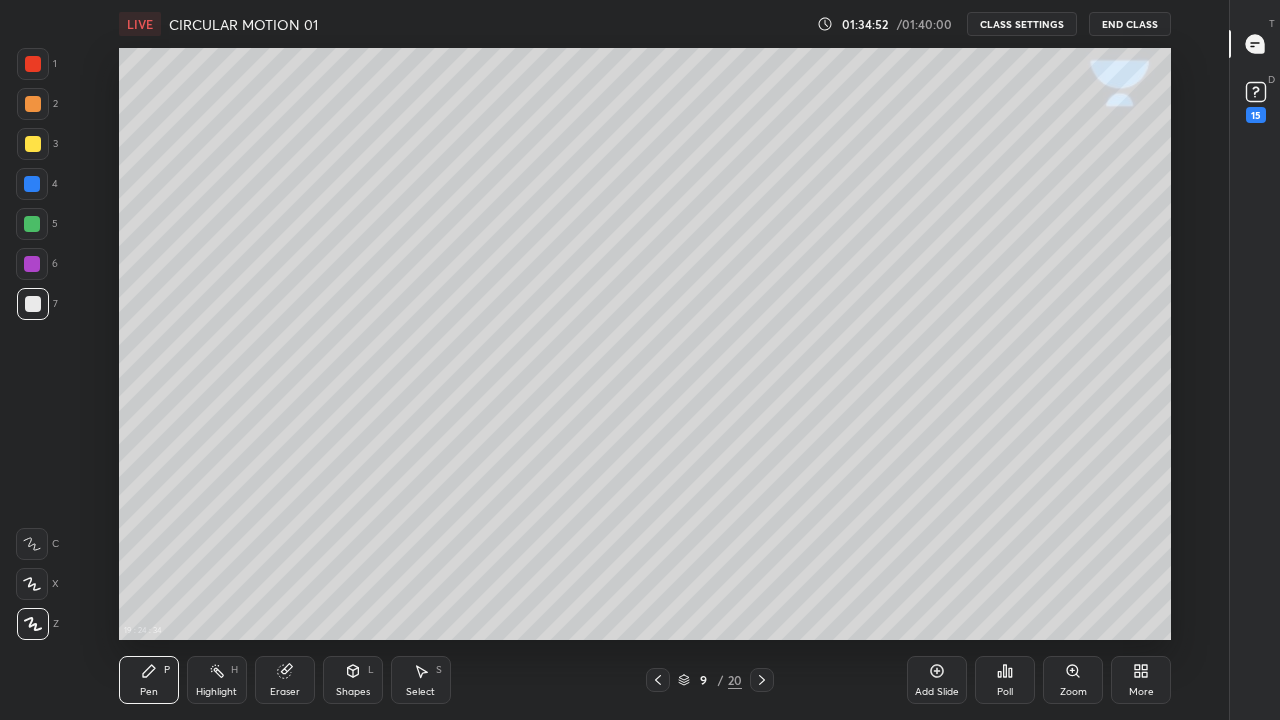 click at bounding box center [33, 144] 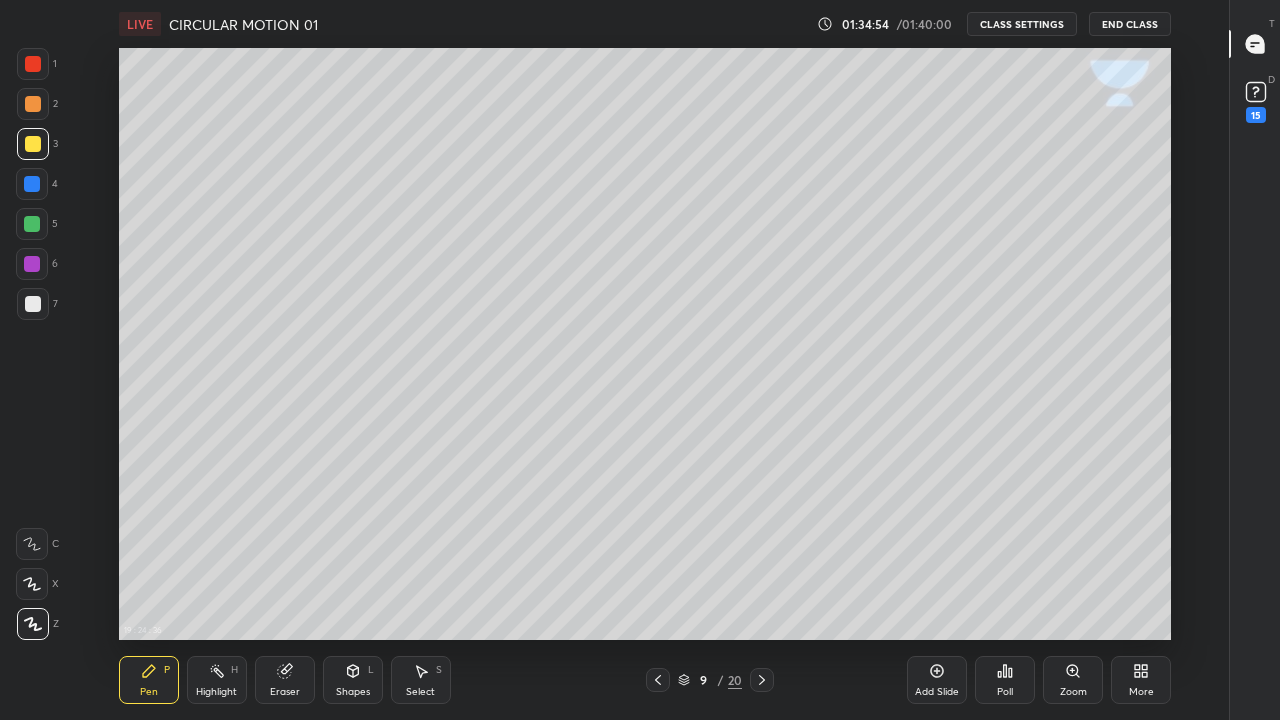 click at bounding box center [32, 224] 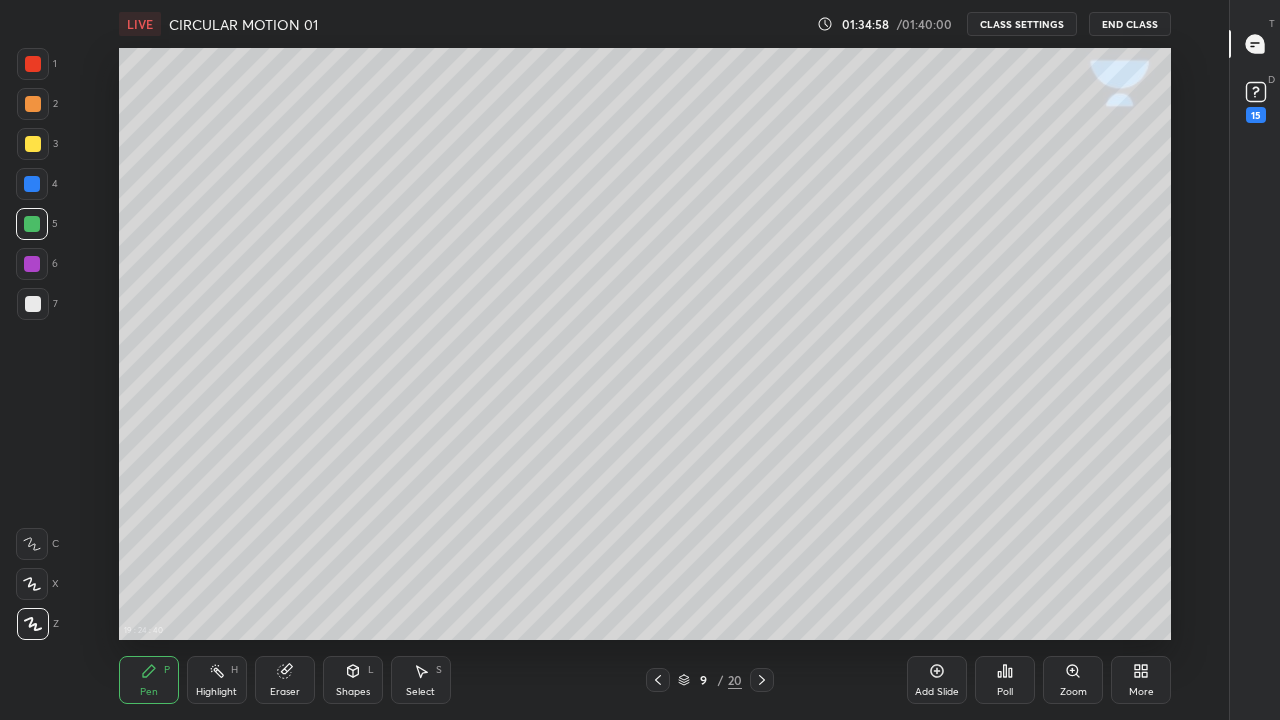 click at bounding box center [33, 304] 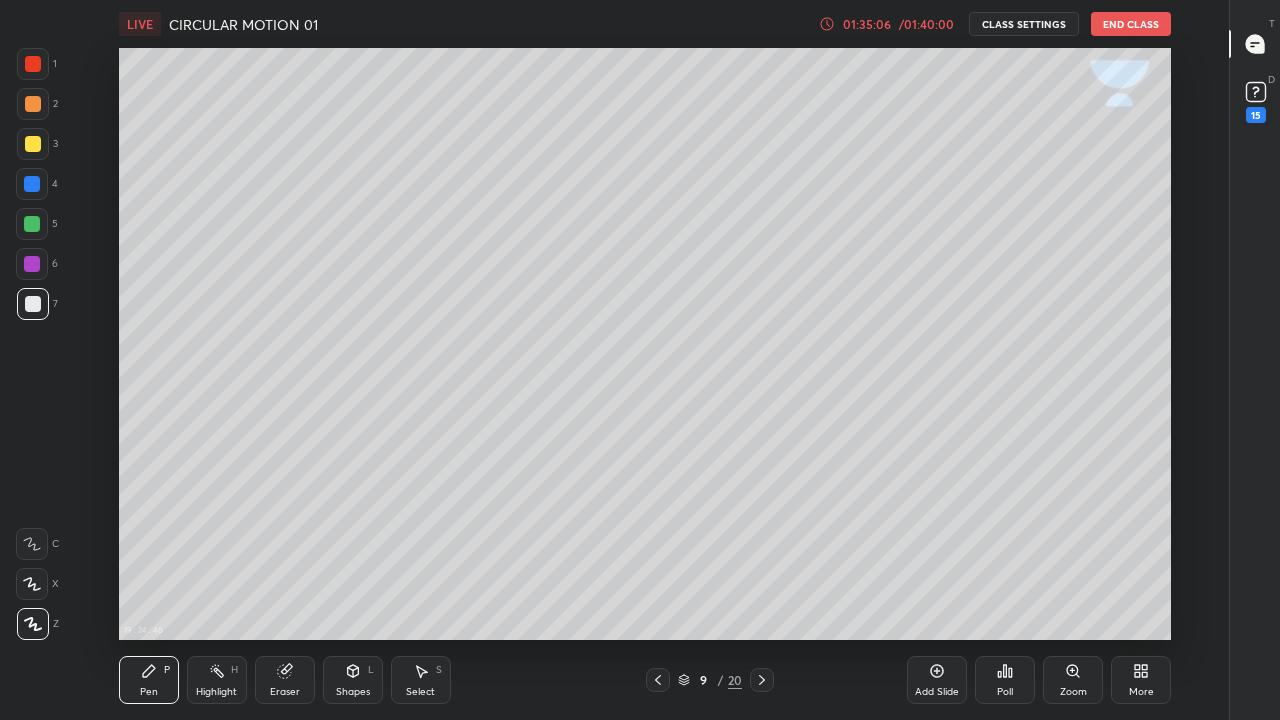 click on "/  01:40:00" at bounding box center [926, 24] 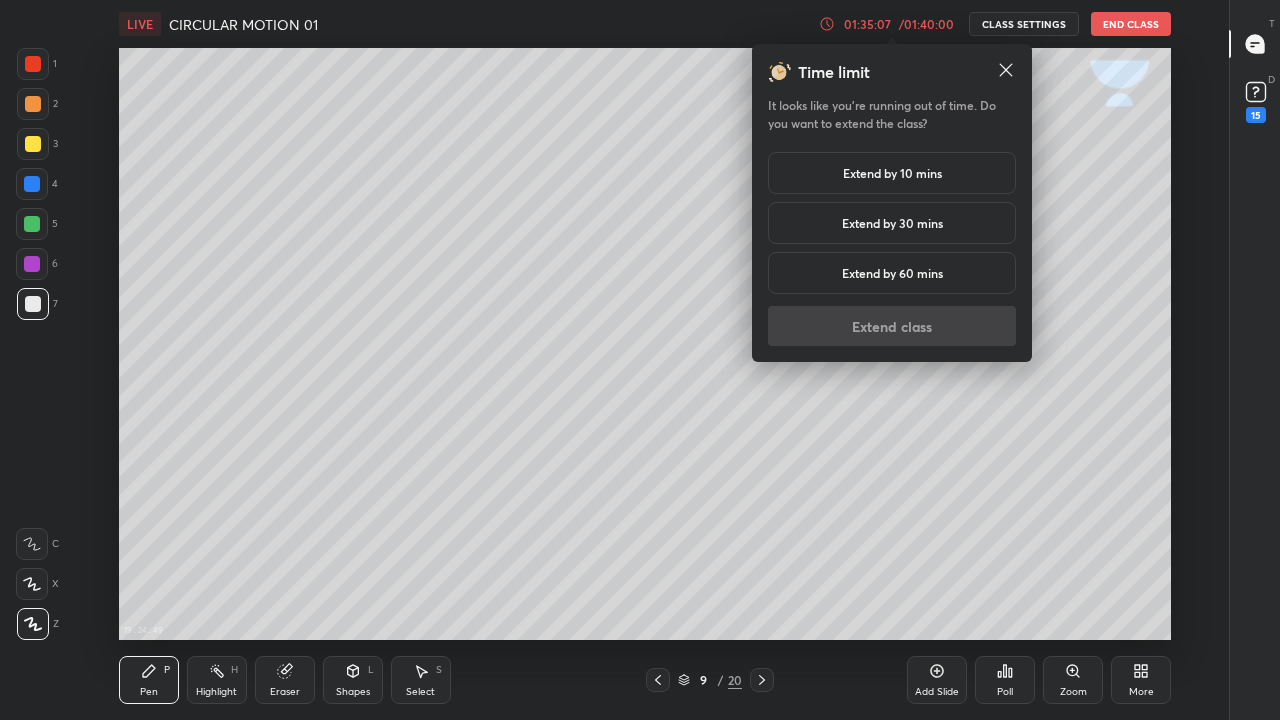 click on "Extend by 30 mins" at bounding box center [892, 223] 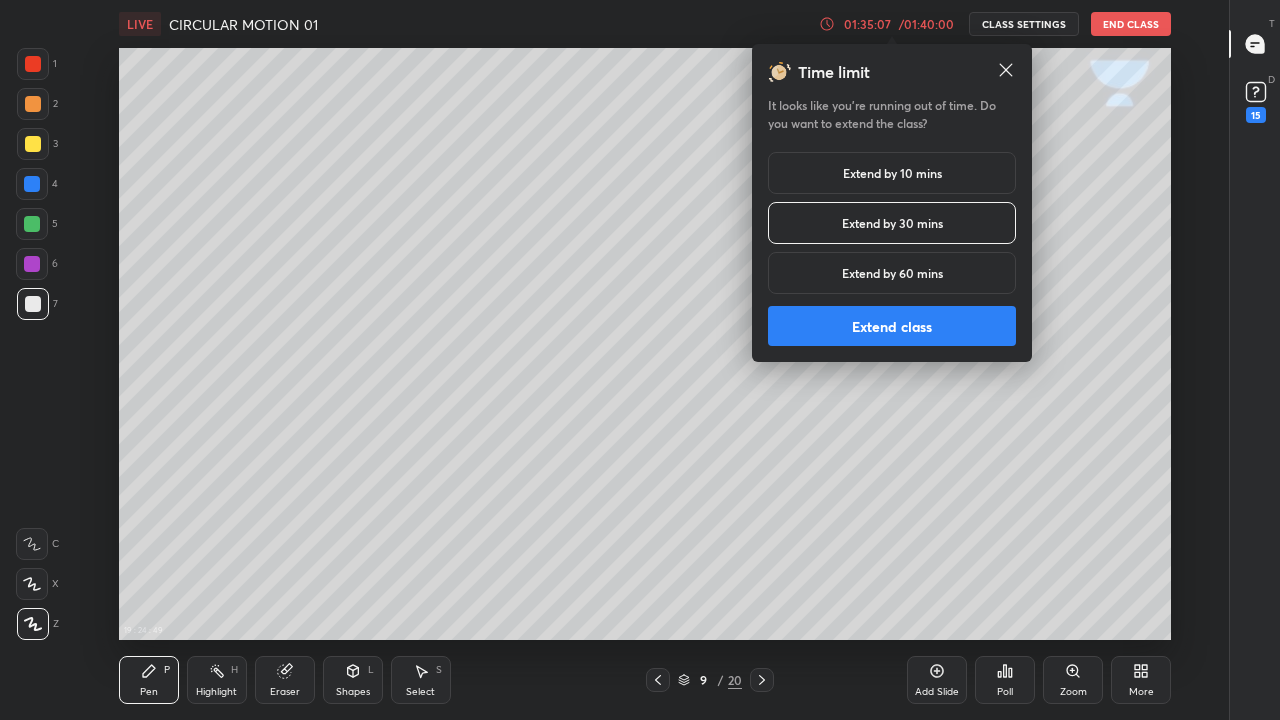 click on "Extend class" at bounding box center (892, 326) 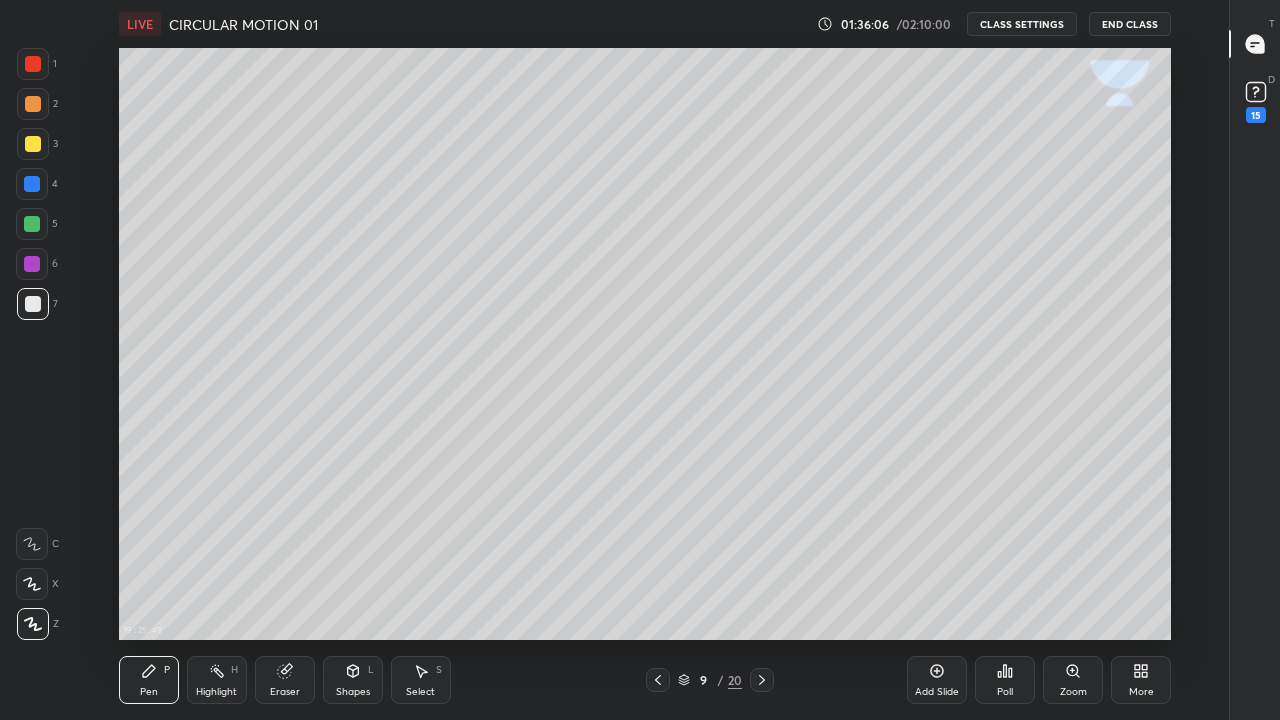 click at bounding box center [33, 144] 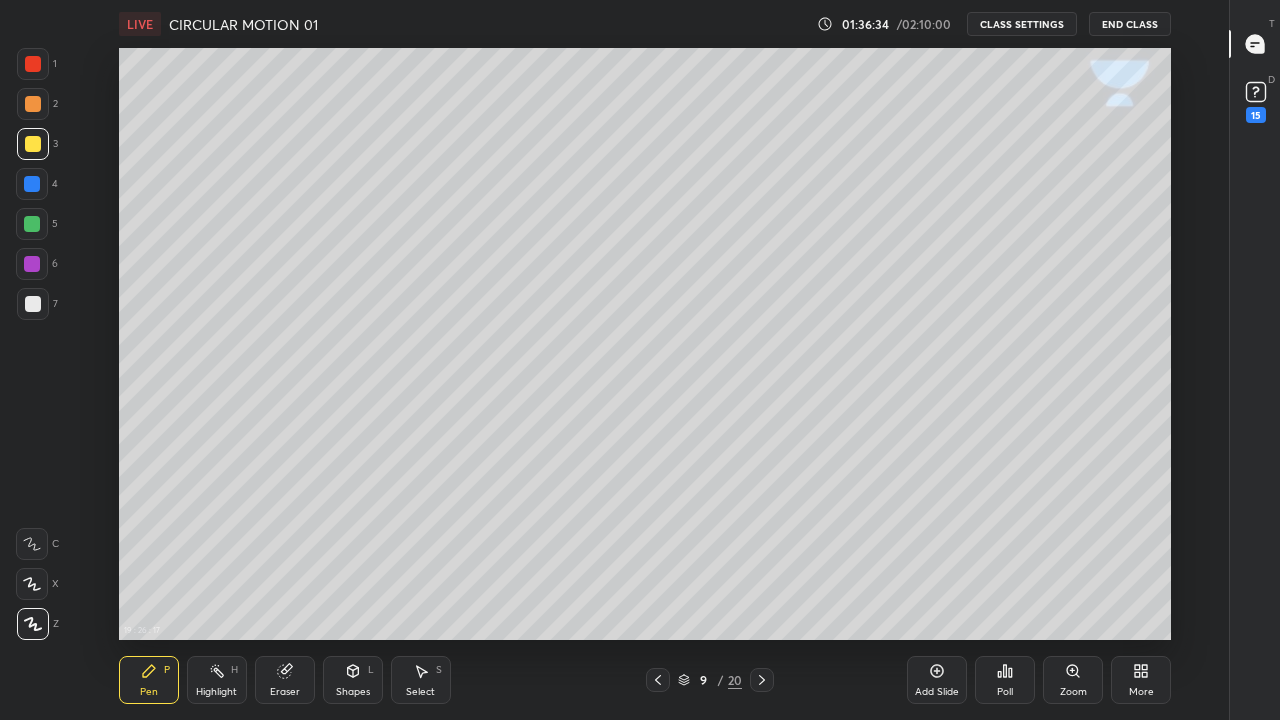 click at bounding box center [32, 184] 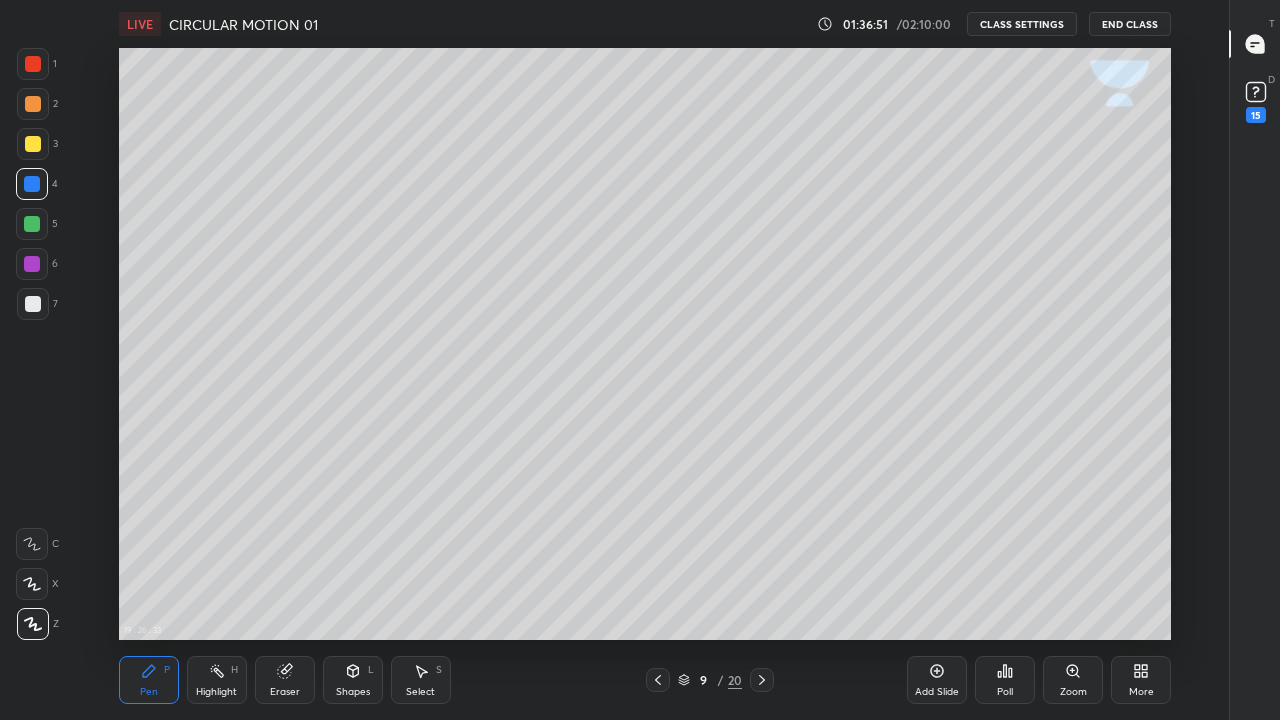 click at bounding box center [33, 304] 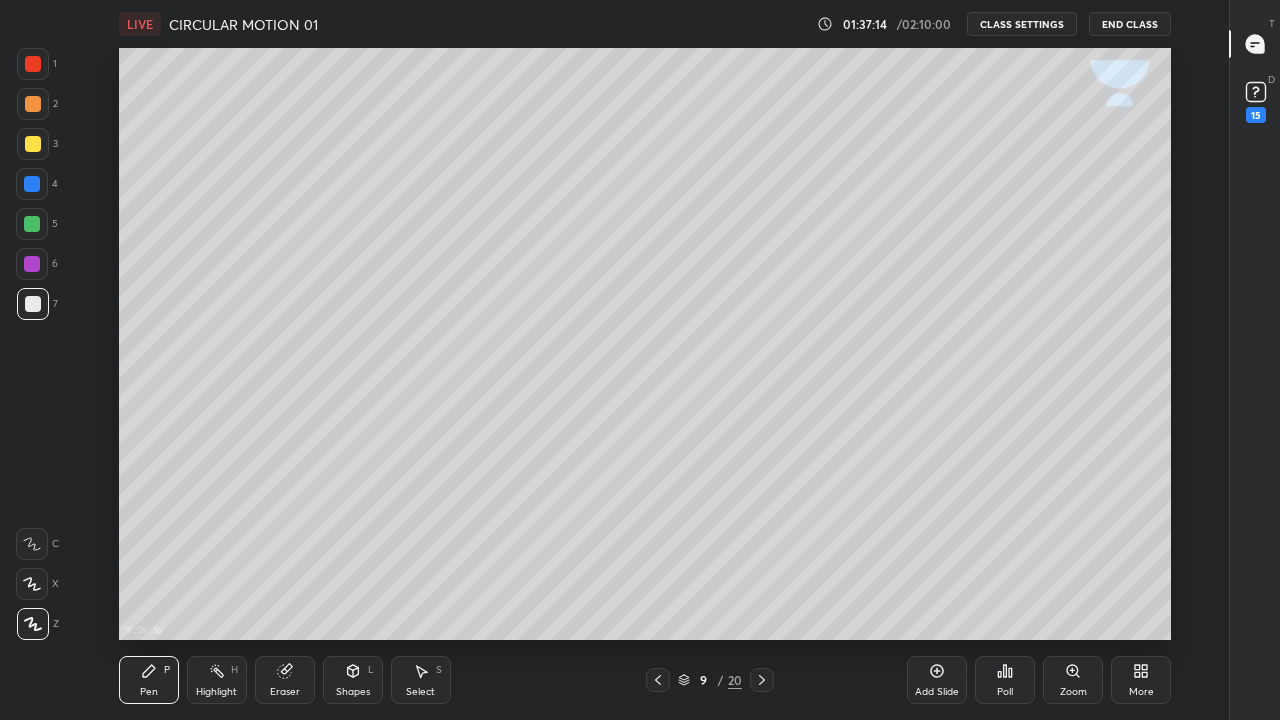 click on "Eraser" at bounding box center [285, 680] 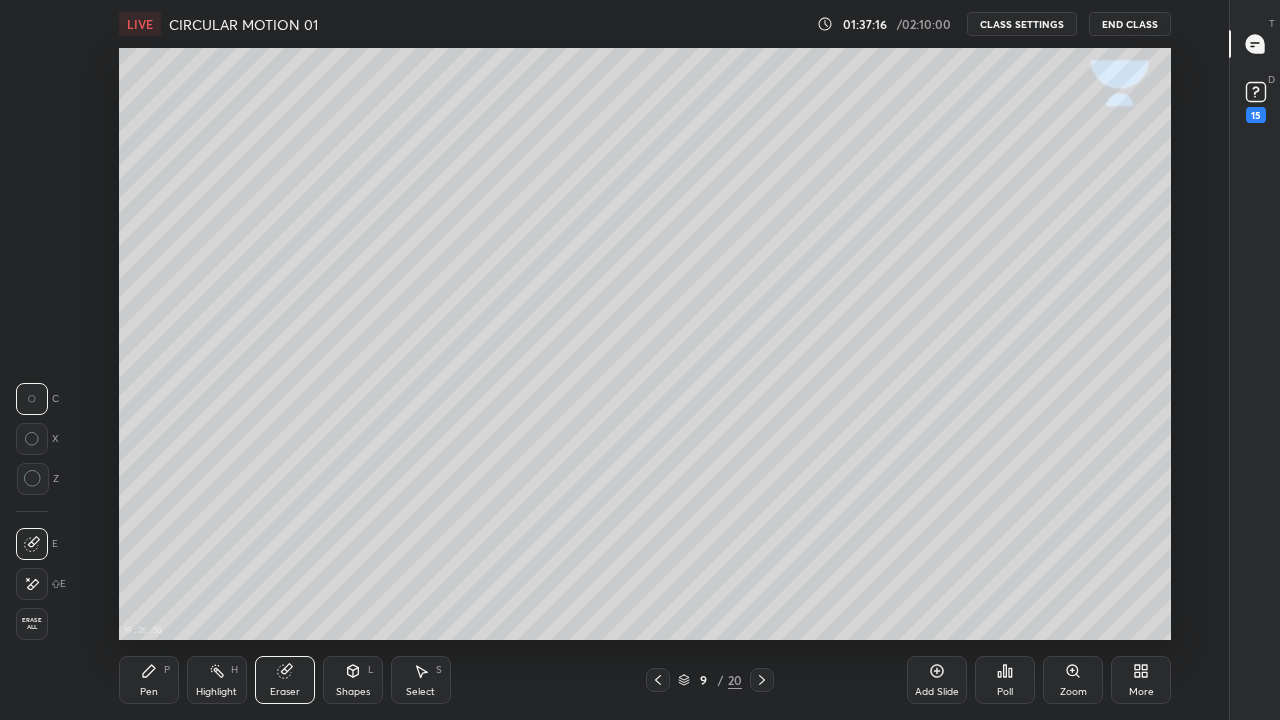 click 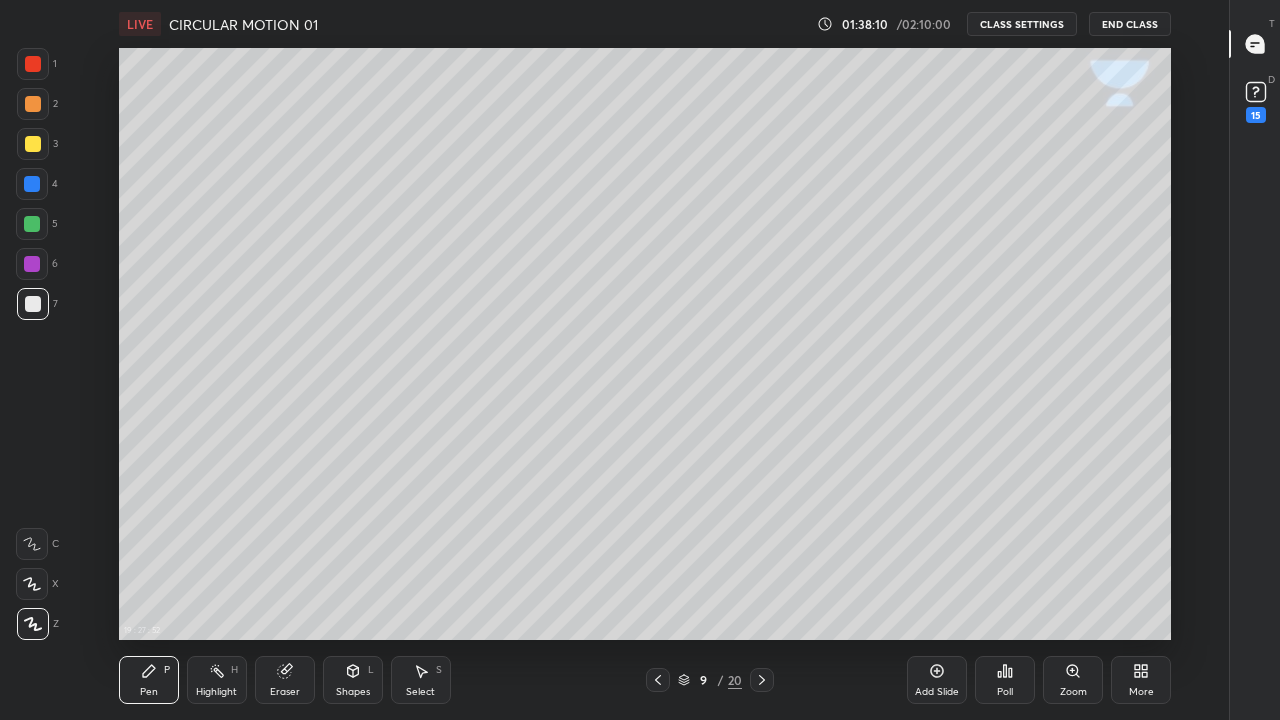 click at bounding box center [32, 184] 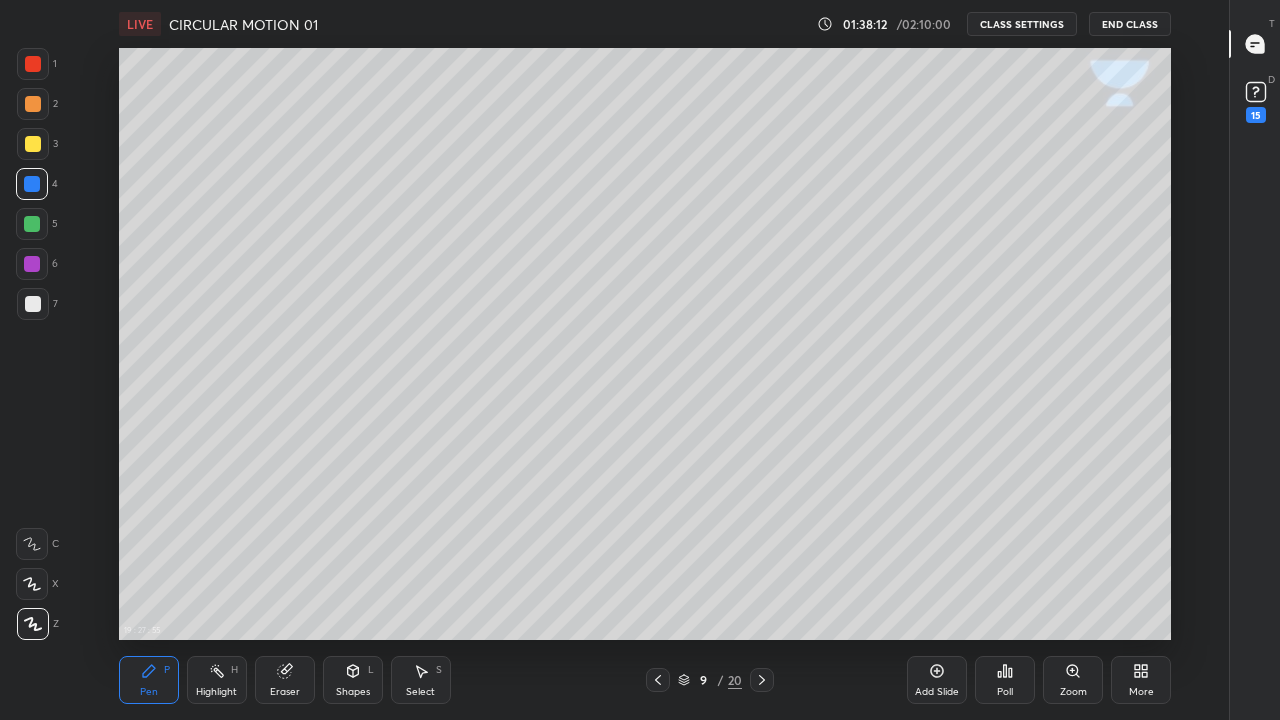 click on "Shapes L" at bounding box center [353, 680] 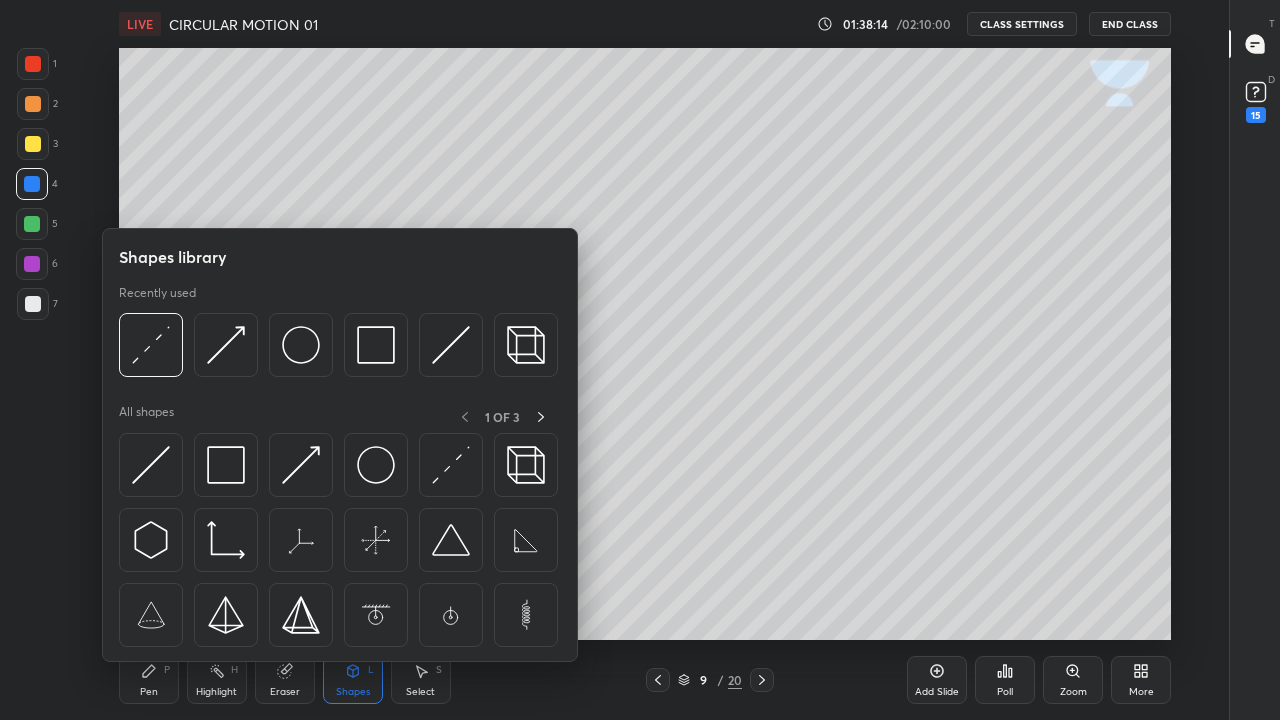 click at bounding box center (151, 345) 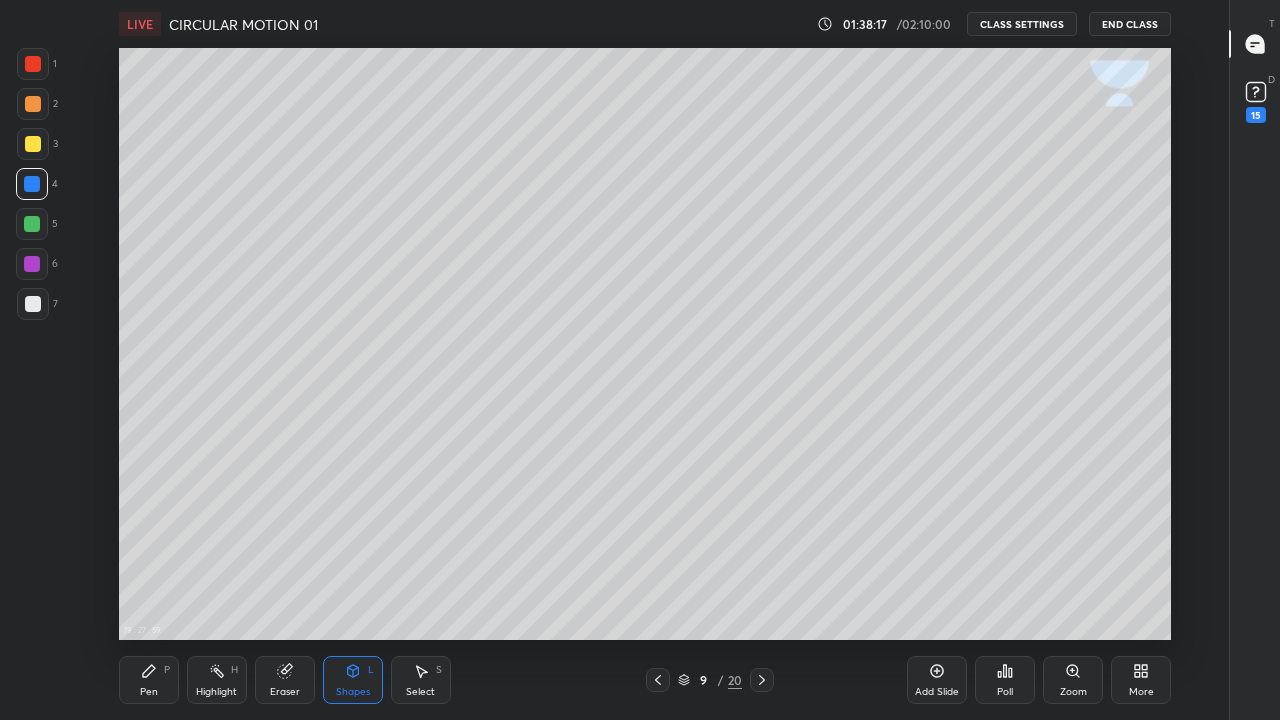 click on "Pen P" at bounding box center (149, 680) 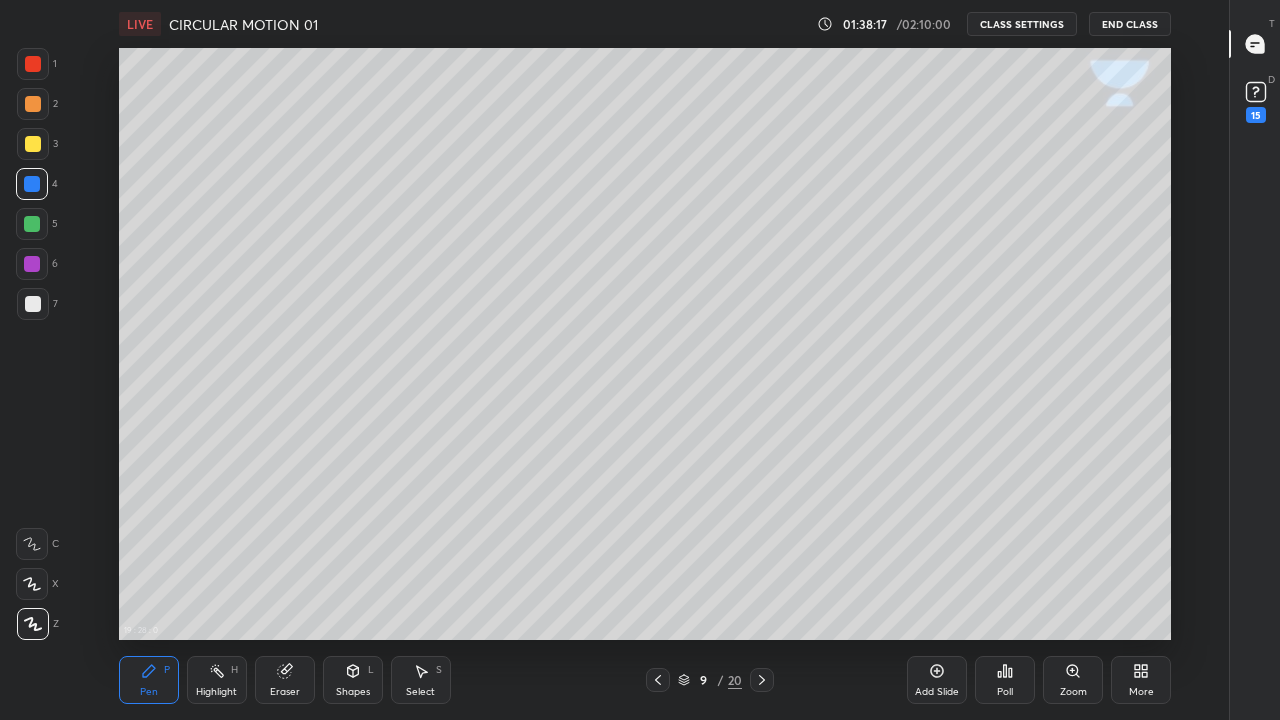 click at bounding box center (33, 304) 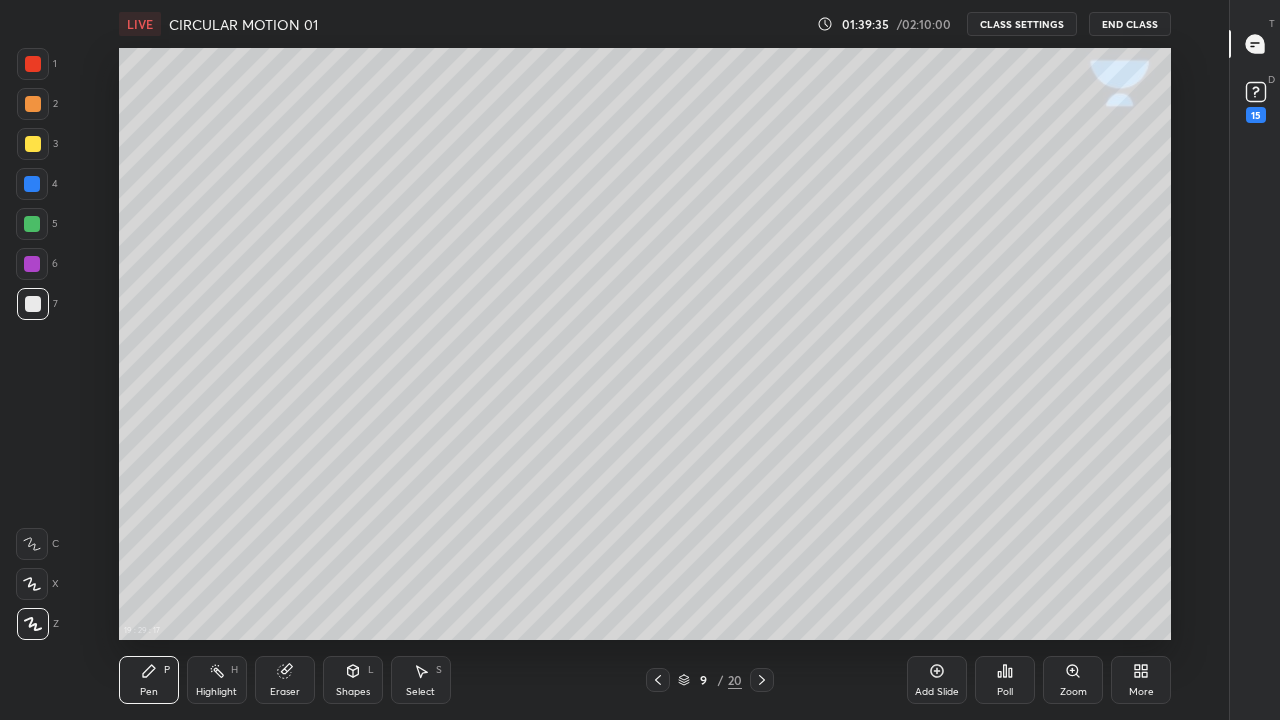 click at bounding box center (33, 304) 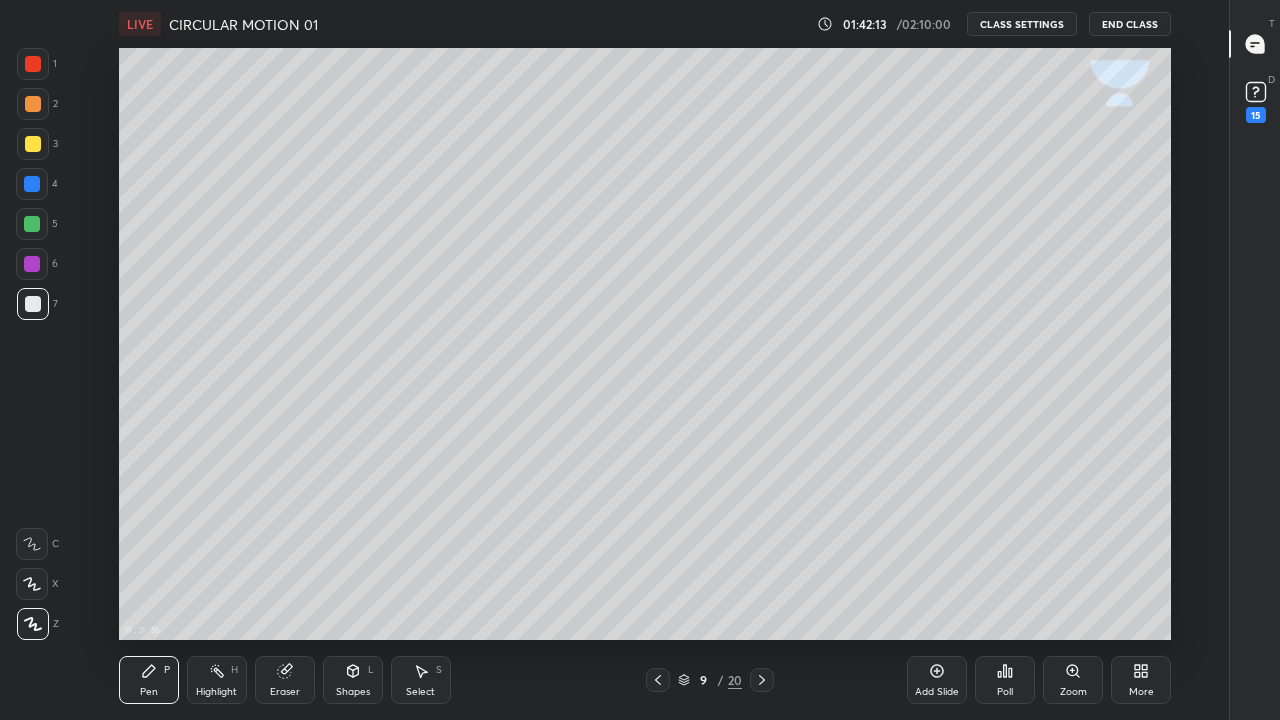 click at bounding box center (33, 144) 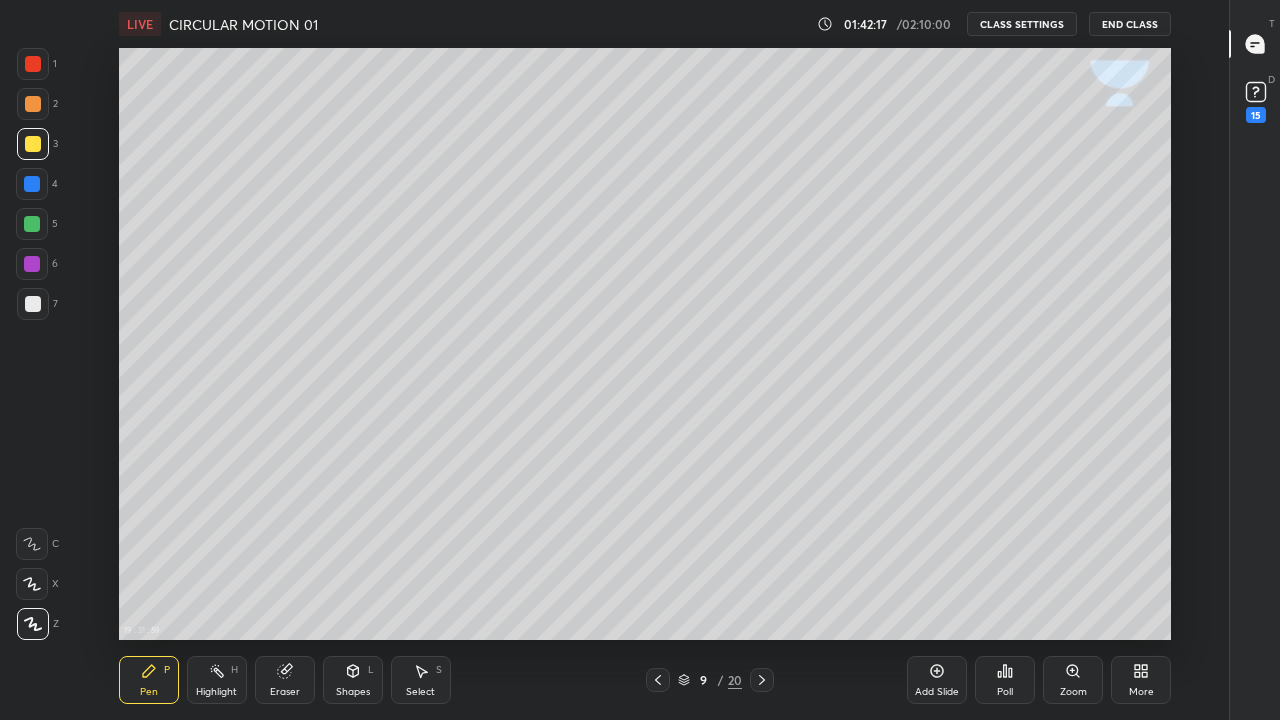 click on "Pen P Highlight H Eraser Shapes L Select S 9 / 20 Add Slide Poll Zoom More" at bounding box center [645, 680] 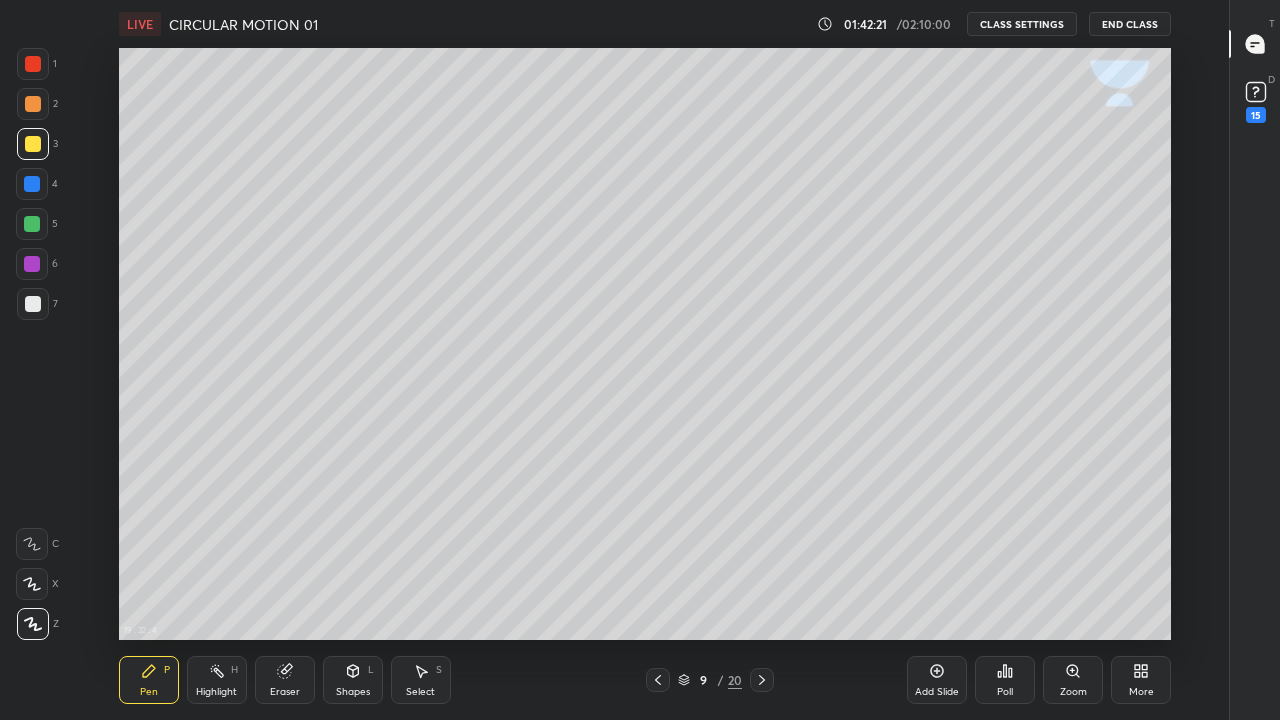 click 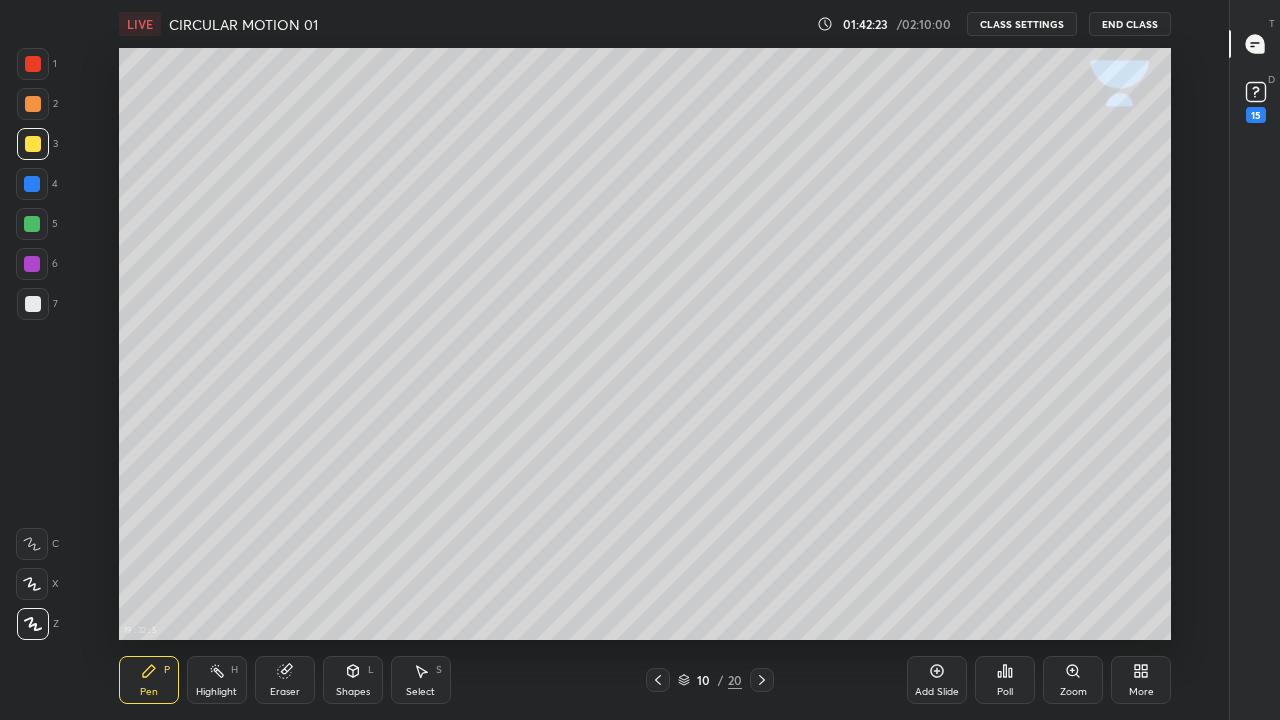 click 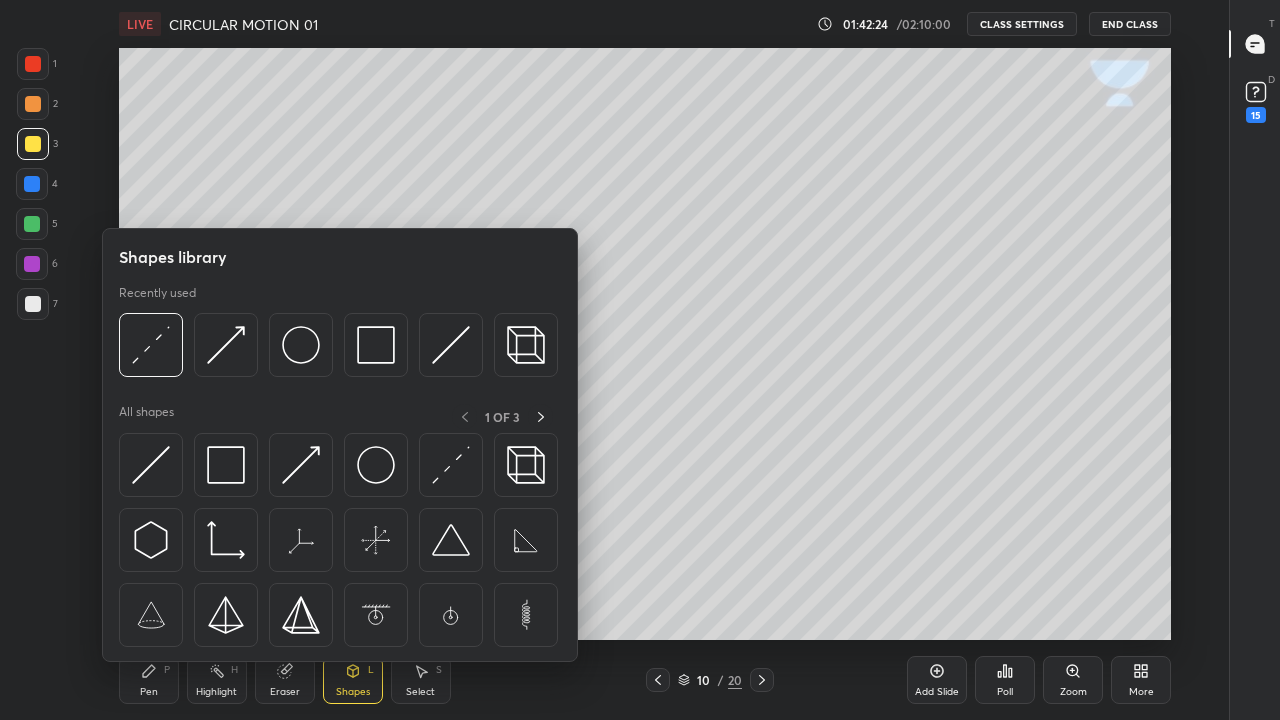 click at bounding box center (301, 345) 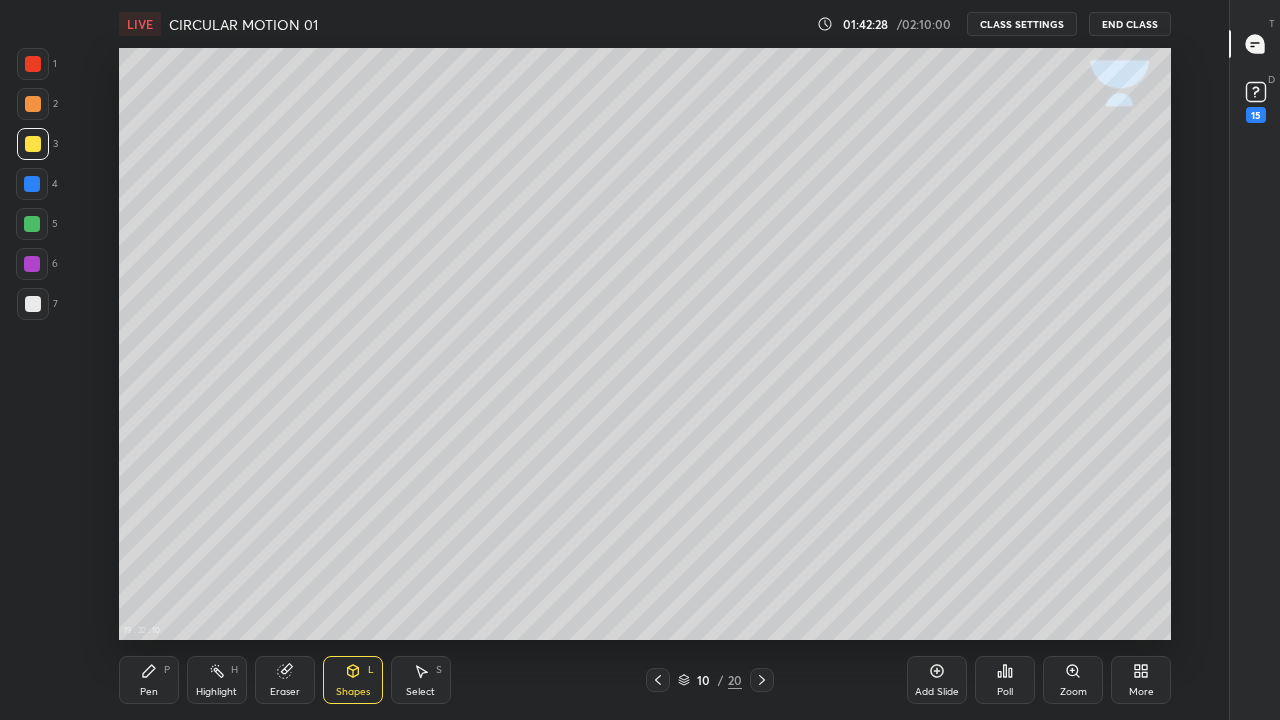 click 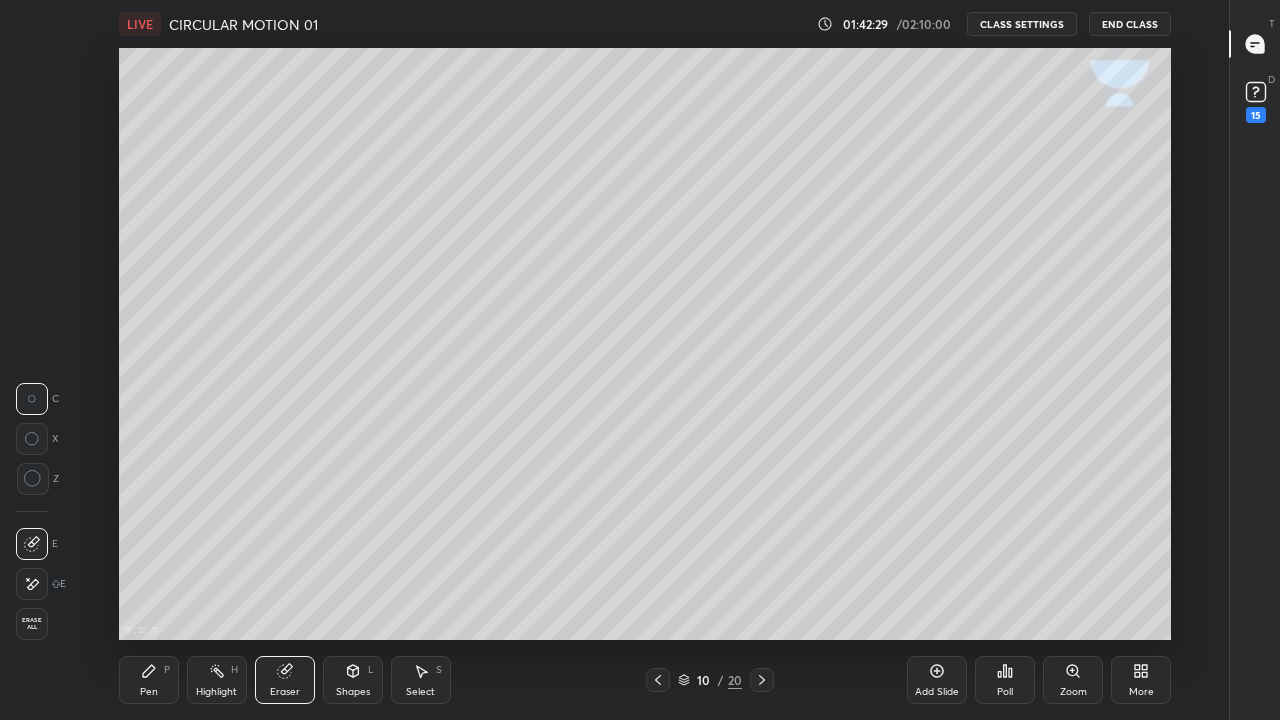click 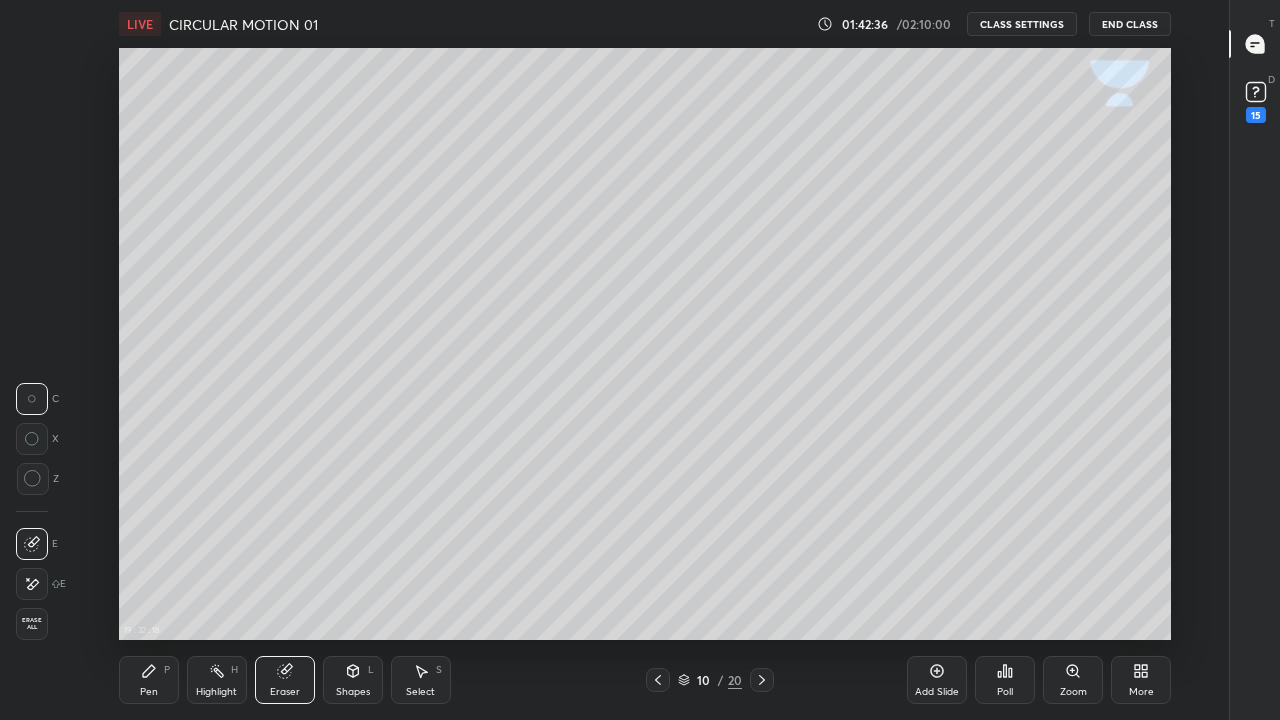 click on "Pen" at bounding box center (149, 692) 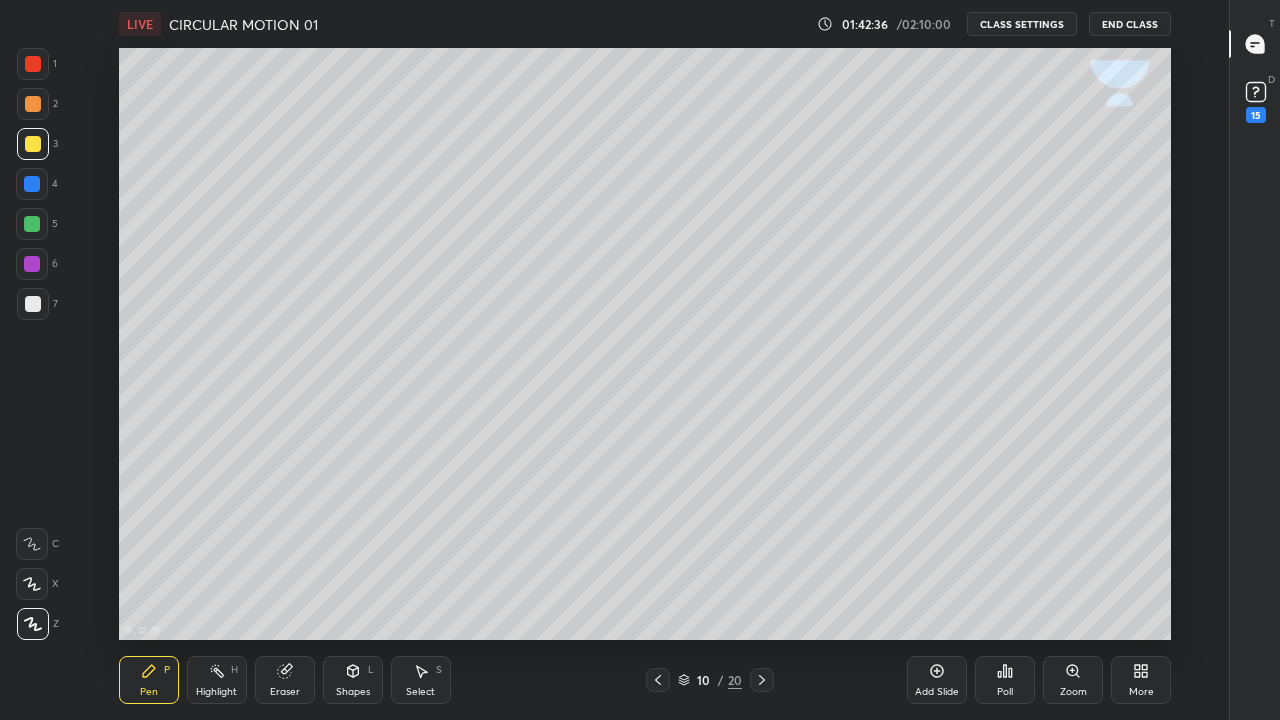 click at bounding box center [33, 304] 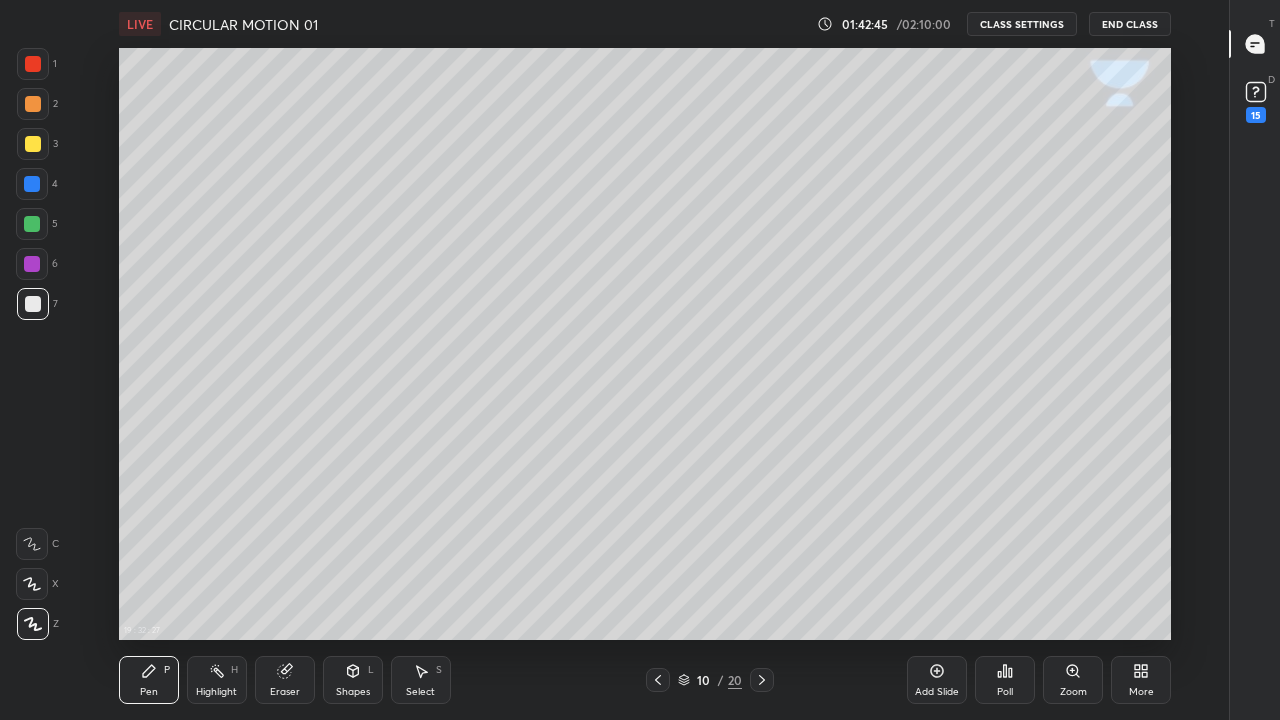 click on "Eraser" at bounding box center (285, 680) 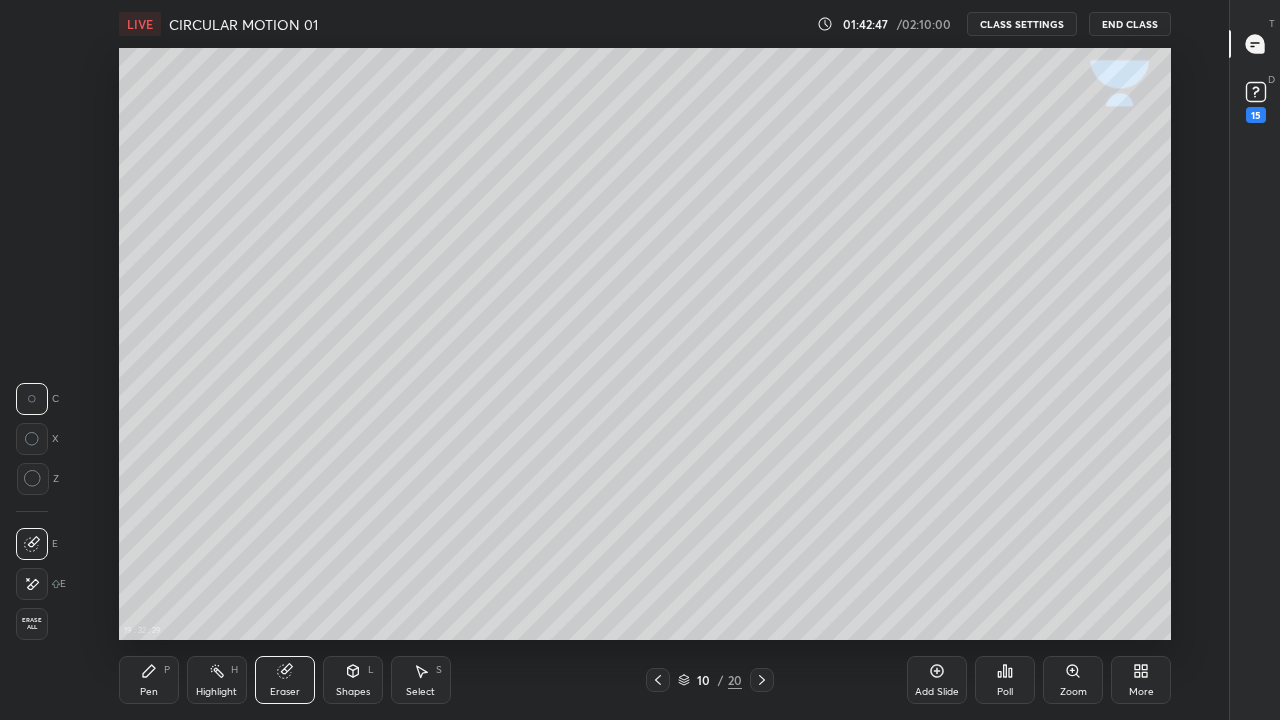 click 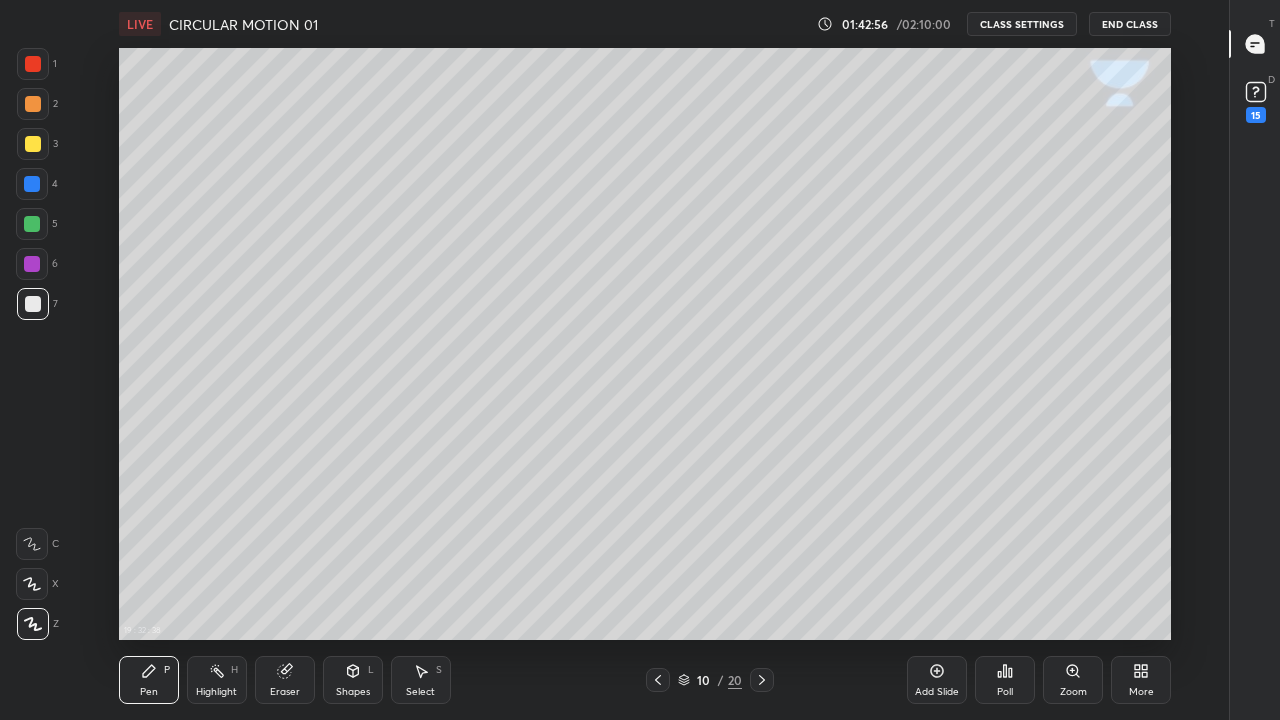 click 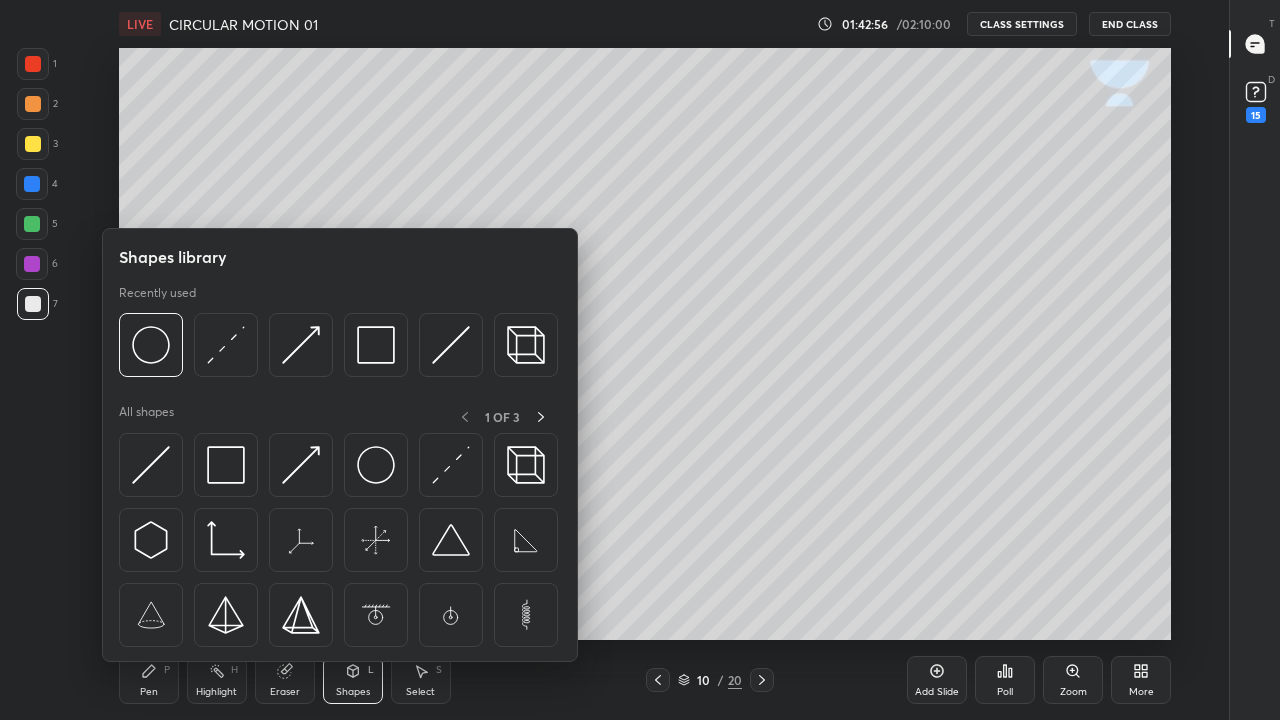 click at bounding box center (301, 345) 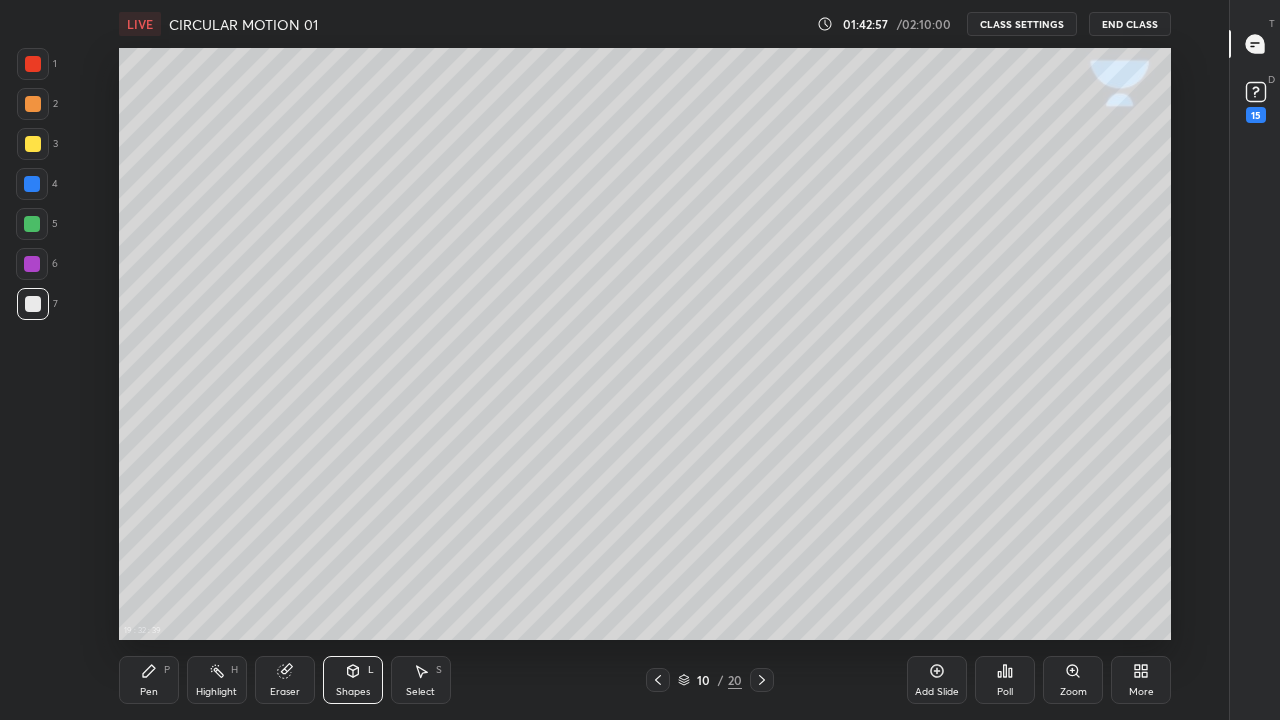 click at bounding box center (32, 184) 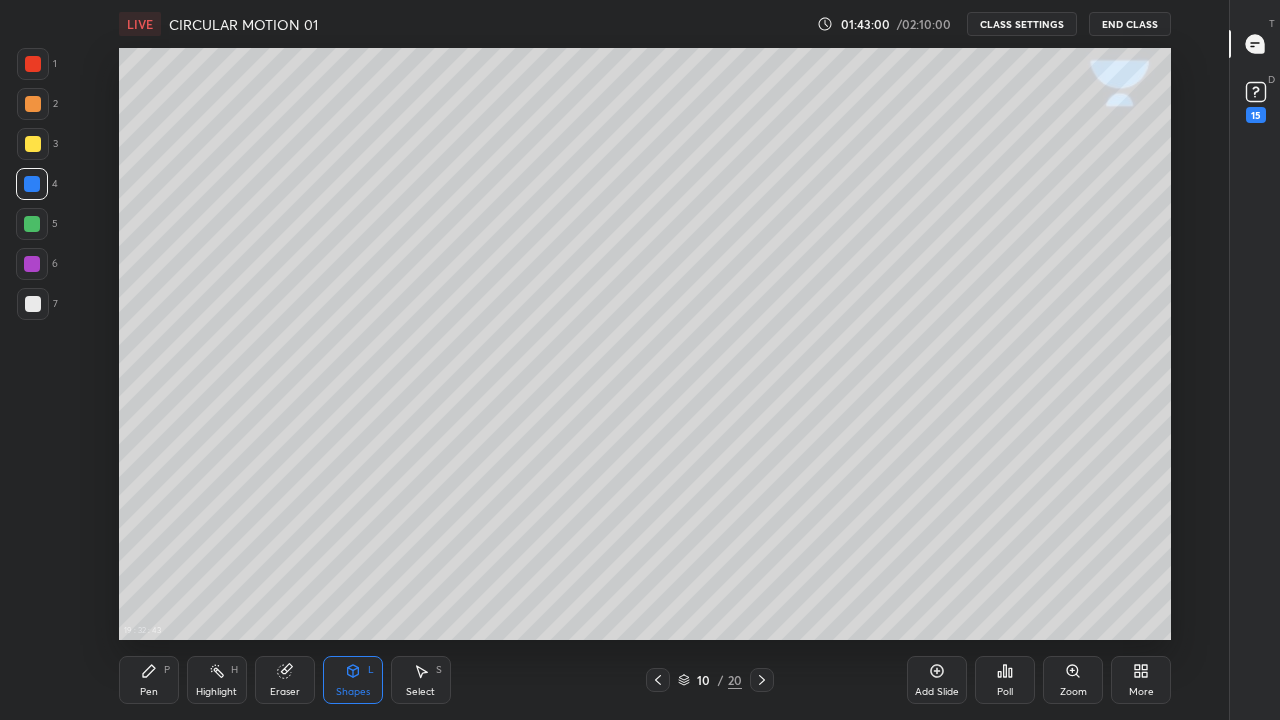 click 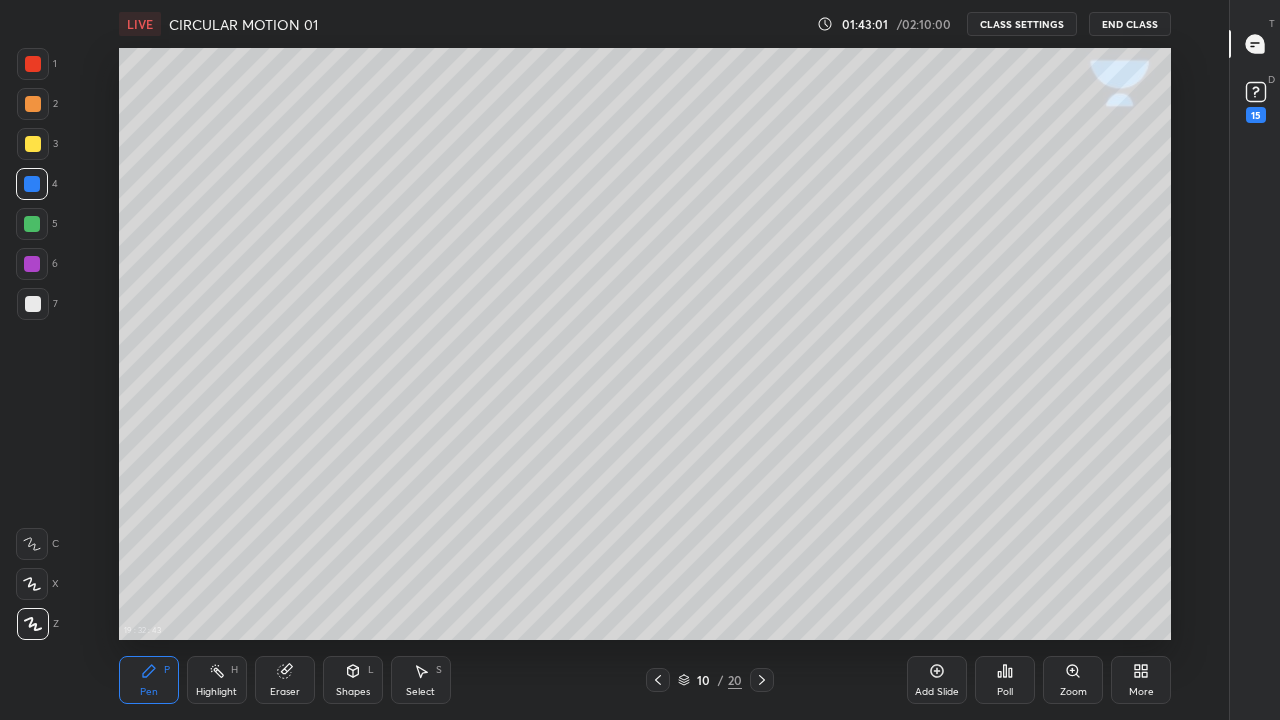 click at bounding box center [33, 304] 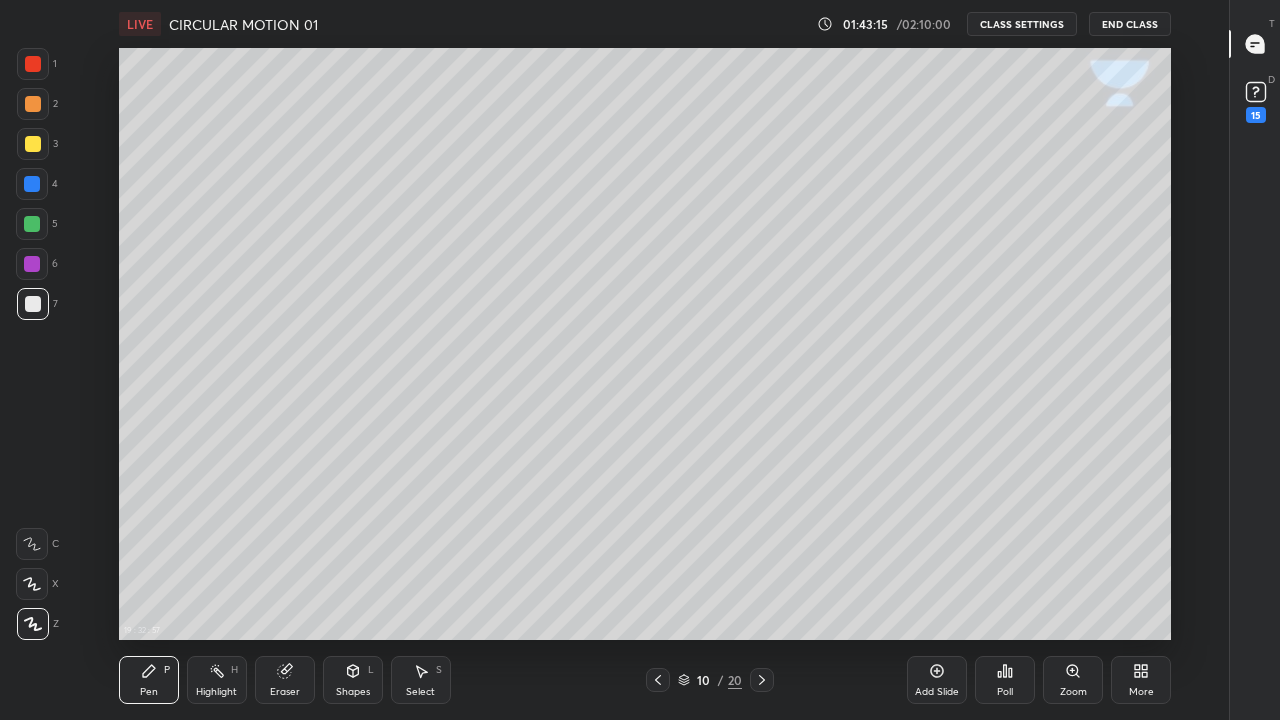 click 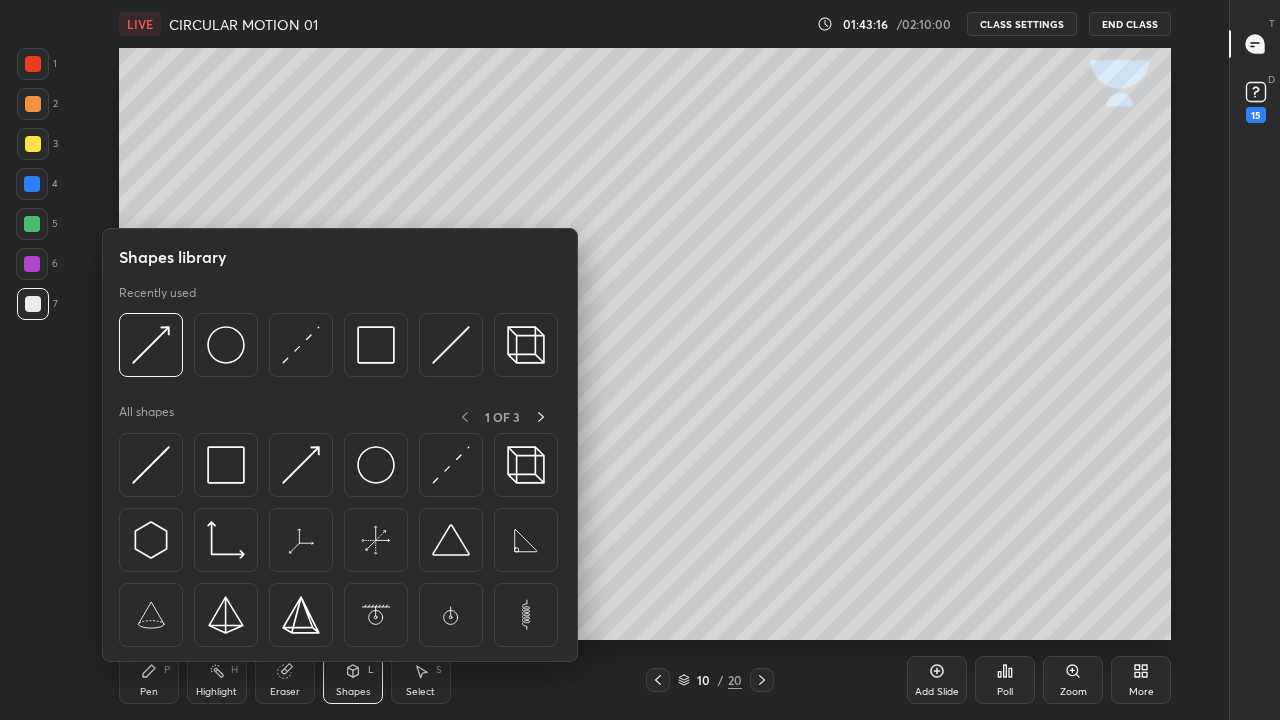 click at bounding box center [151, 345] 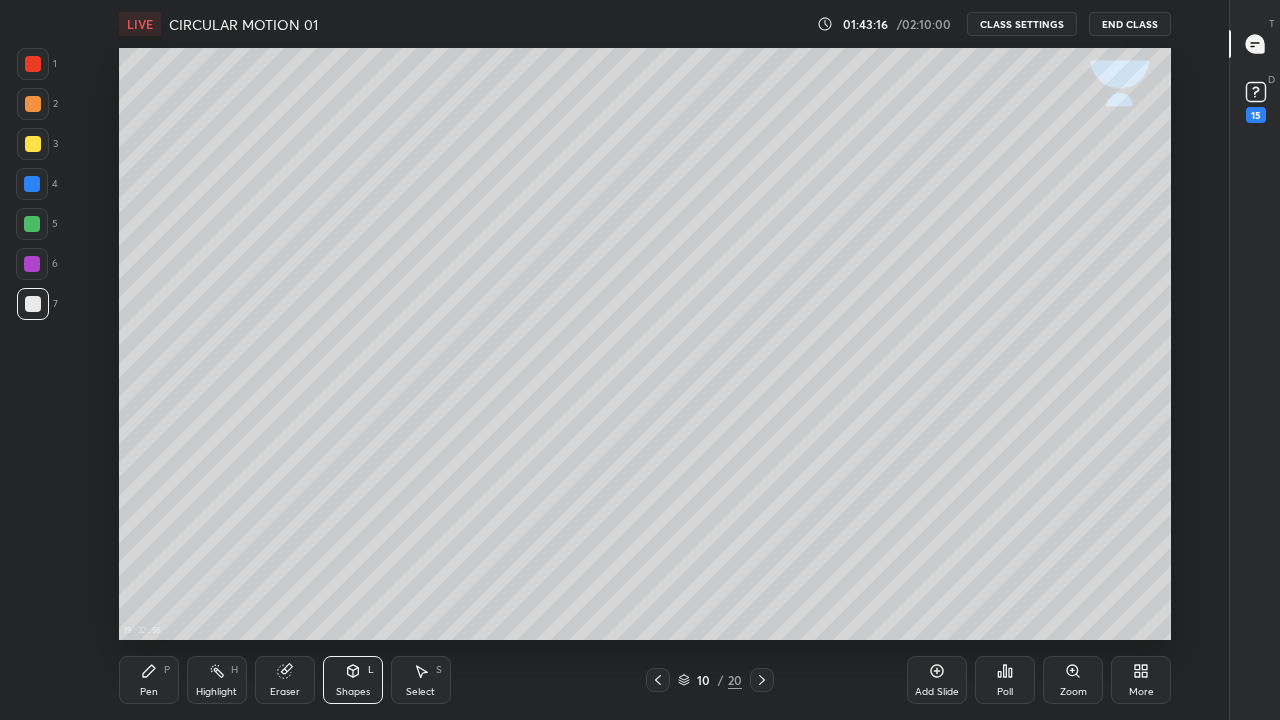 click at bounding box center [32, 224] 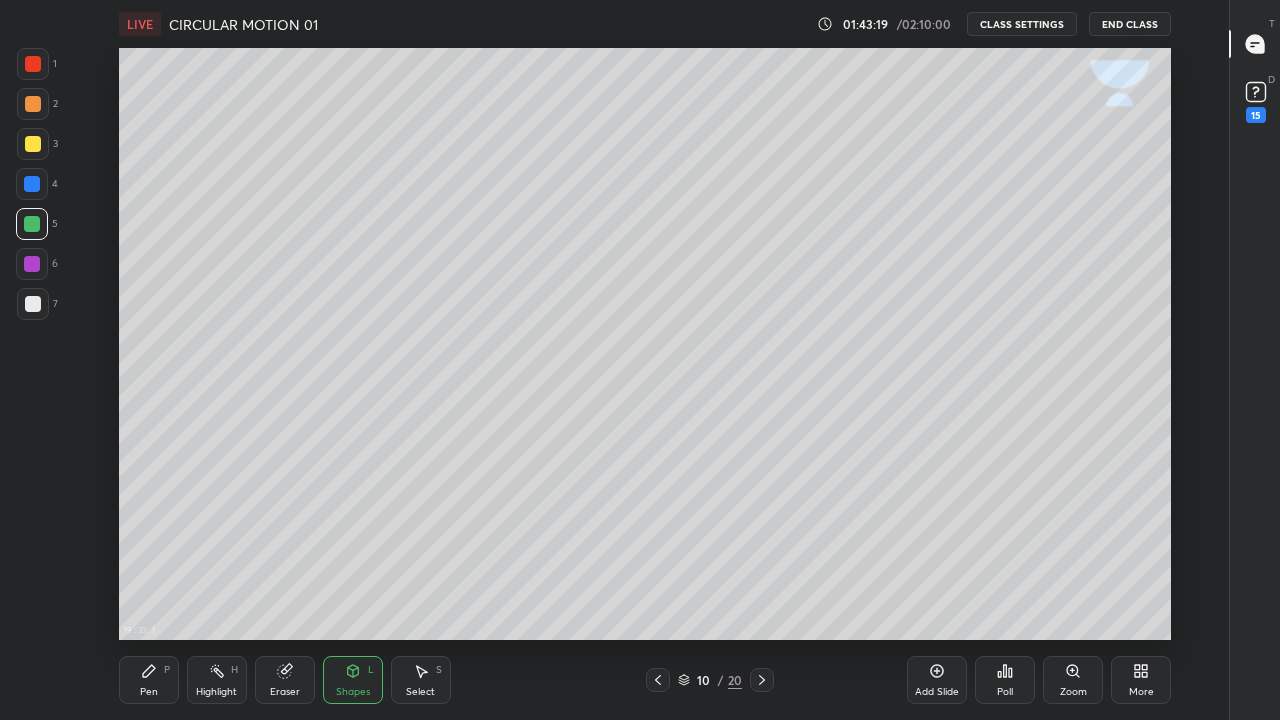 click 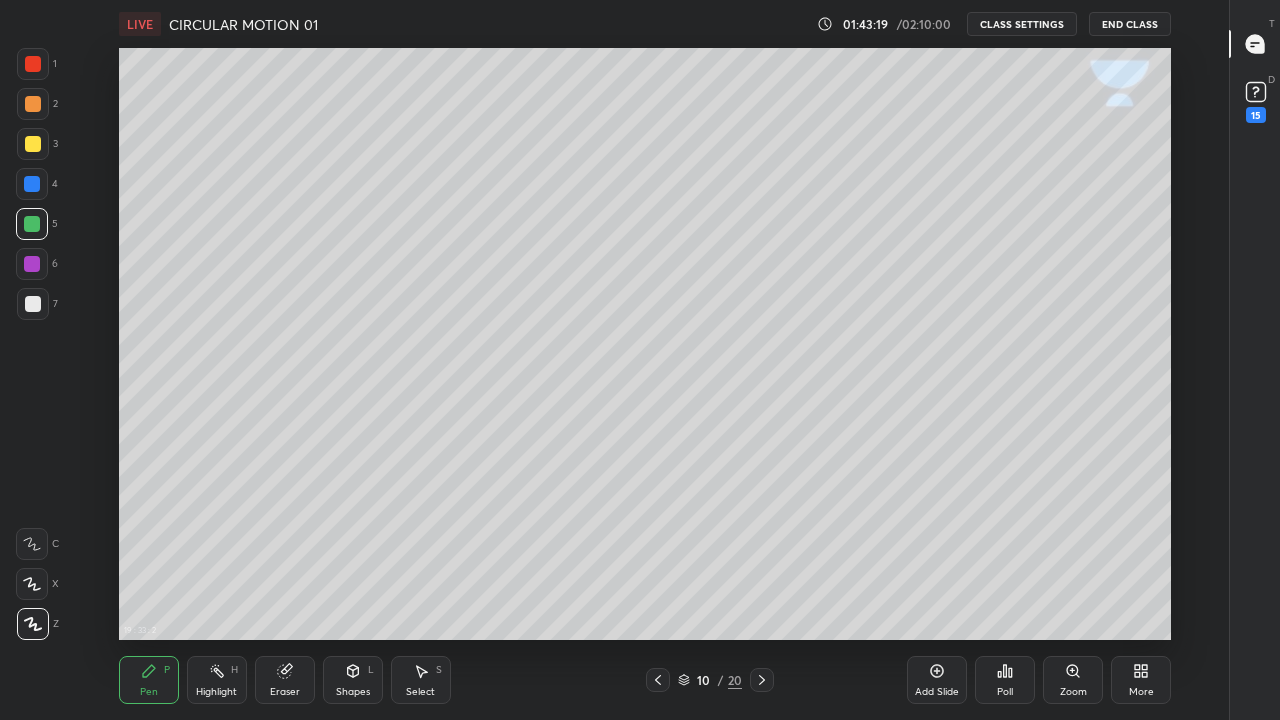 click at bounding box center [33, 304] 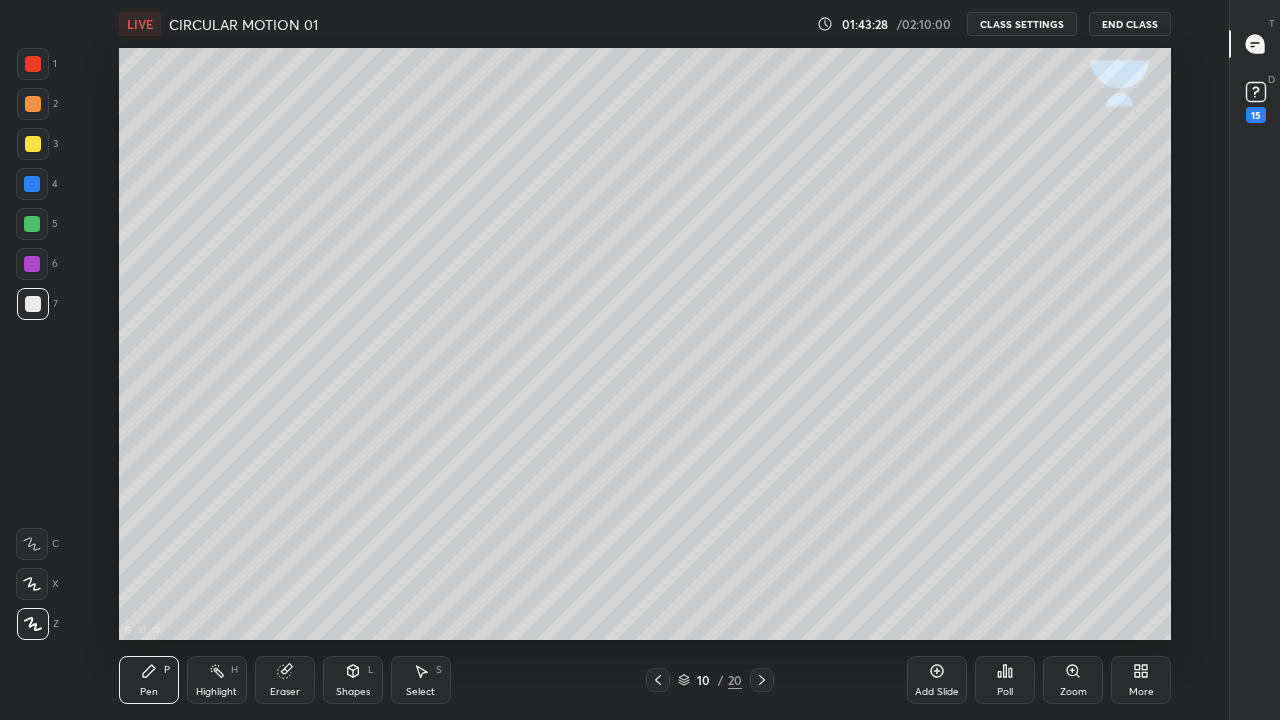 click on "Shapes L" at bounding box center [353, 680] 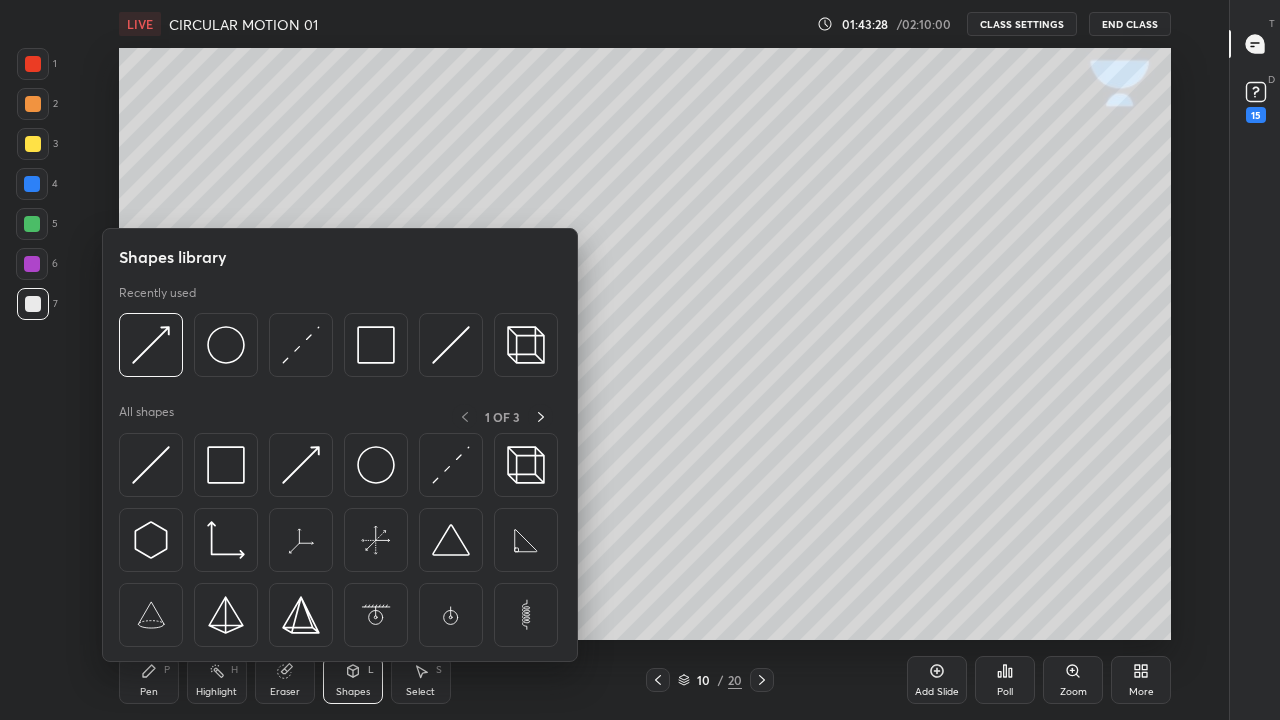 click at bounding box center (226, 345) 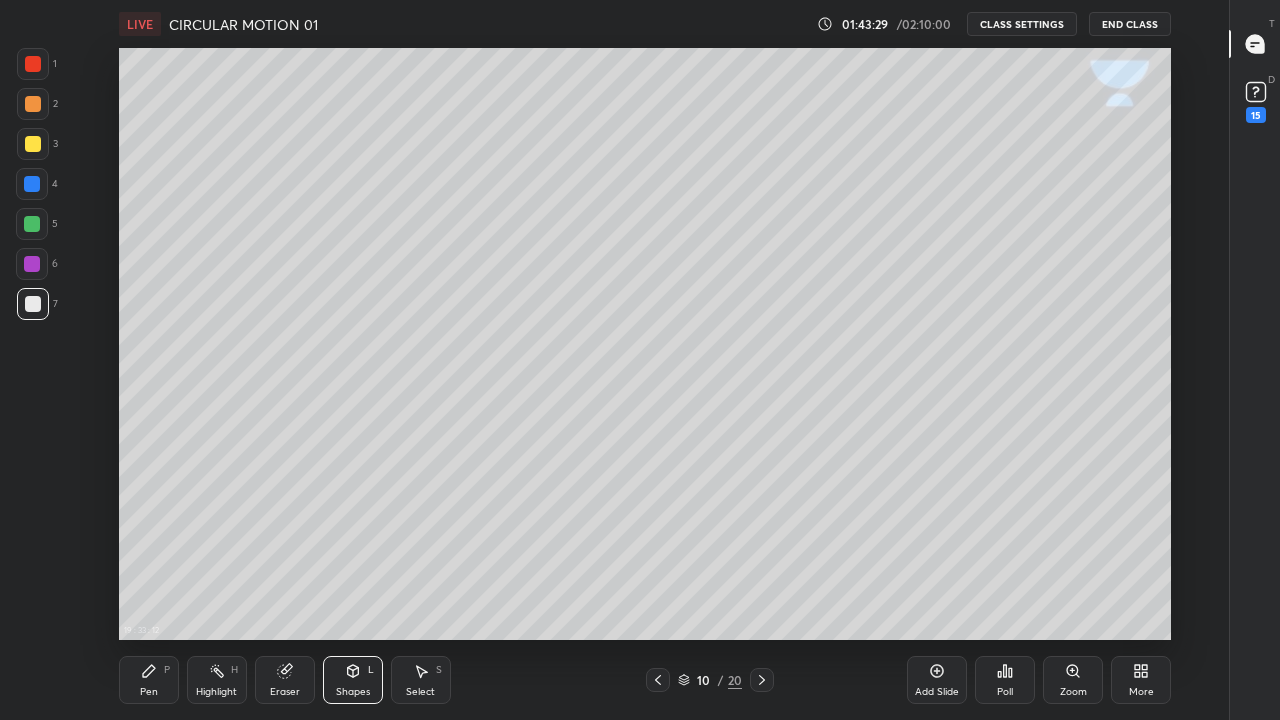 click at bounding box center [33, 144] 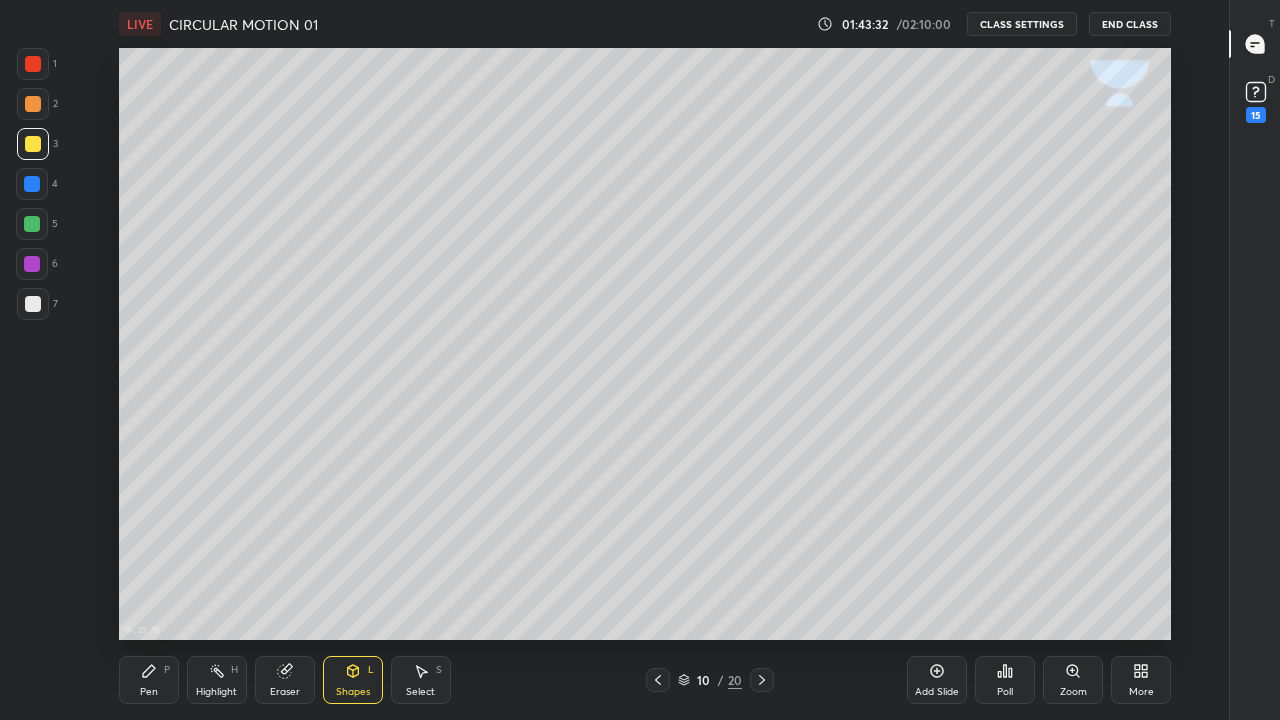click on "Eraser" at bounding box center [285, 680] 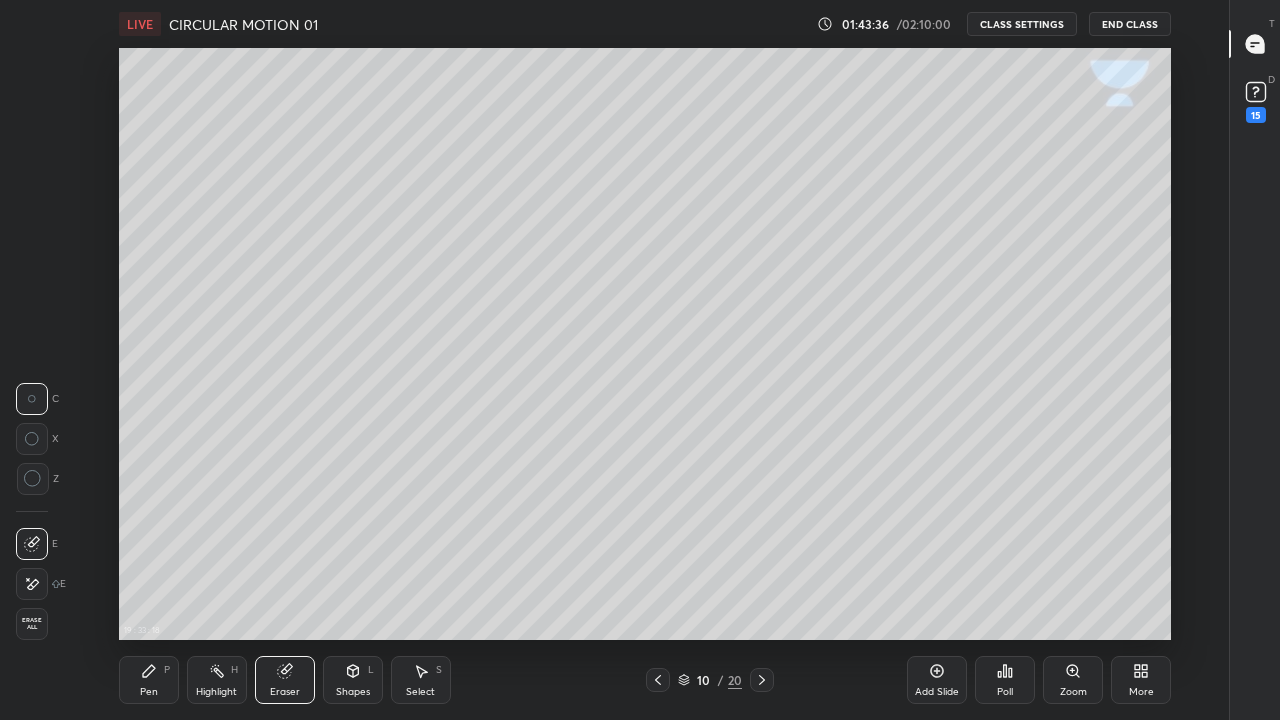 click 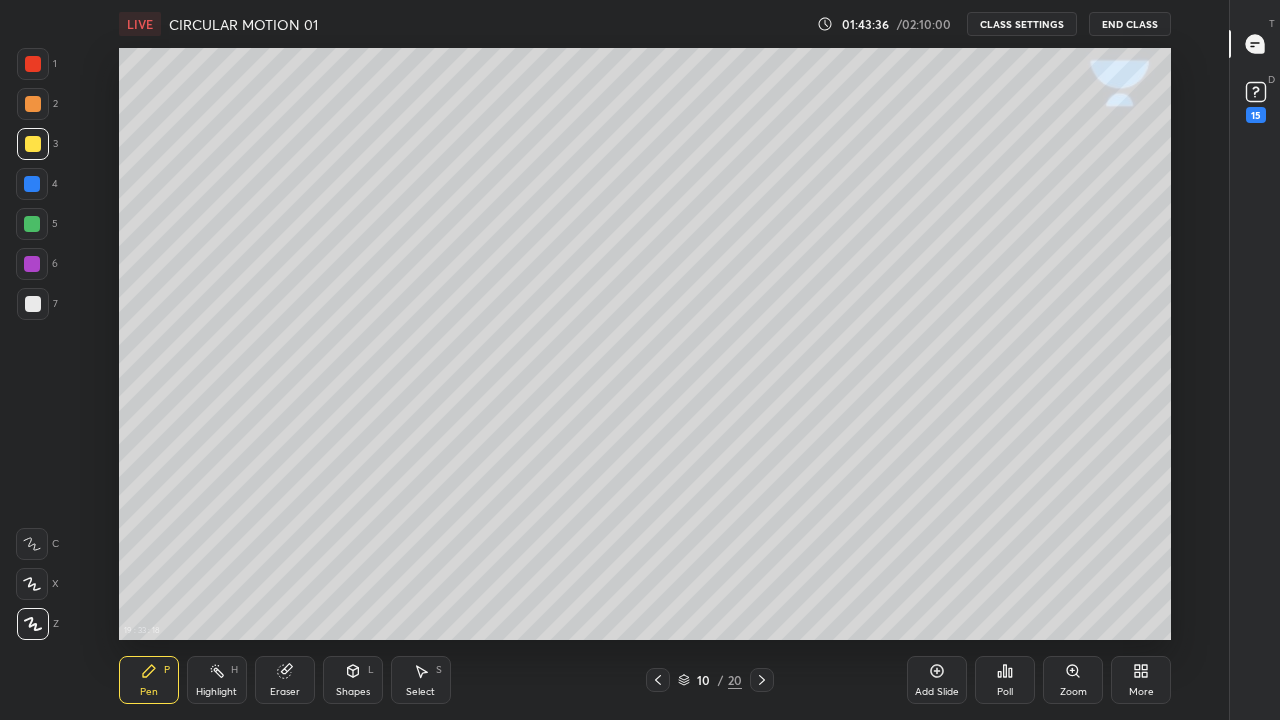 click at bounding box center (33, 304) 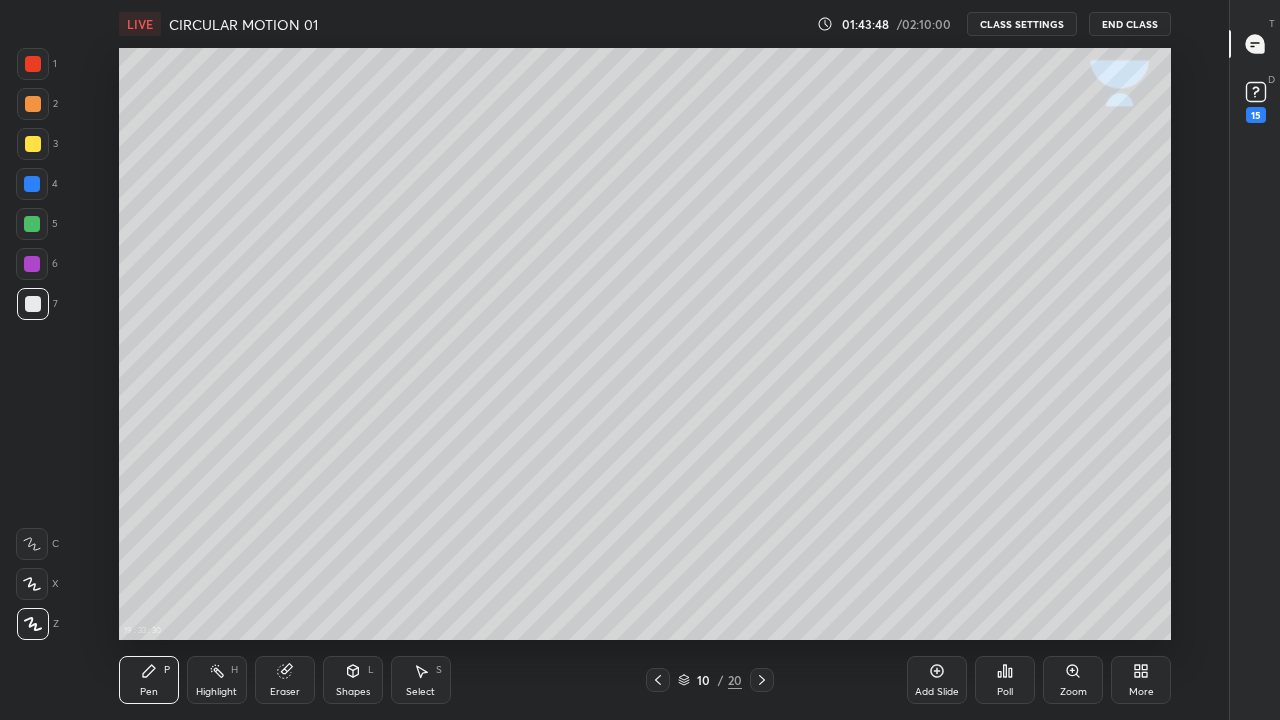 click on "Shapes L" at bounding box center [353, 680] 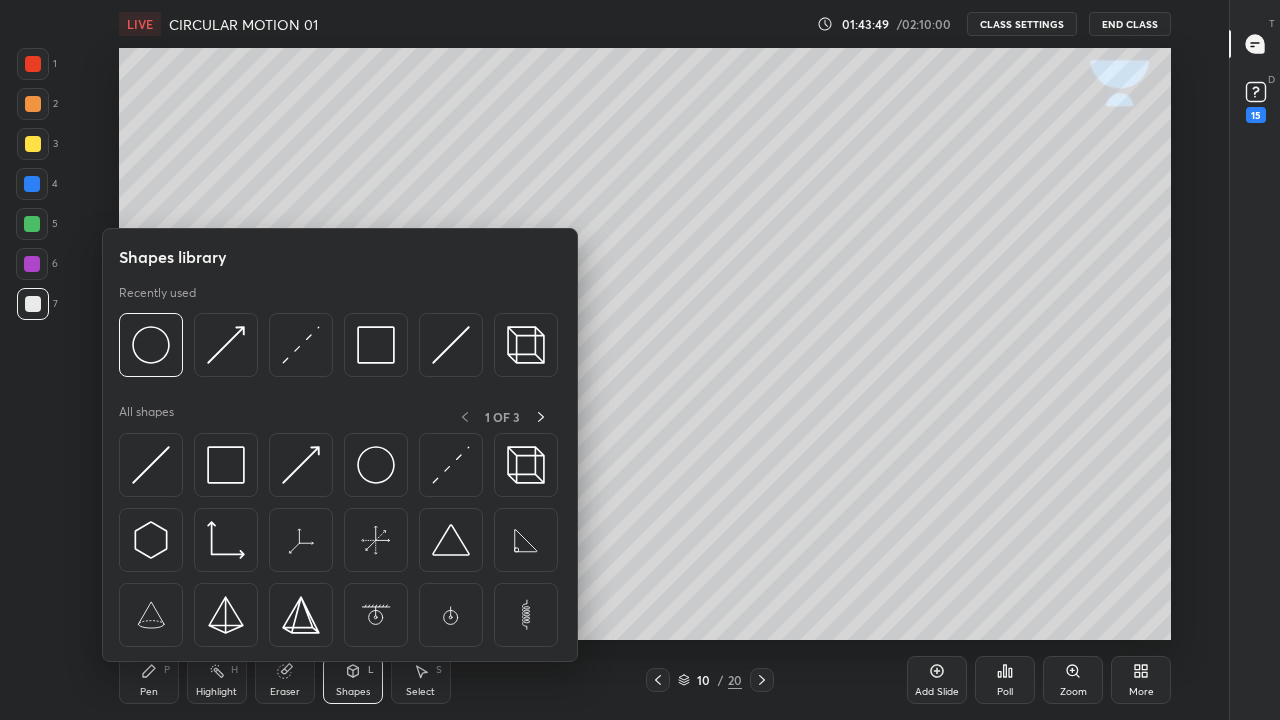 click at bounding box center [32, 184] 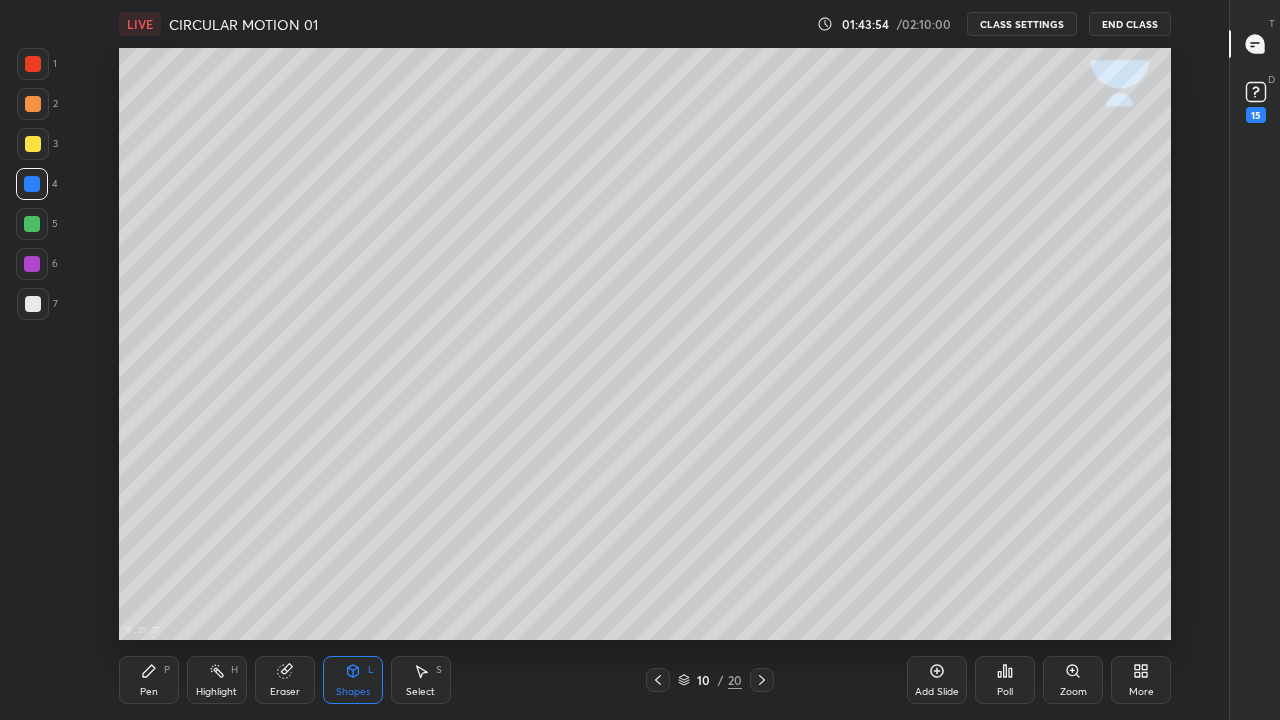 click on "Select S" at bounding box center [421, 680] 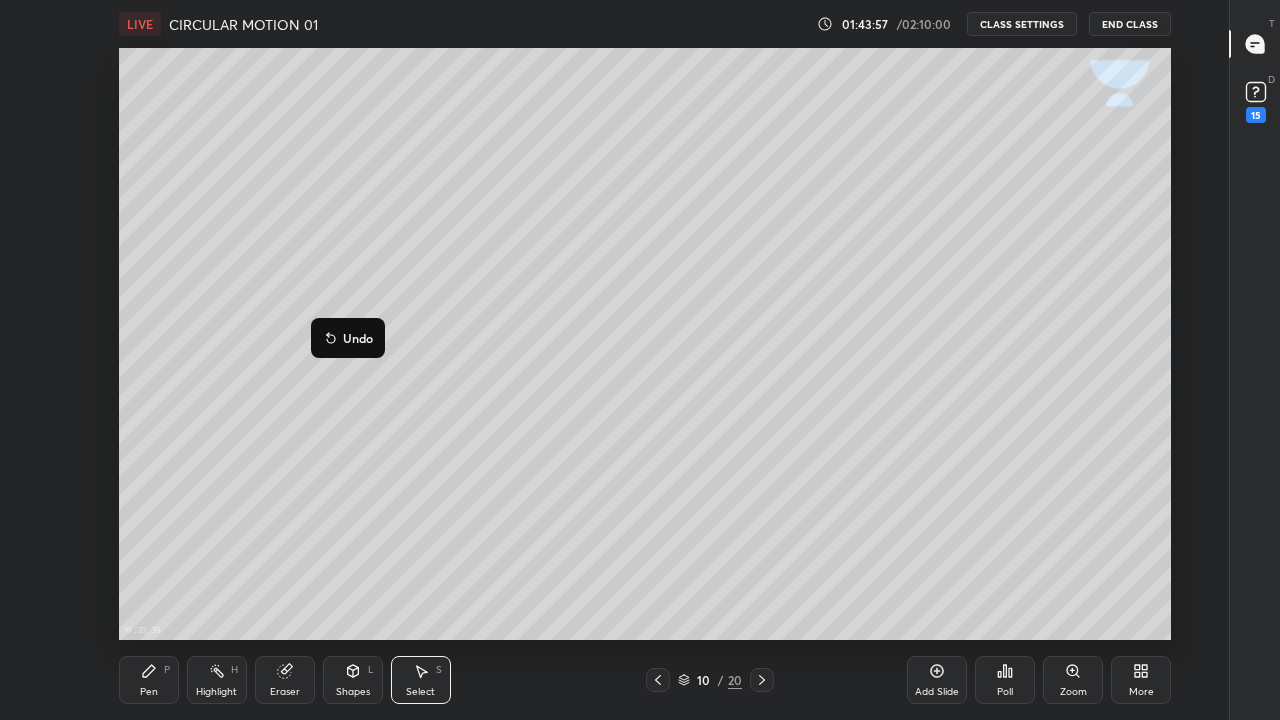 click 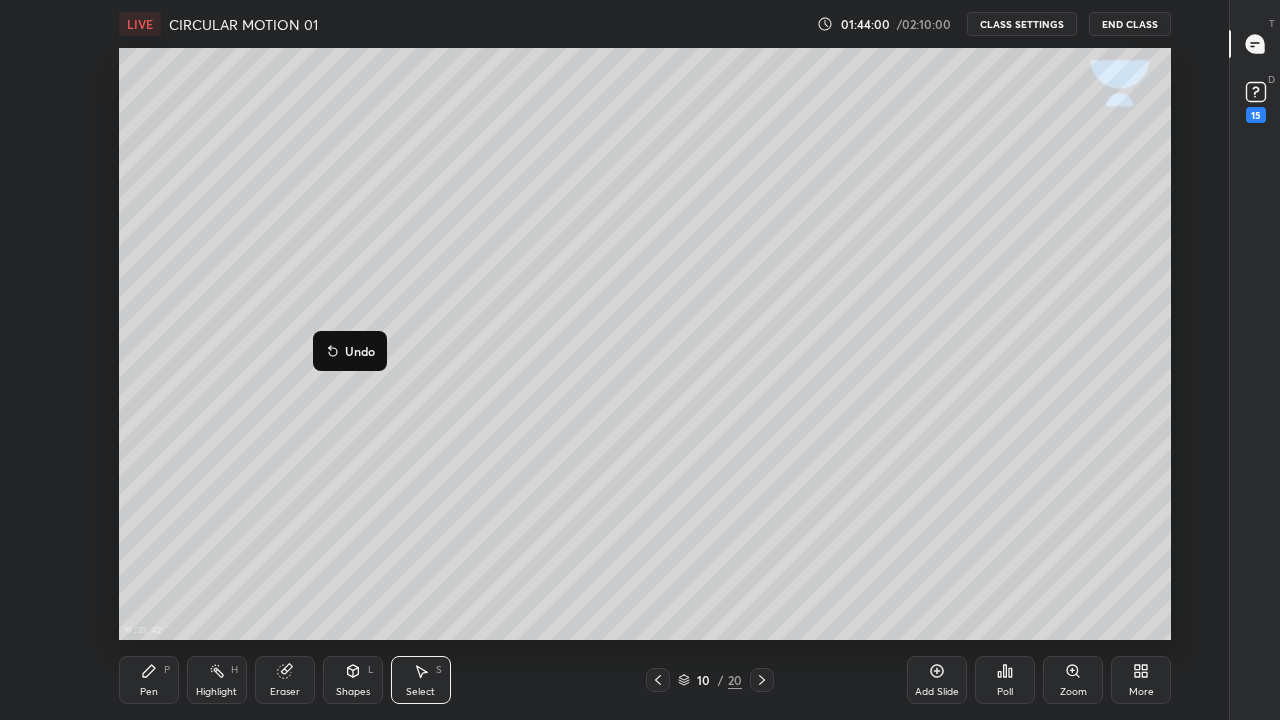 click 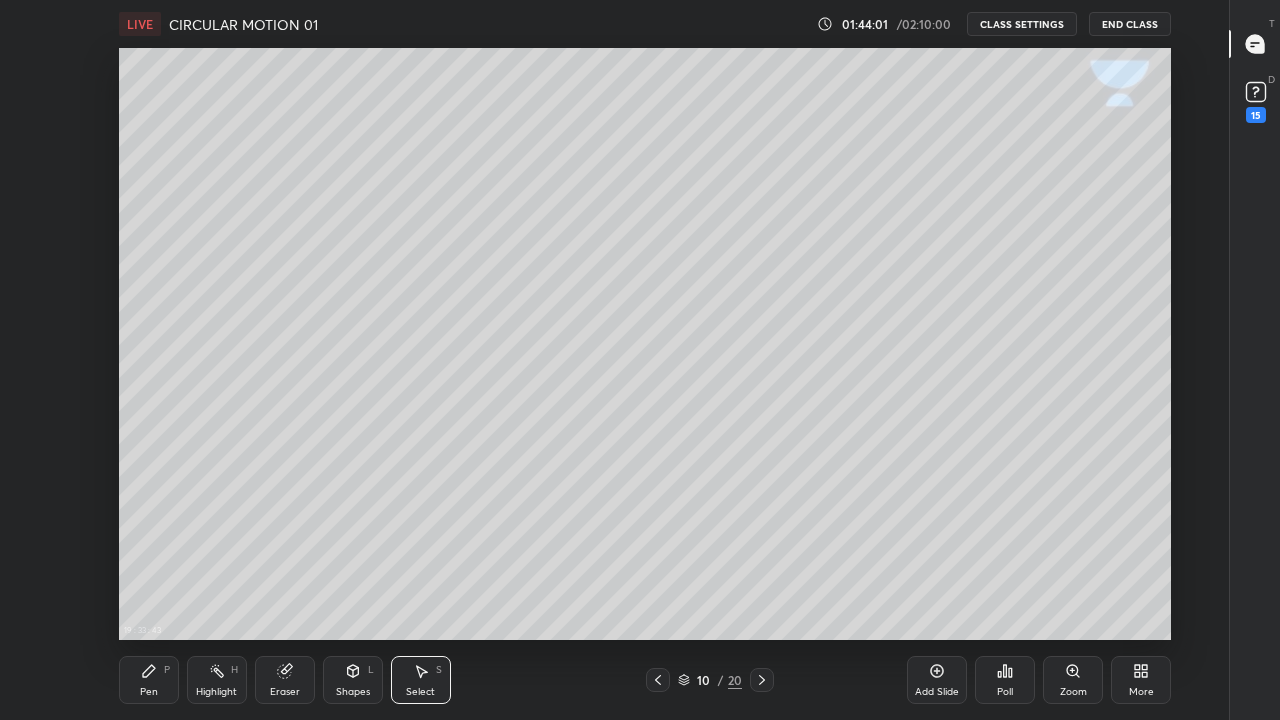 click 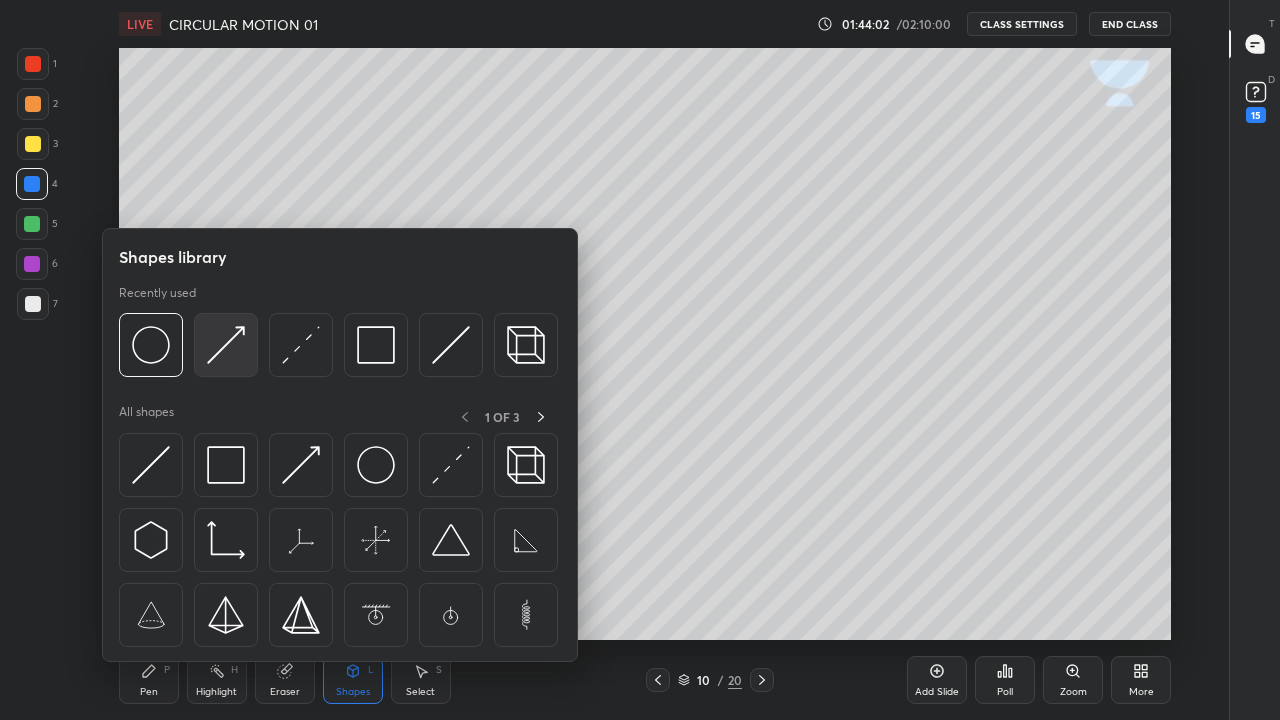 click at bounding box center [226, 345] 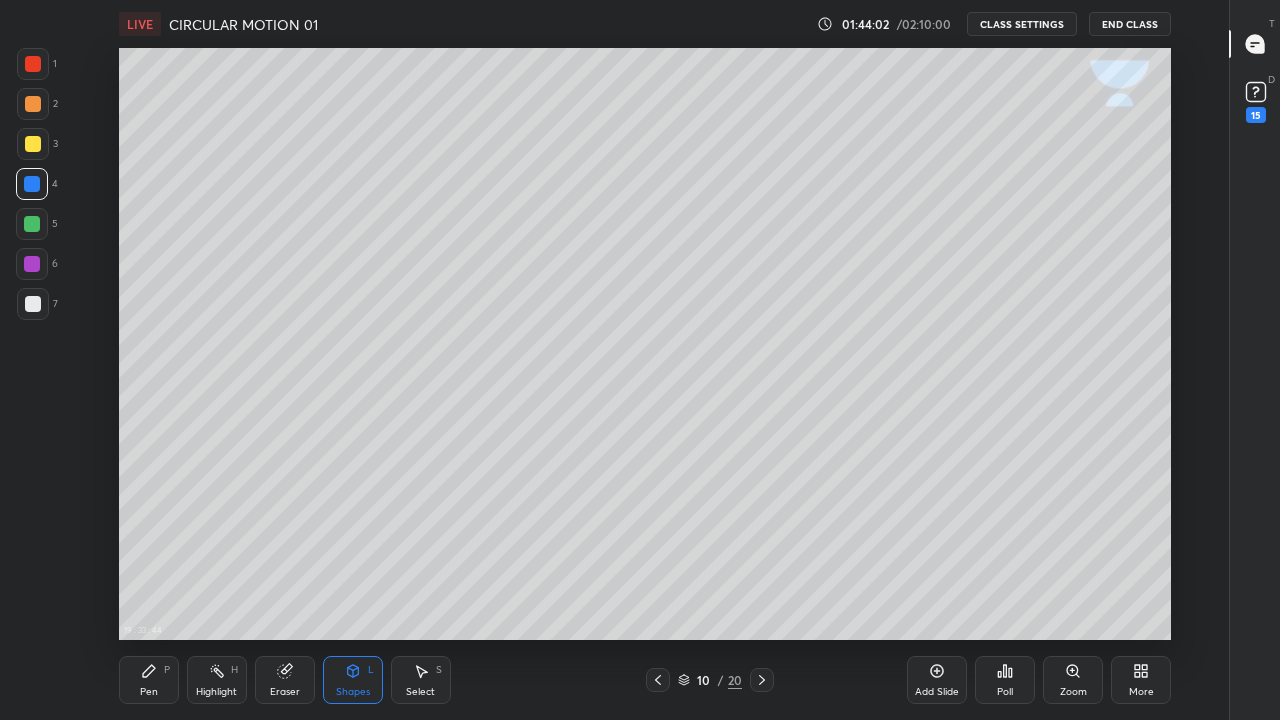 click at bounding box center (32, 184) 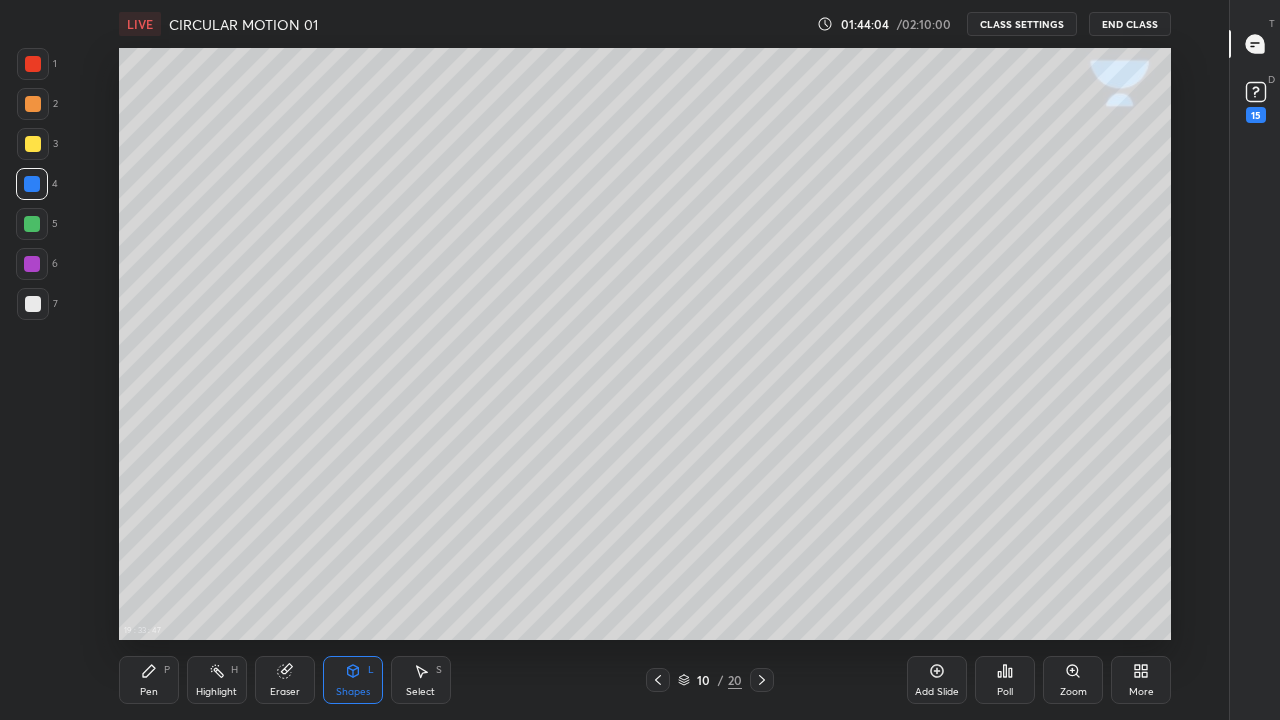 click 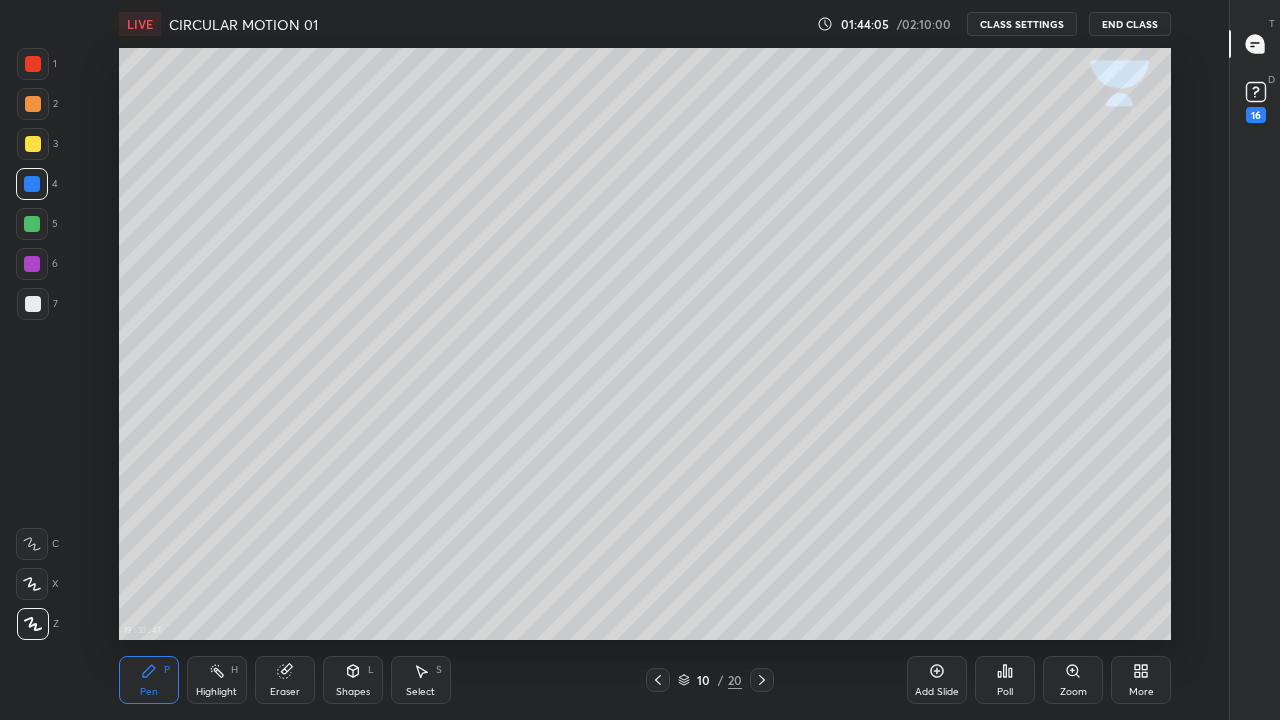 click at bounding box center [33, 304] 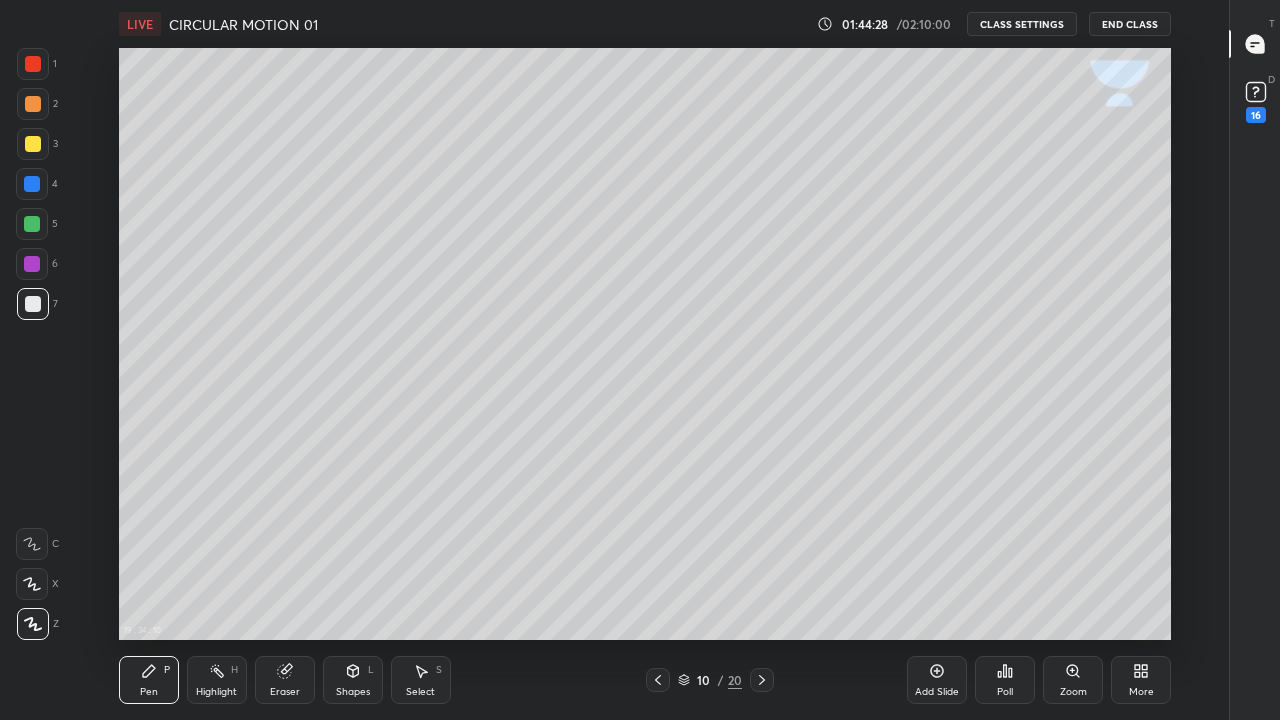 click on "Shapes L" at bounding box center (353, 680) 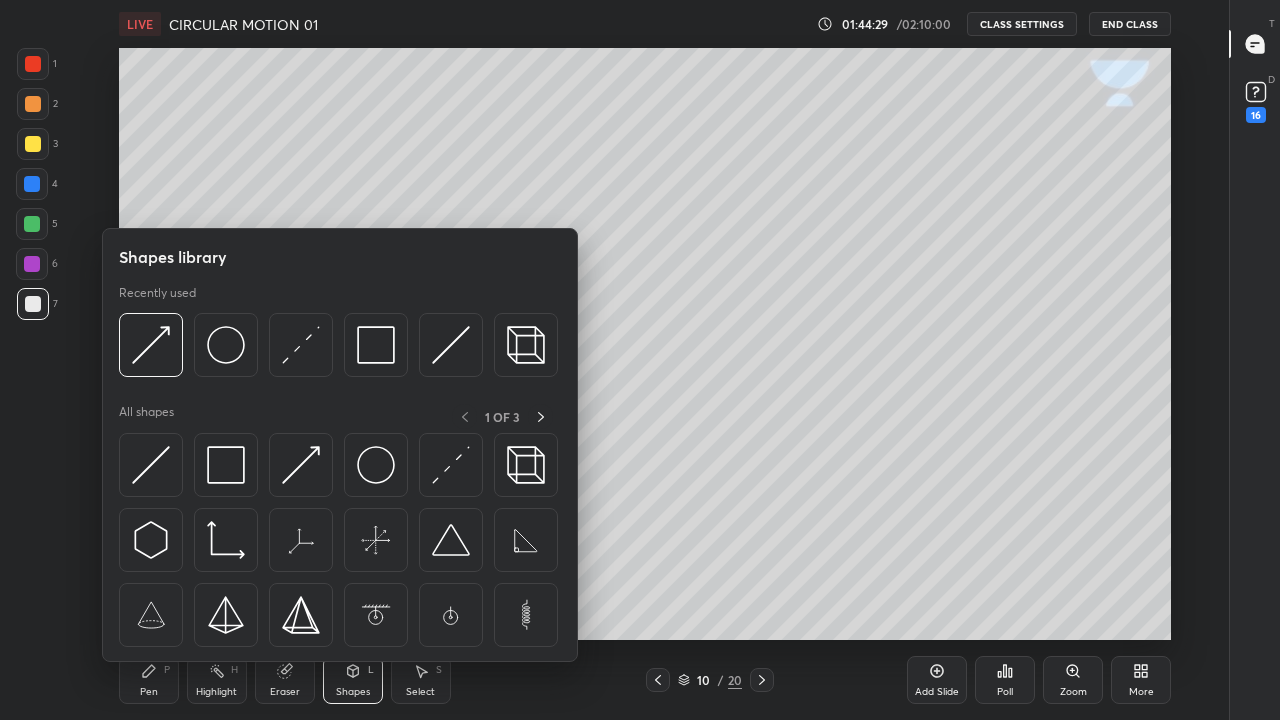 click at bounding box center [151, 345] 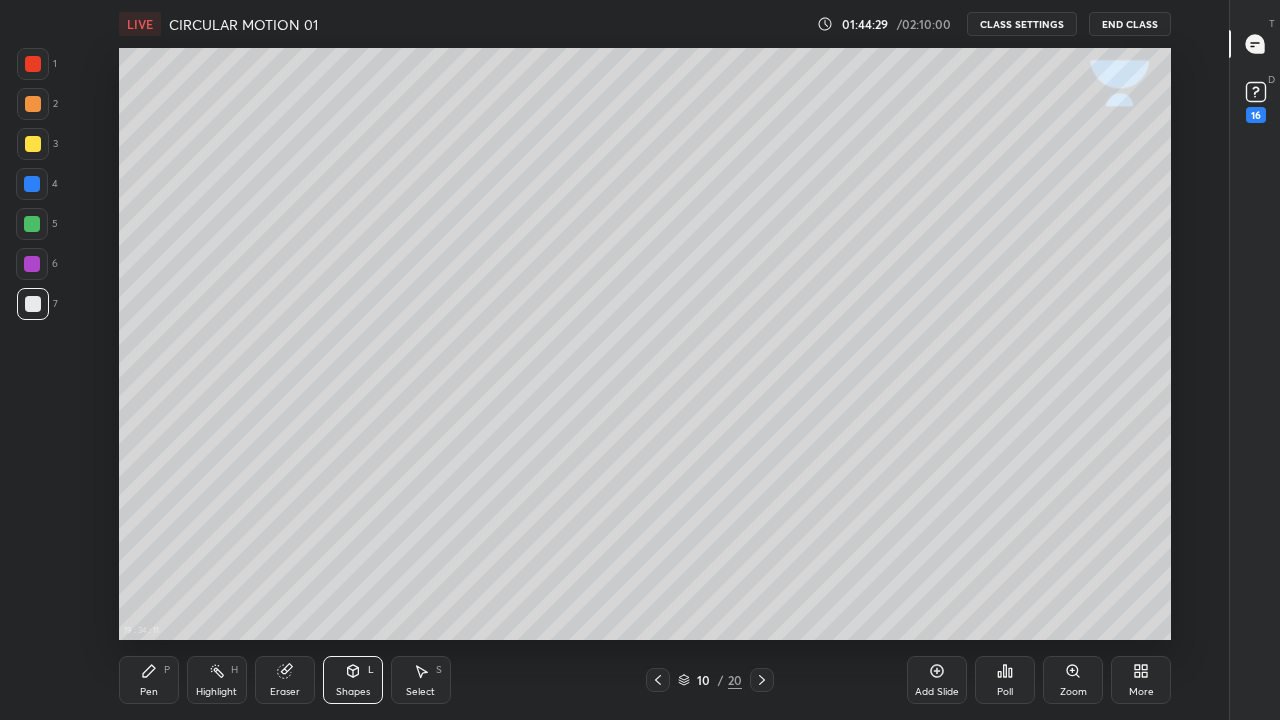 click at bounding box center (32, 224) 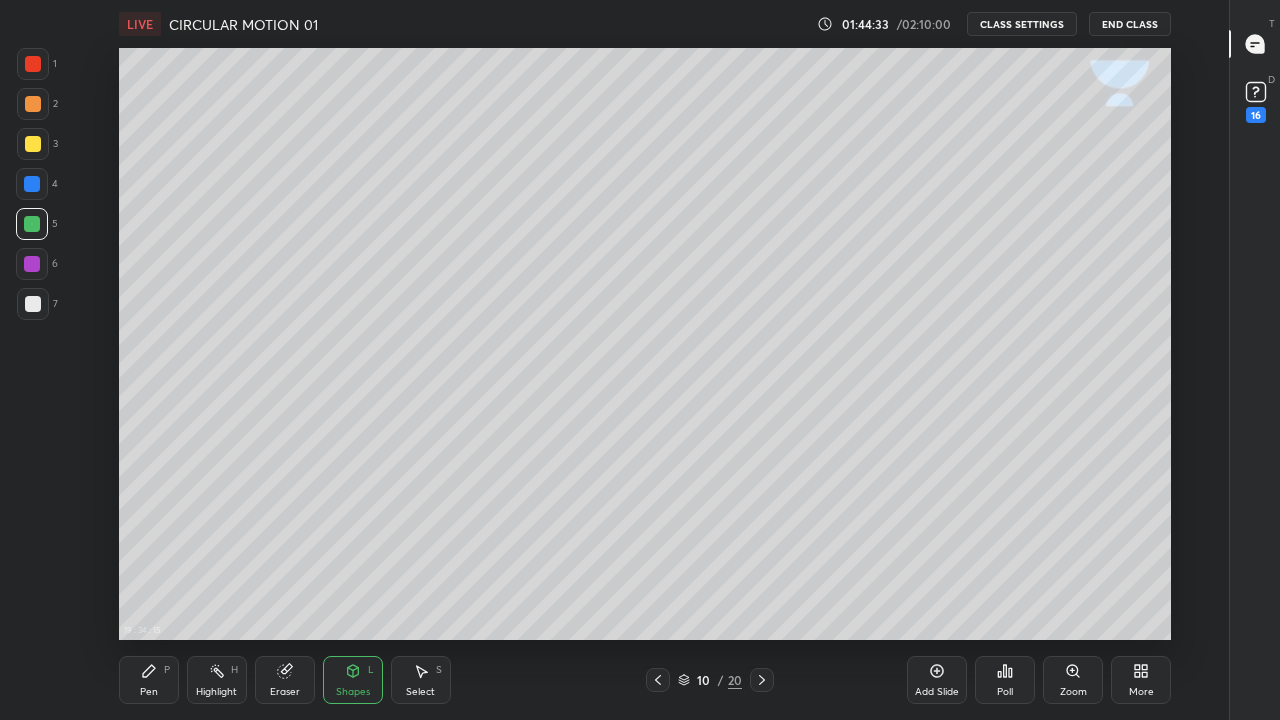 click on "Pen P" at bounding box center [149, 680] 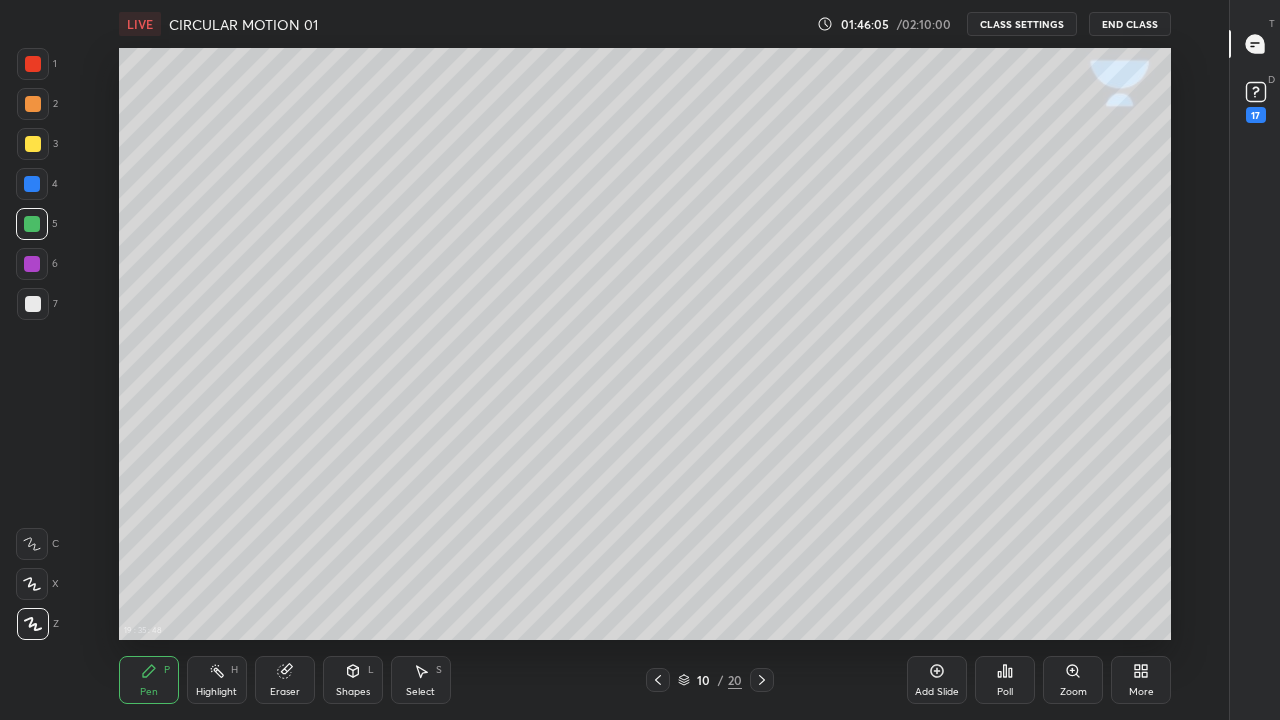 click on "Shapes L" at bounding box center (353, 680) 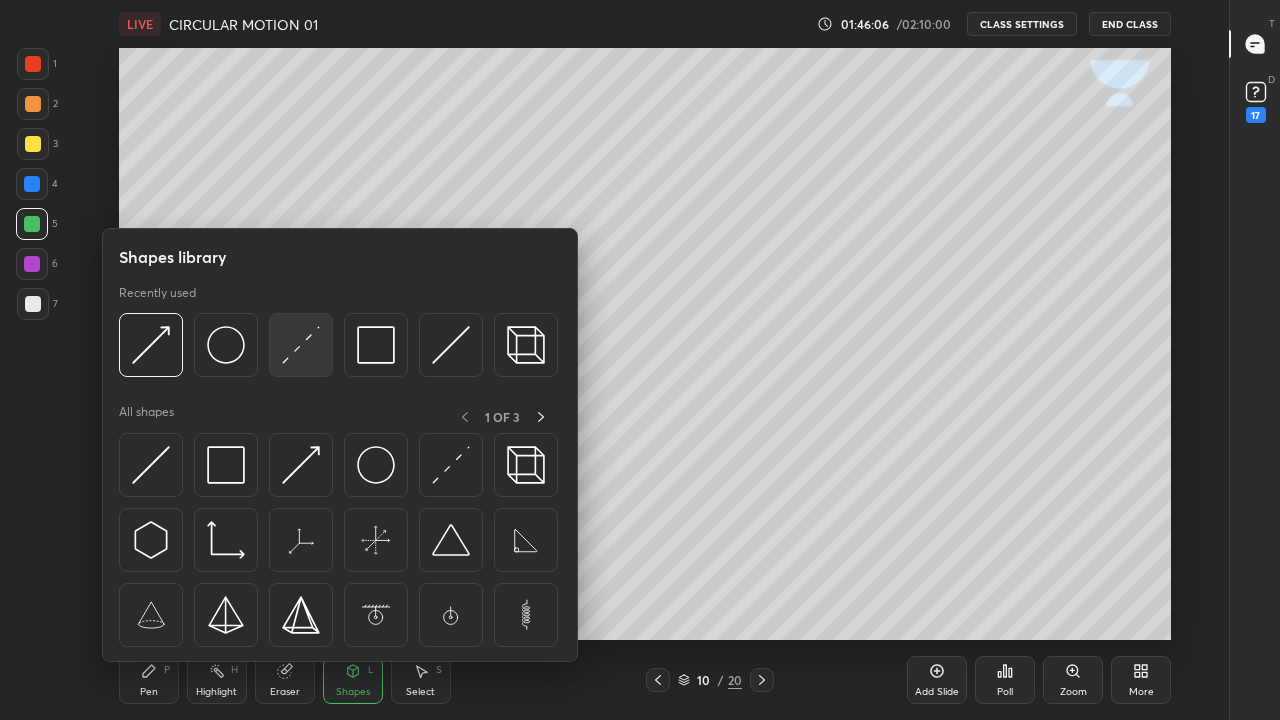 click at bounding box center (301, 345) 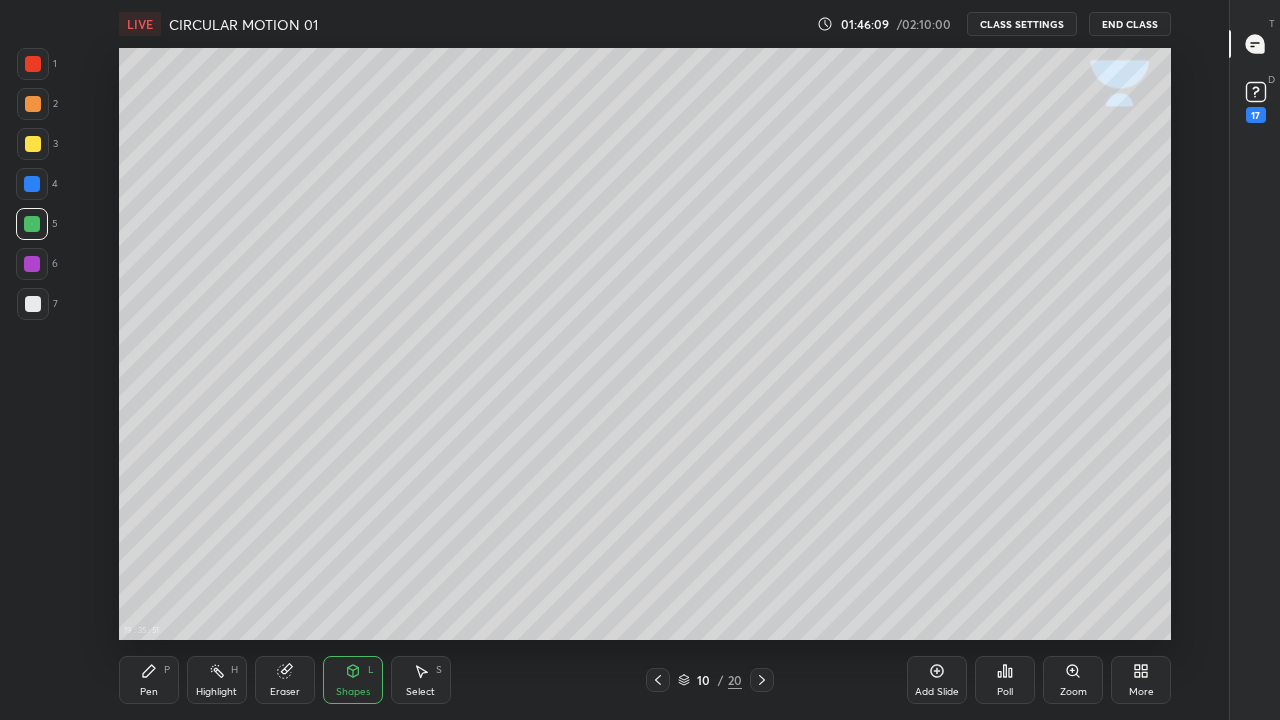 click on "Pen" at bounding box center (149, 692) 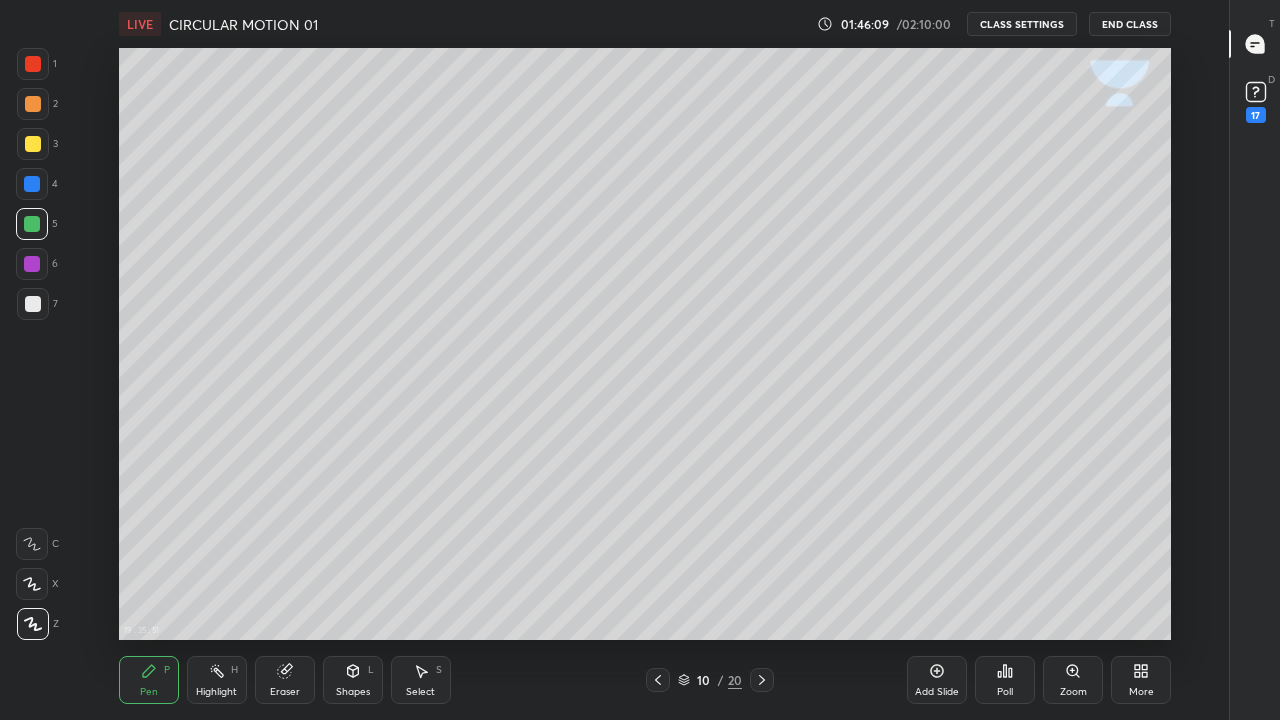 click at bounding box center (33, 304) 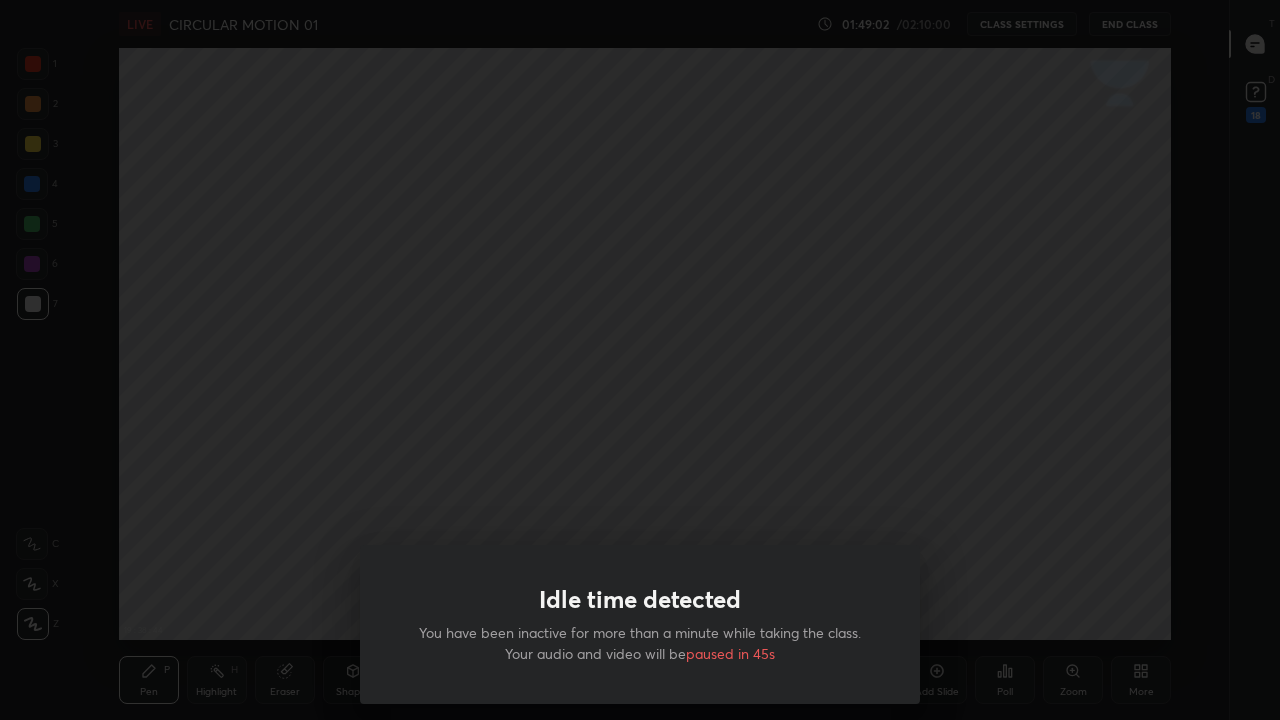 click on "Idle time detected You have been inactive for more than a minute while taking the class. Your audio and video will be  paused in 45s" at bounding box center [640, 360] 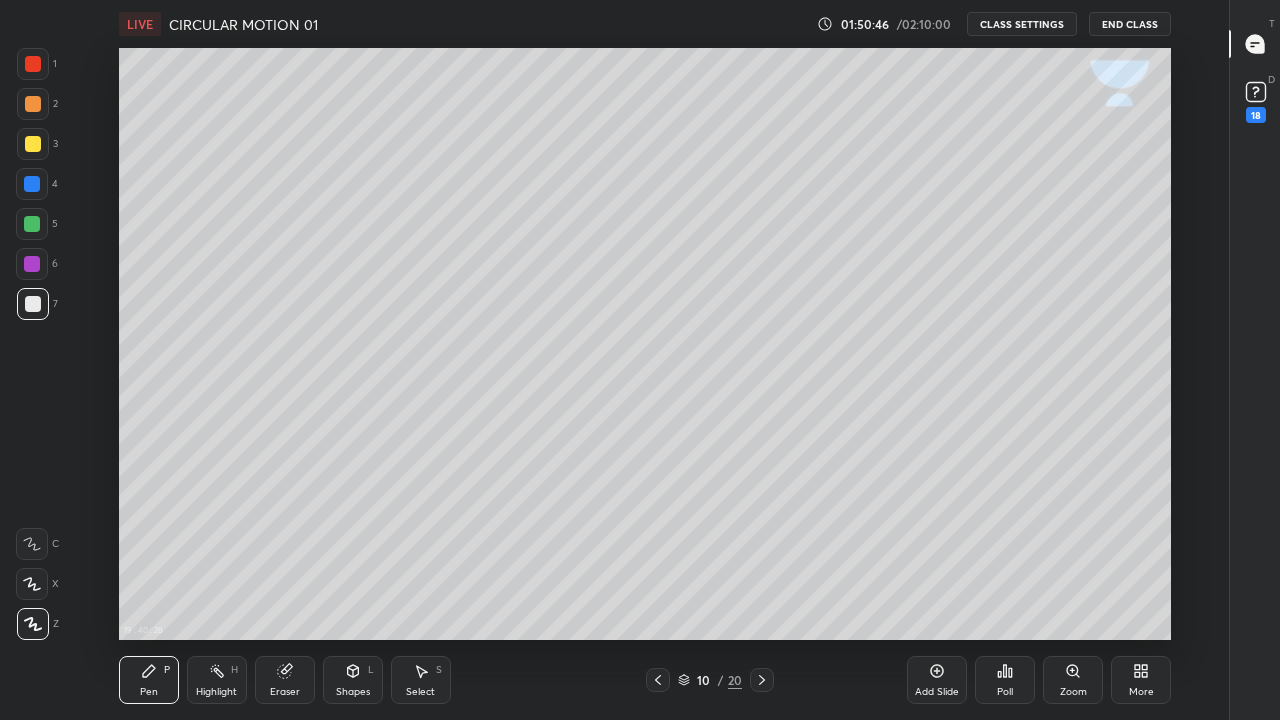 click 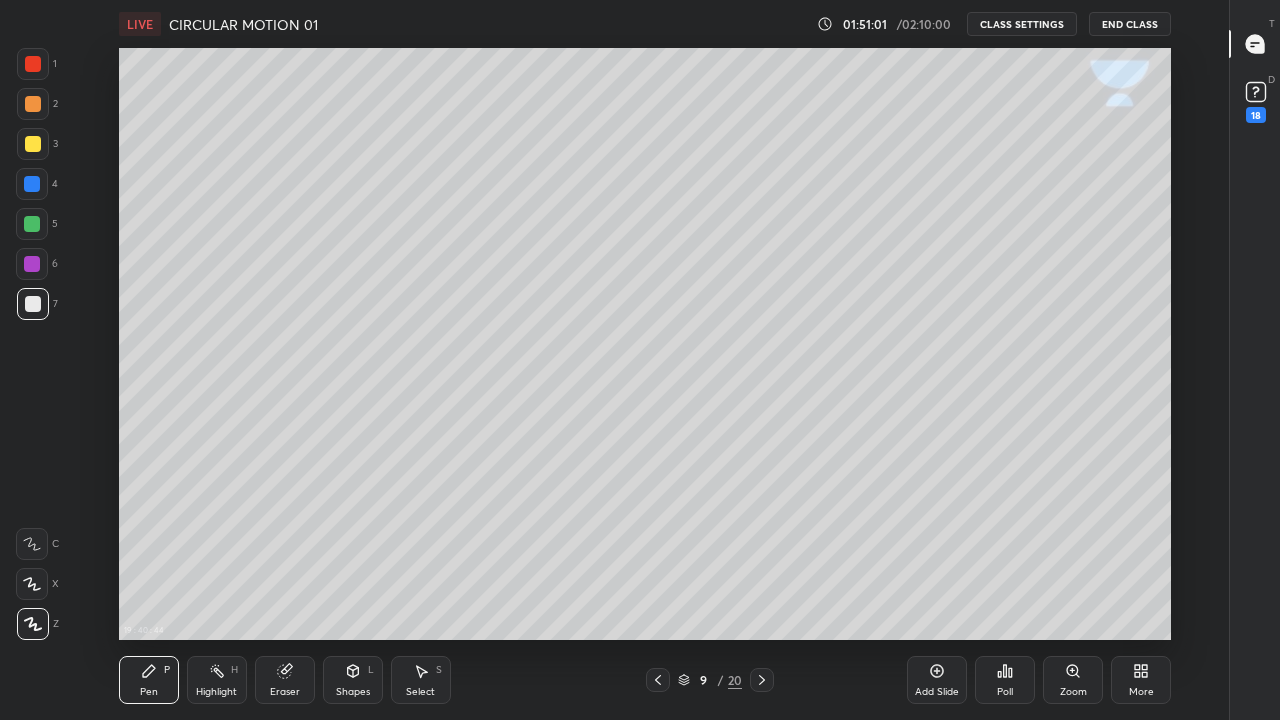 click 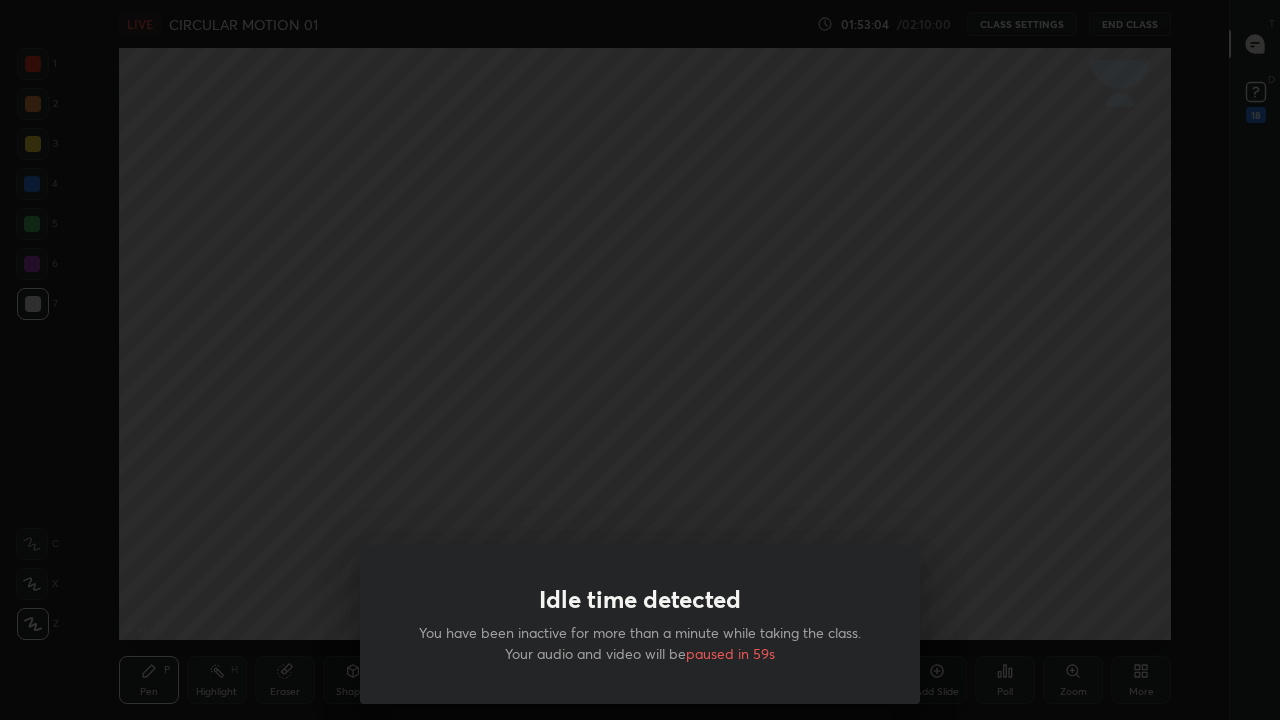 click on "Idle time detected You have been inactive for more than a minute while taking the class. Your audio and video will be  paused in 59s" at bounding box center [640, 360] 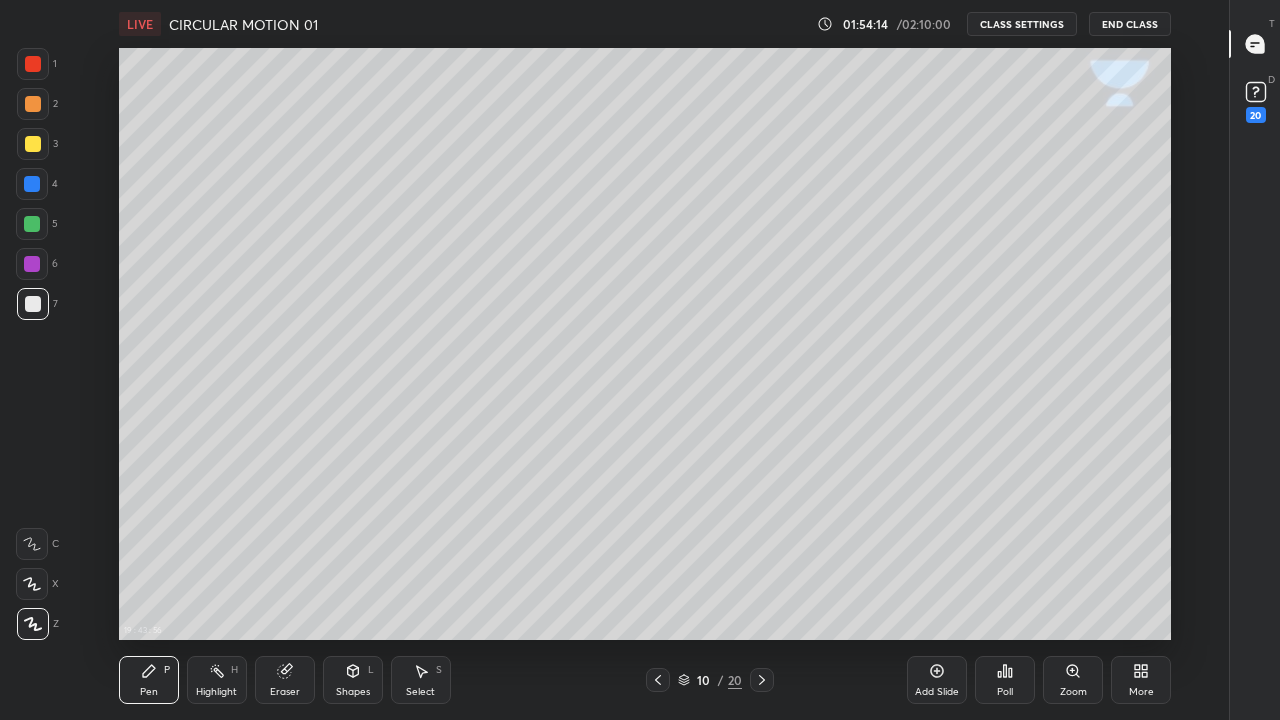 type on "x" 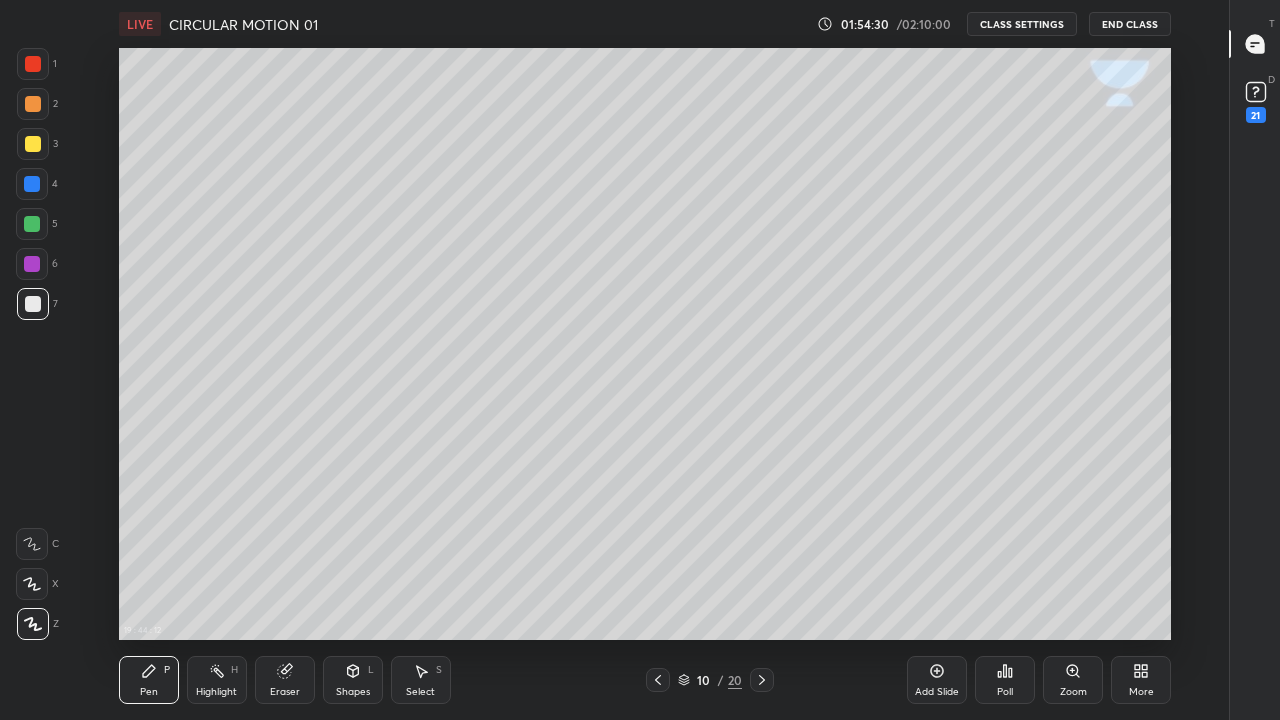 click on "21" at bounding box center [1256, 115] 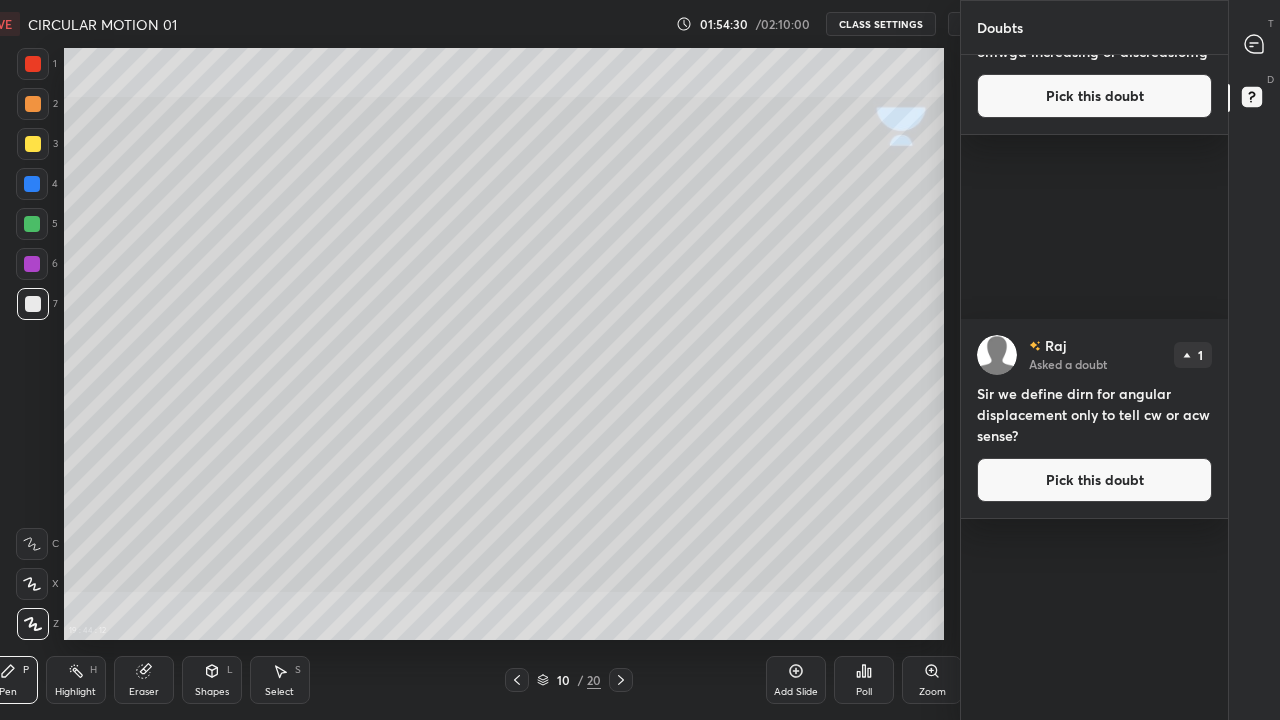 scroll, scrollTop: 592, scrollLeft: 933, axis: both 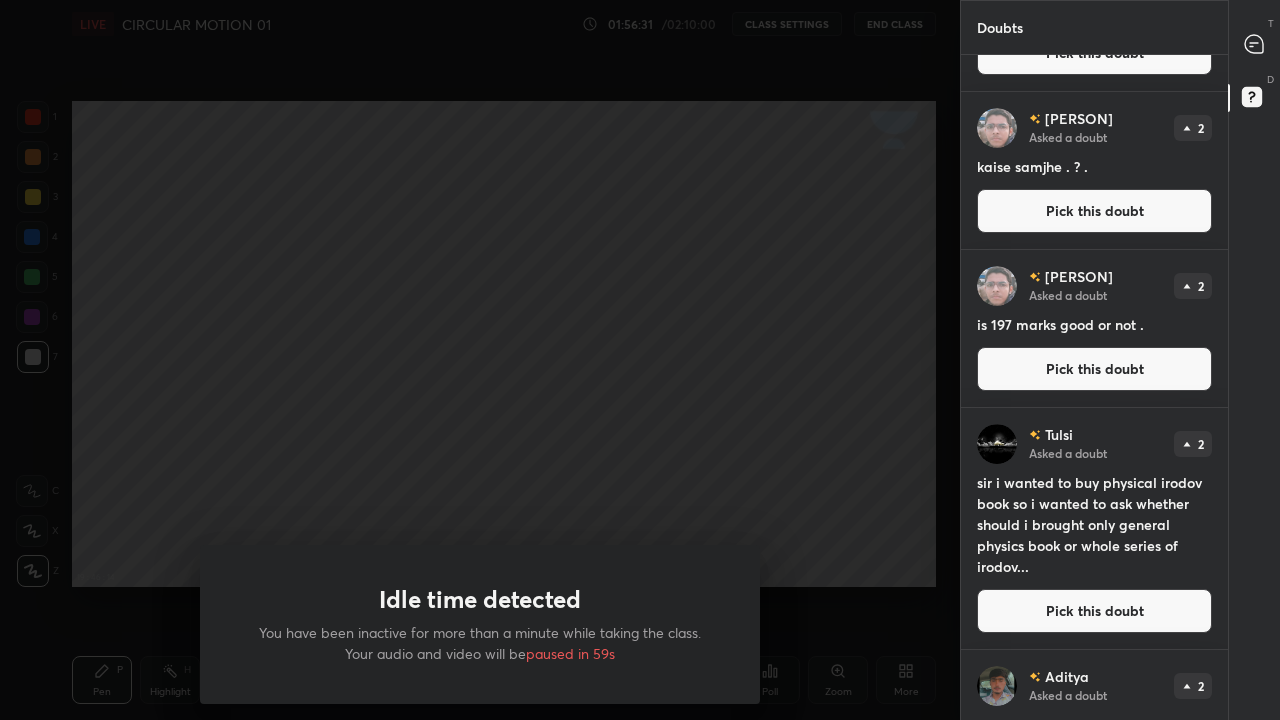 click on "Idle time detected You have been inactive for more than a minute while taking the class. Your audio and video will be  paused in 59s" at bounding box center (480, 360) 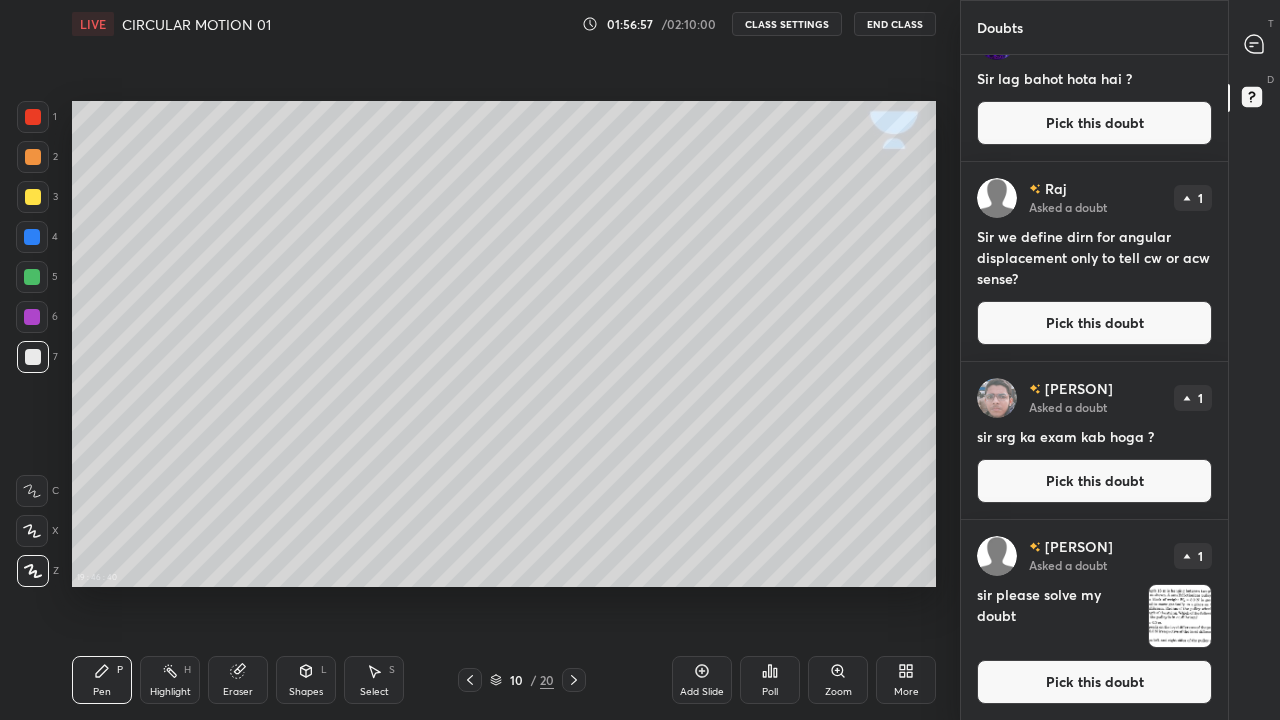 scroll, scrollTop: 5129, scrollLeft: 0, axis: vertical 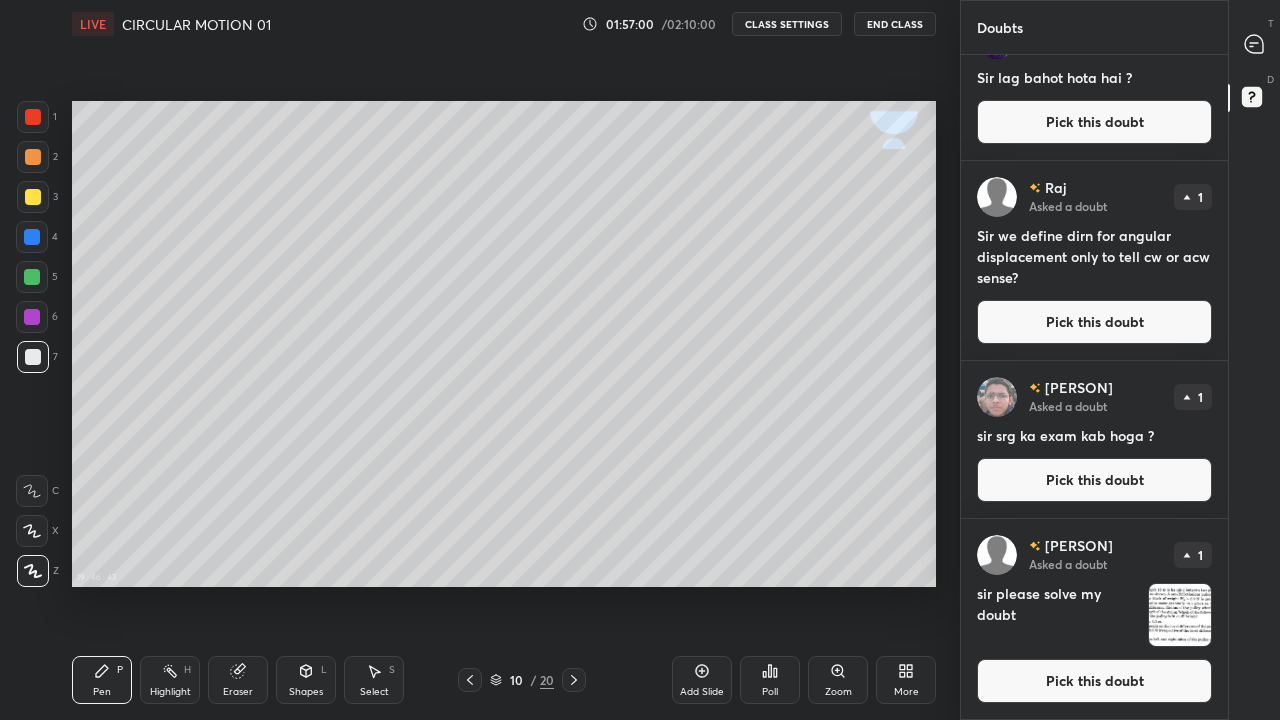 click on "Pick this doubt" at bounding box center (1094, 681) 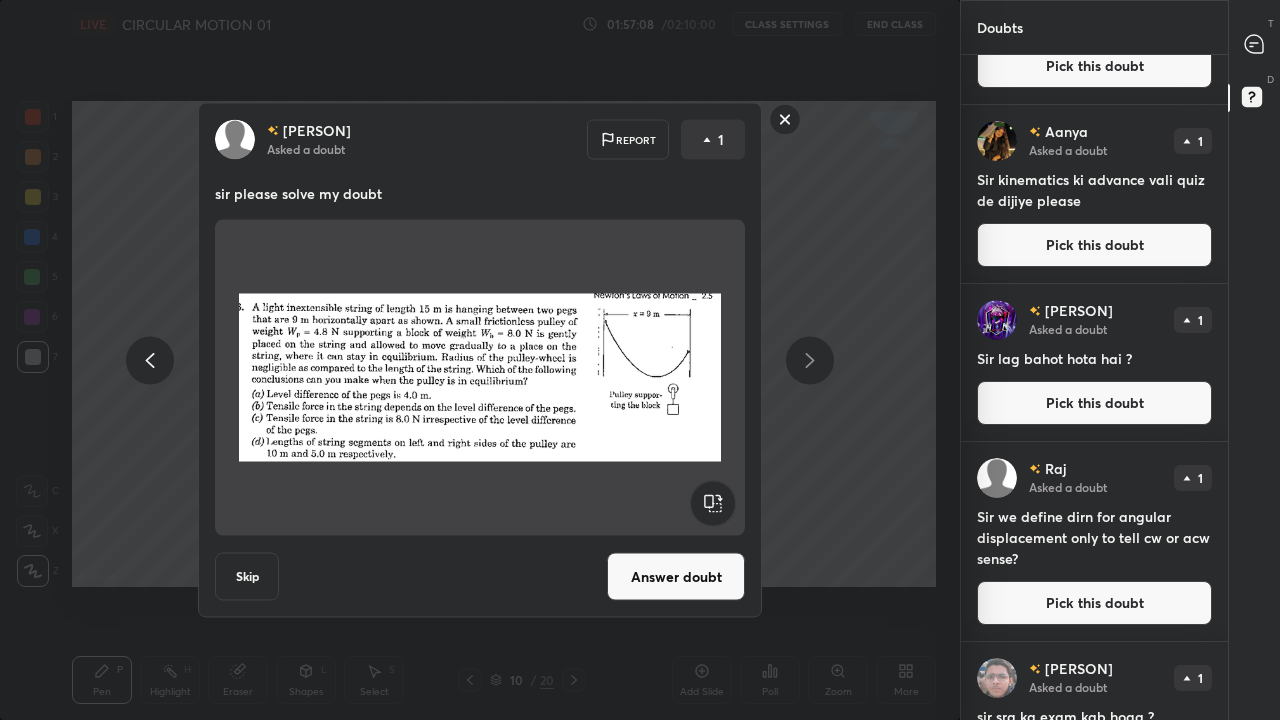 click on "[PERSON] Asked a doubt Report 1 sir please solve my doubt Skip Answer doubt" at bounding box center [480, 360] 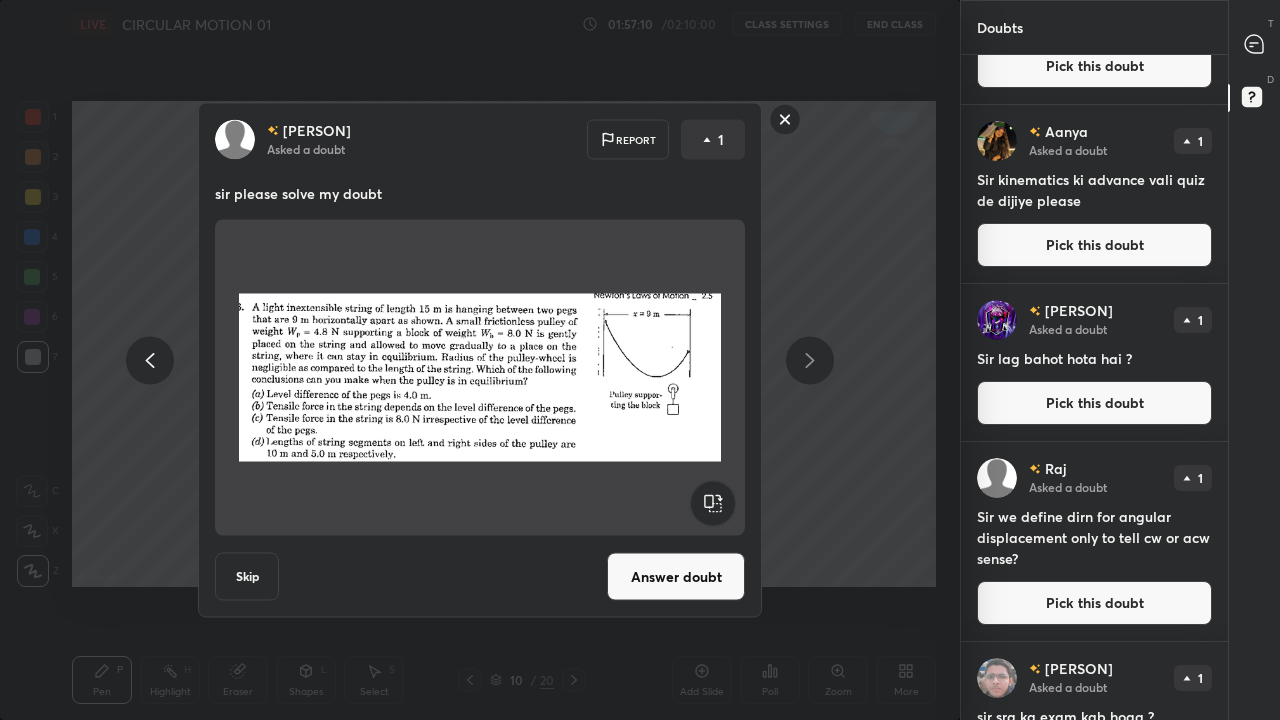 click on "Skip" at bounding box center (247, 577) 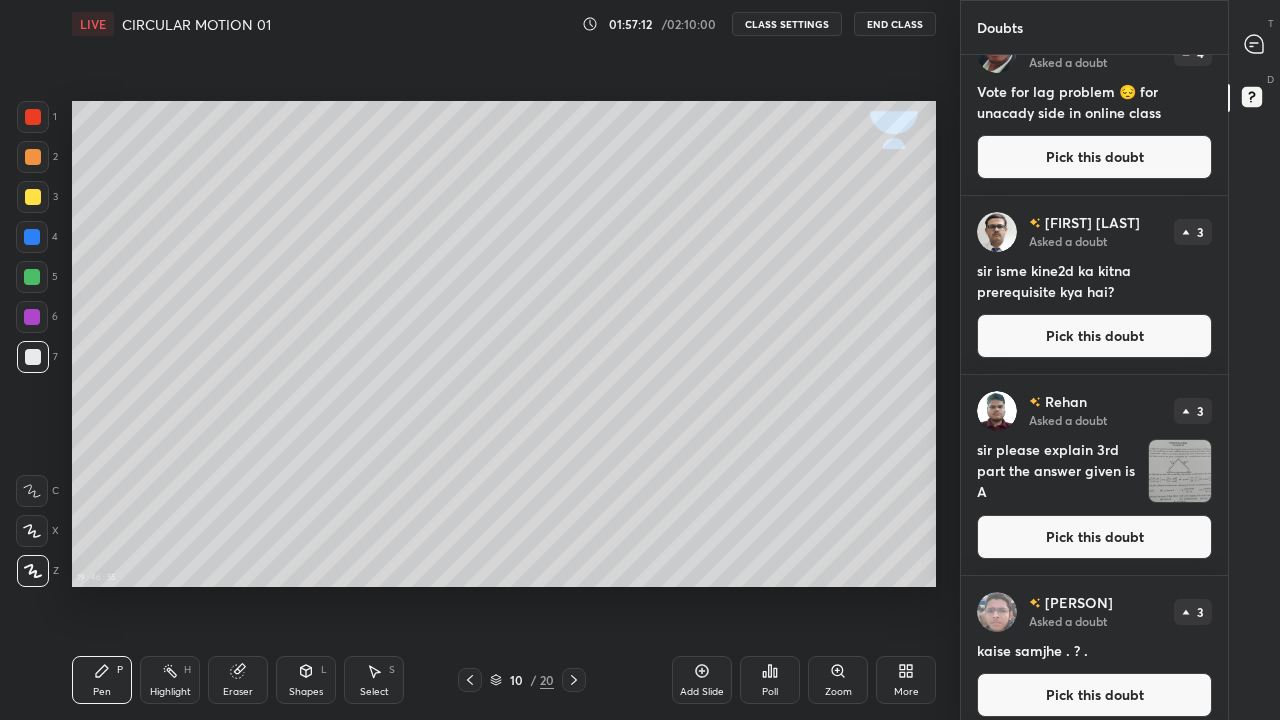 scroll, scrollTop: 223, scrollLeft: 0, axis: vertical 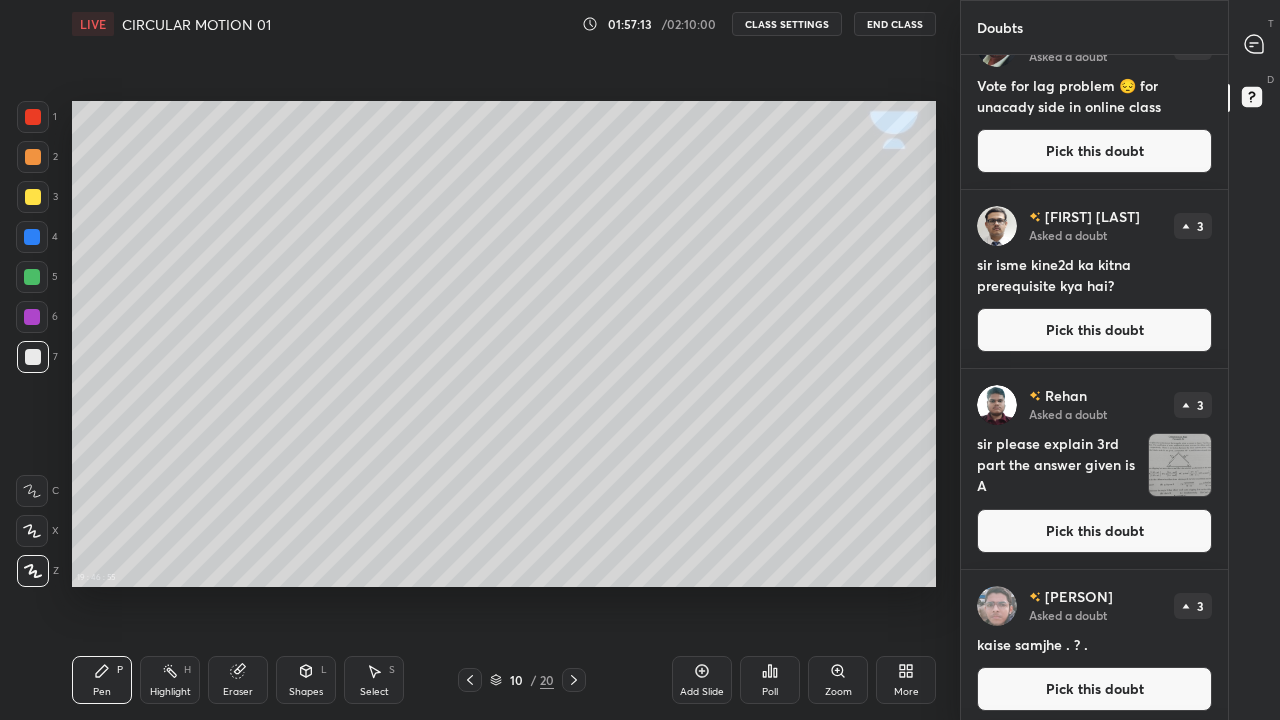 click on "Pick this doubt" at bounding box center (1094, 531) 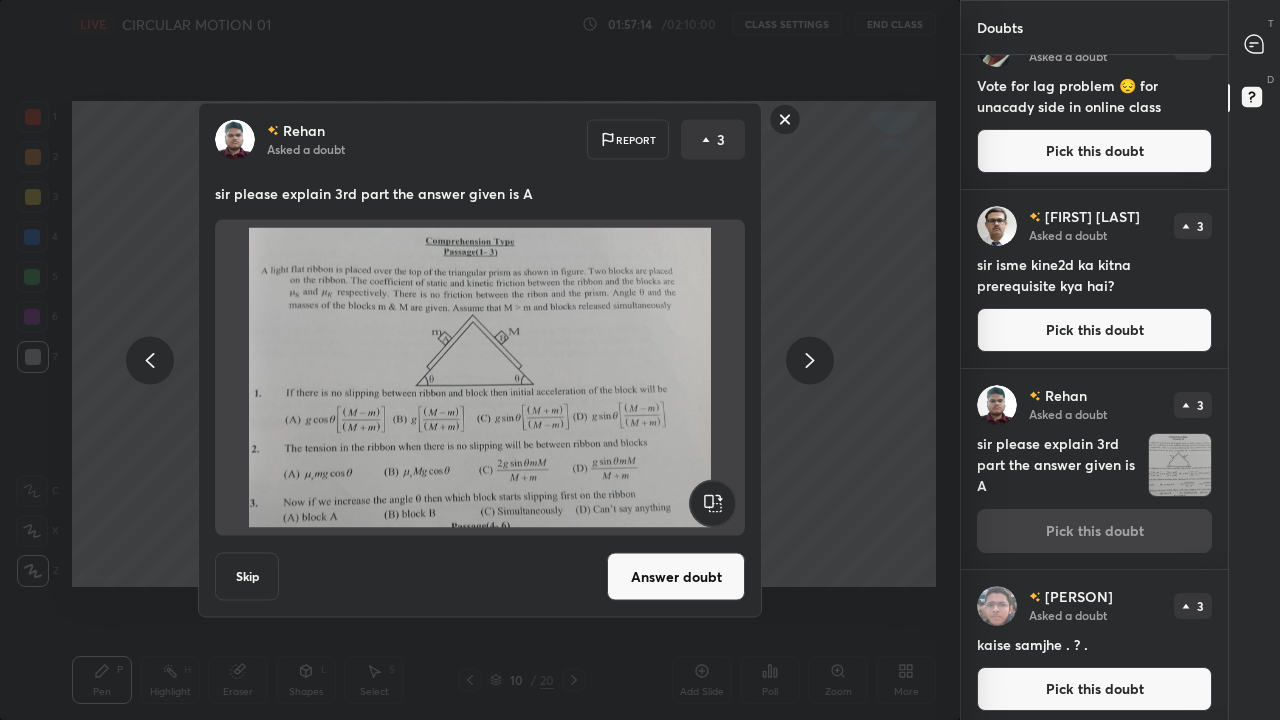 click on "Answer doubt" at bounding box center (676, 577) 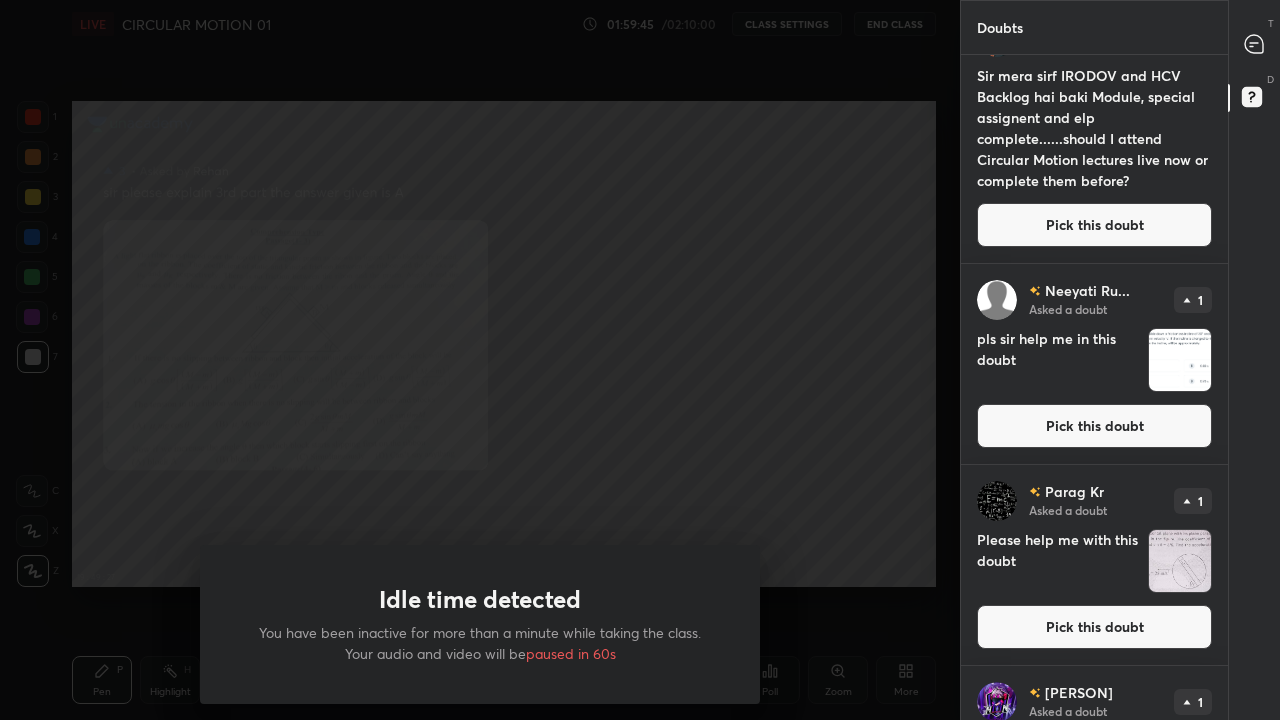 scroll, scrollTop: 6099, scrollLeft: 0, axis: vertical 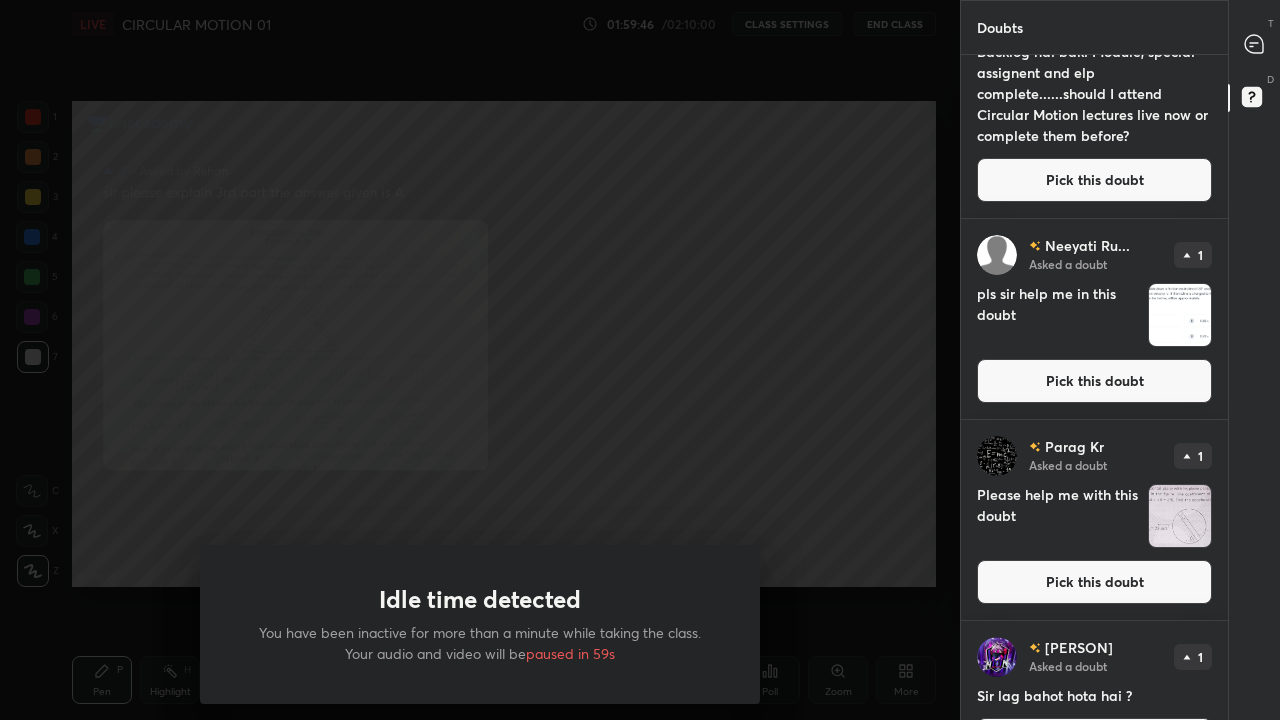click on "Idle time detected You have been inactive for more than a minute while taking the class. Your audio and video will be  paused in 59s" at bounding box center [480, 360] 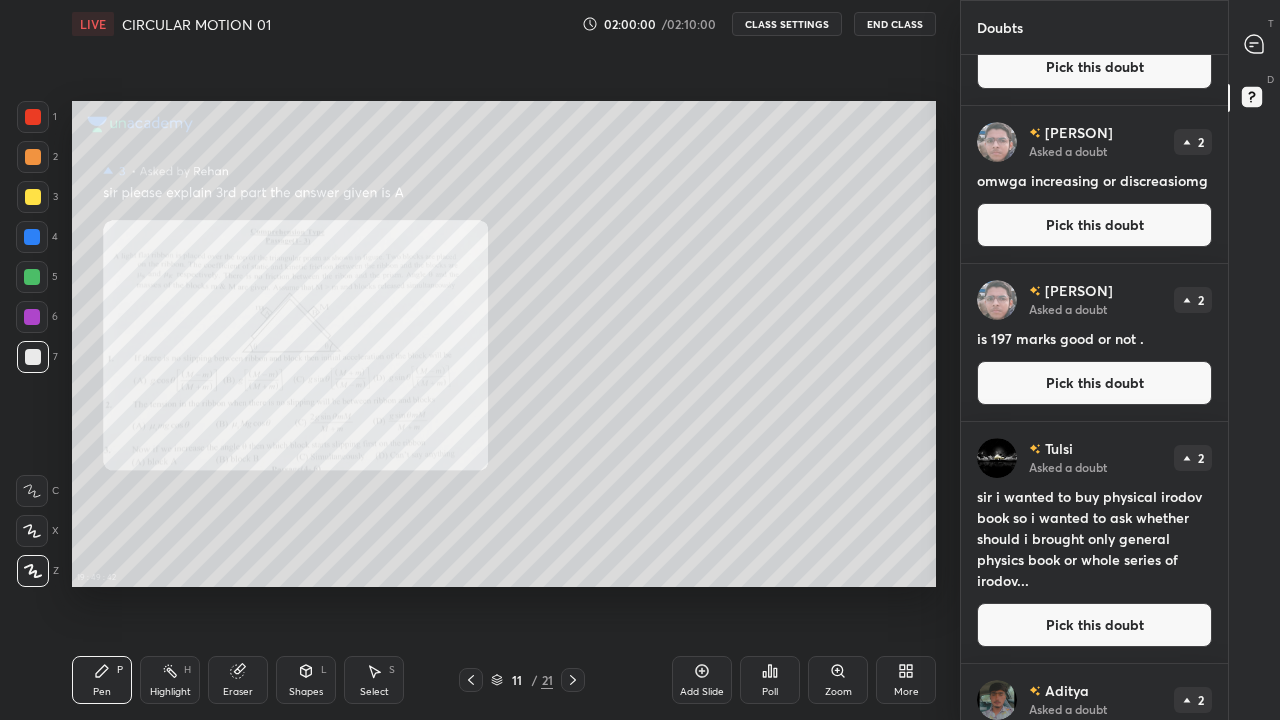 scroll, scrollTop: 4886, scrollLeft: 0, axis: vertical 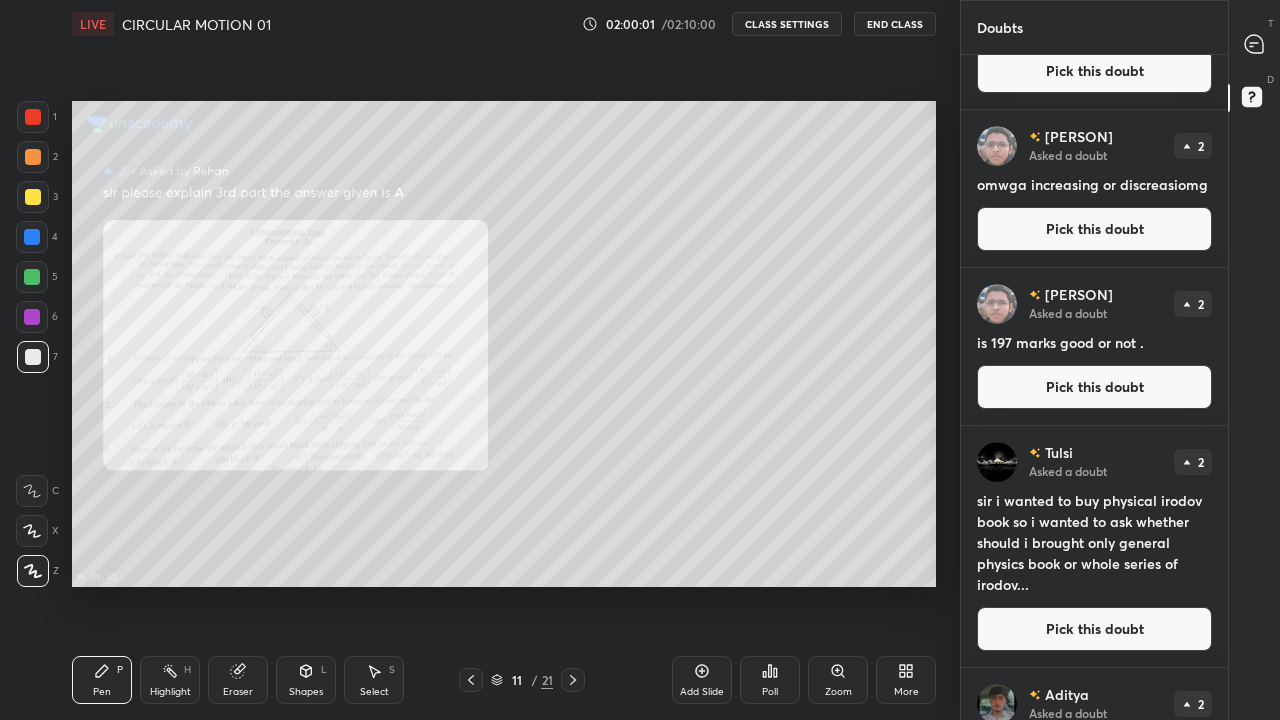click 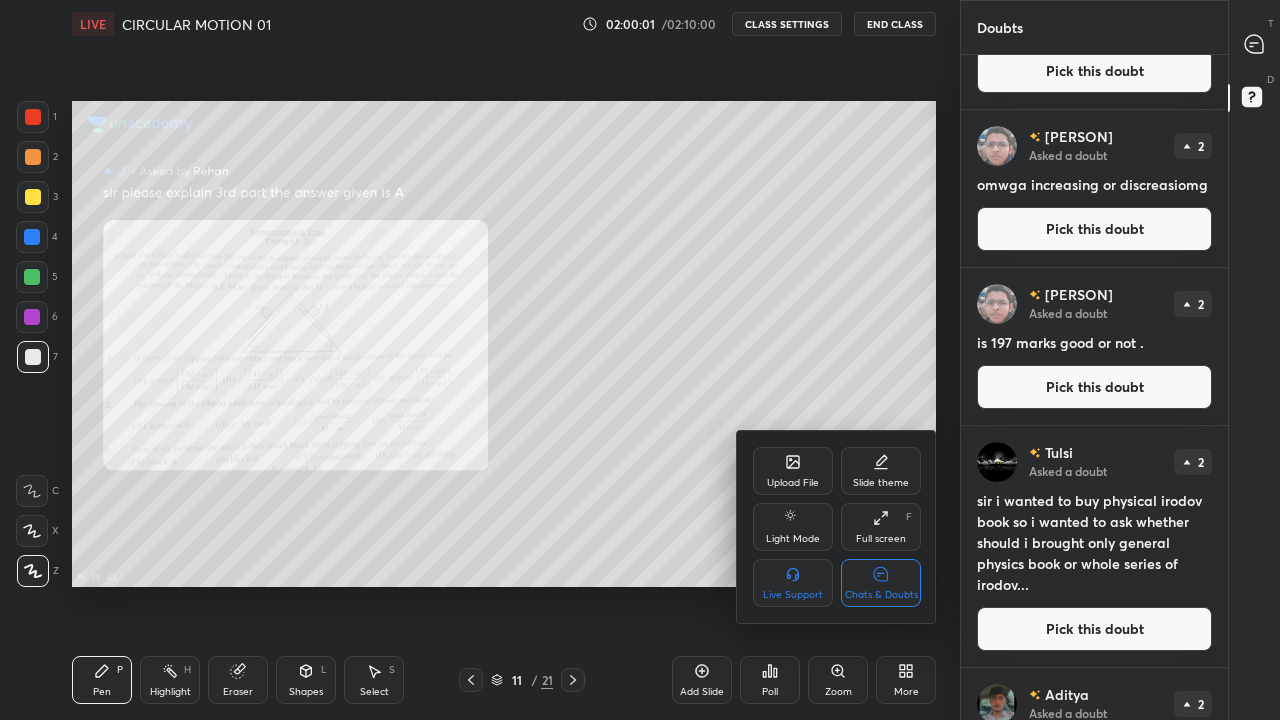 click 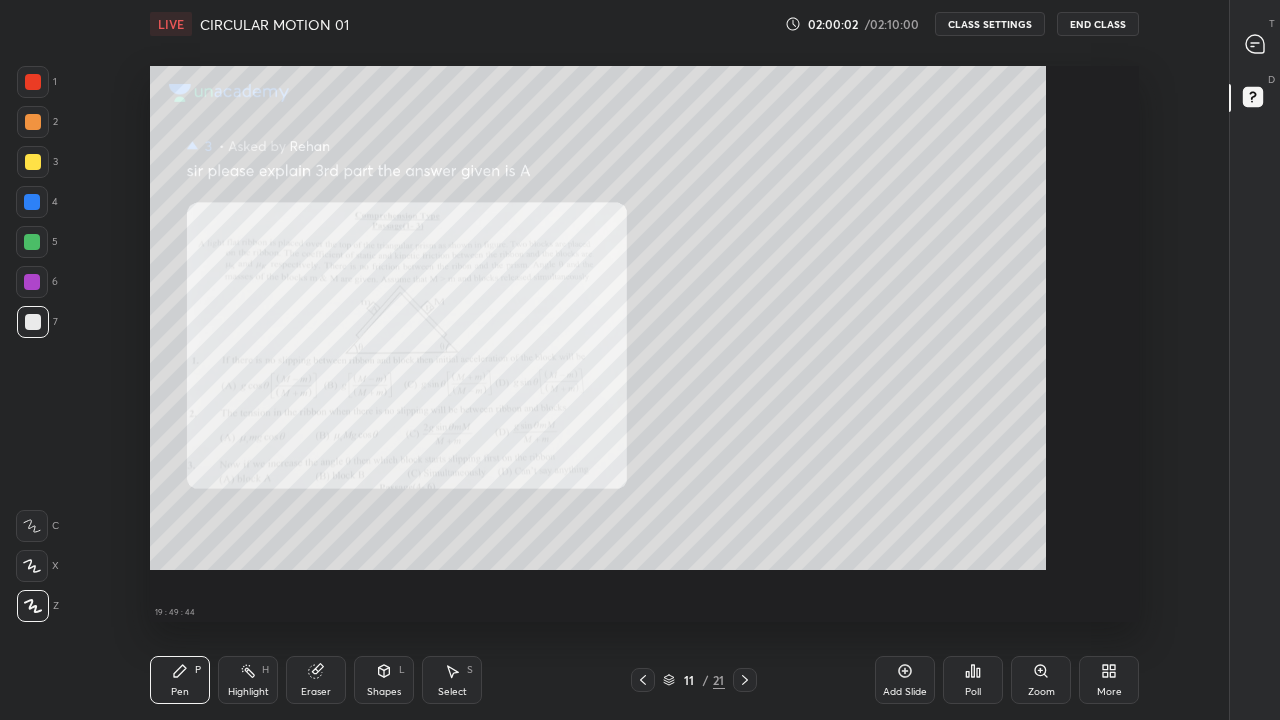 scroll, scrollTop: 7, scrollLeft: 1, axis: both 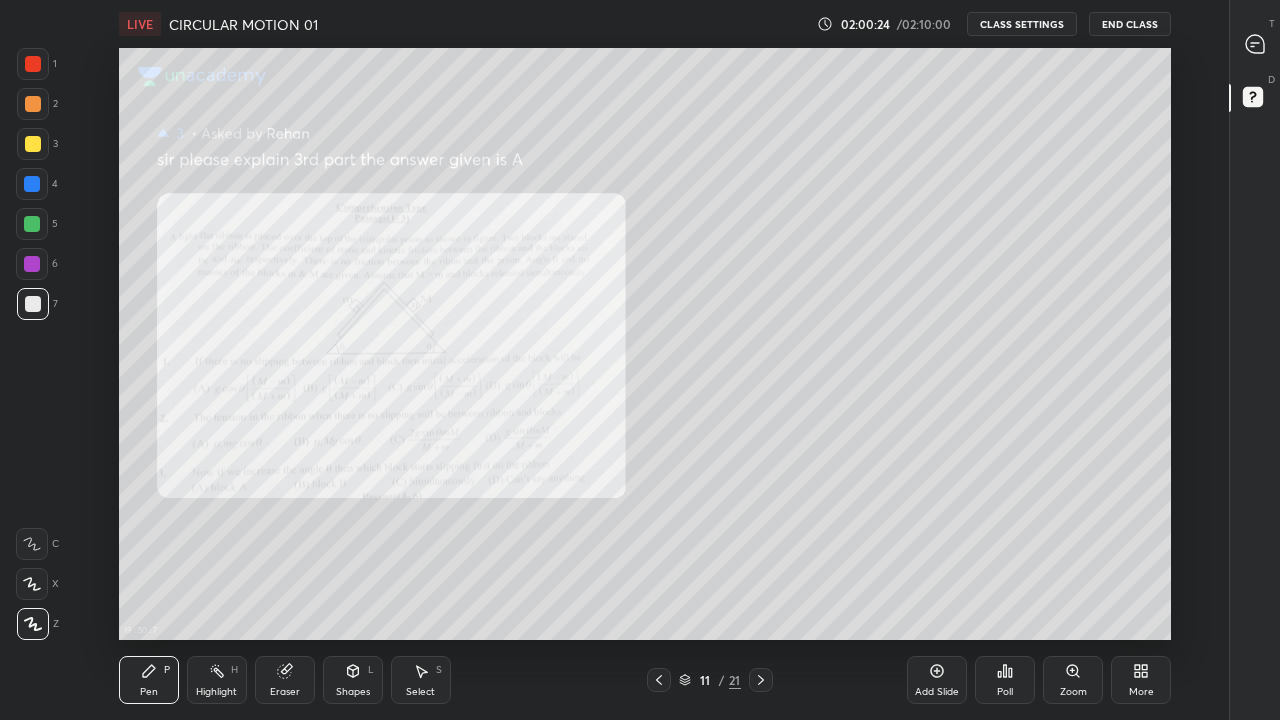 click on "End Class" at bounding box center [1130, 24] 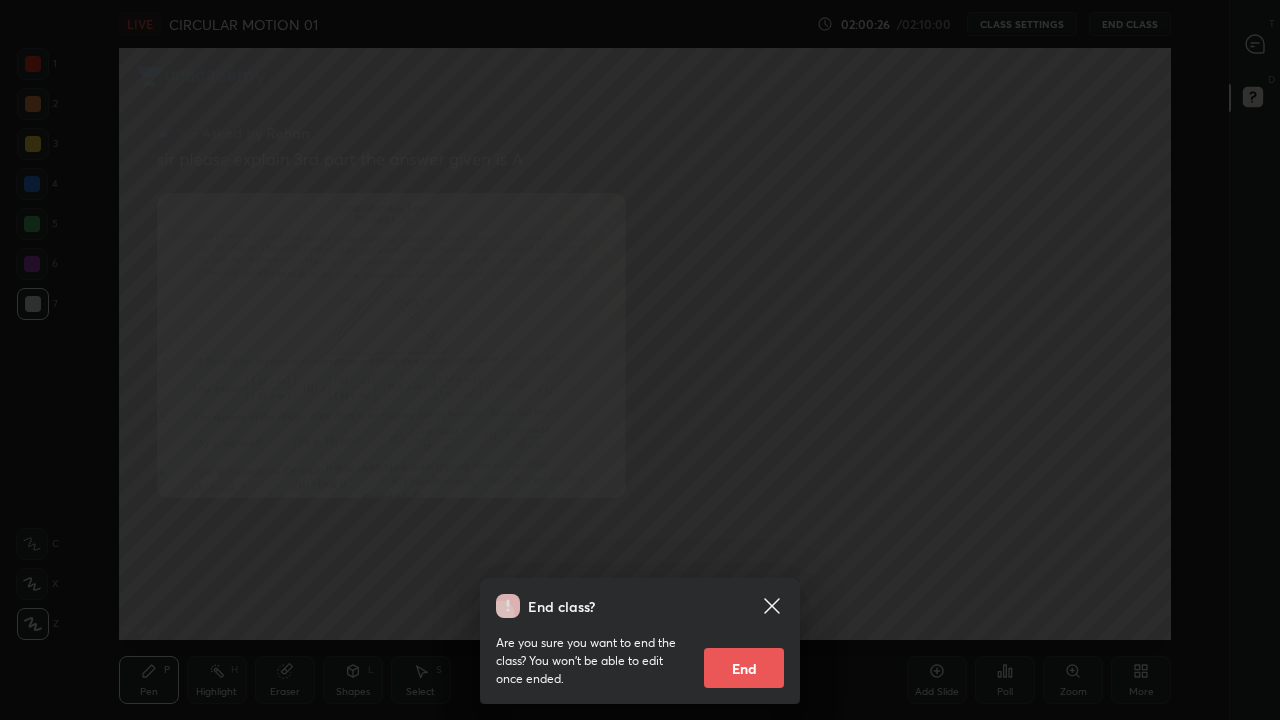 click on "End" at bounding box center [744, 668] 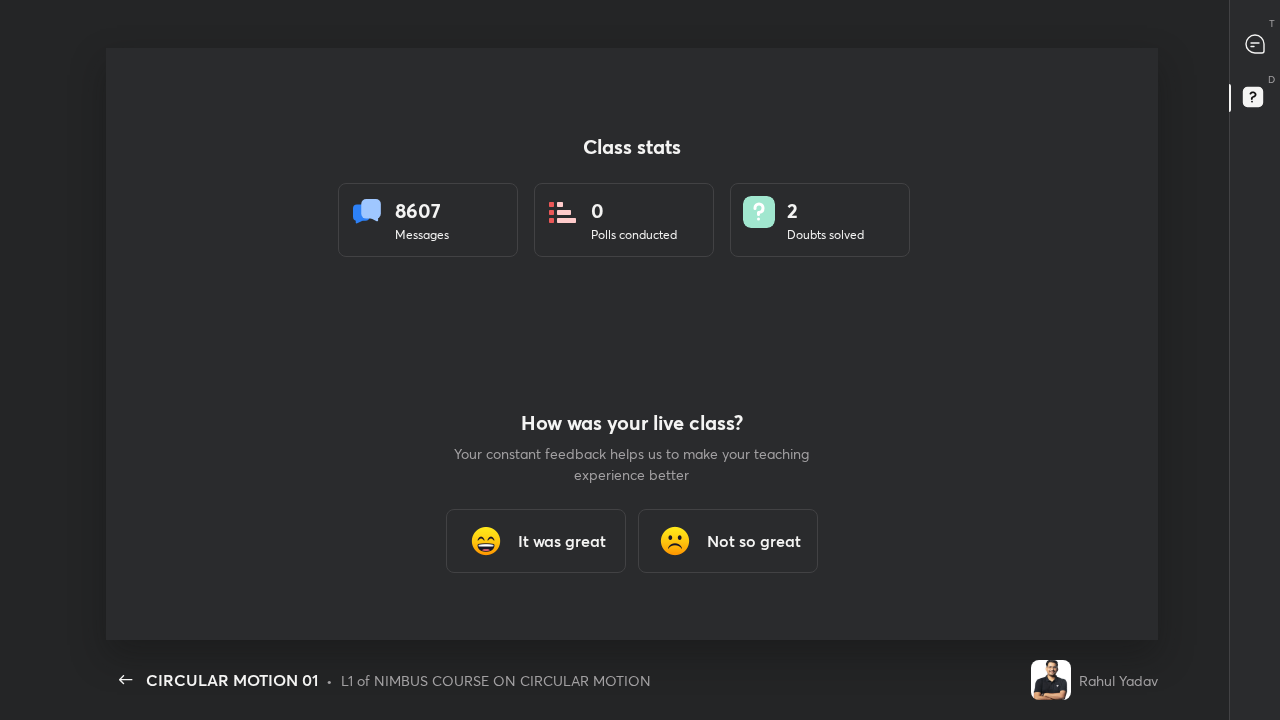 scroll, scrollTop: 99408, scrollLeft: 98736, axis: both 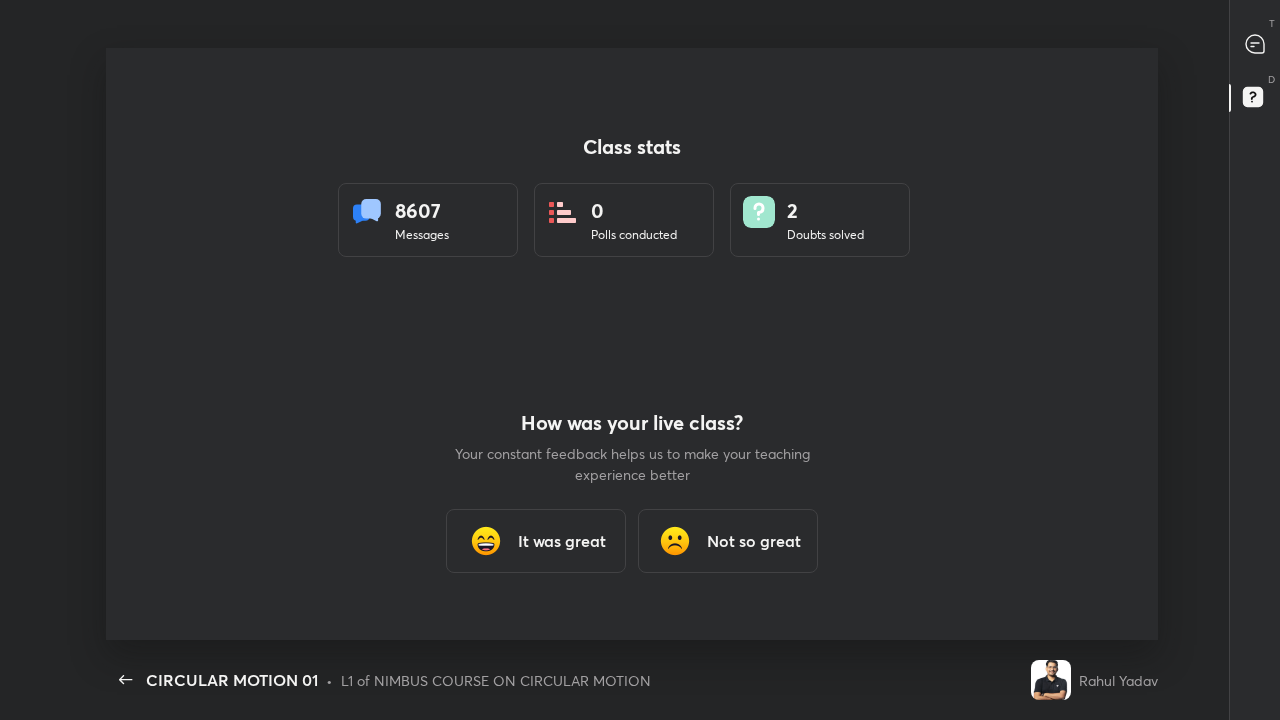 click on "It was great" at bounding box center (562, 541) 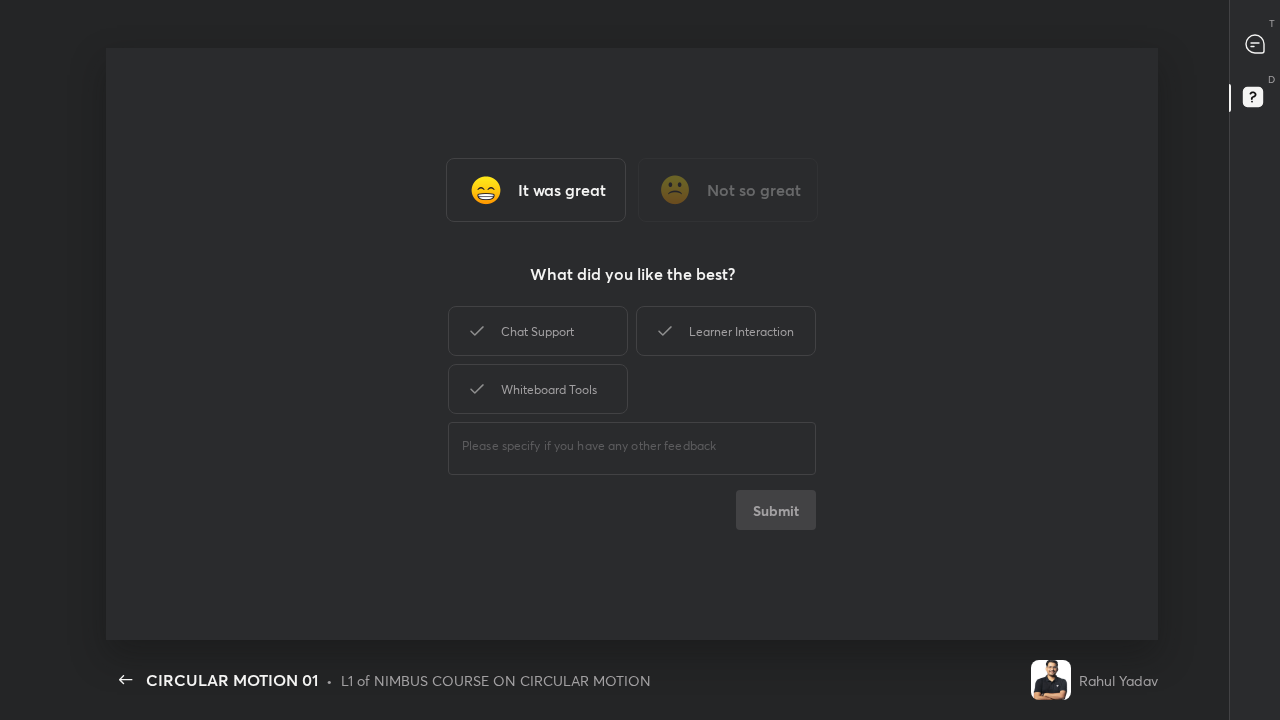 click on "Chat Support" at bounding box center (538, 331) 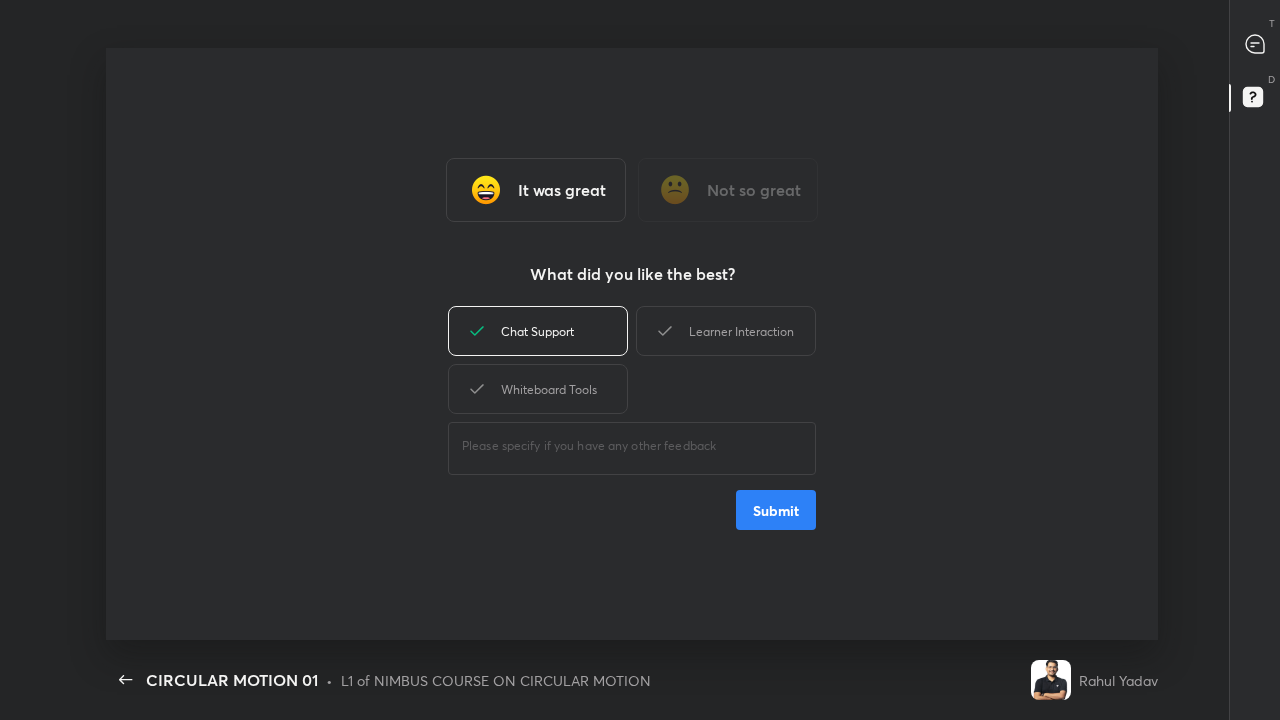 click on "Submit" at bounding box center (776, 510) 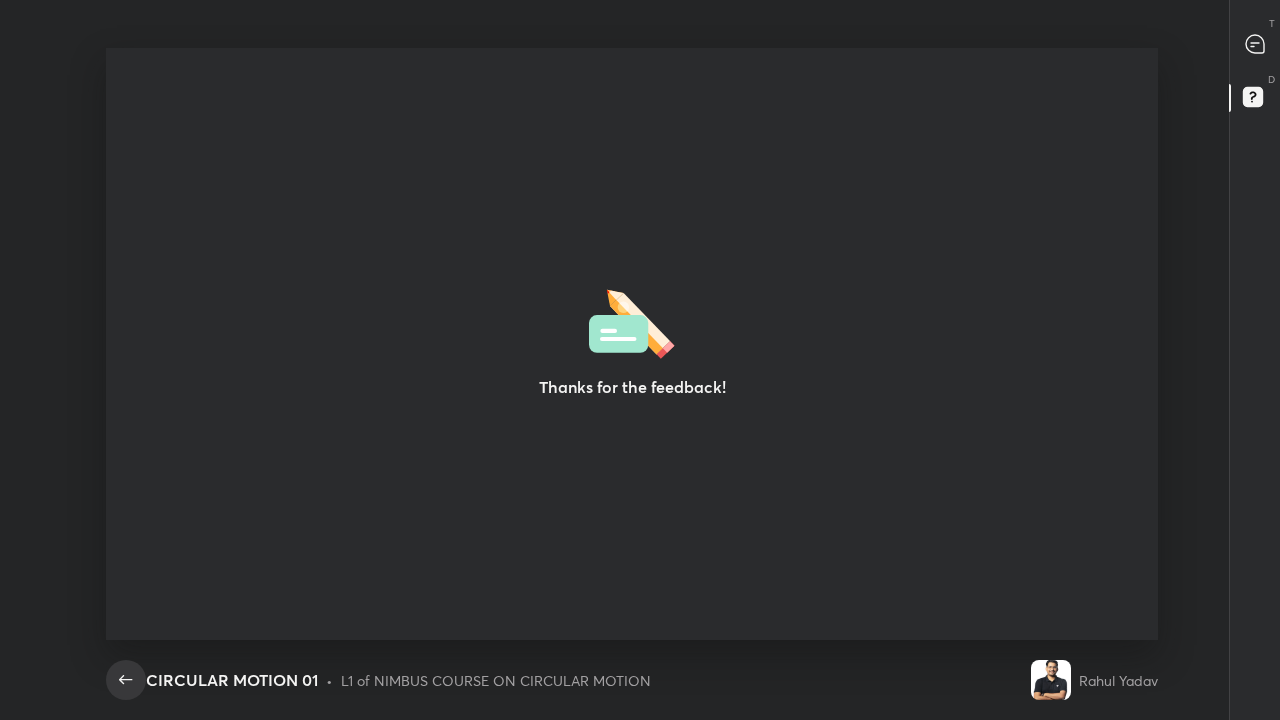 click 